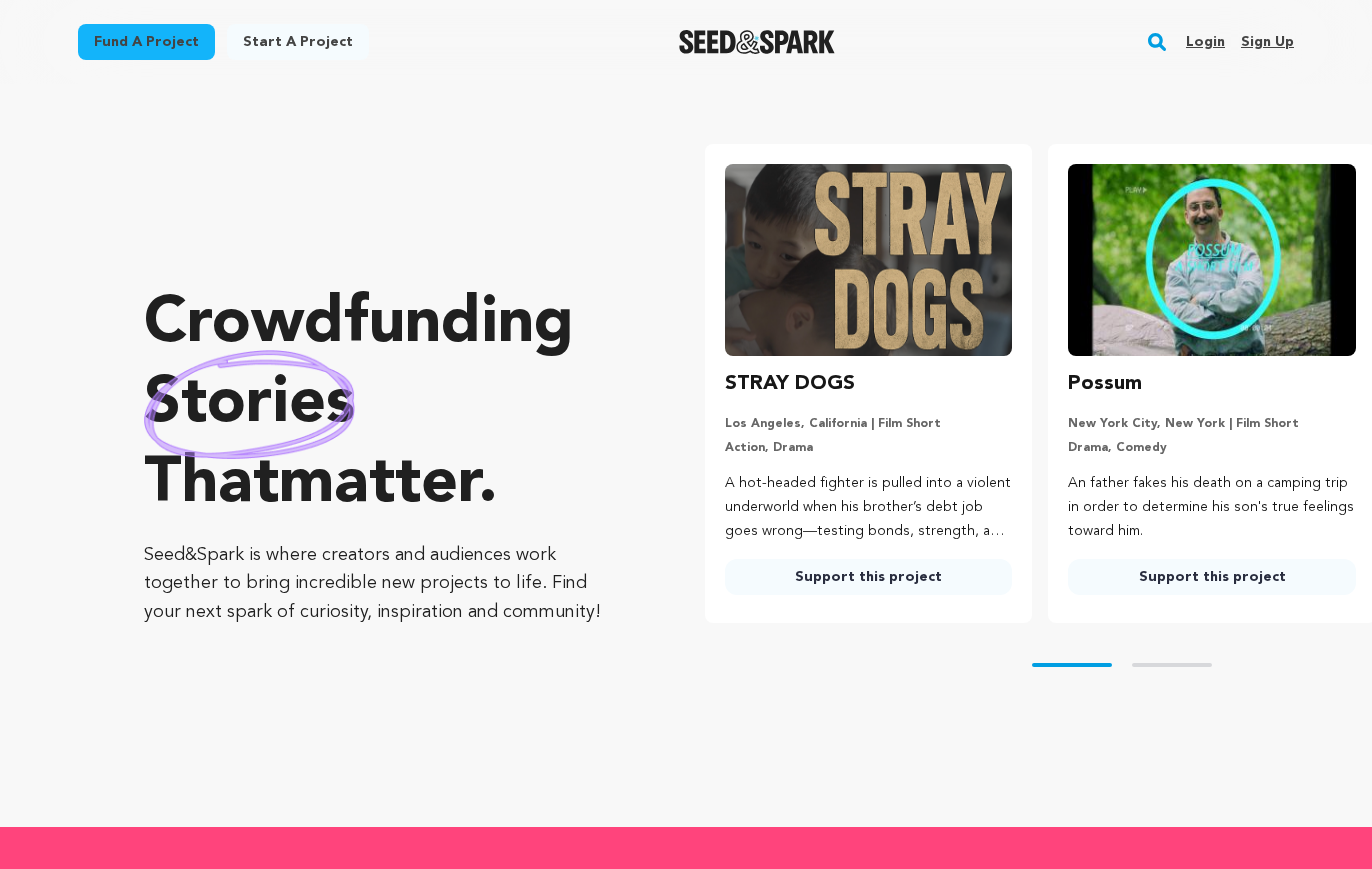 scroll, scrollTop: 0, scrollLeft: 0, axis: both 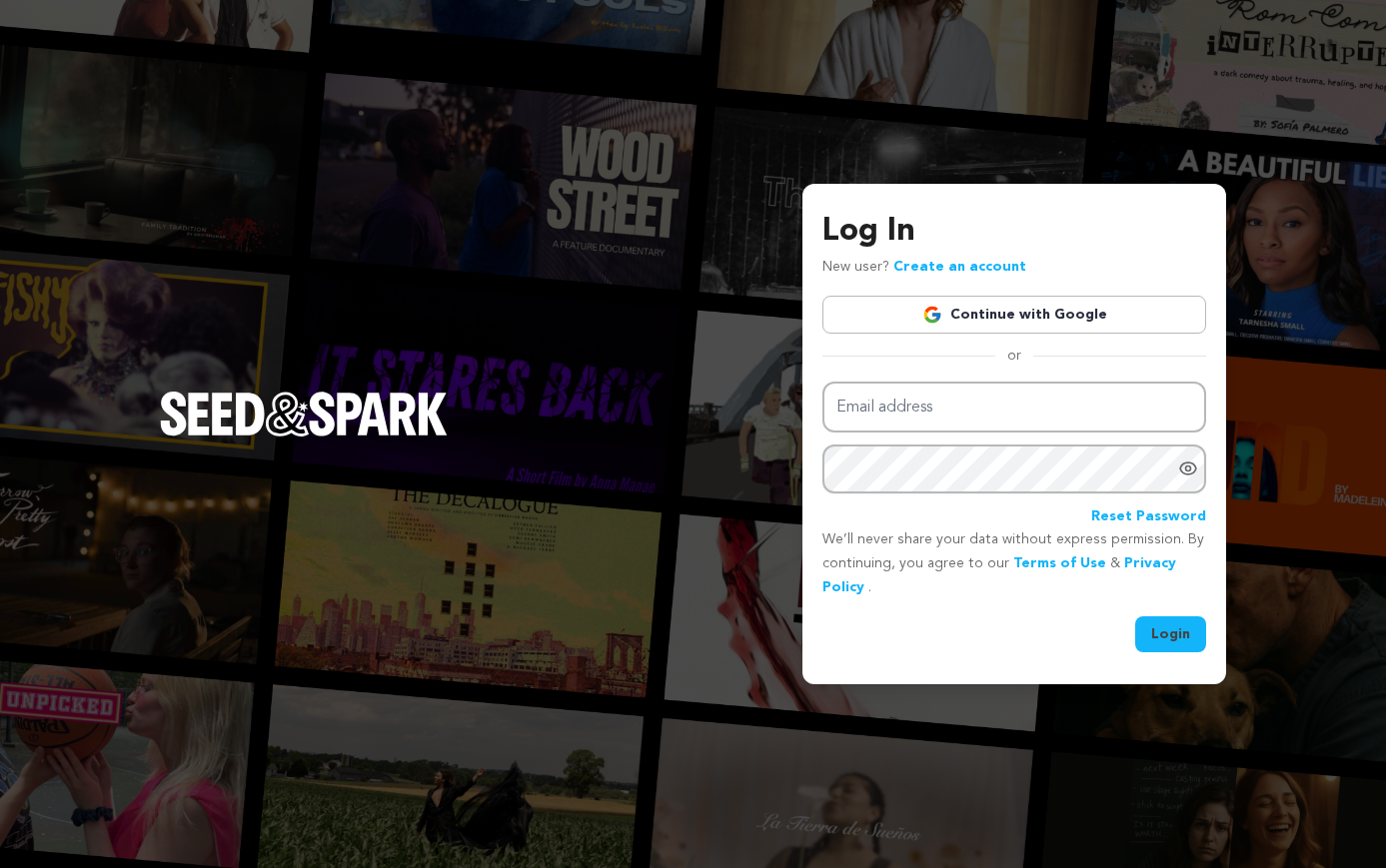 type on "kateehinshaw@gmail.com" 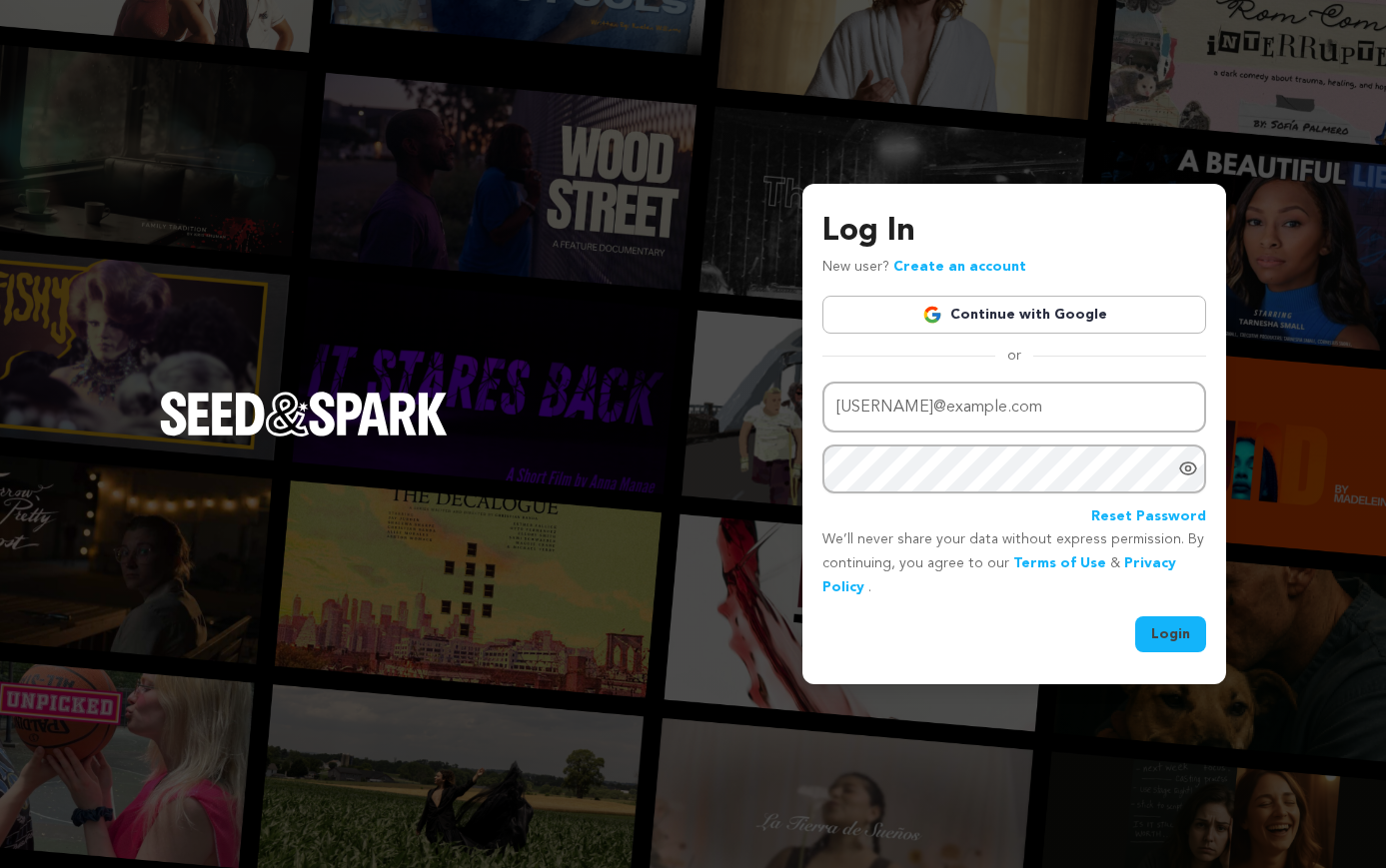 click on "Login" at bounding box center [1170, 634] 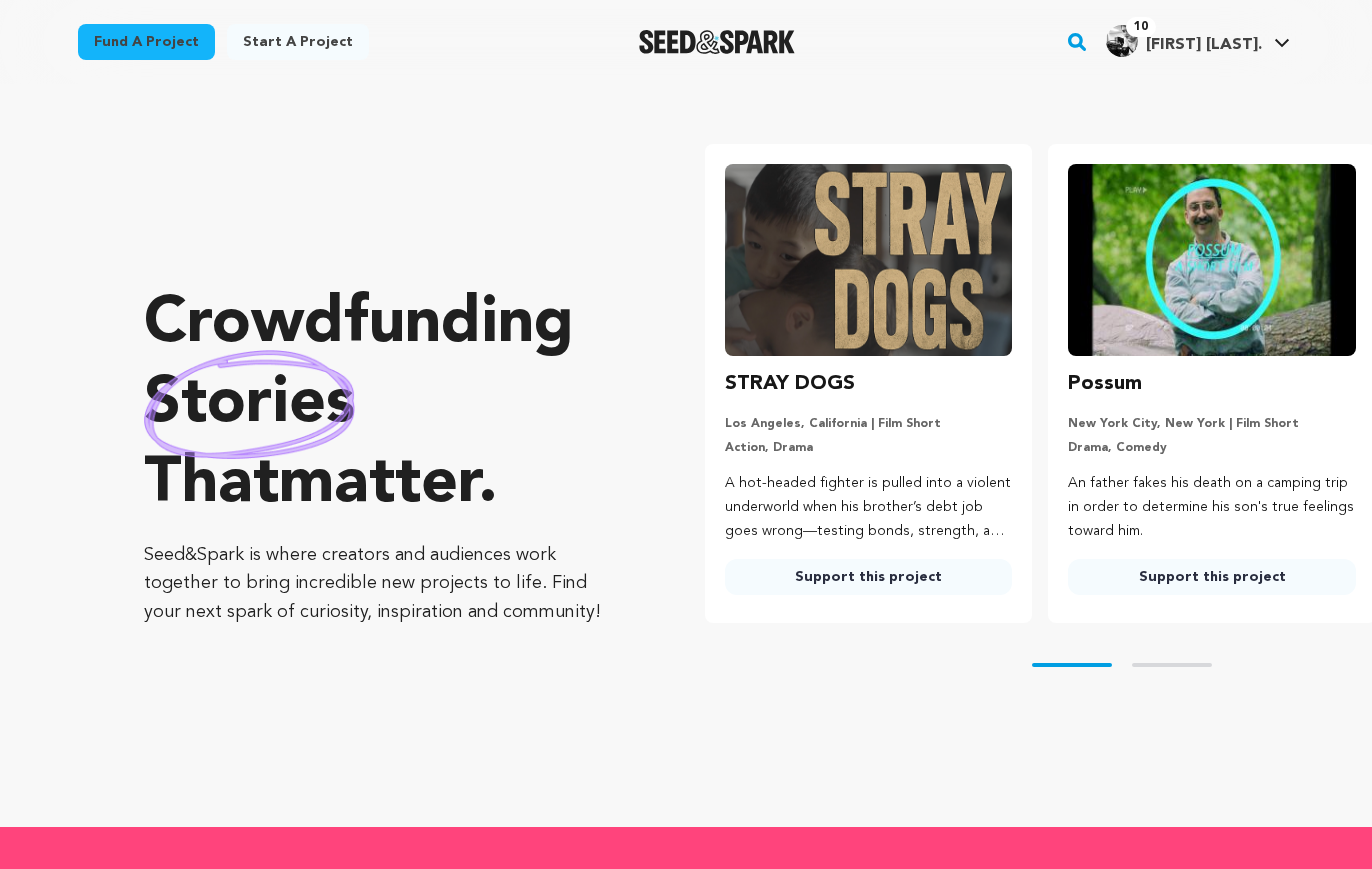 scroll, scrollTop: 0, scrollLeft: 0, axis: both 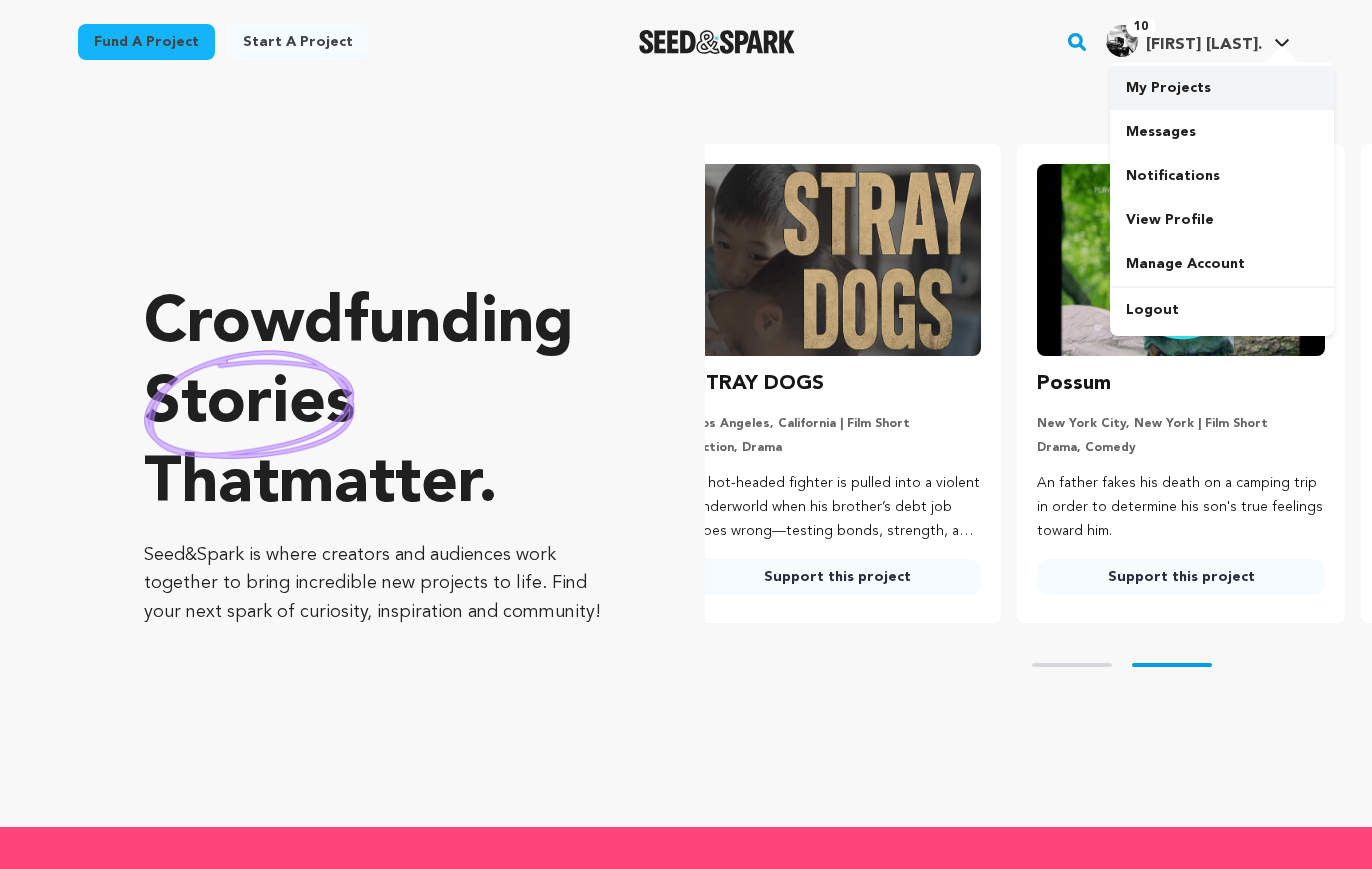 click on "My Projects" at bounding box center [1222, 88] 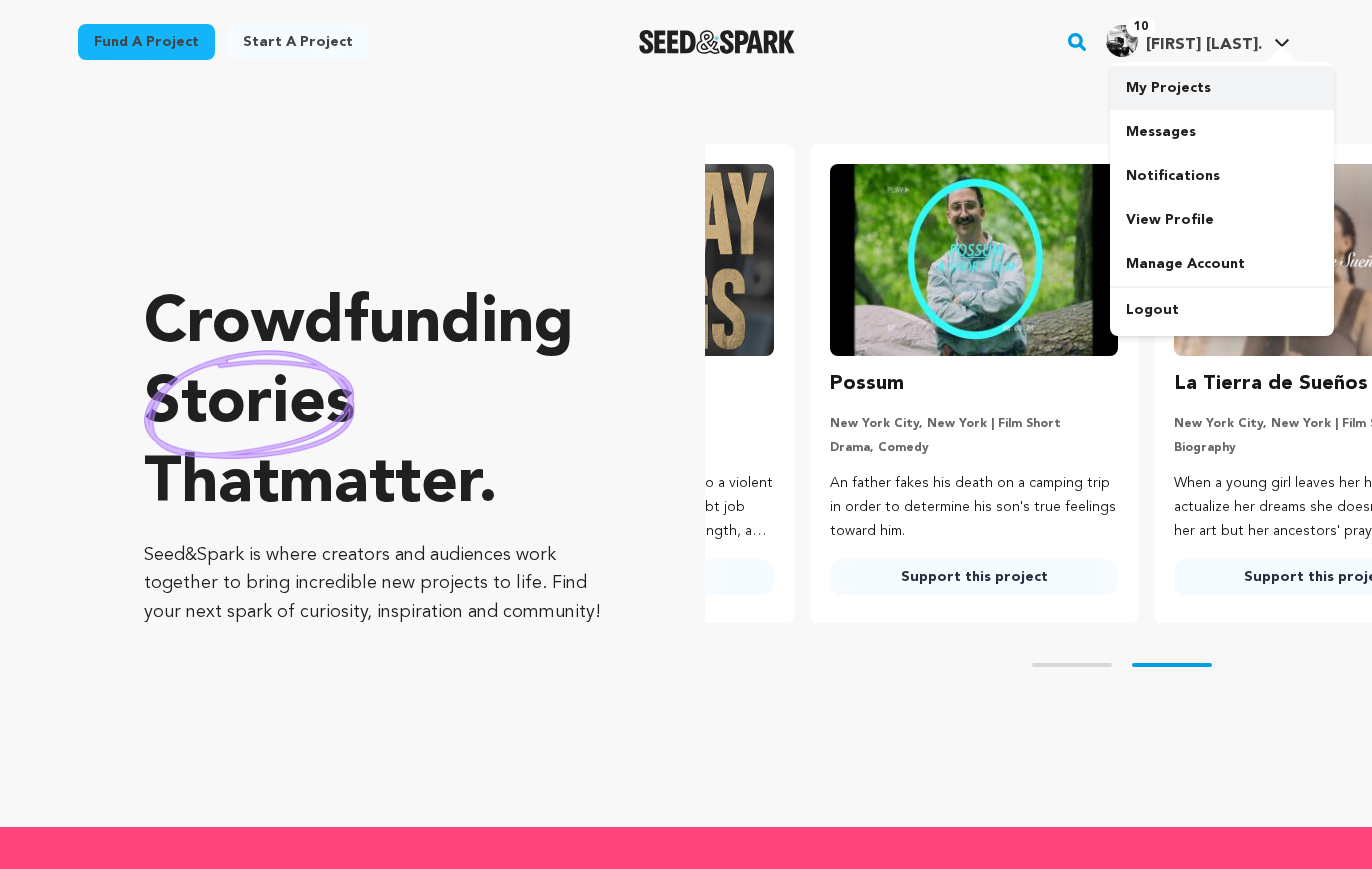 scroll, scrollTop: 0, scrollLeft: 325, axis: horizontal 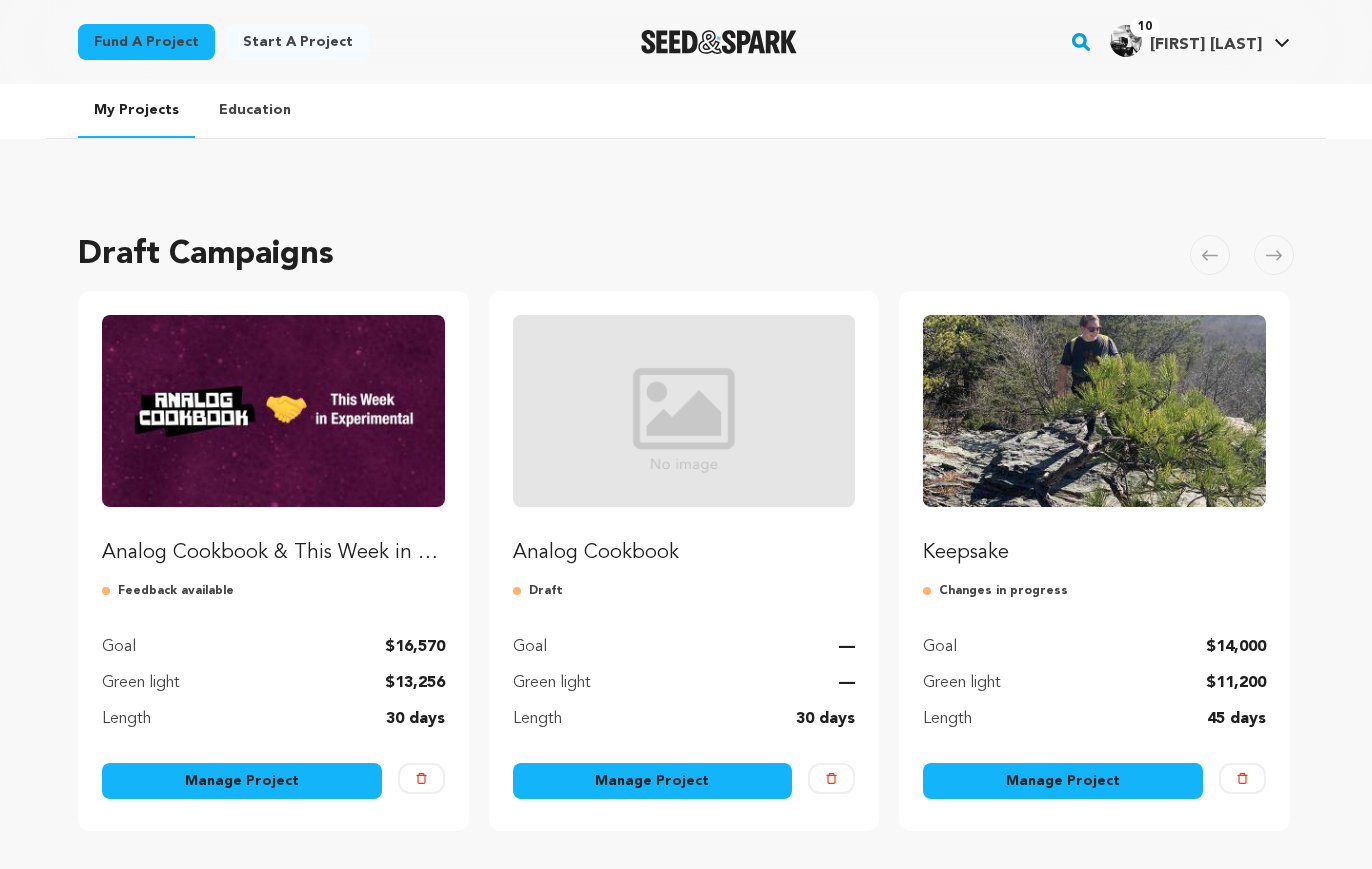 click on "Analog Cookbook & This Week in Experimental Film Fund" at bounding box center [273, 553] 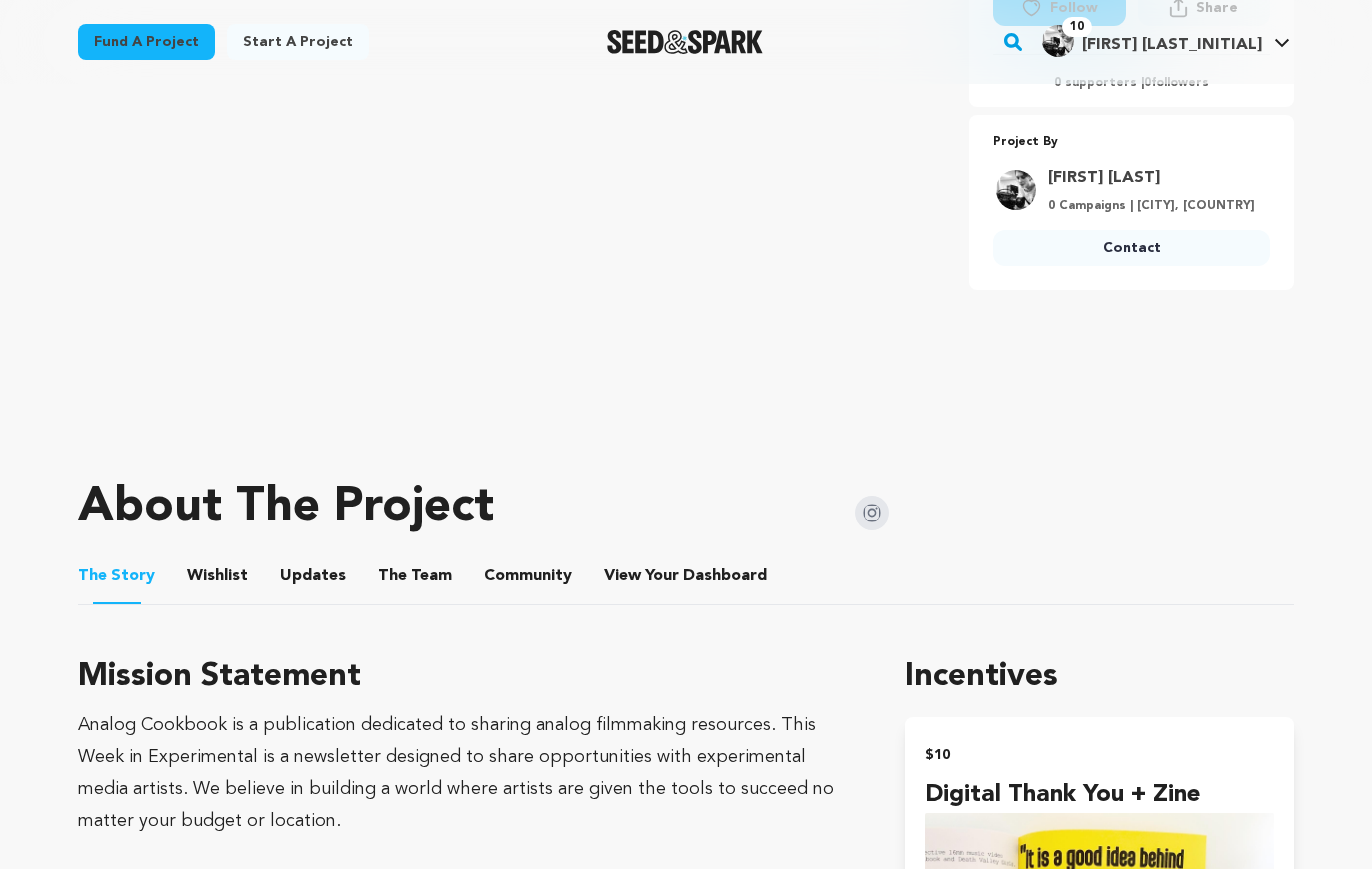scroll, scrollTop: 539, scrollLeft: 0, axis: vertical 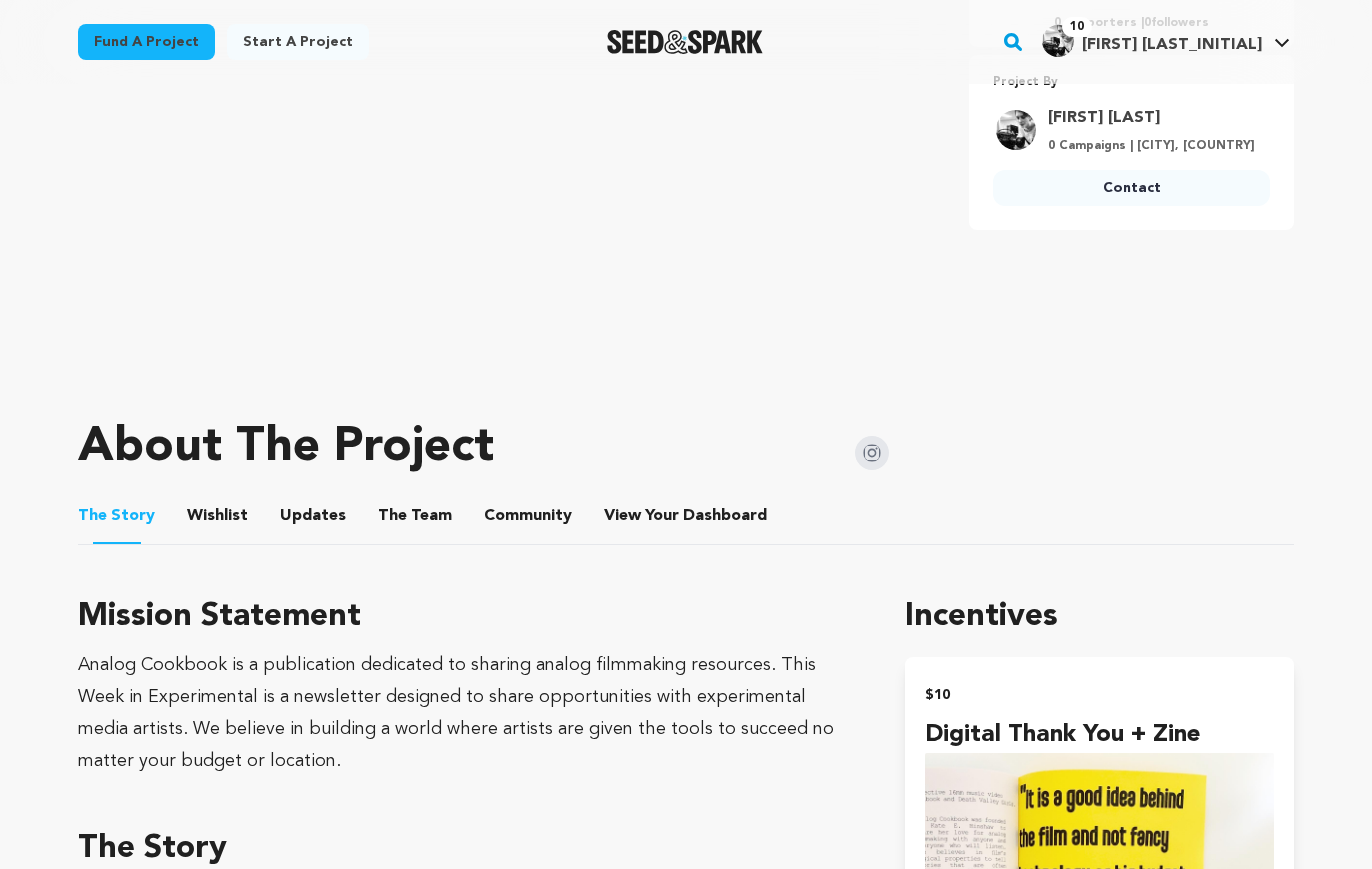 click on "Wishlist" at bounding box center [218, 520] 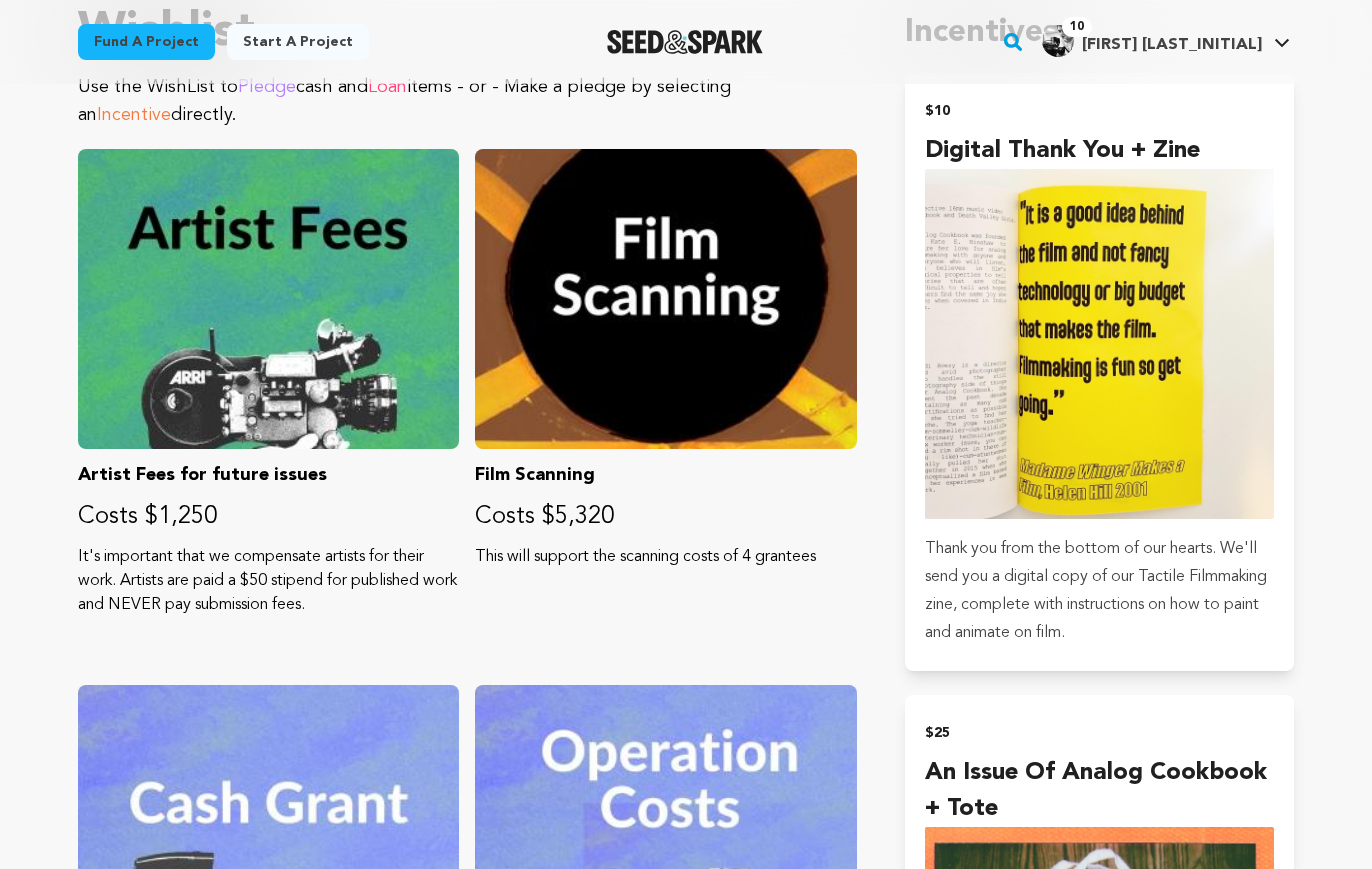 scroll, scrollTop: 1286, scrollLeft: 0, axis: vertical 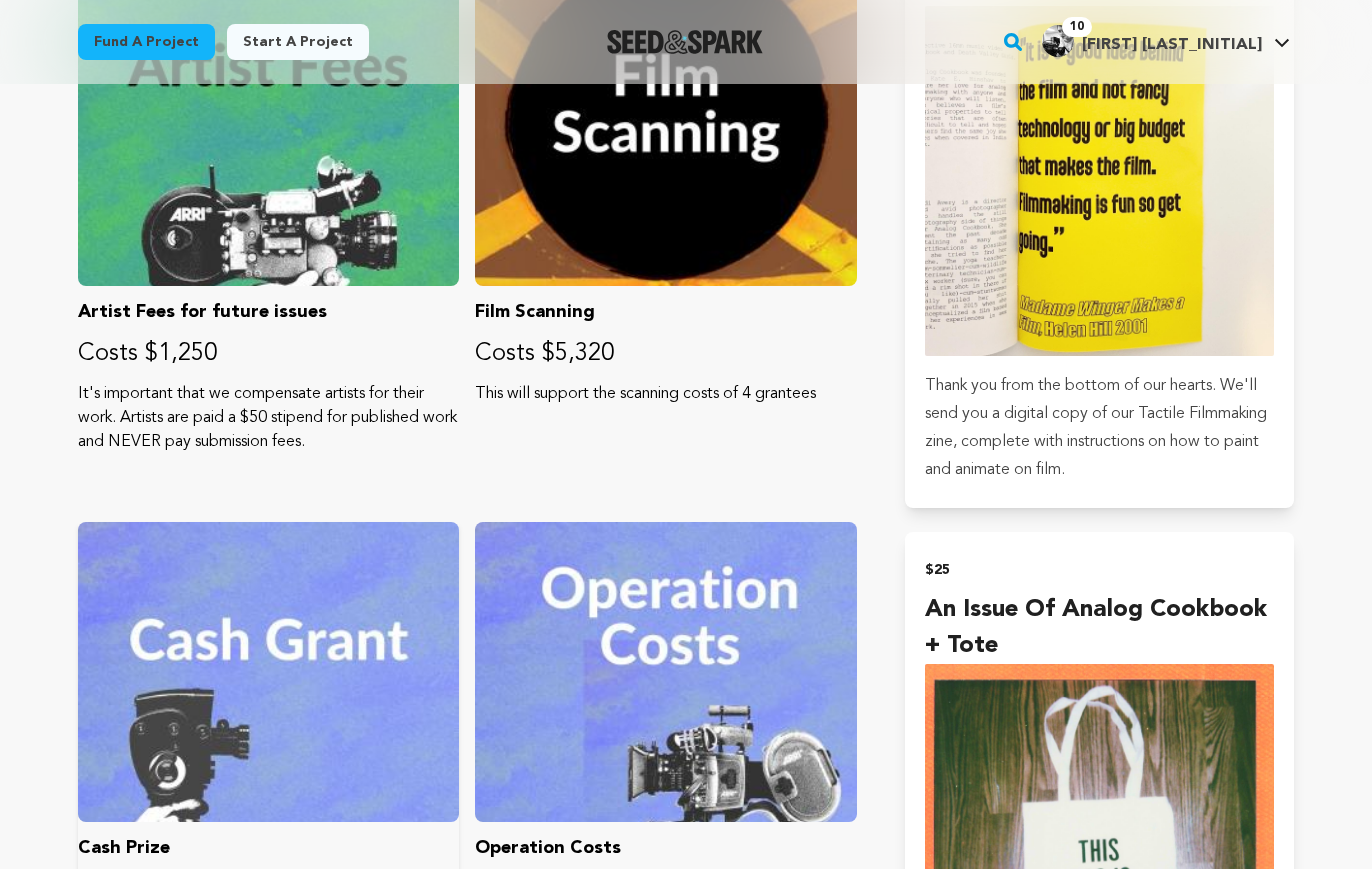 click at bounding box center (268, 672) 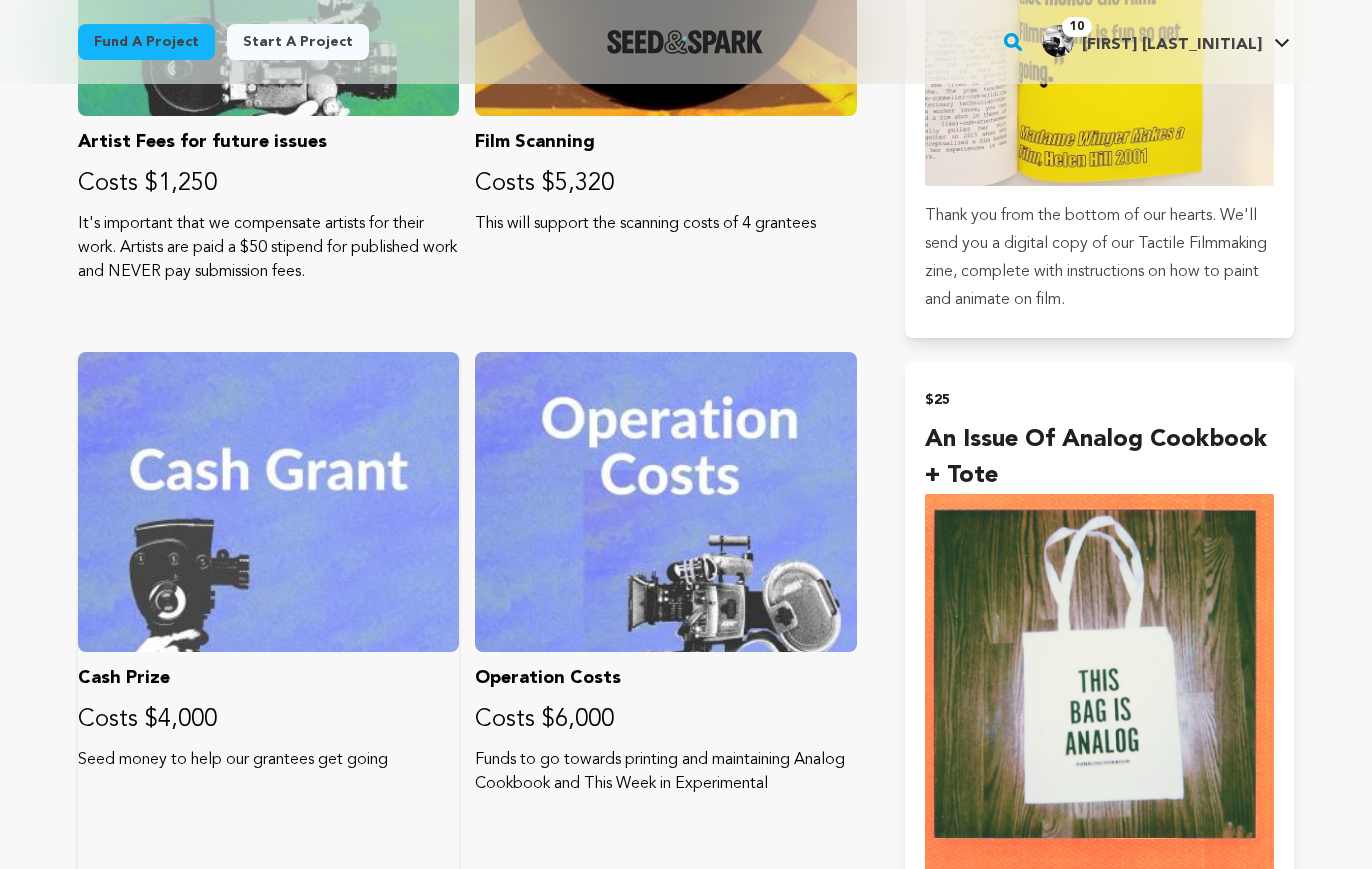 click on "Seed money to help our grantees get going" at bounding box center (268, 760) 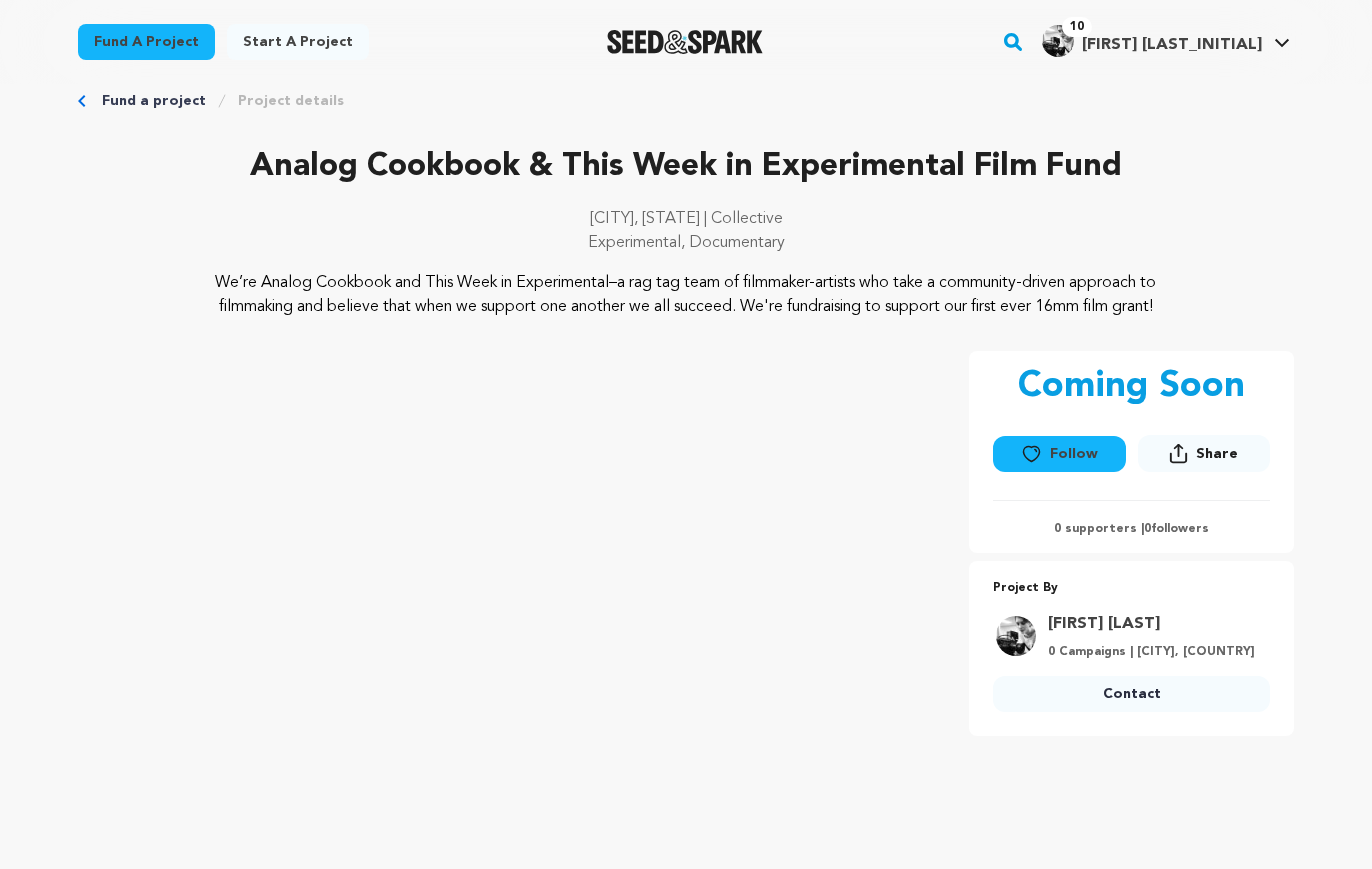 scroll, scrollTop: 0, scrollLeft: 0, axis: both 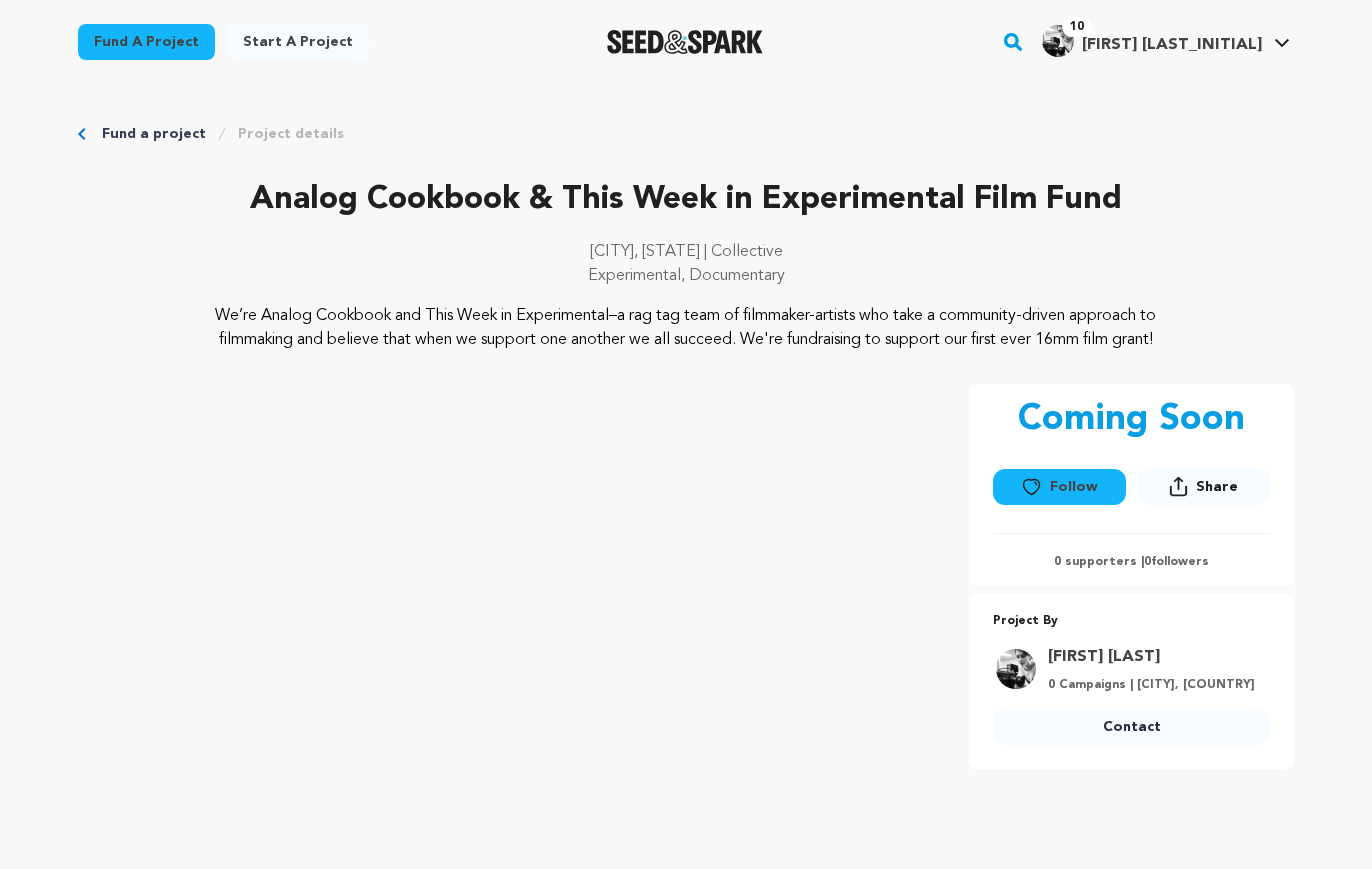click on "Fund a project" at bounding box center [154, 134] 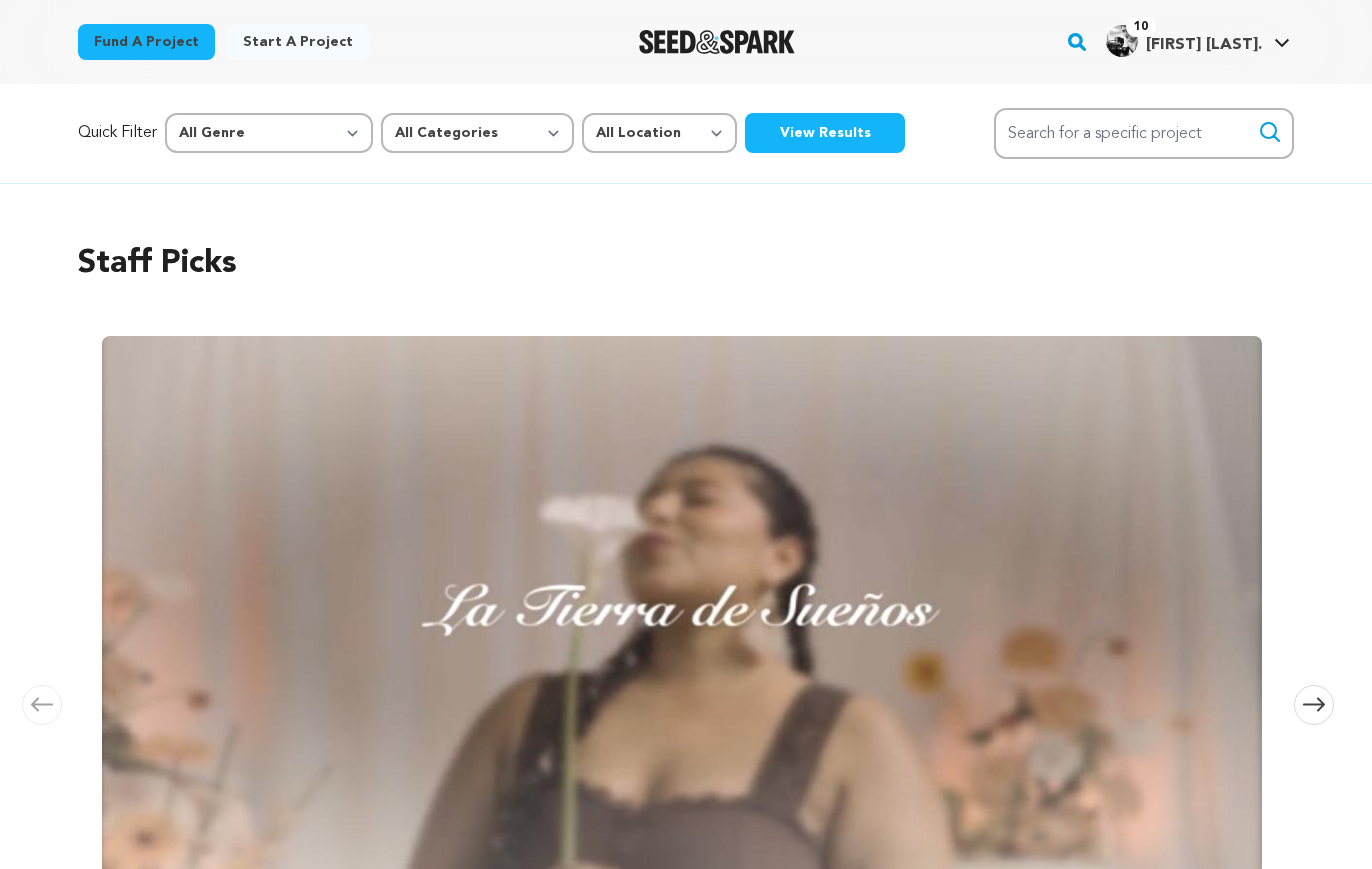 scroll, scrollTop: 0, scrollLeft: 0, axis: both 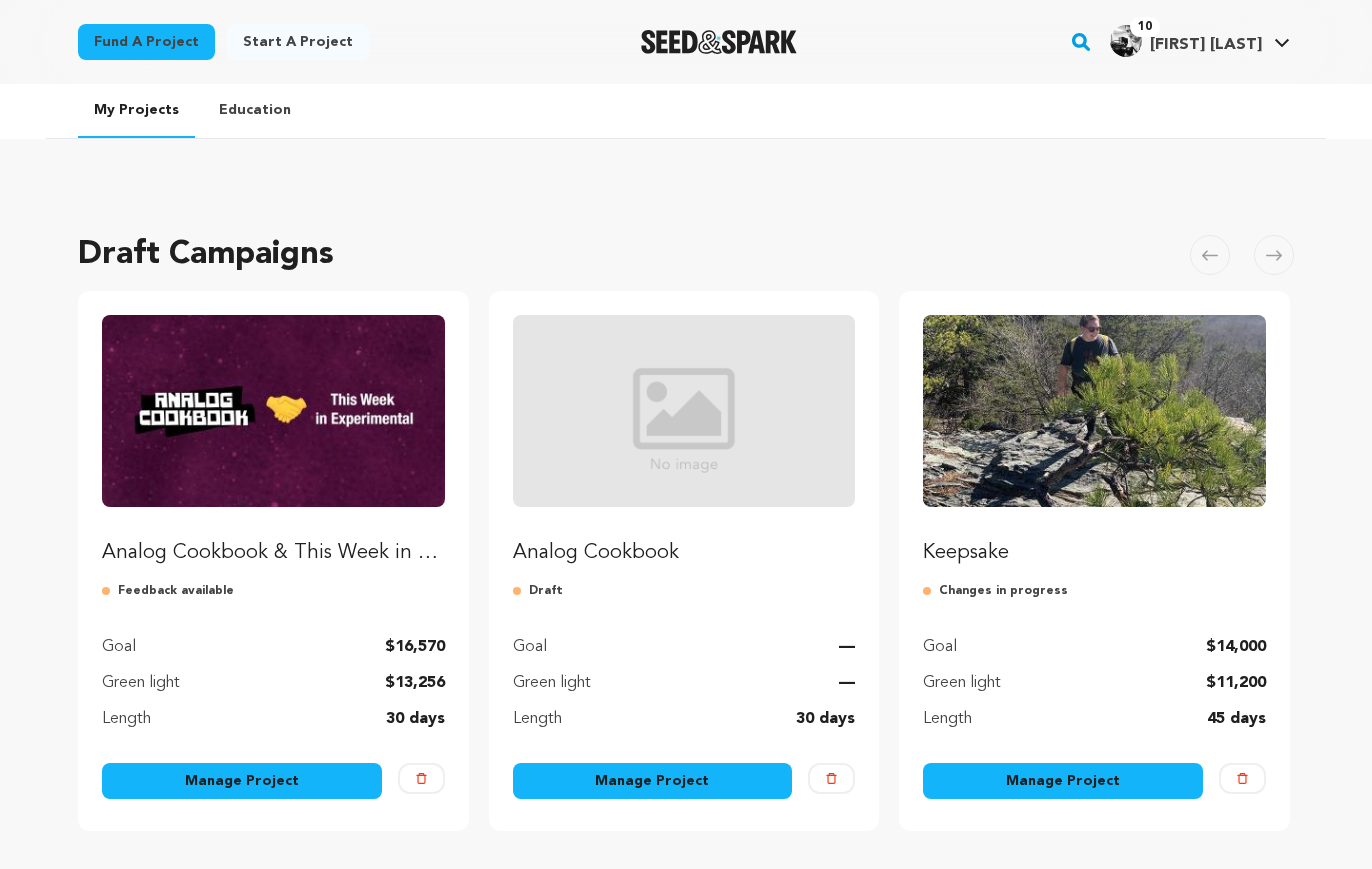 click on "Manage Project" at bounding box center (242, 781) 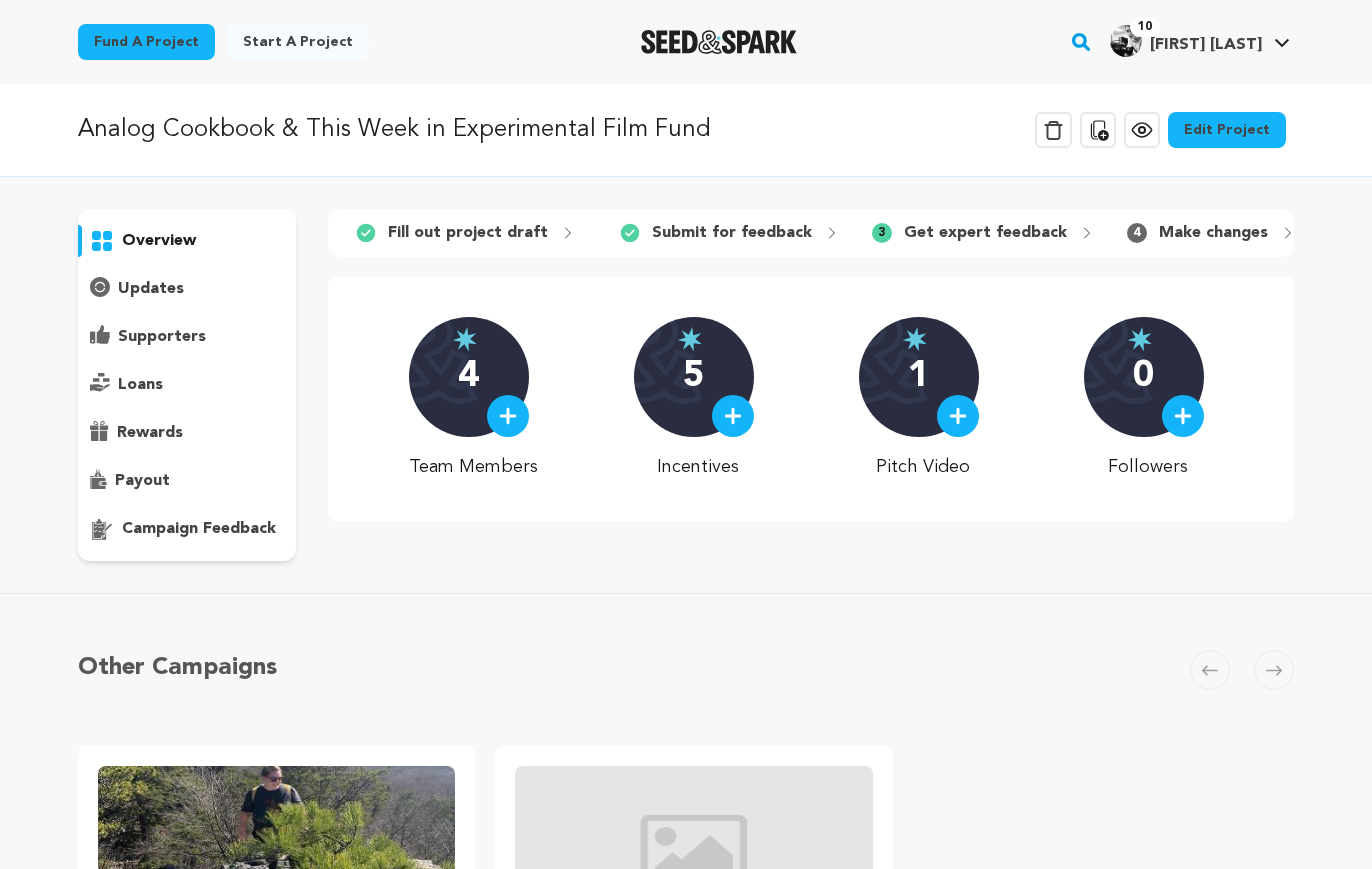 scroll, scrollTop: 0, scrollLeft: 0, axis: both 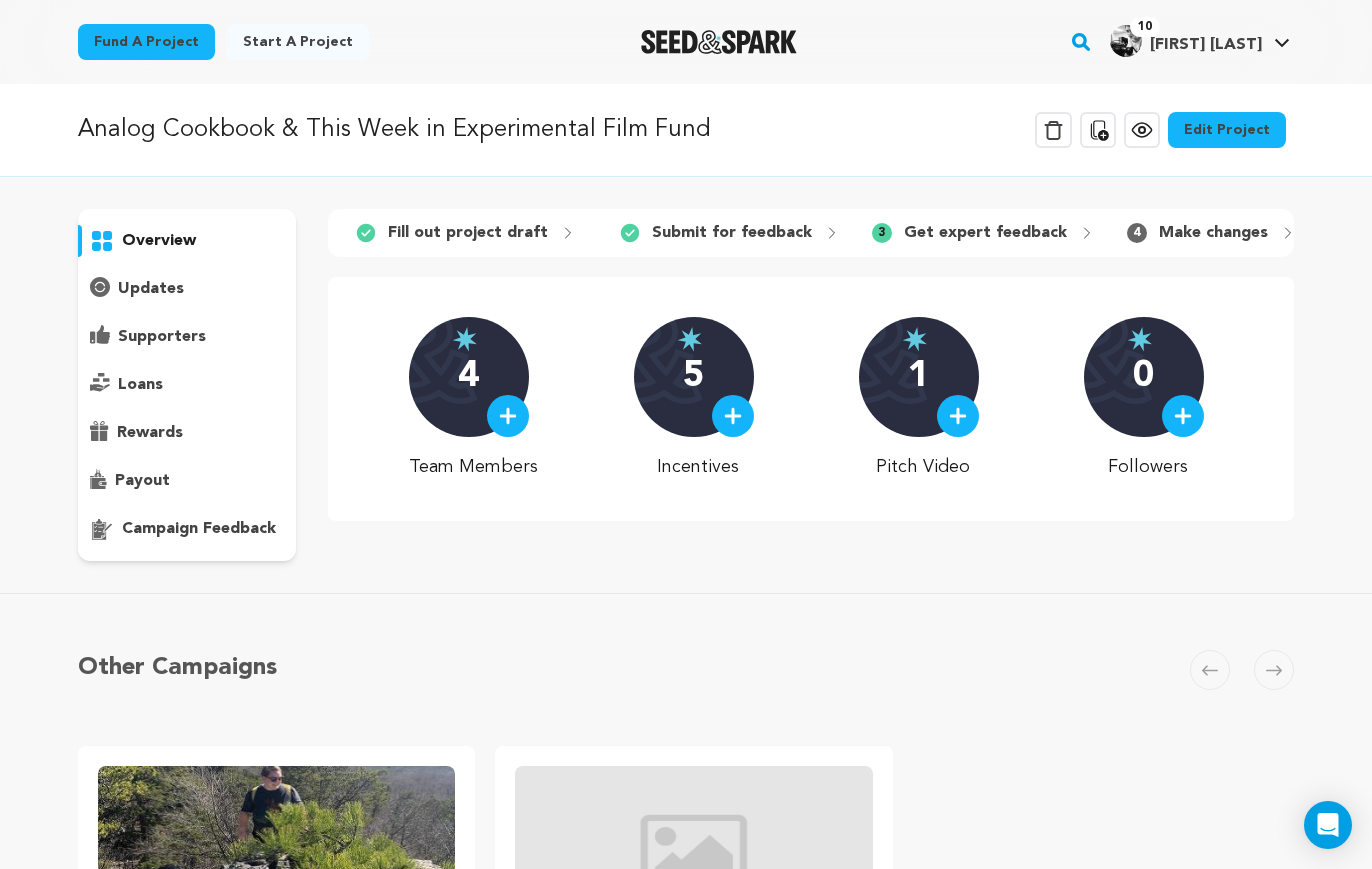 click on "rewards" at bounding box center (150, 433) 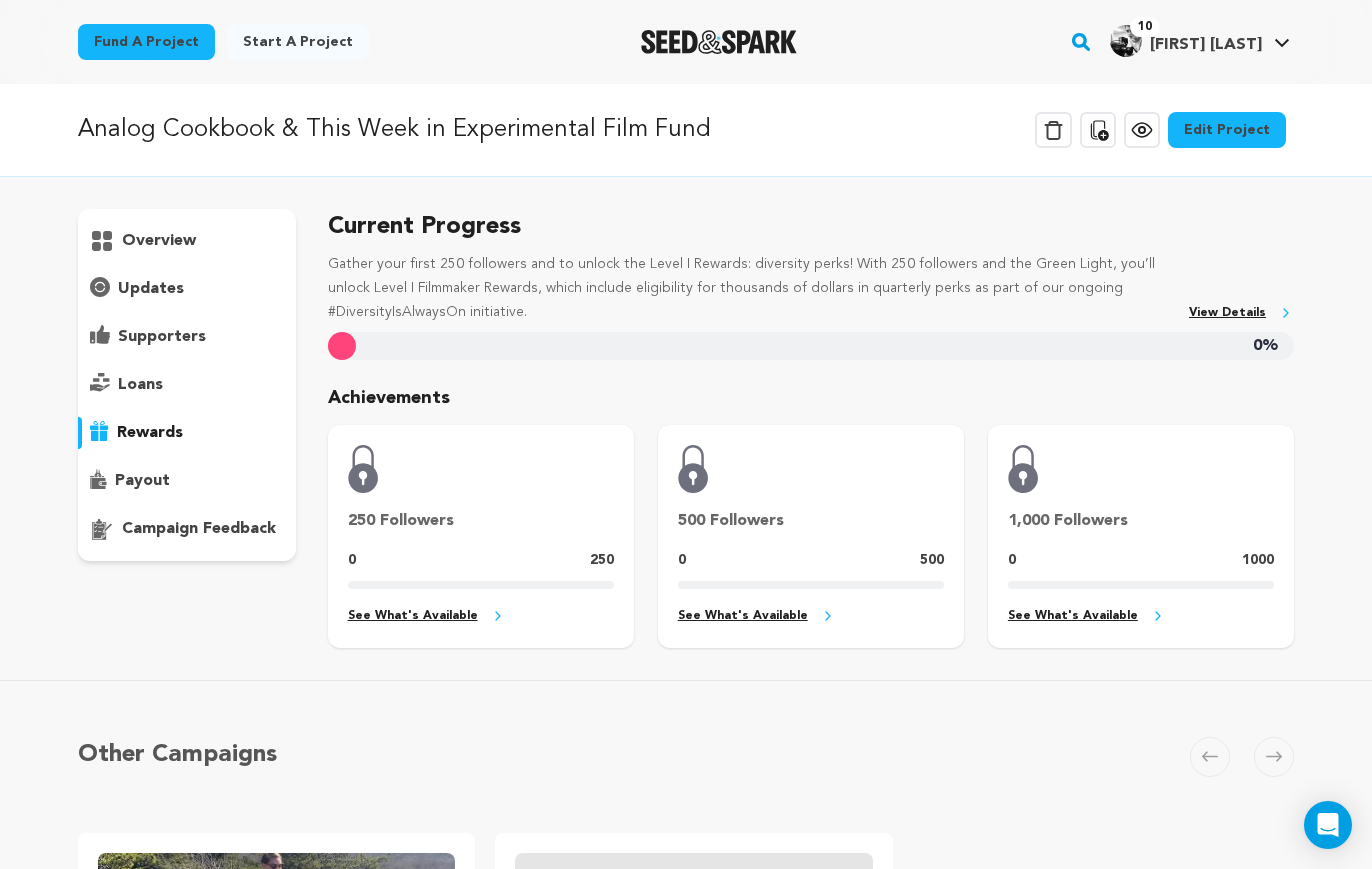 click on "updates" at bounding box center (151, 289) 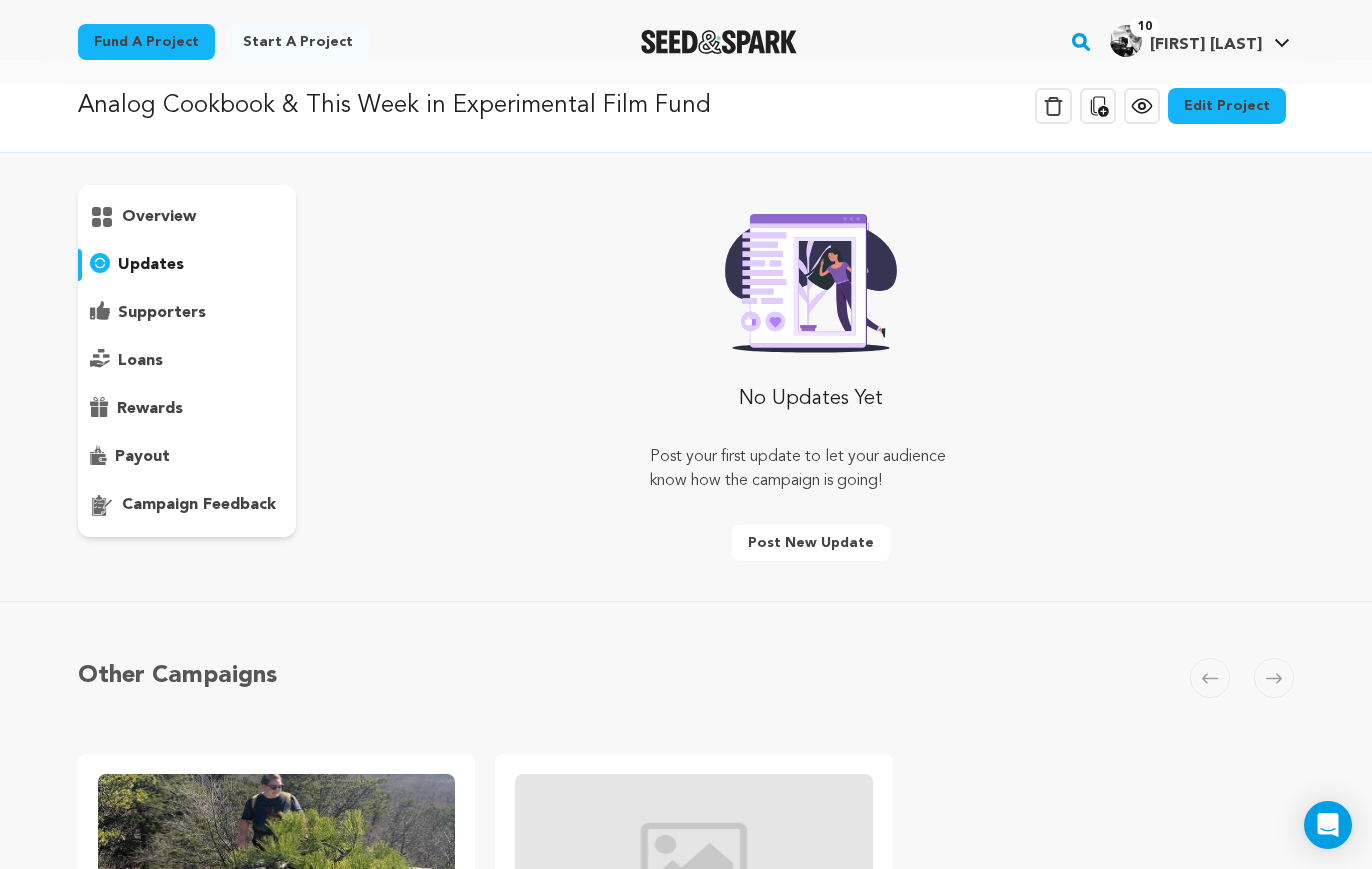 scroll, scrollTop: 0, scrollLeft: 0, axis: both 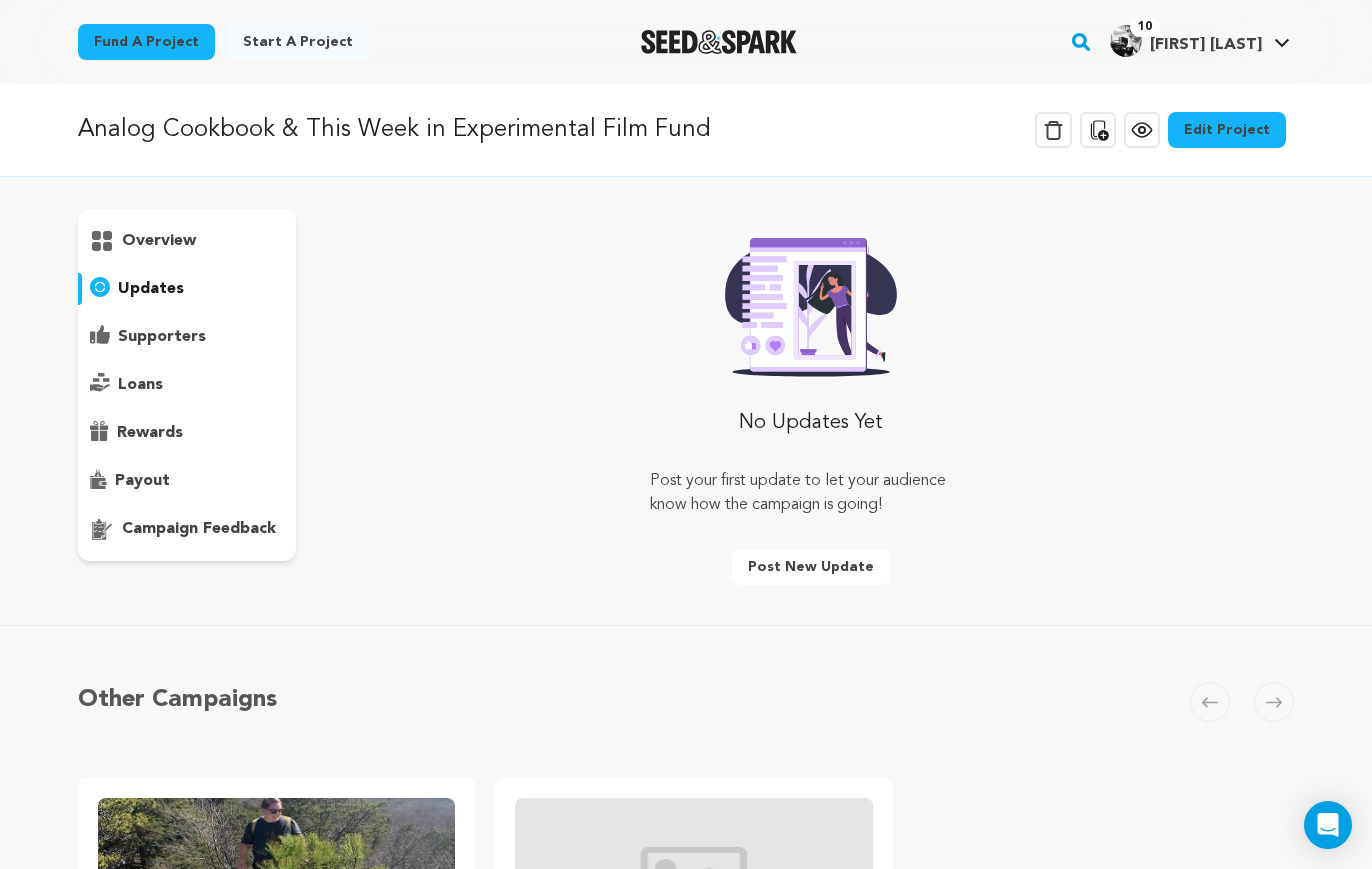 click on "overview" at bounding box center (159, 241) 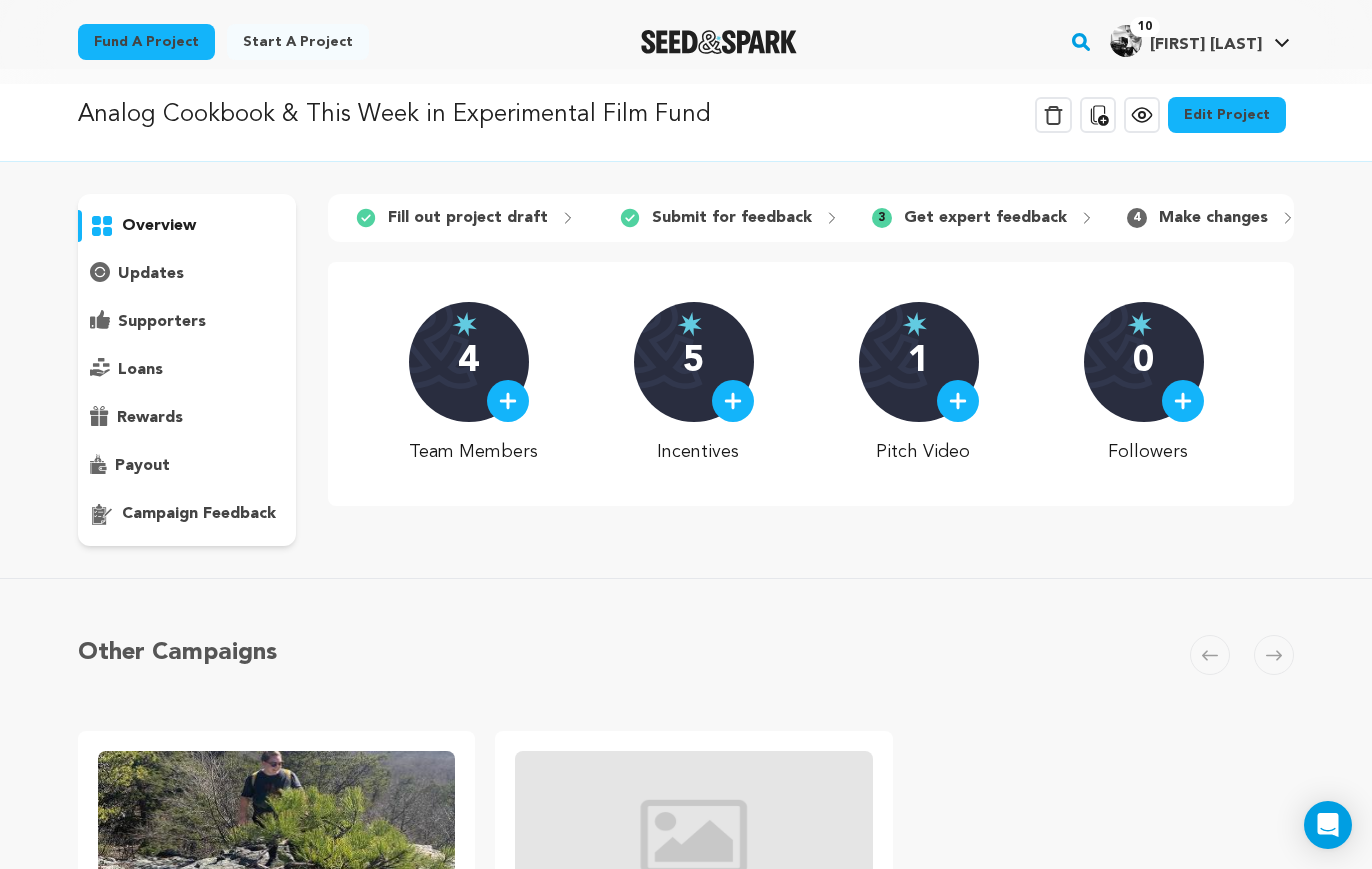 scroll, scrollTop: 12, scrollLeft: 0, axis: vertical 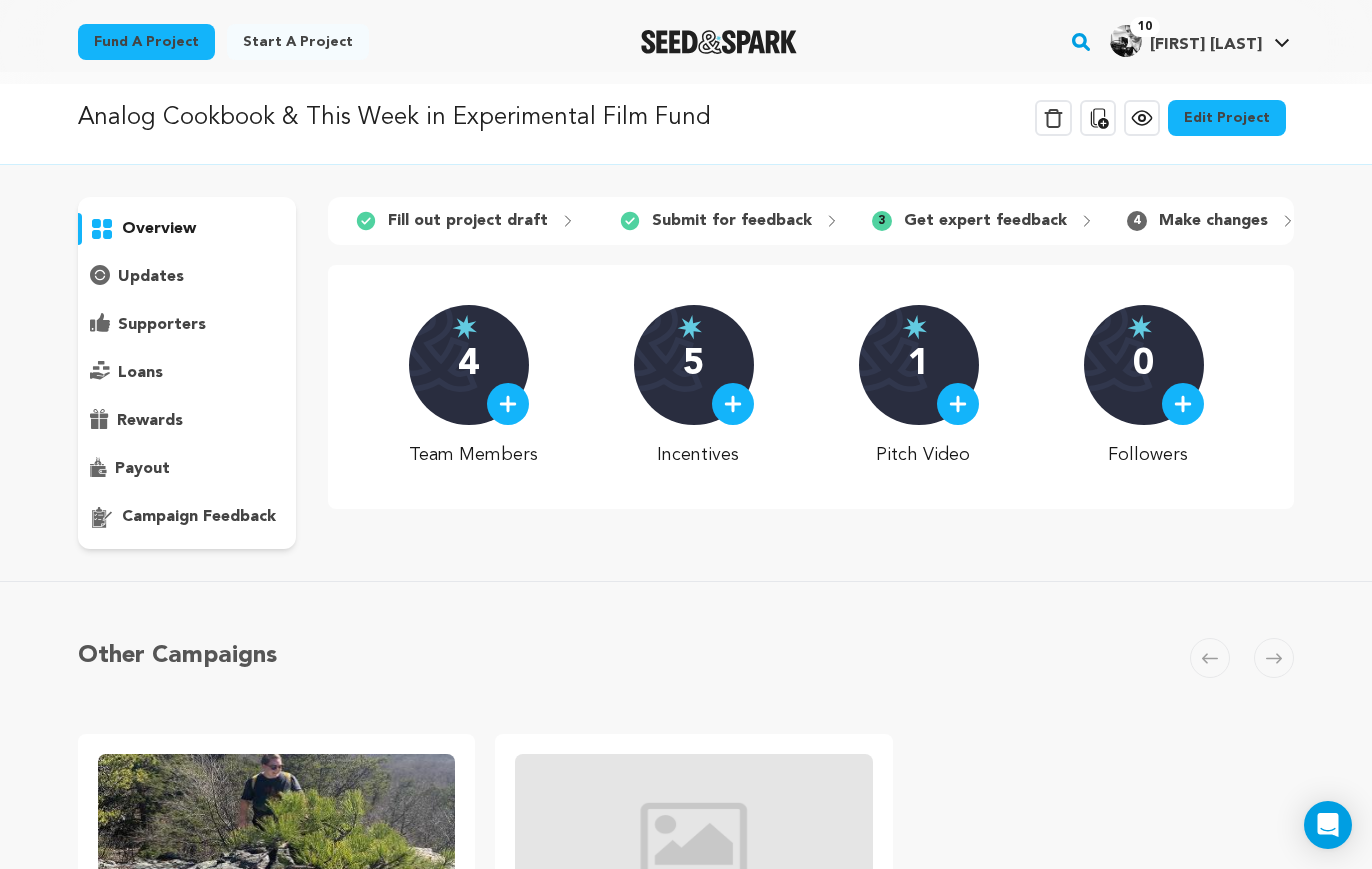 click on "Edit Project" at bounding box center [1227, 118] 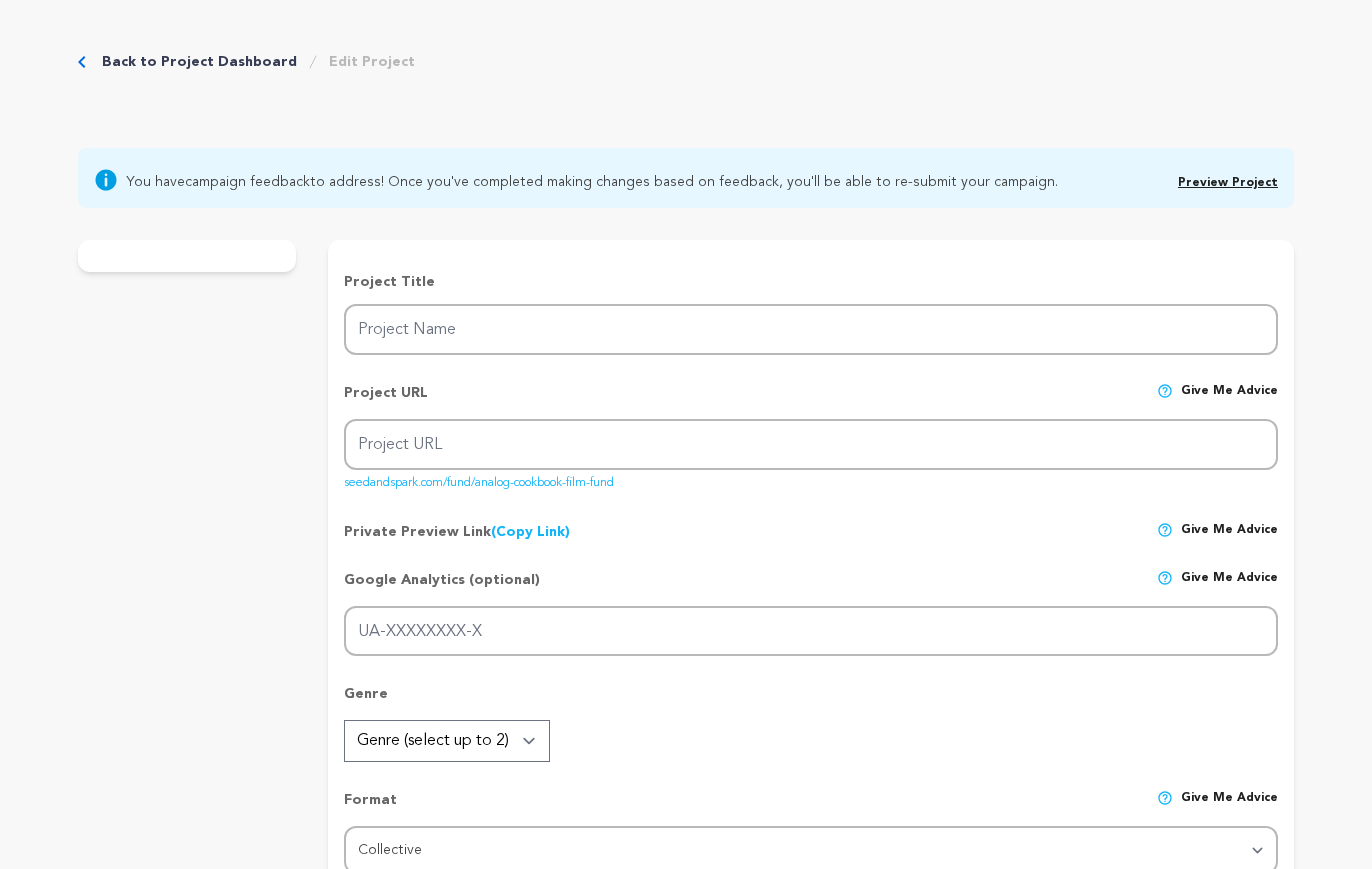 scroll, scrollTop: 0, scrollLeft: 0, axis: both 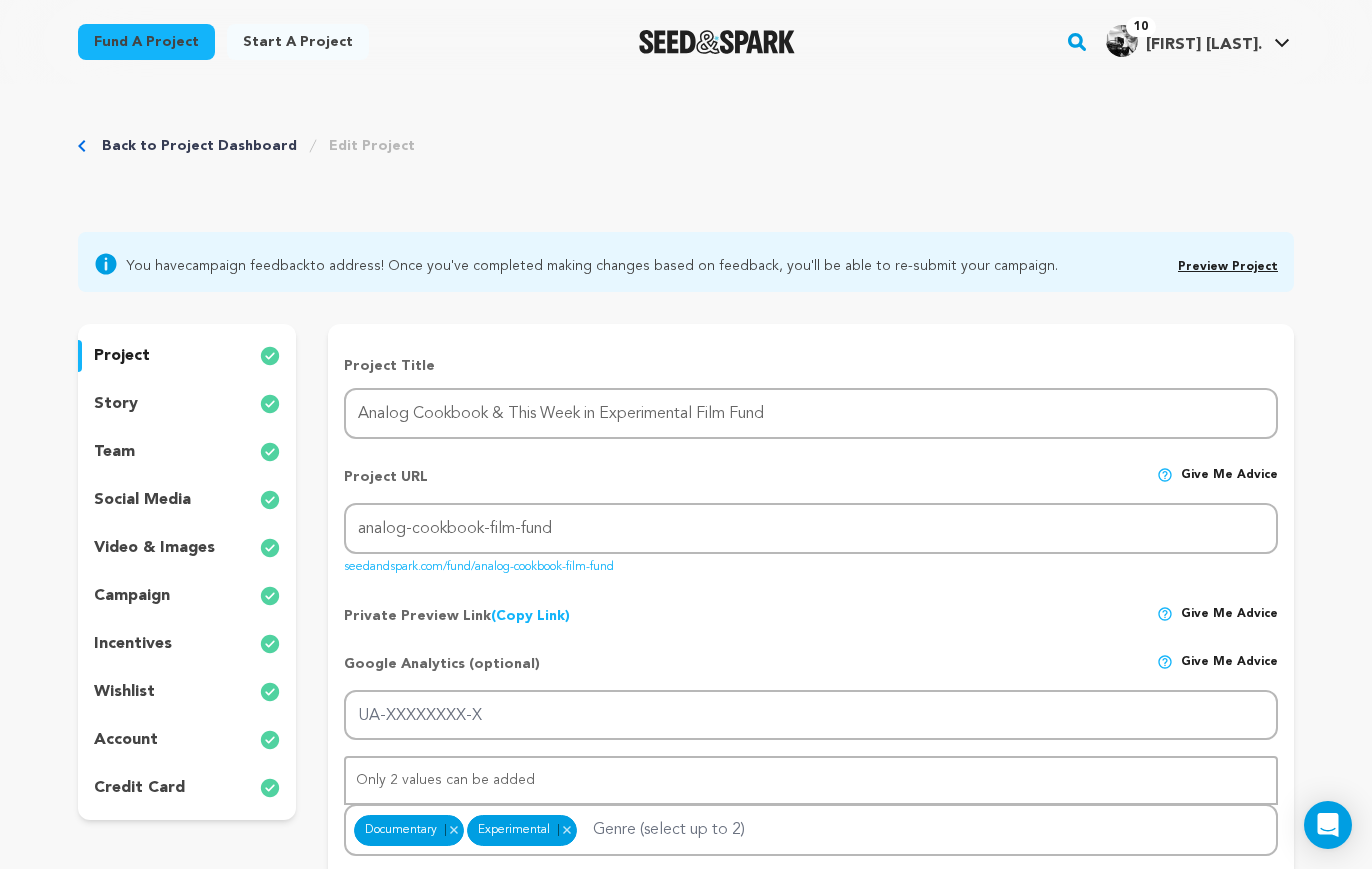 click on "wishlist" at bounding box center [187, 692] 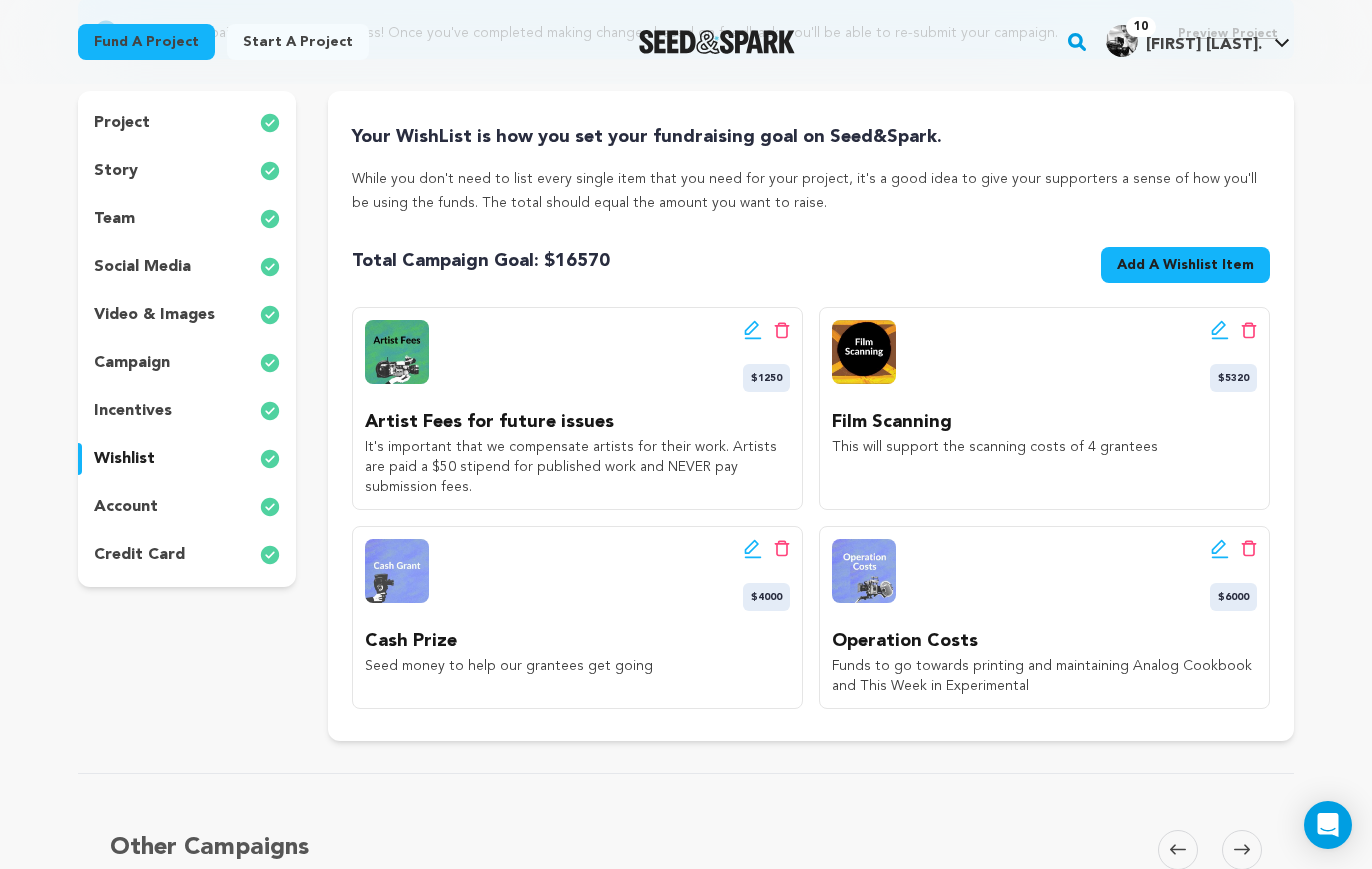 scroll, scrollTop: 263, scrollLeft: 0, axis: vertical 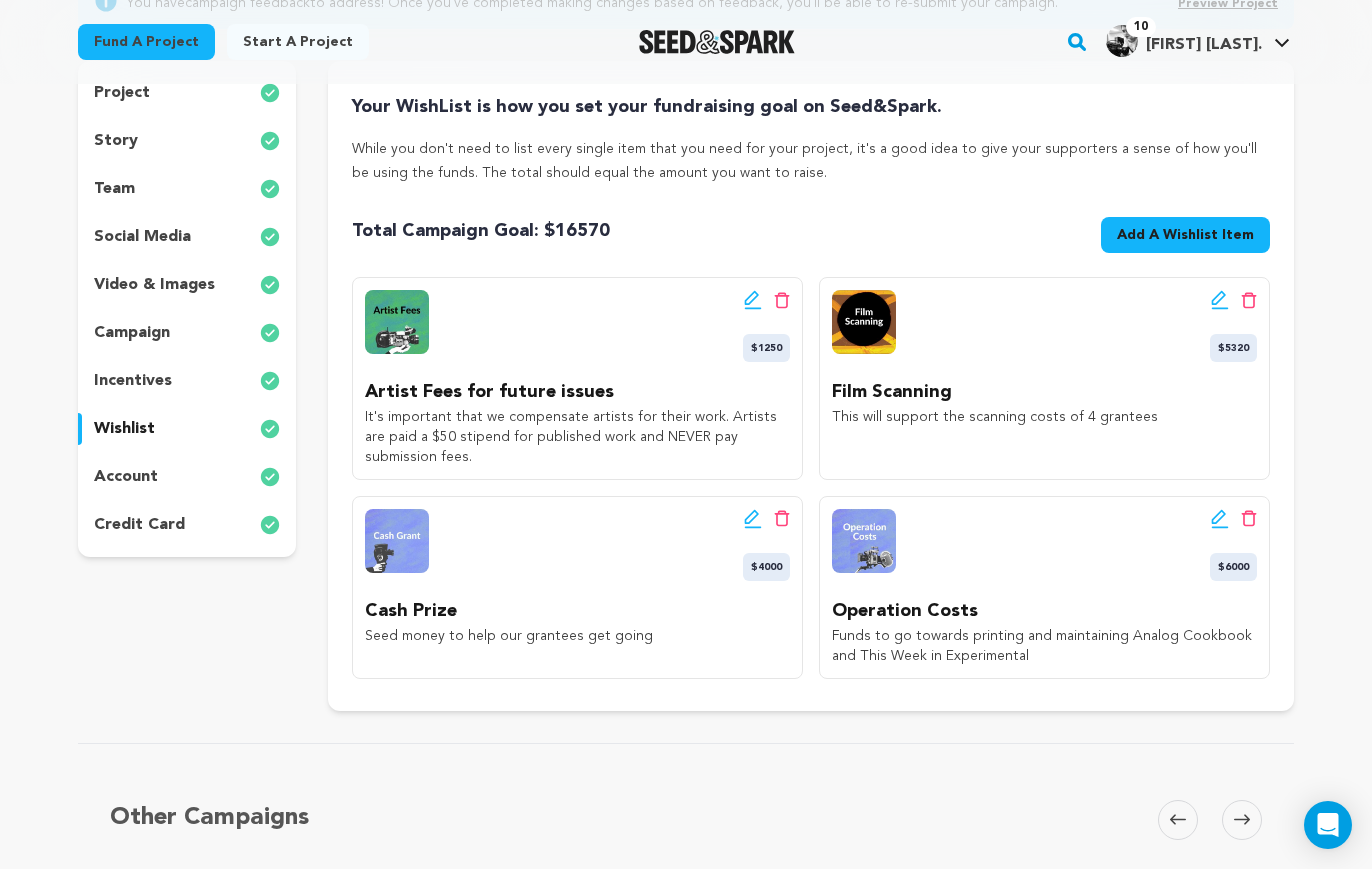 click 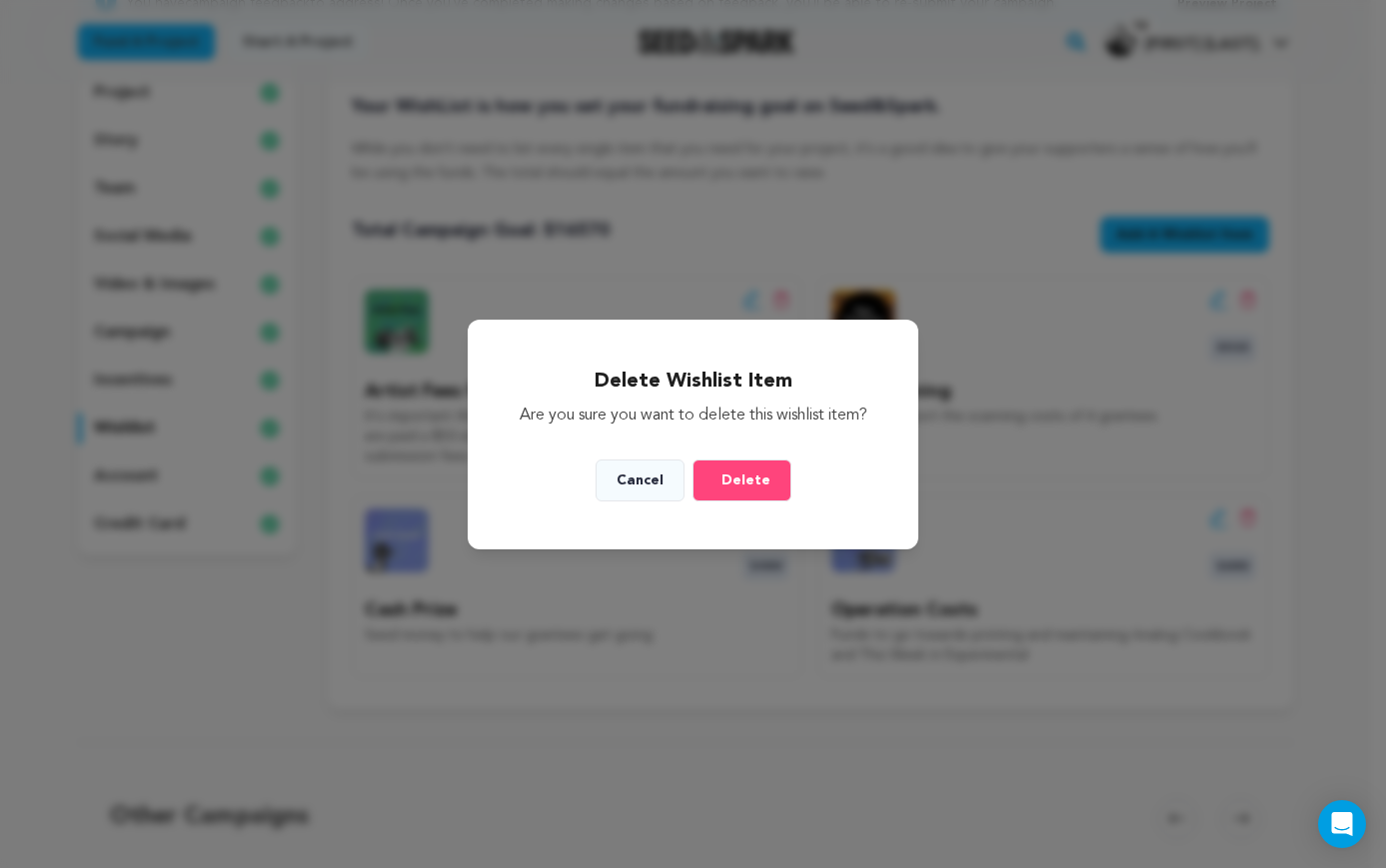click on "Delete" at bounding box center [745, 480] 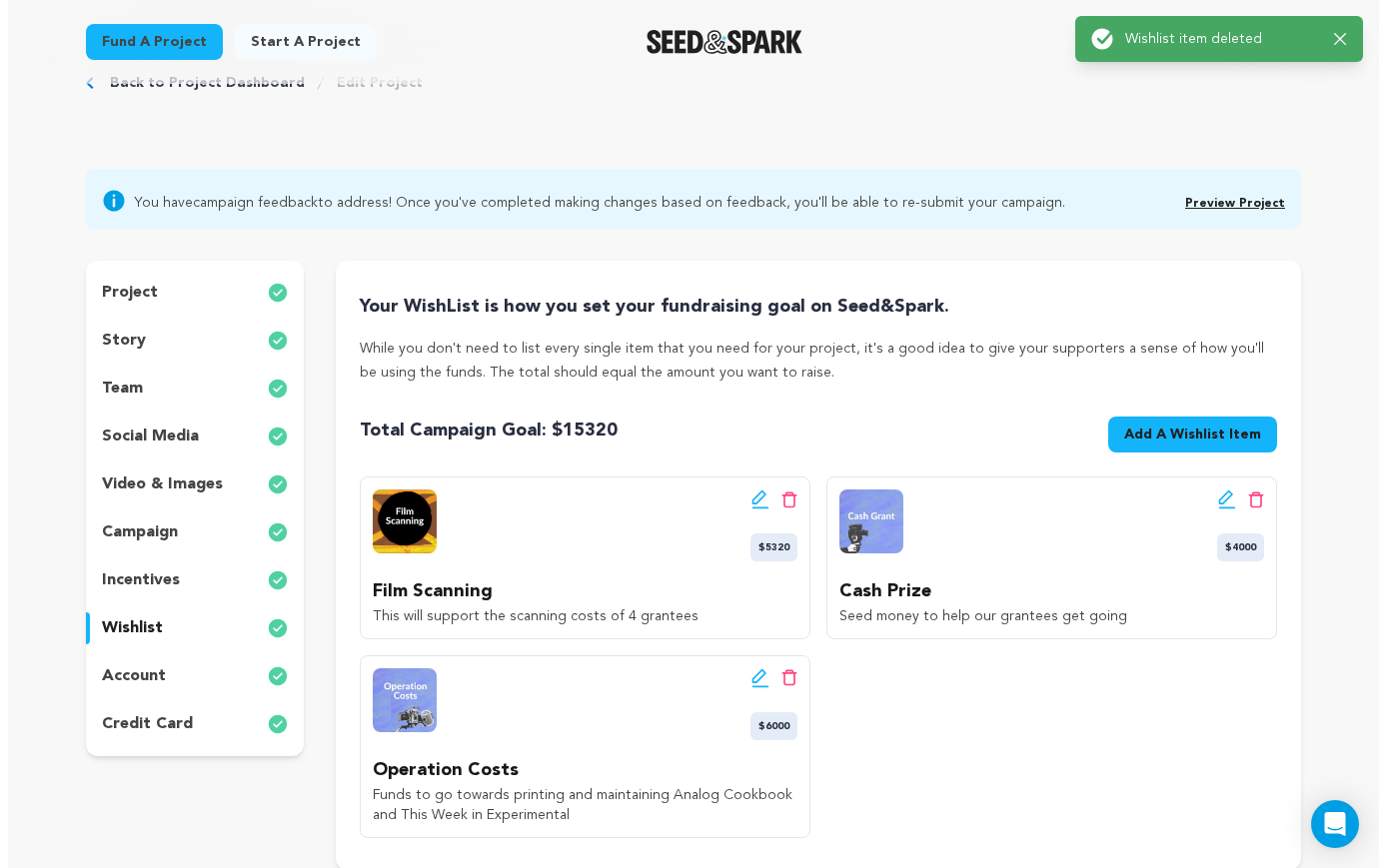 scroll, scrollTop: 84, scrollLeft: 0, axis: vertical 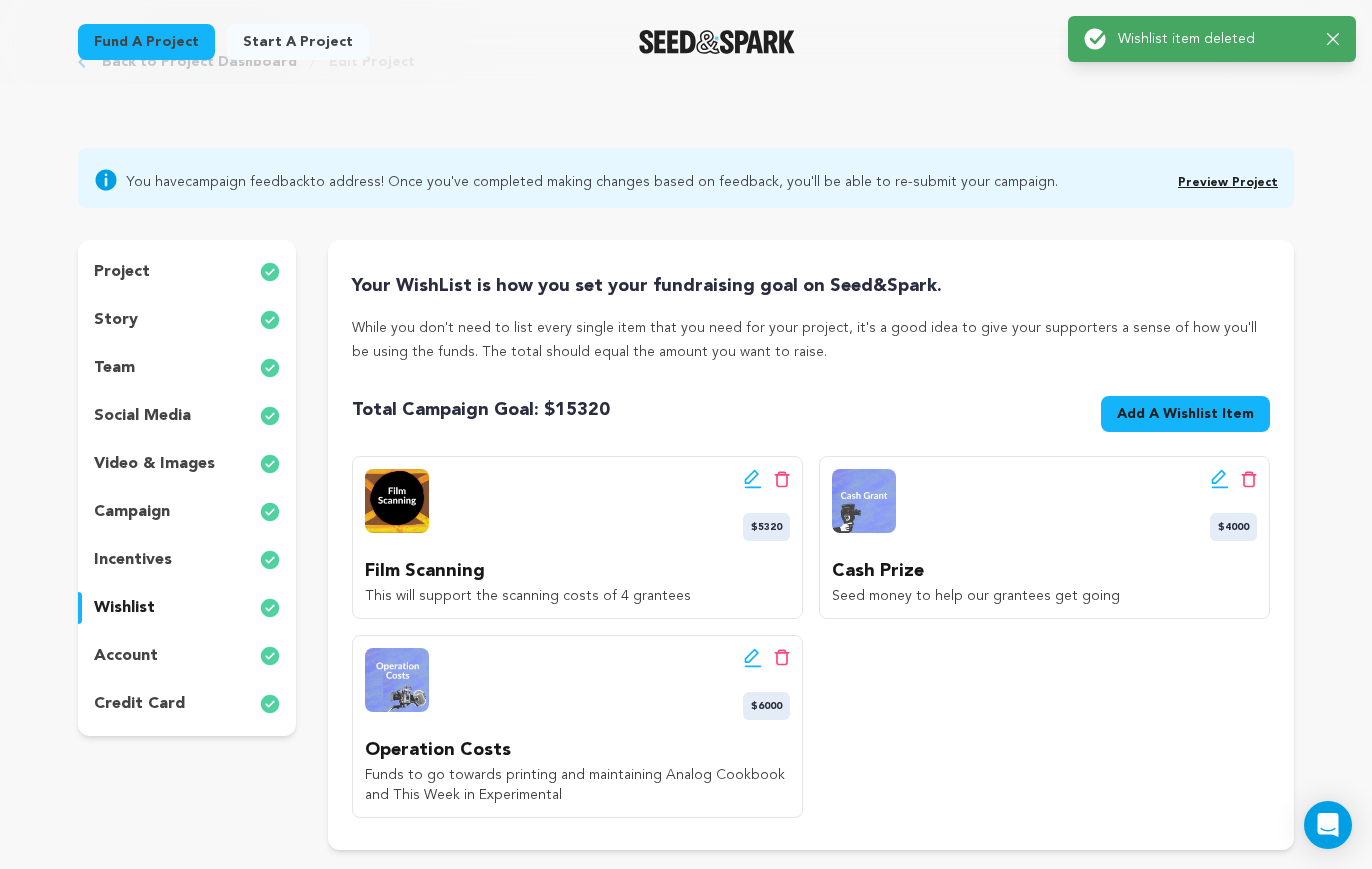 click 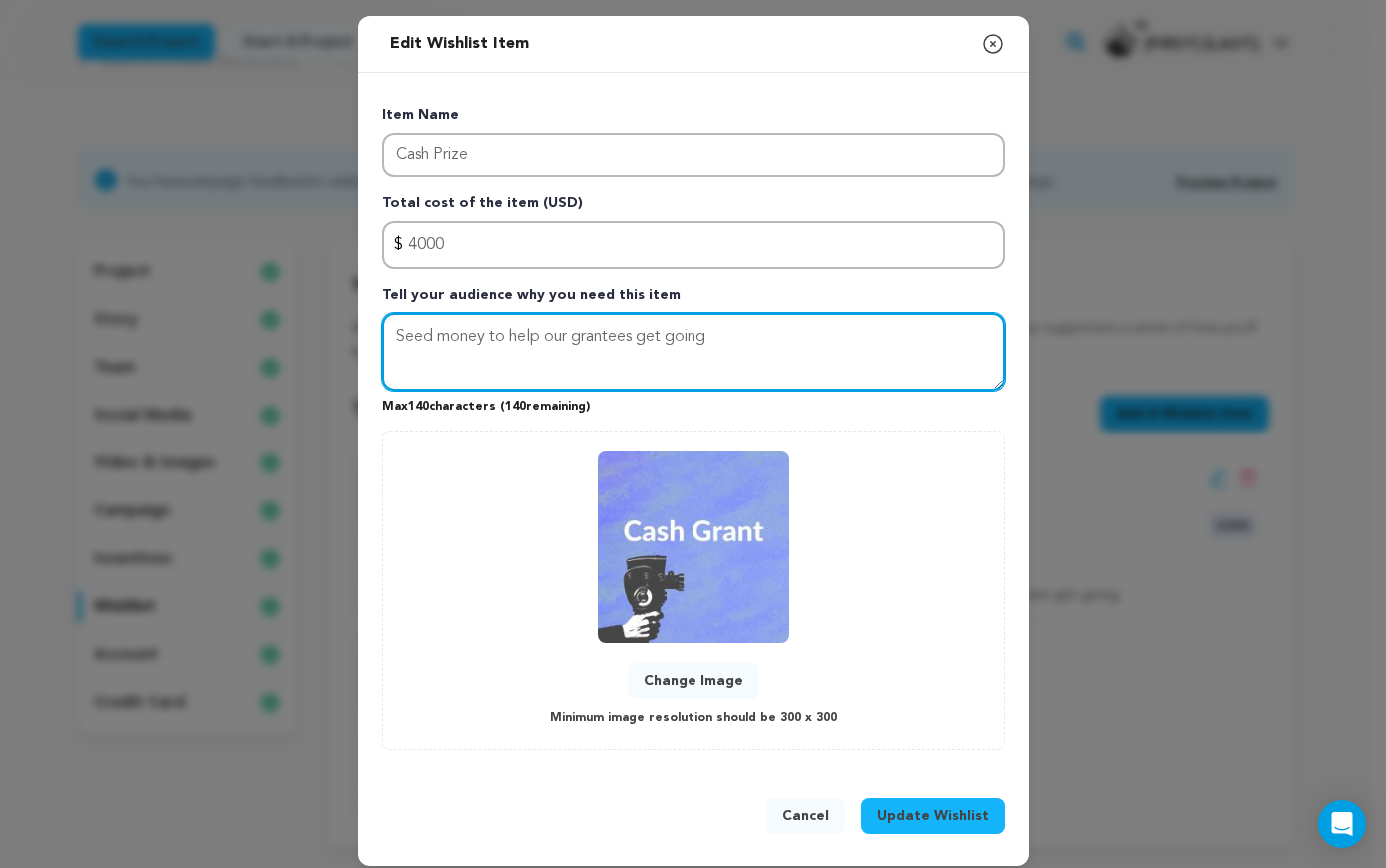 click on "Seed money to help our grantees get going" at bounding box center [693, 352] 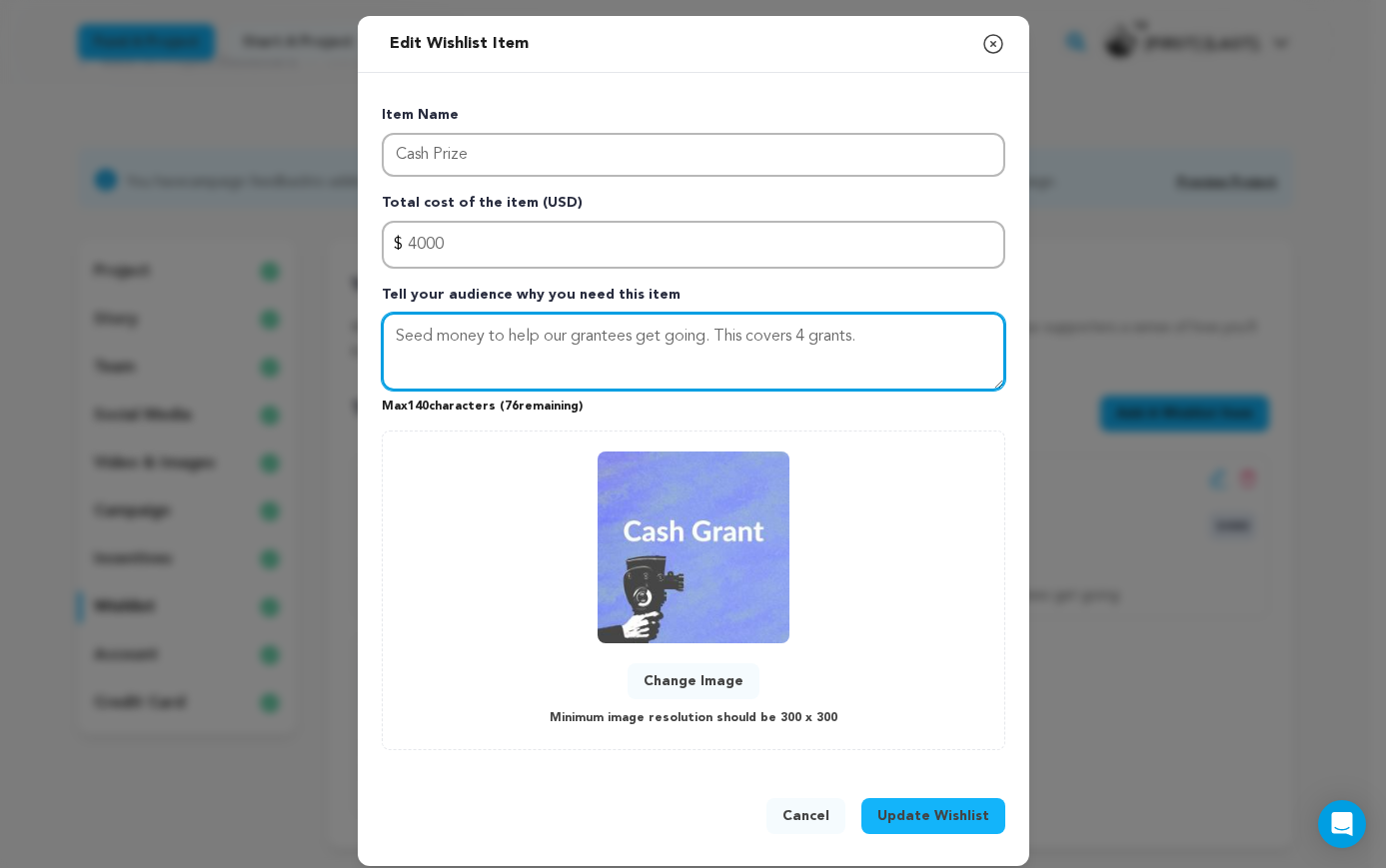type on "Seed money to help our grantees get going. This covers 4 grants." 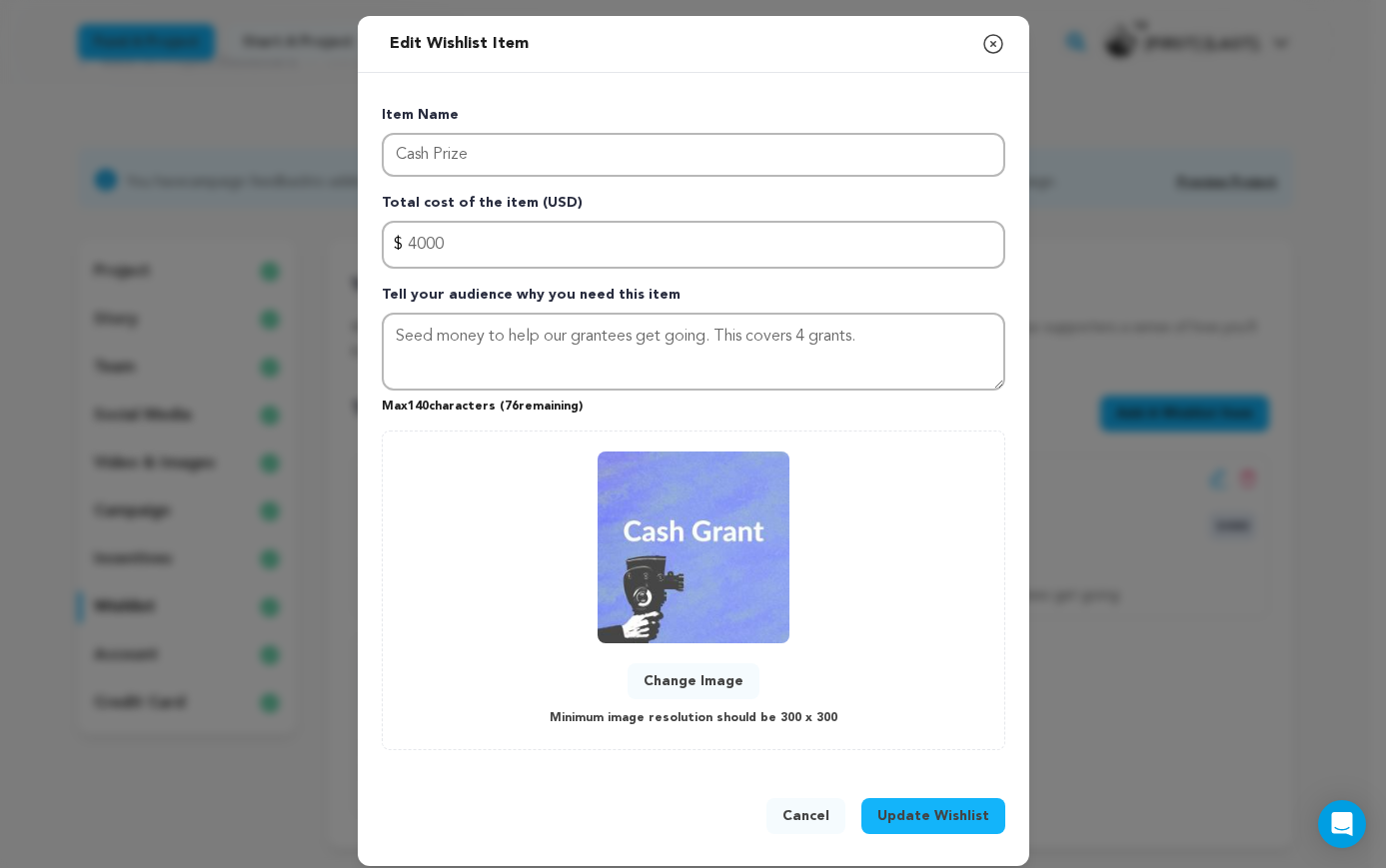 click on "Update Wishlist" at bounding box center (933, 816) 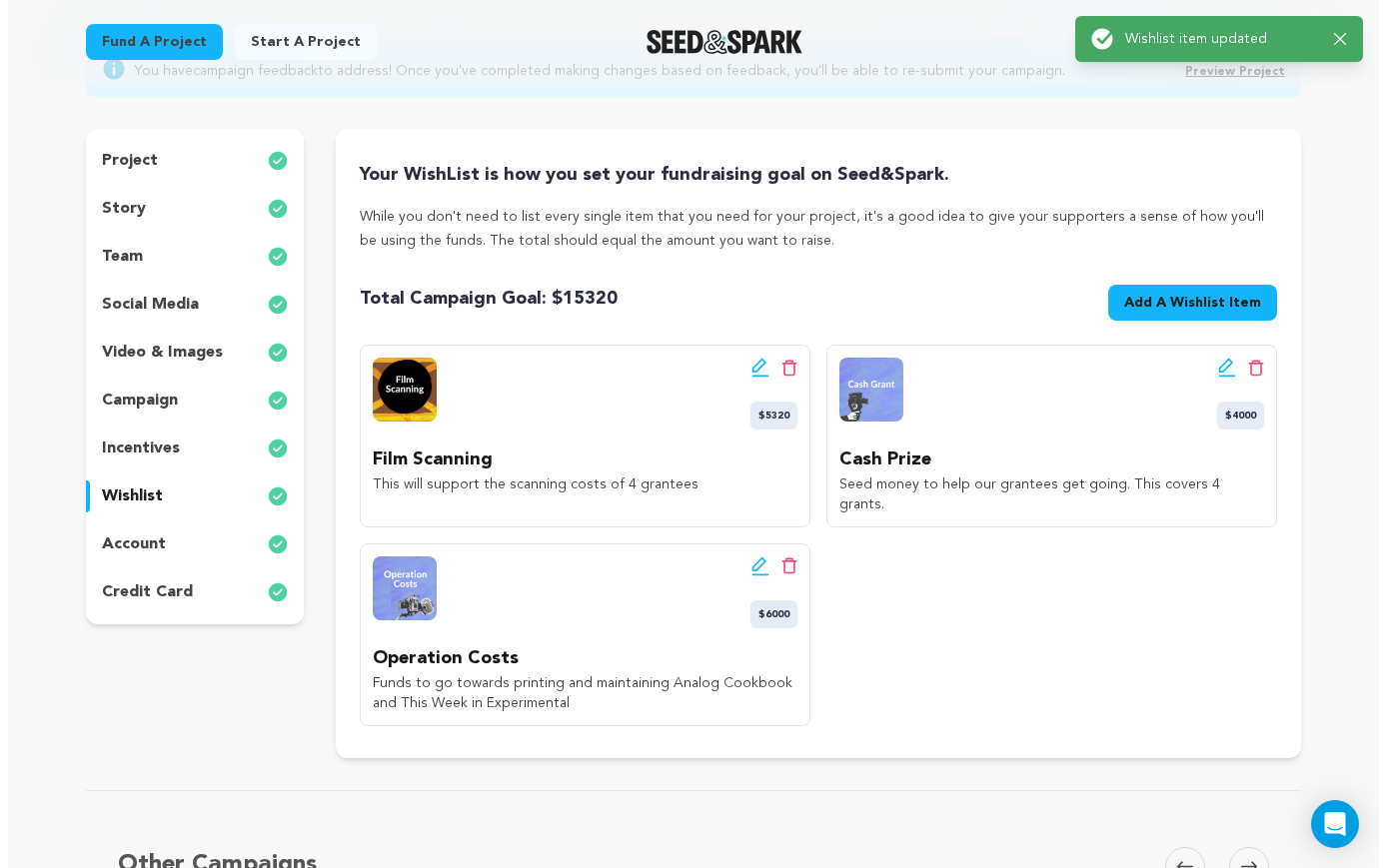 scroll, scrollTop: 232, scrollLeft: 0, axis: vertical 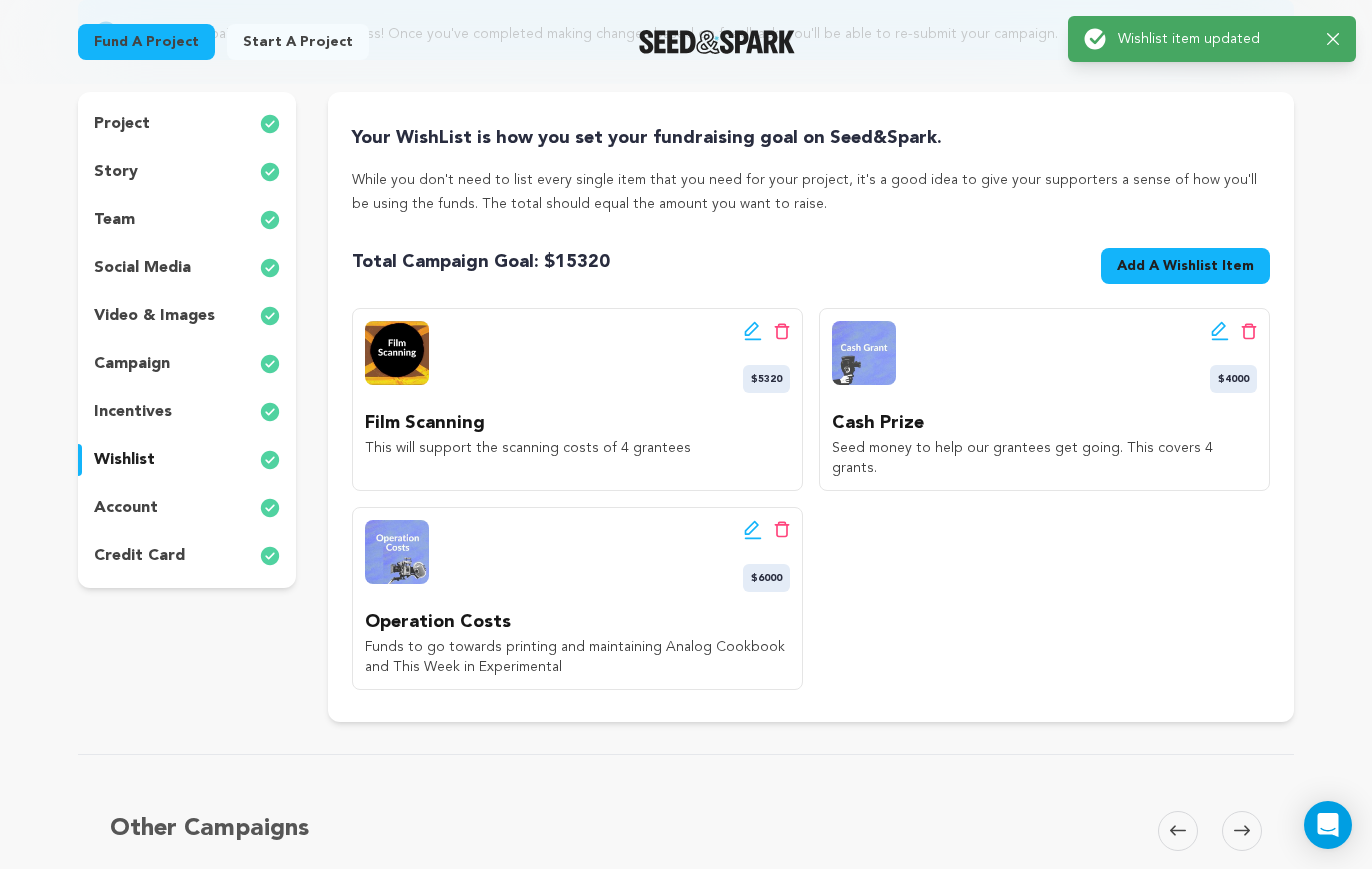 click 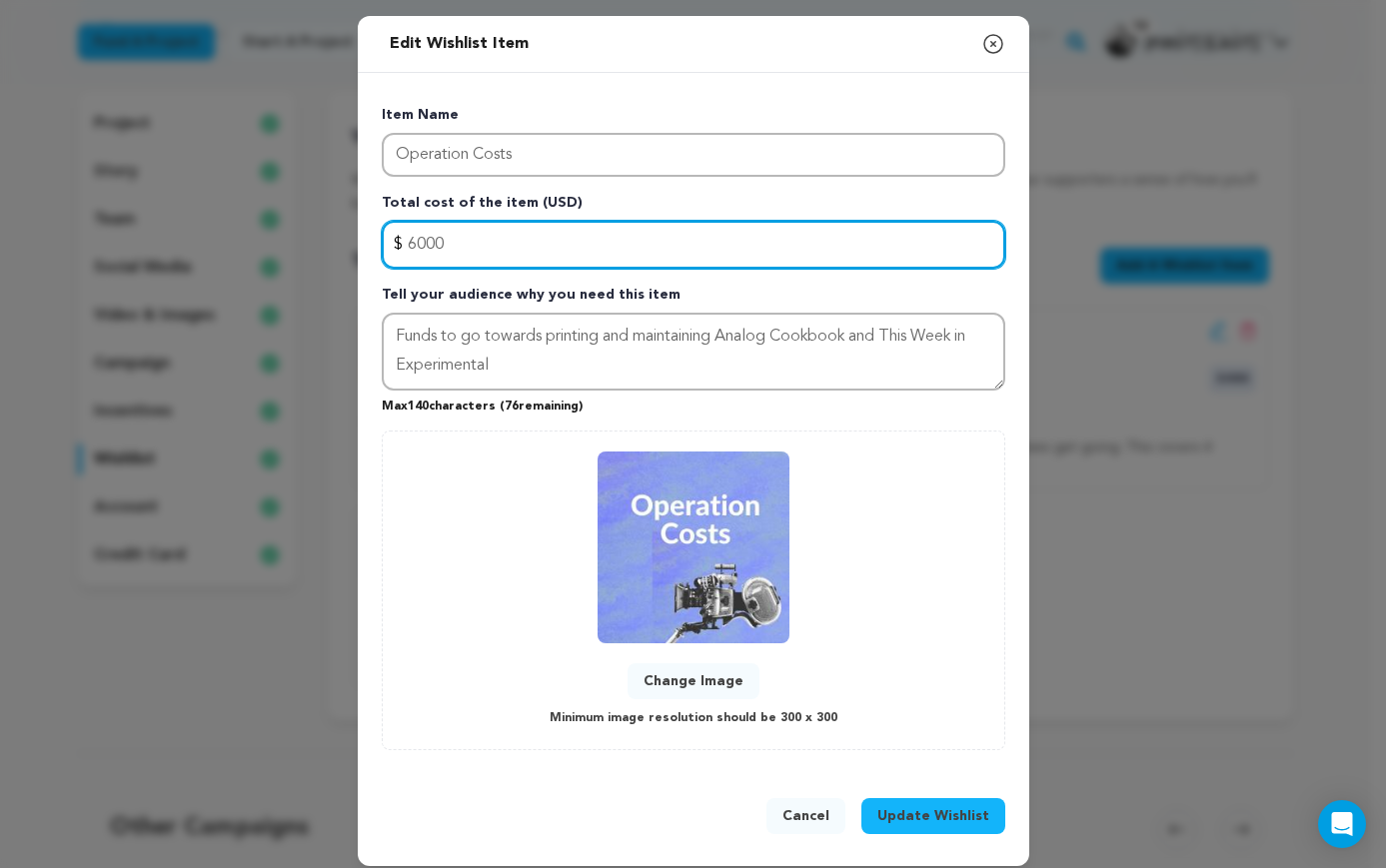 click on "6000" at bounding box center [693, 245] 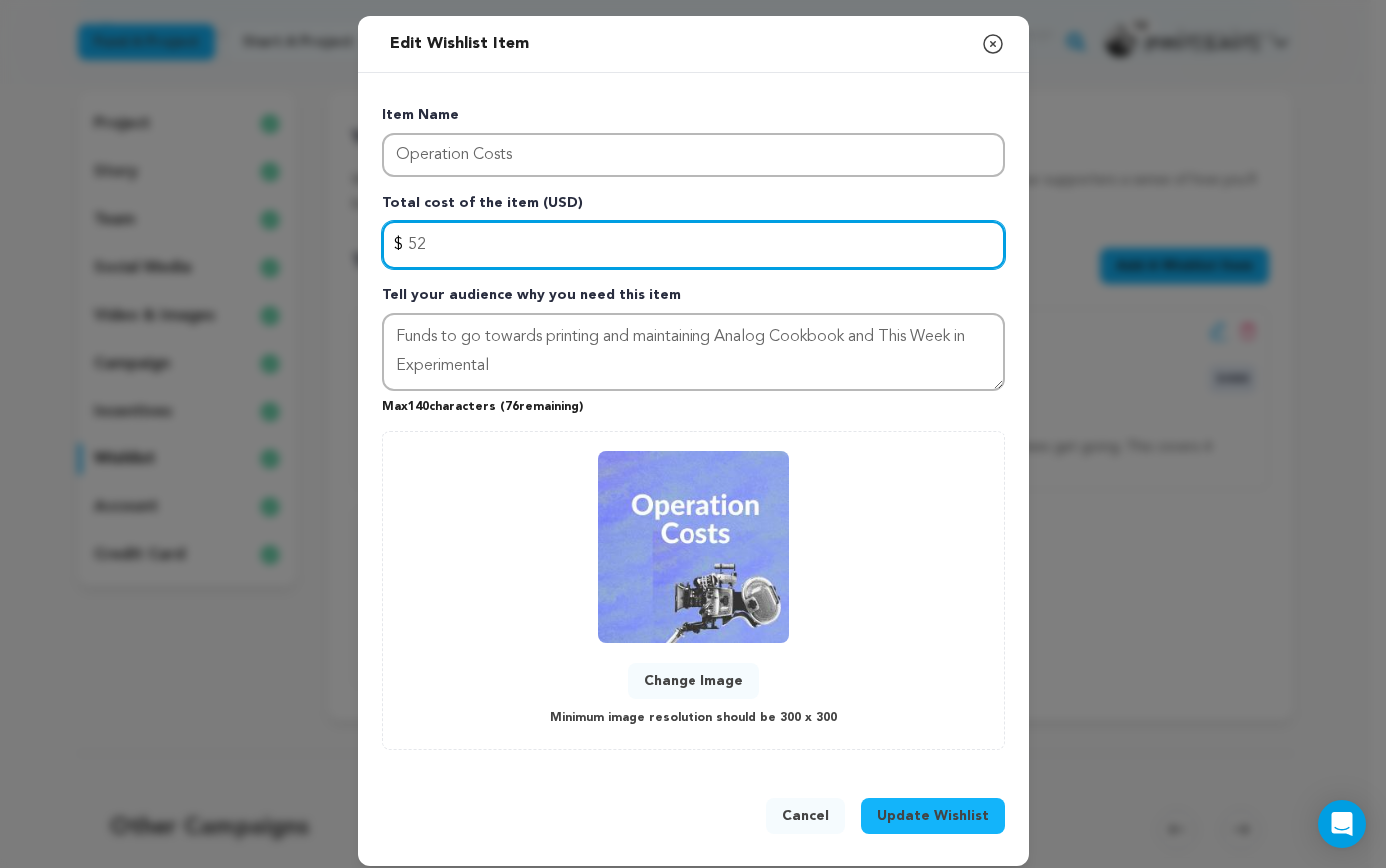 type on "5" 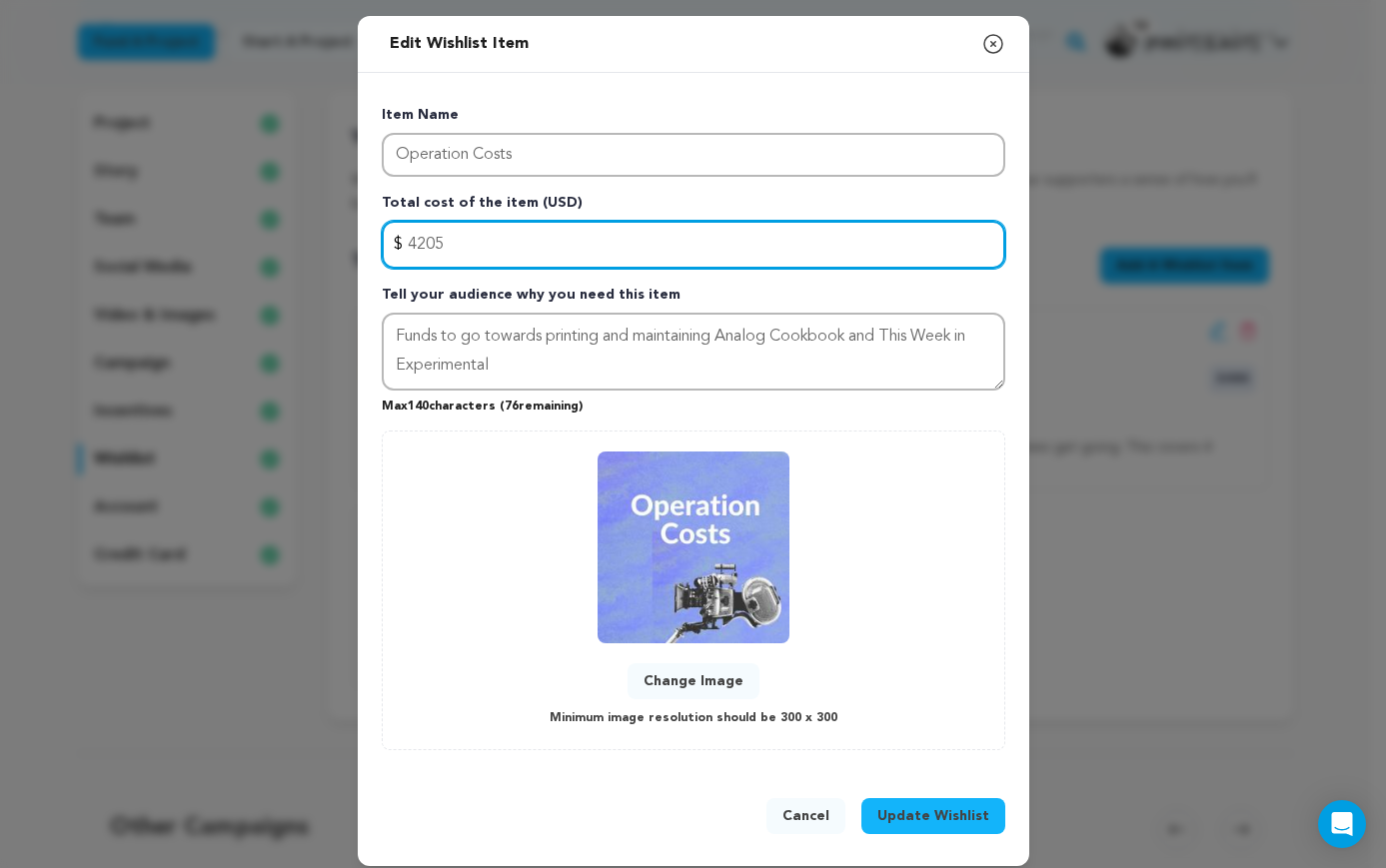 type on "4205" 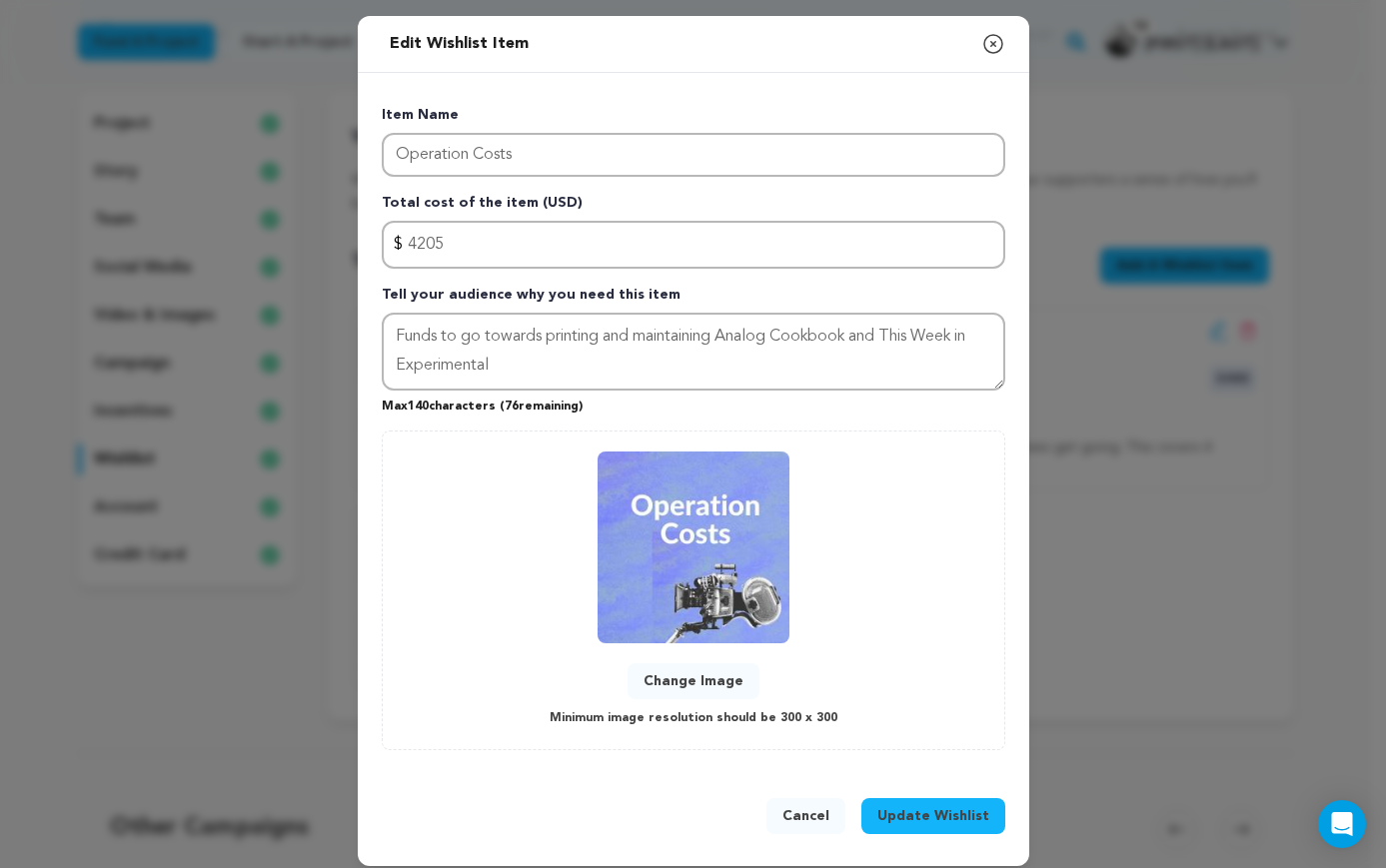 click on "Change Image
Minimum image resolution should be 300 x 300" at bounding box center (693, 590) 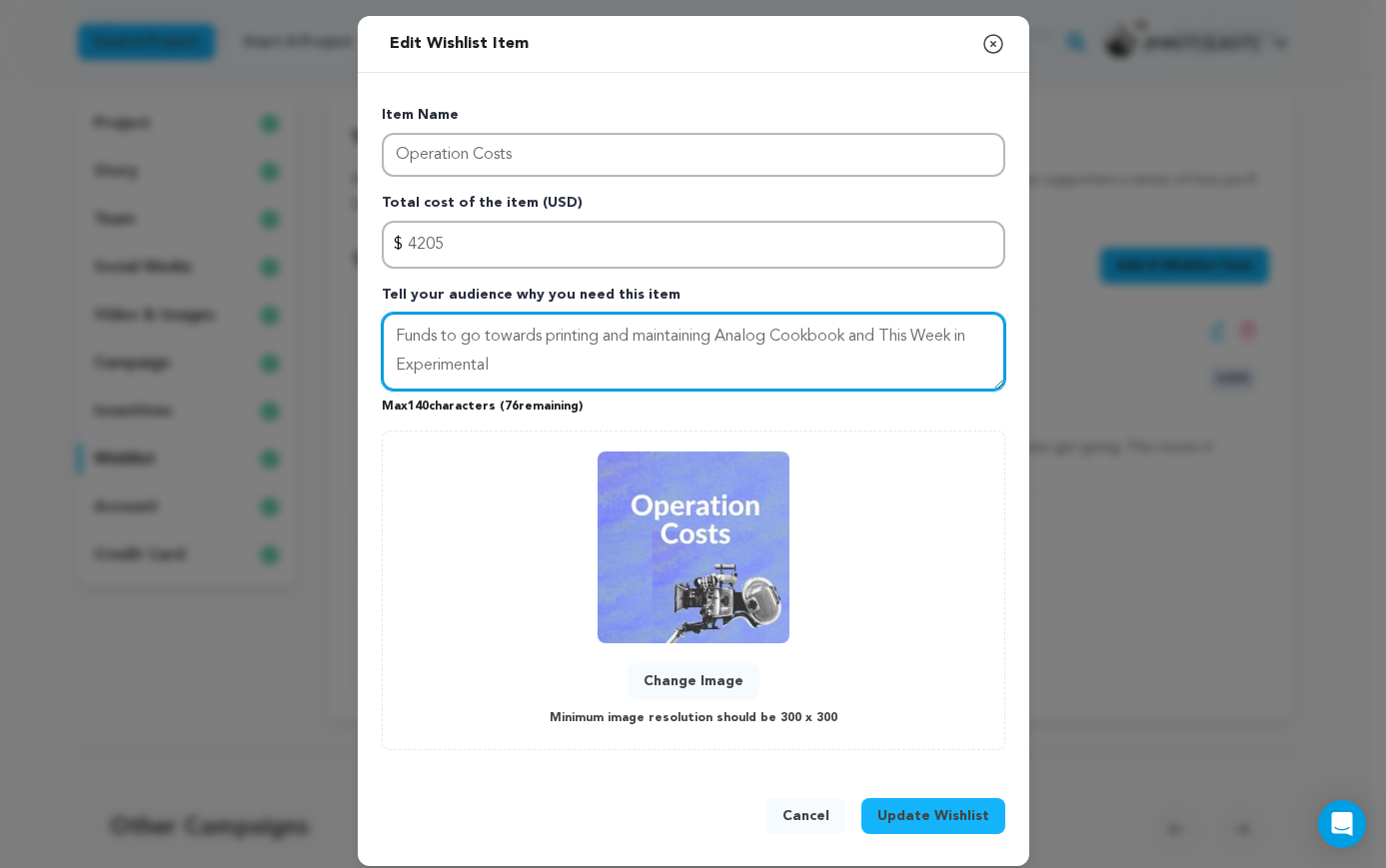 click on "Funds to go towards printing and maintaining Analog Cookbook and This Week in Experimental" at bounding box center [693, 352] 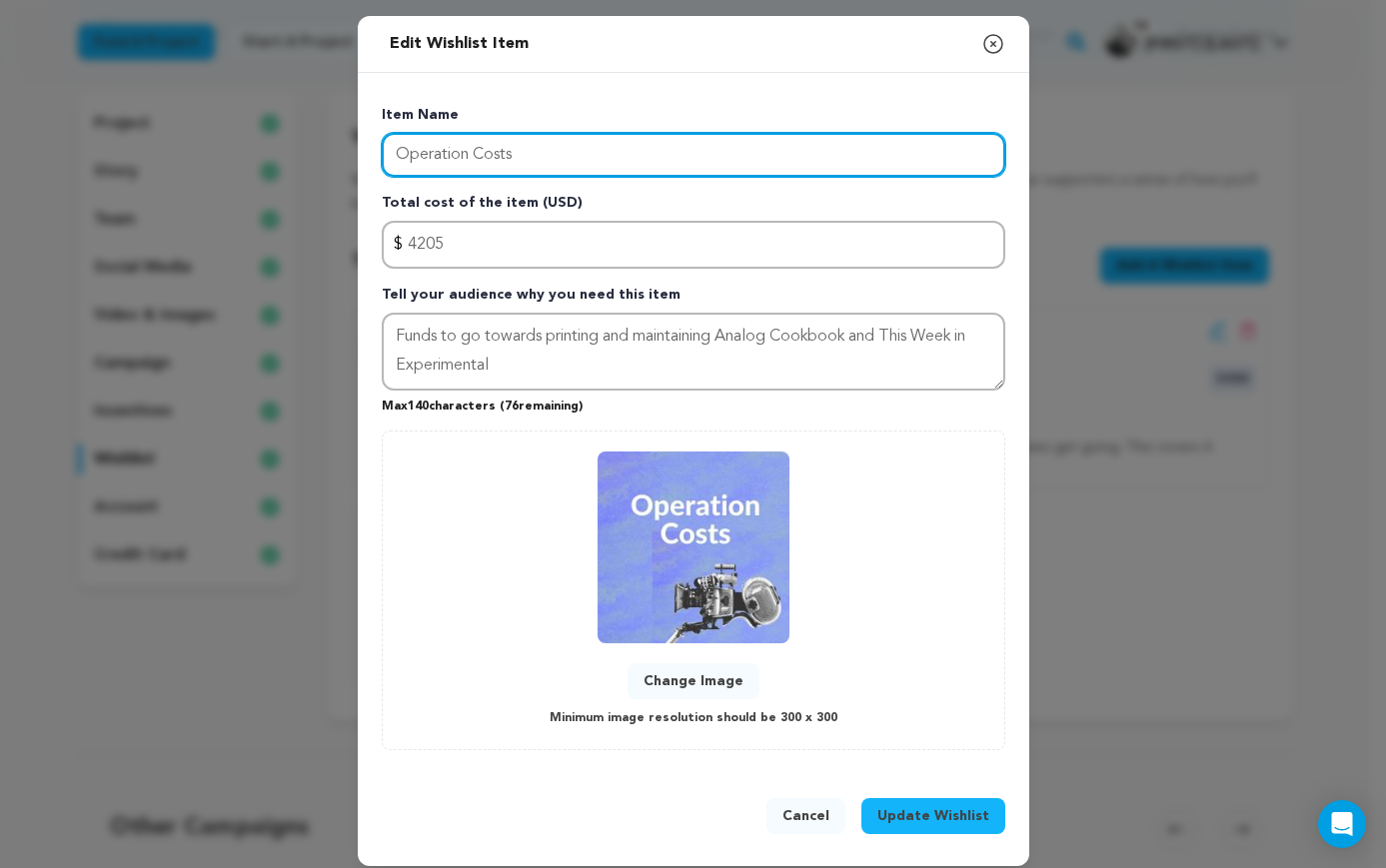 click on "Operation Costs" at bounding box center (693, 155) 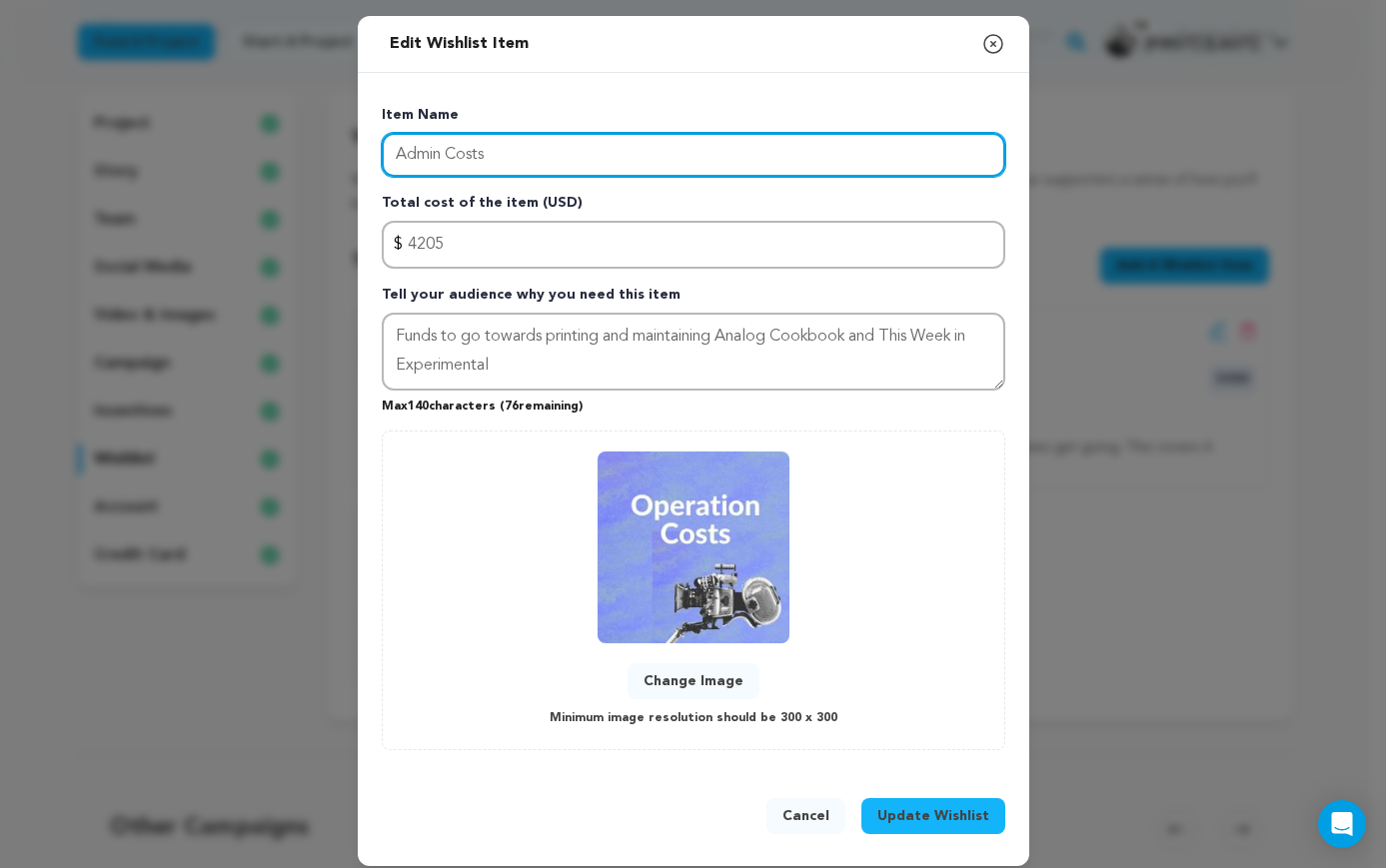 type on "Admin Costs" 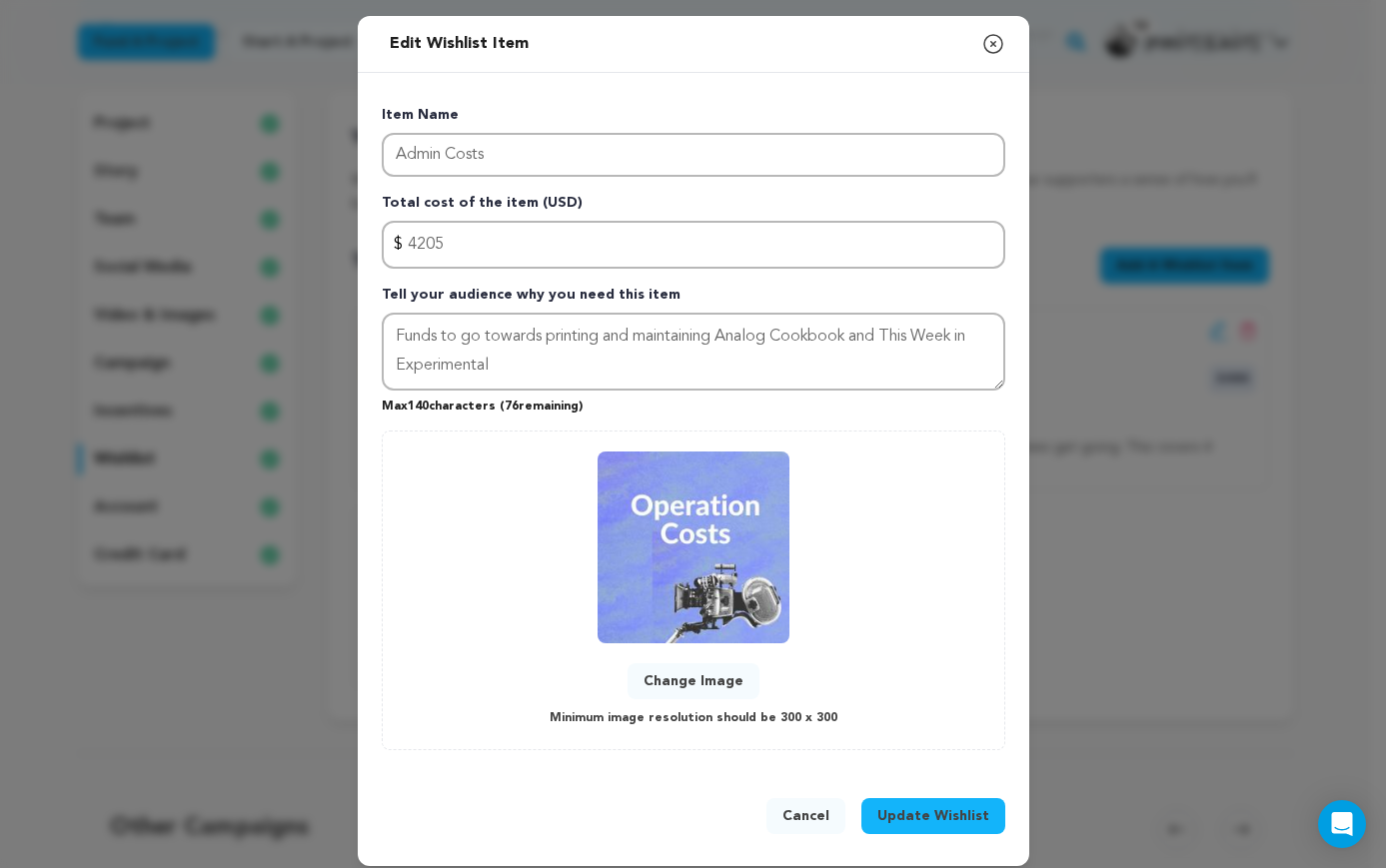 click on "Update Wishlist" at bounding box center (933, 816) 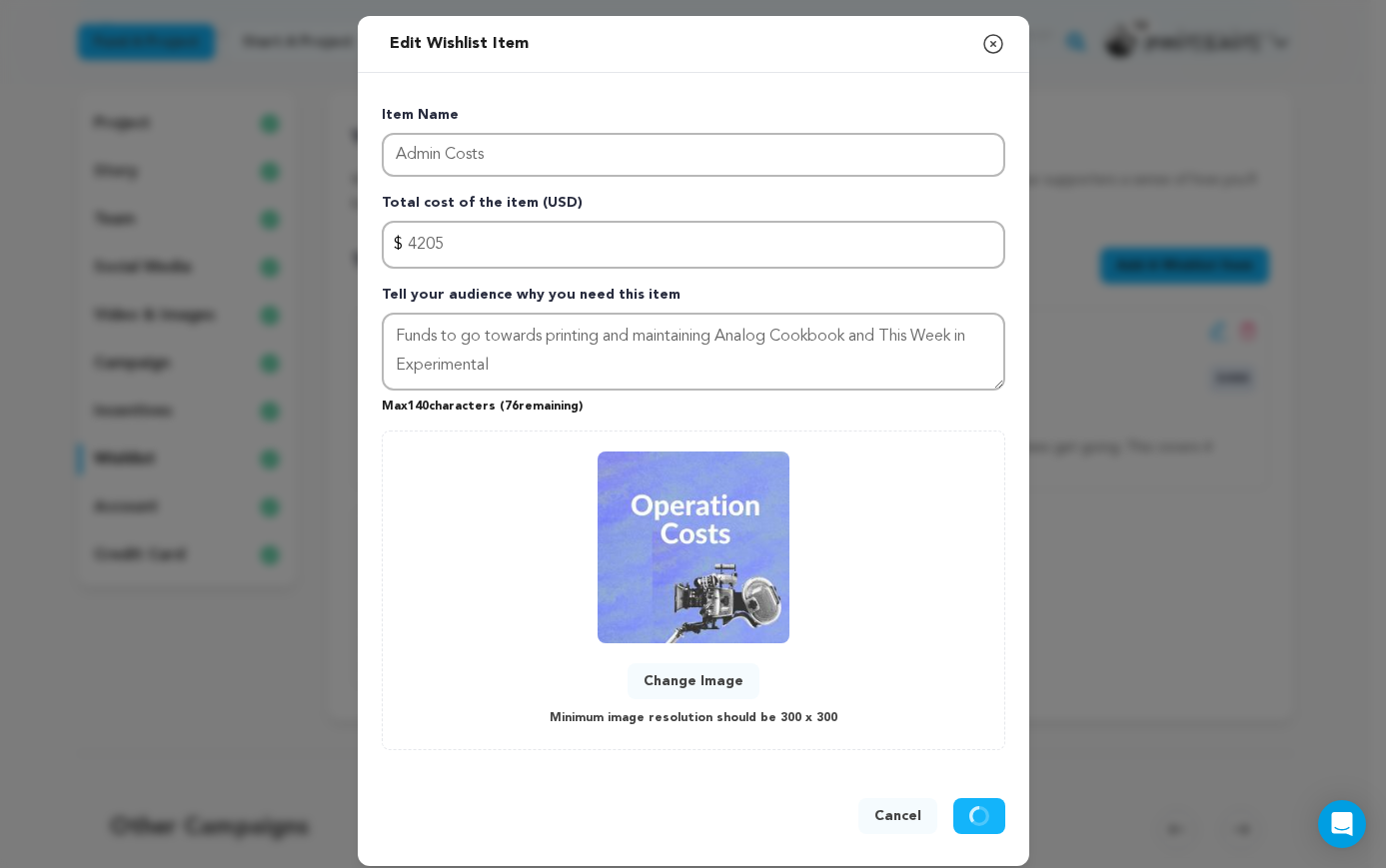 type 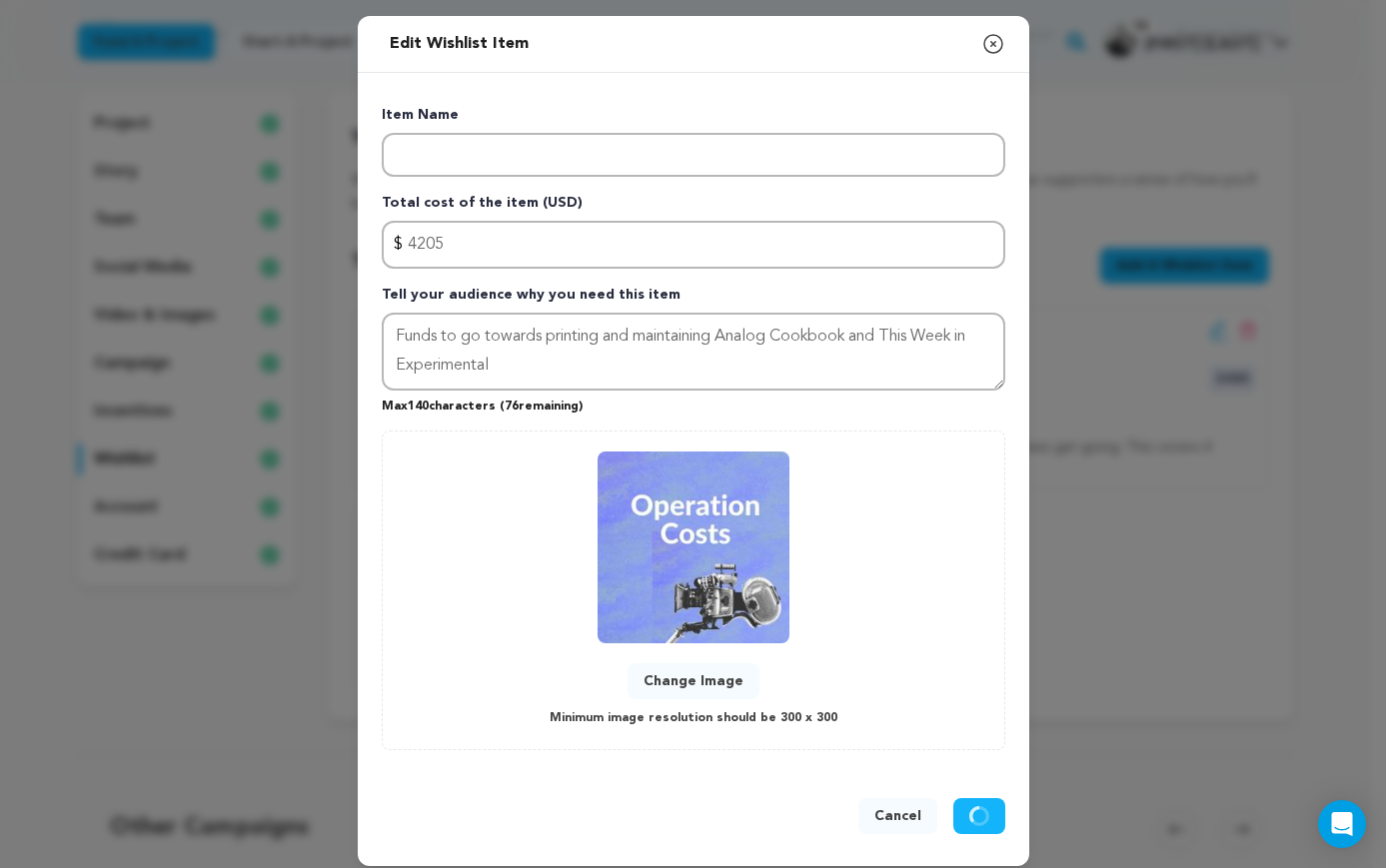 type 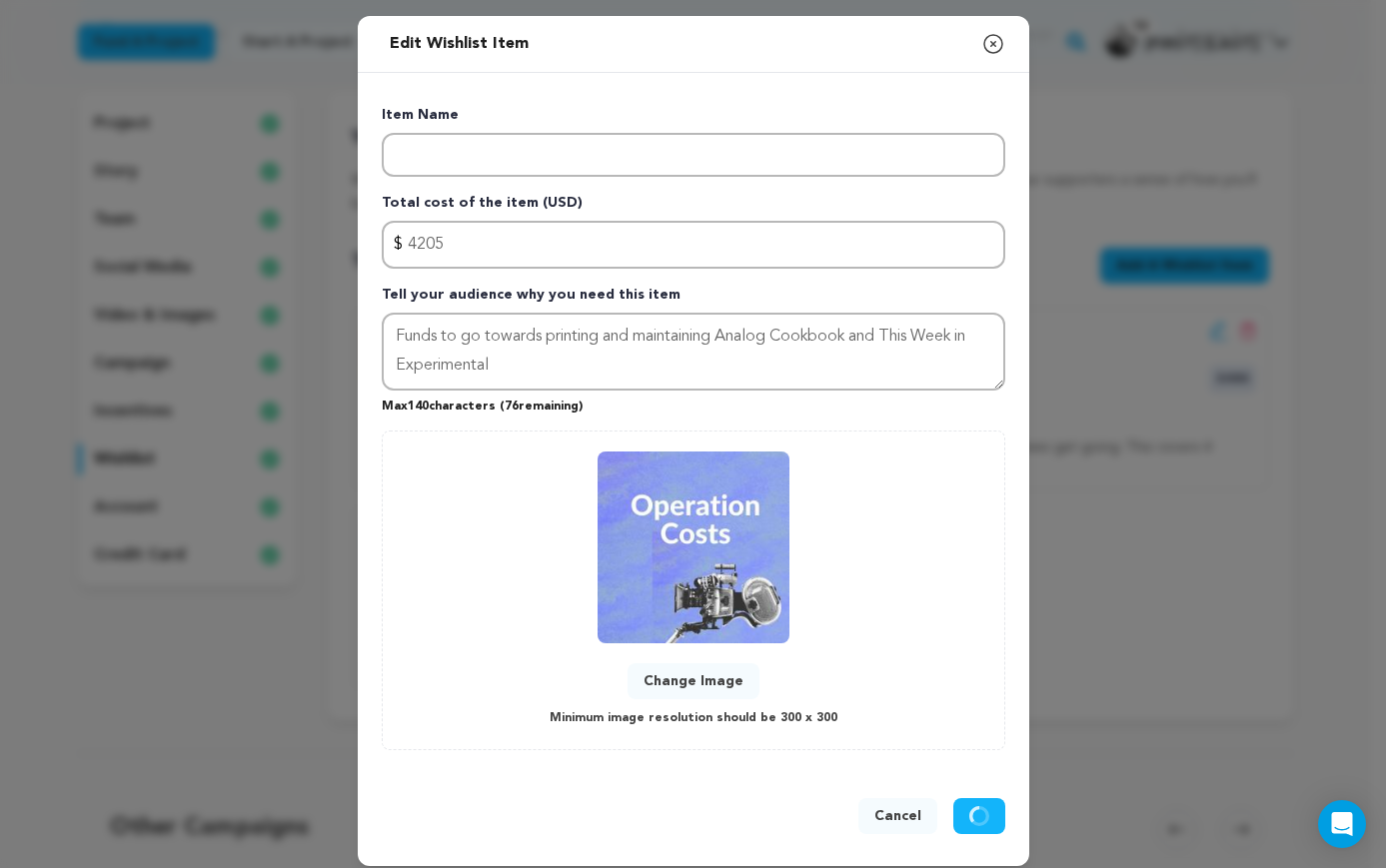 type 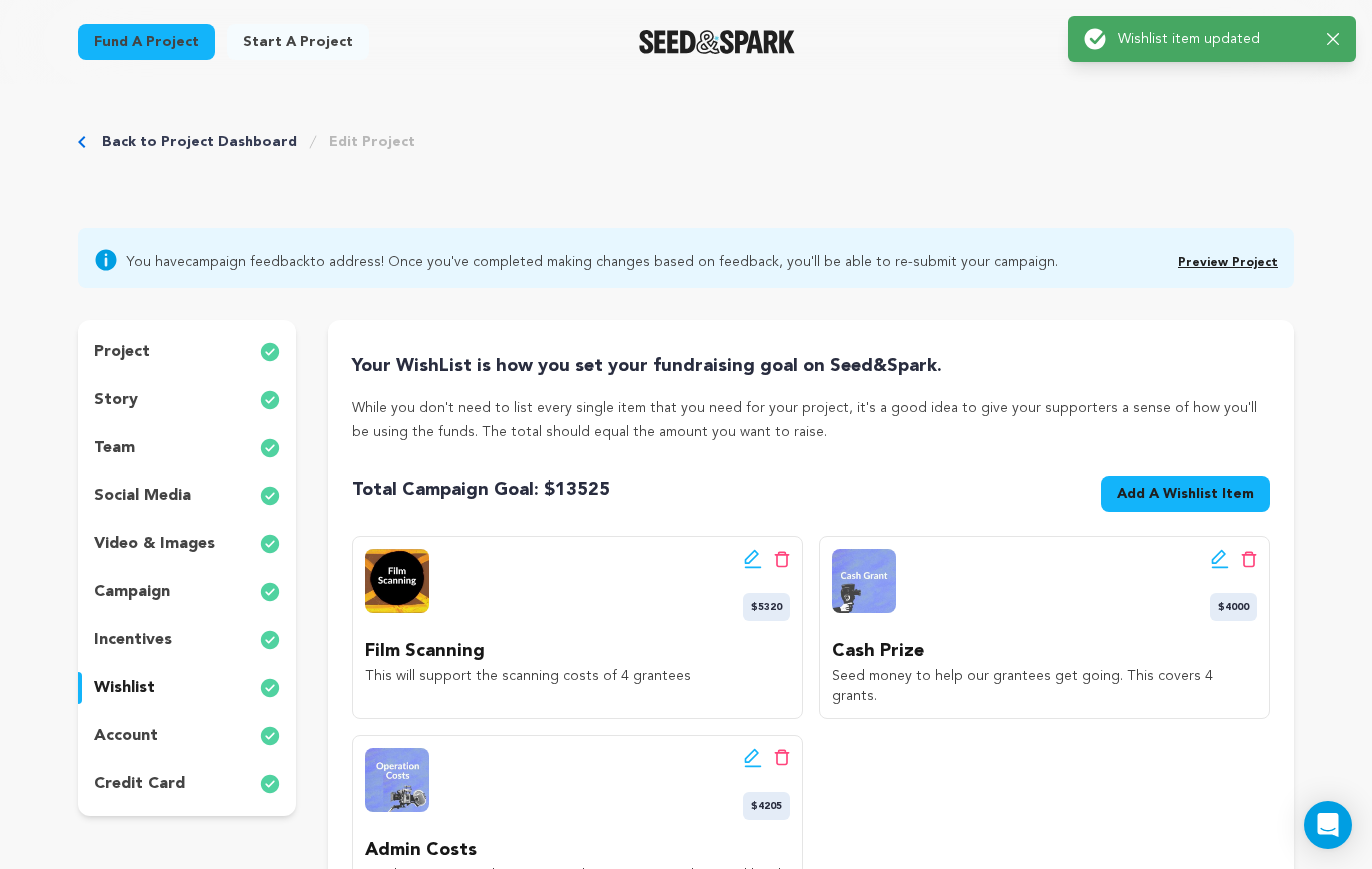 scroll, scrollTop: 0, scrollLeft: 0, axis: both 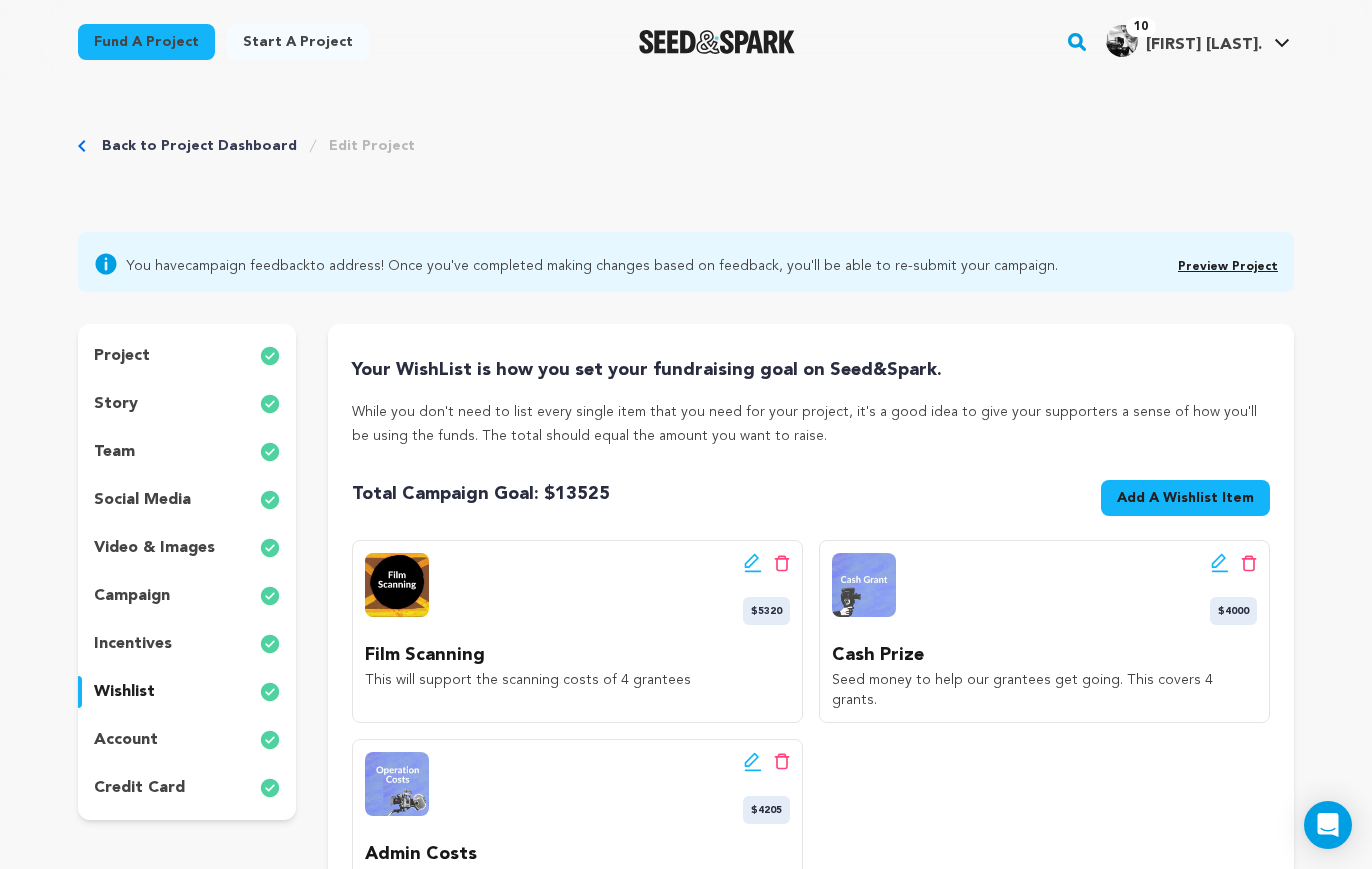 click 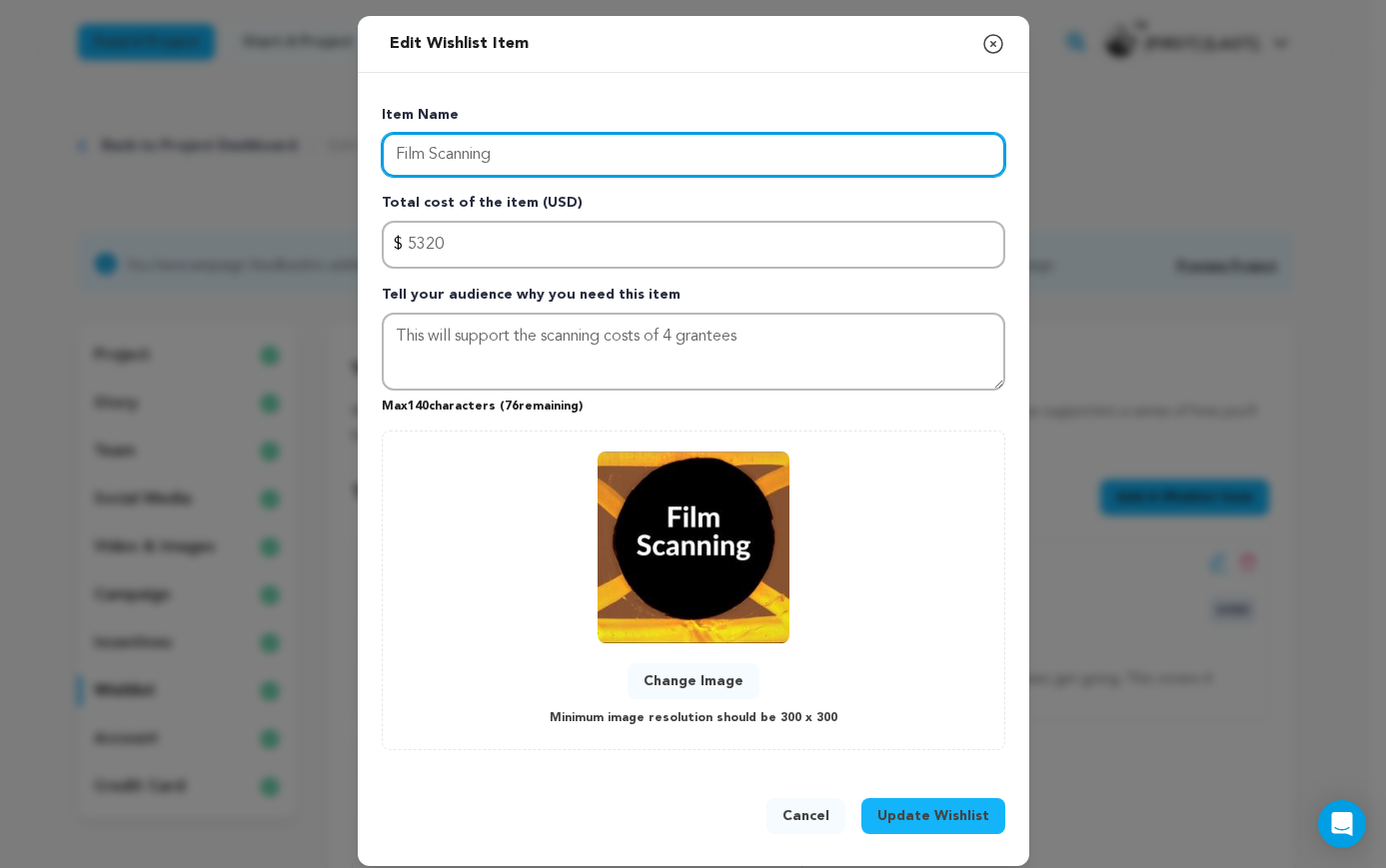 click on "Film Scanning" at bounding box center (693, 155) 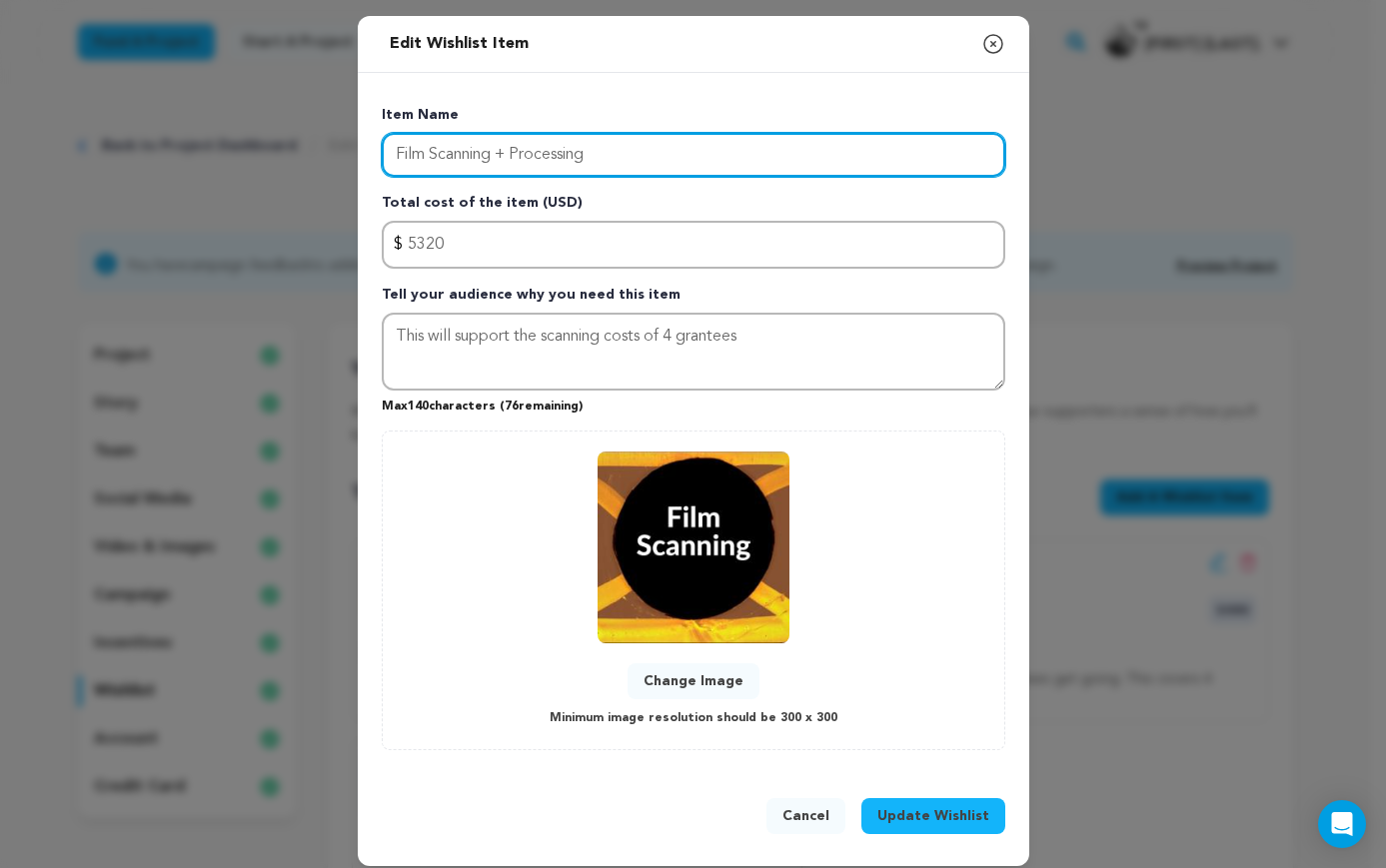 type on "Film Scanning + Processing" 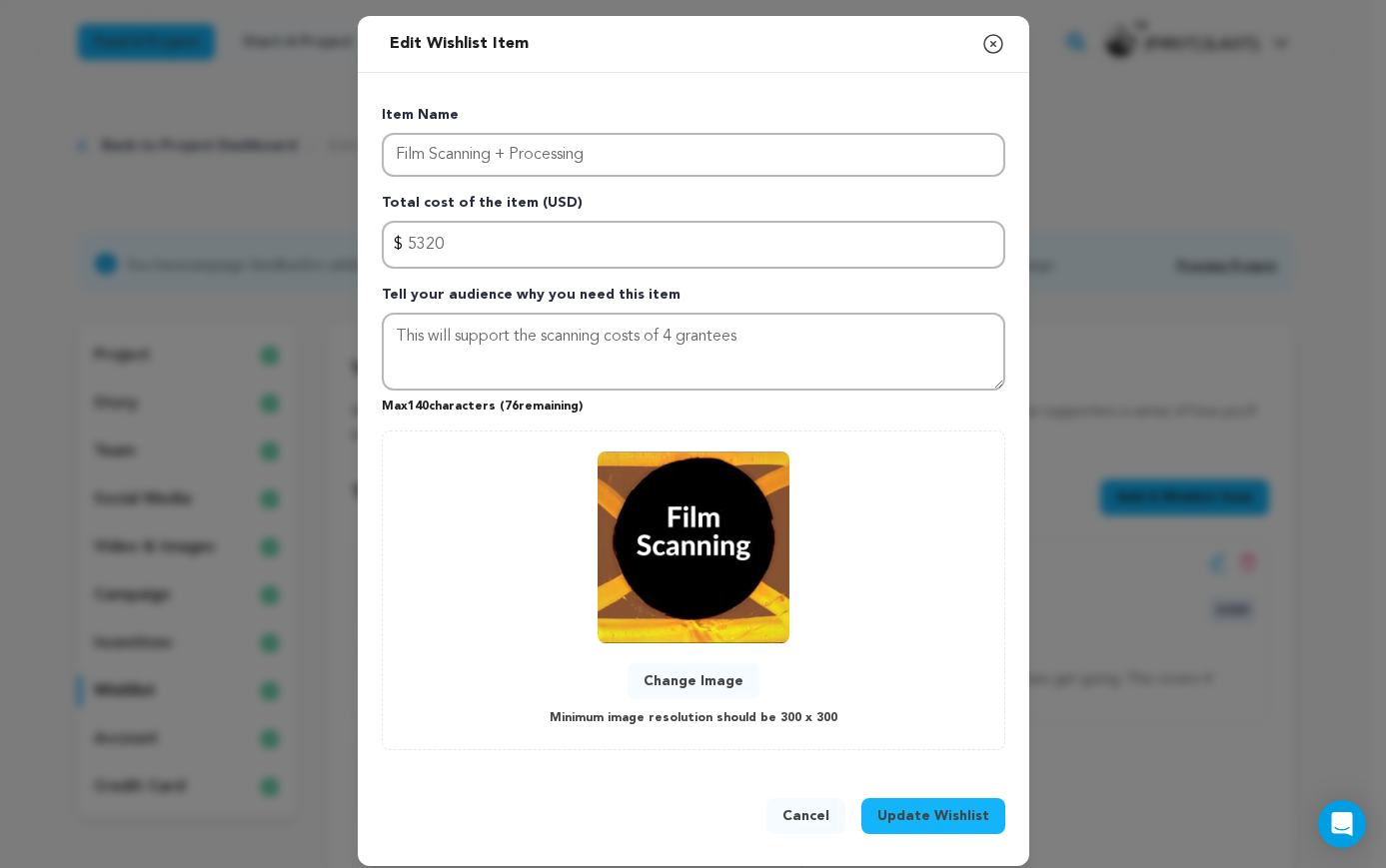 click on "Cancel" at bounding box center (805, 816) 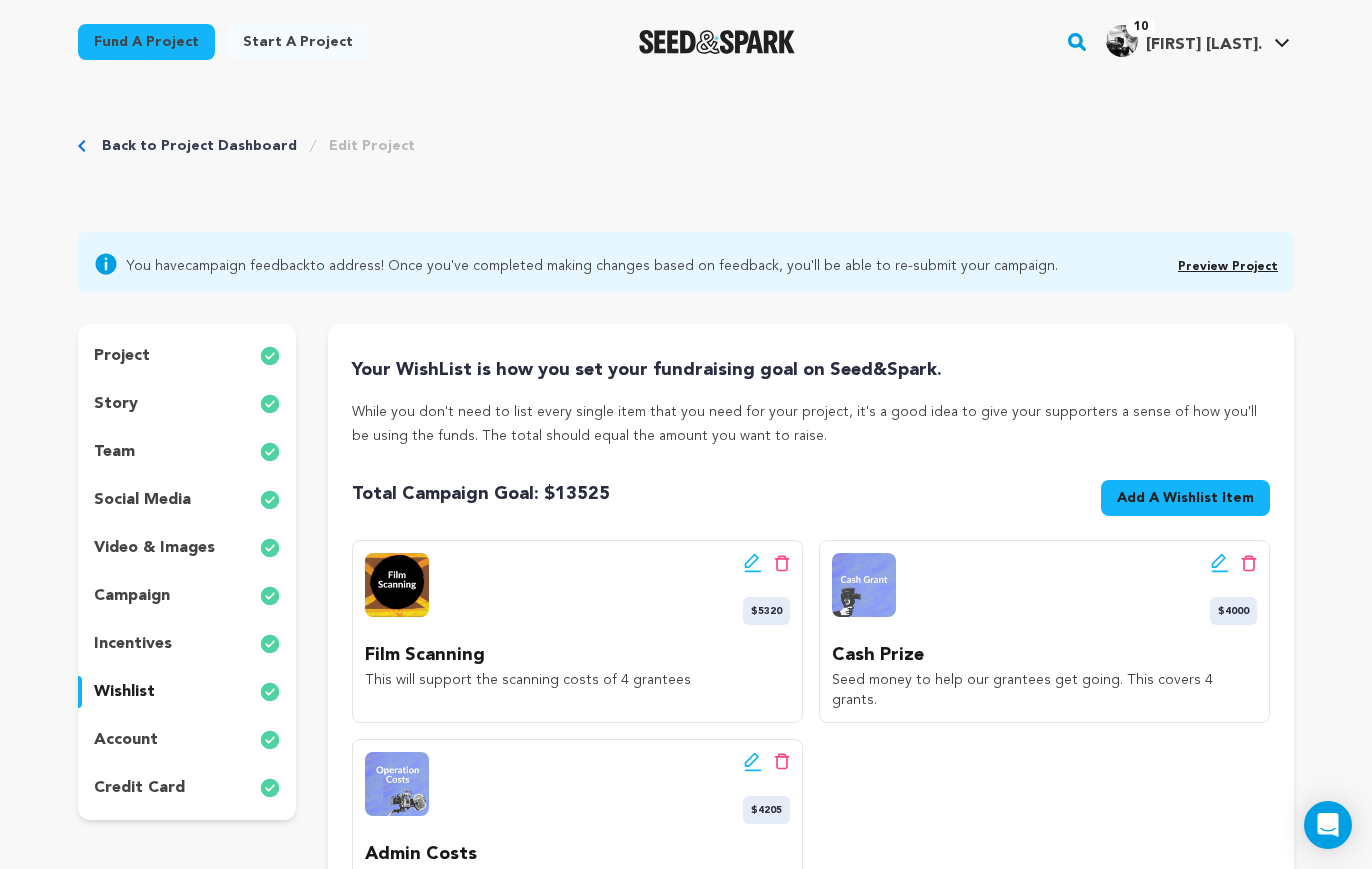 click 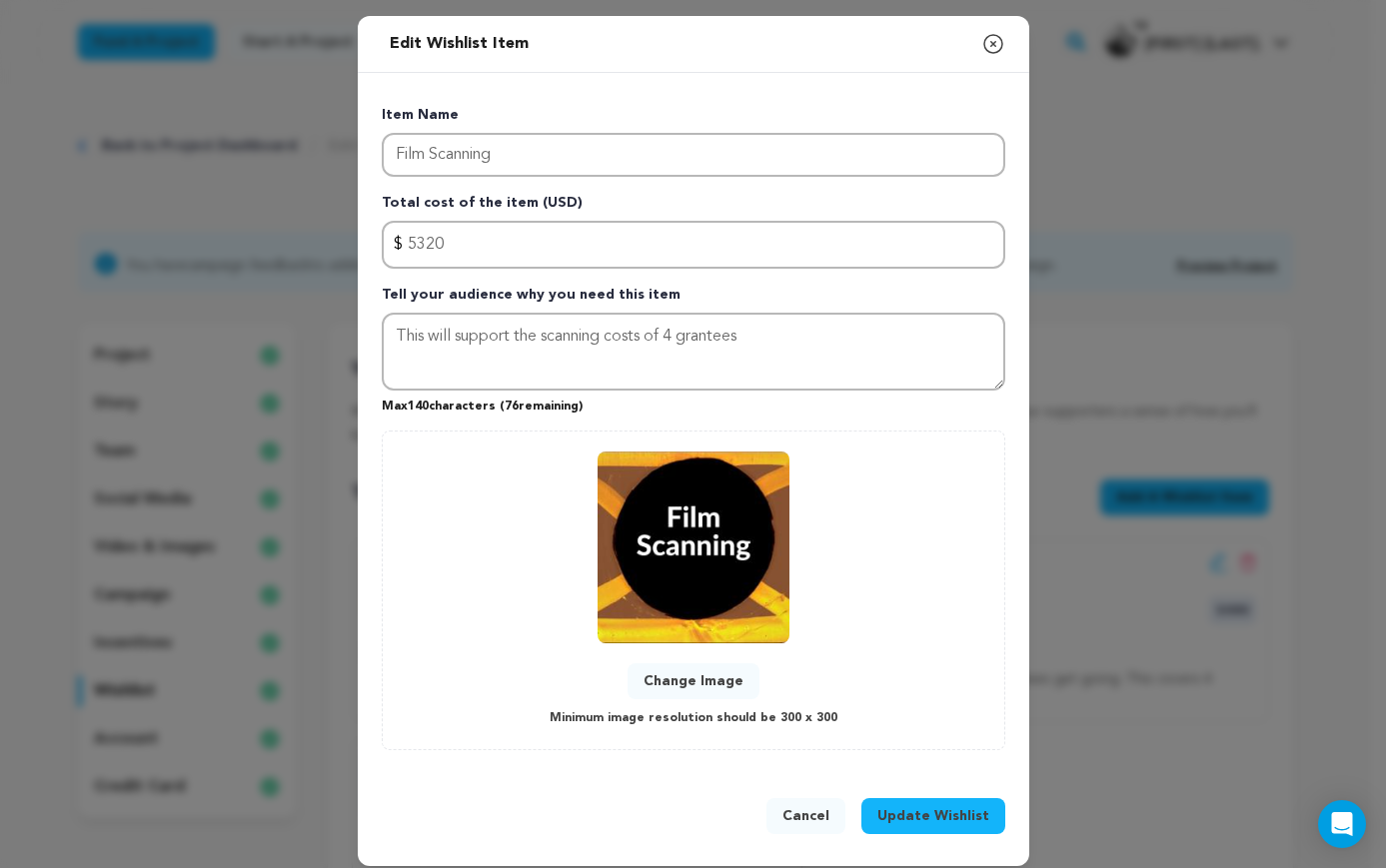 click 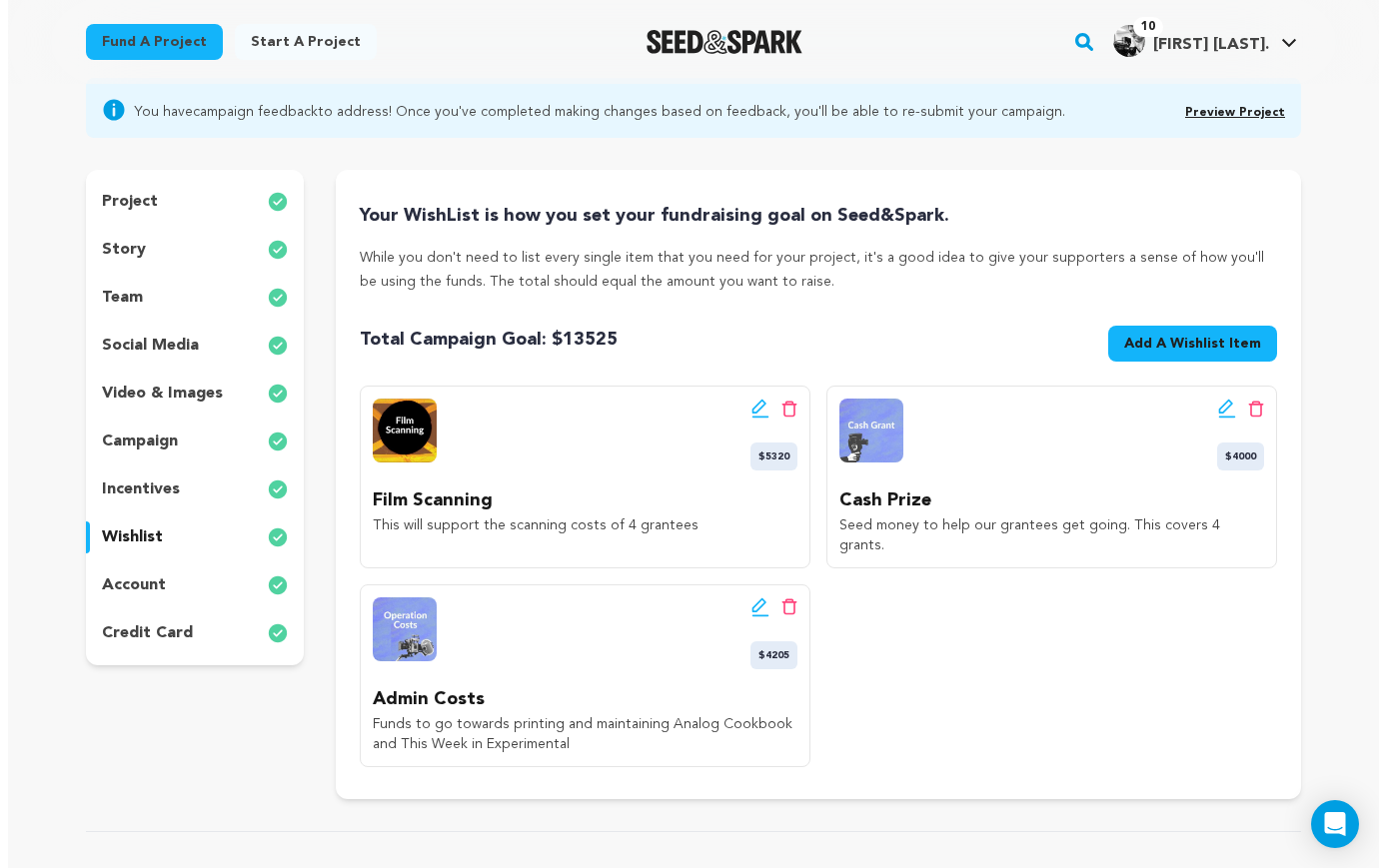 scroll, scrollTop: 159, scrollLeft: 0, axis: vertical 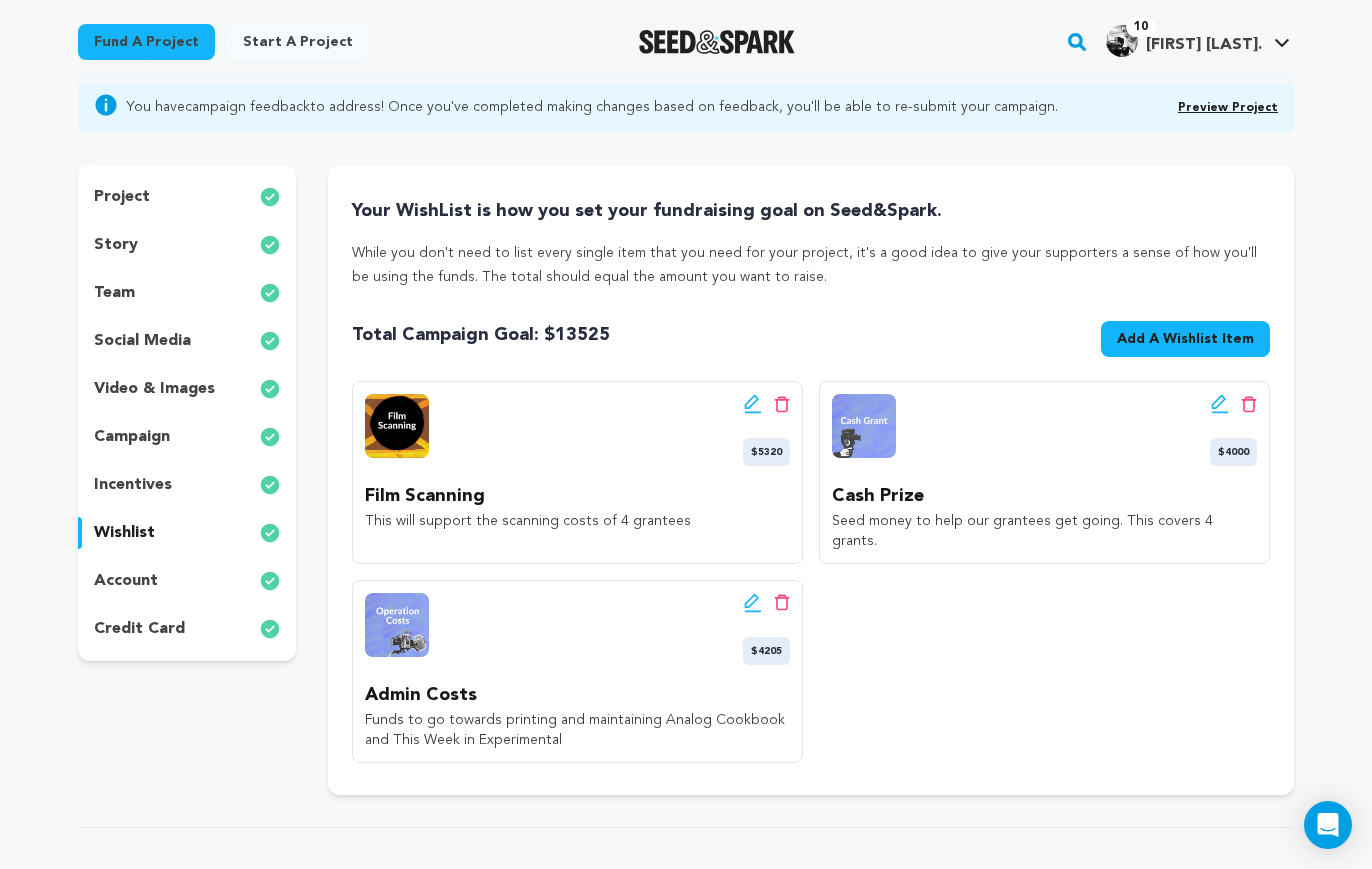 click on "Add A Wishlist Item" at bounding box center (1185, 339) 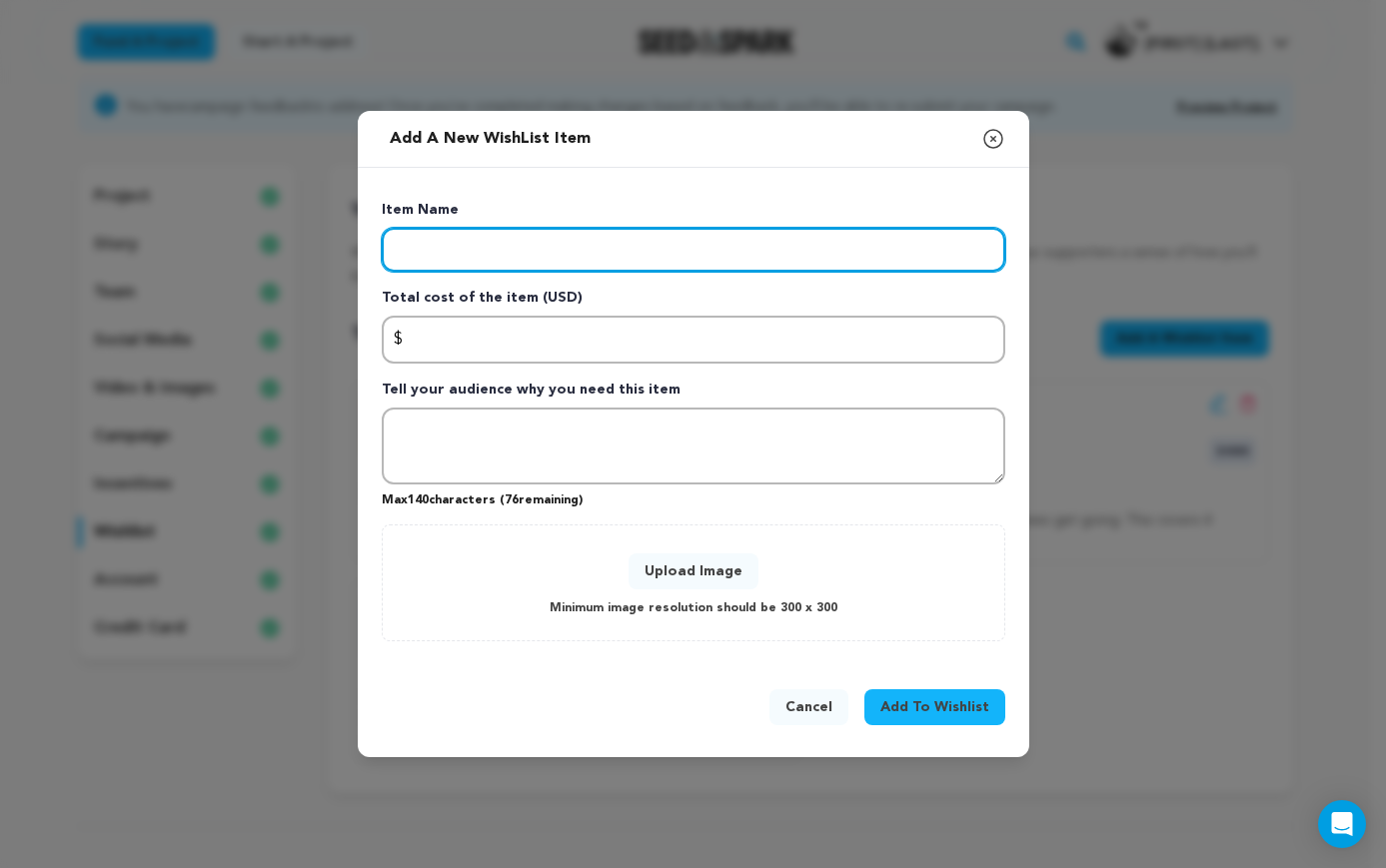 click at bounding box center (693, 250) 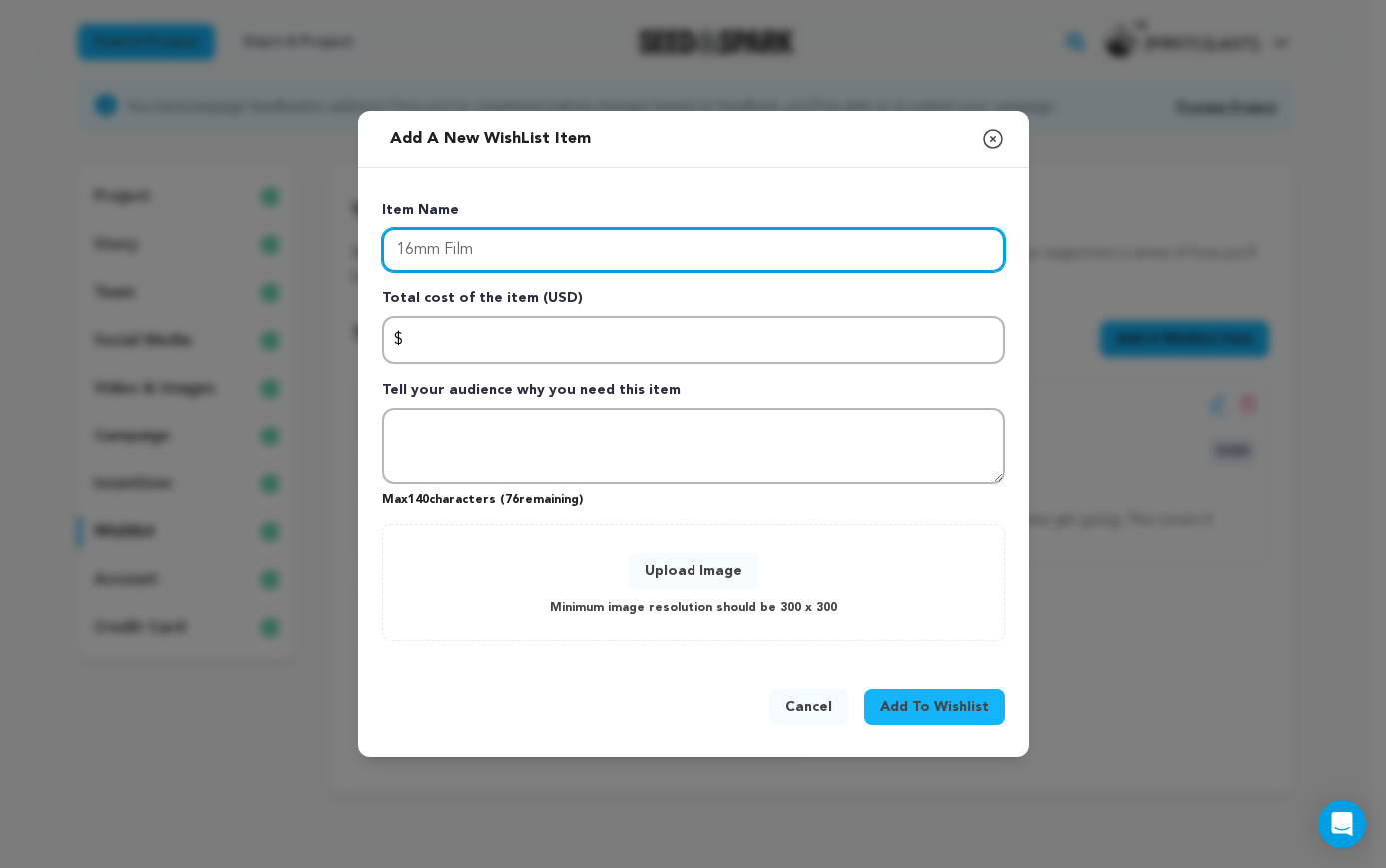 type on "16mm Film" 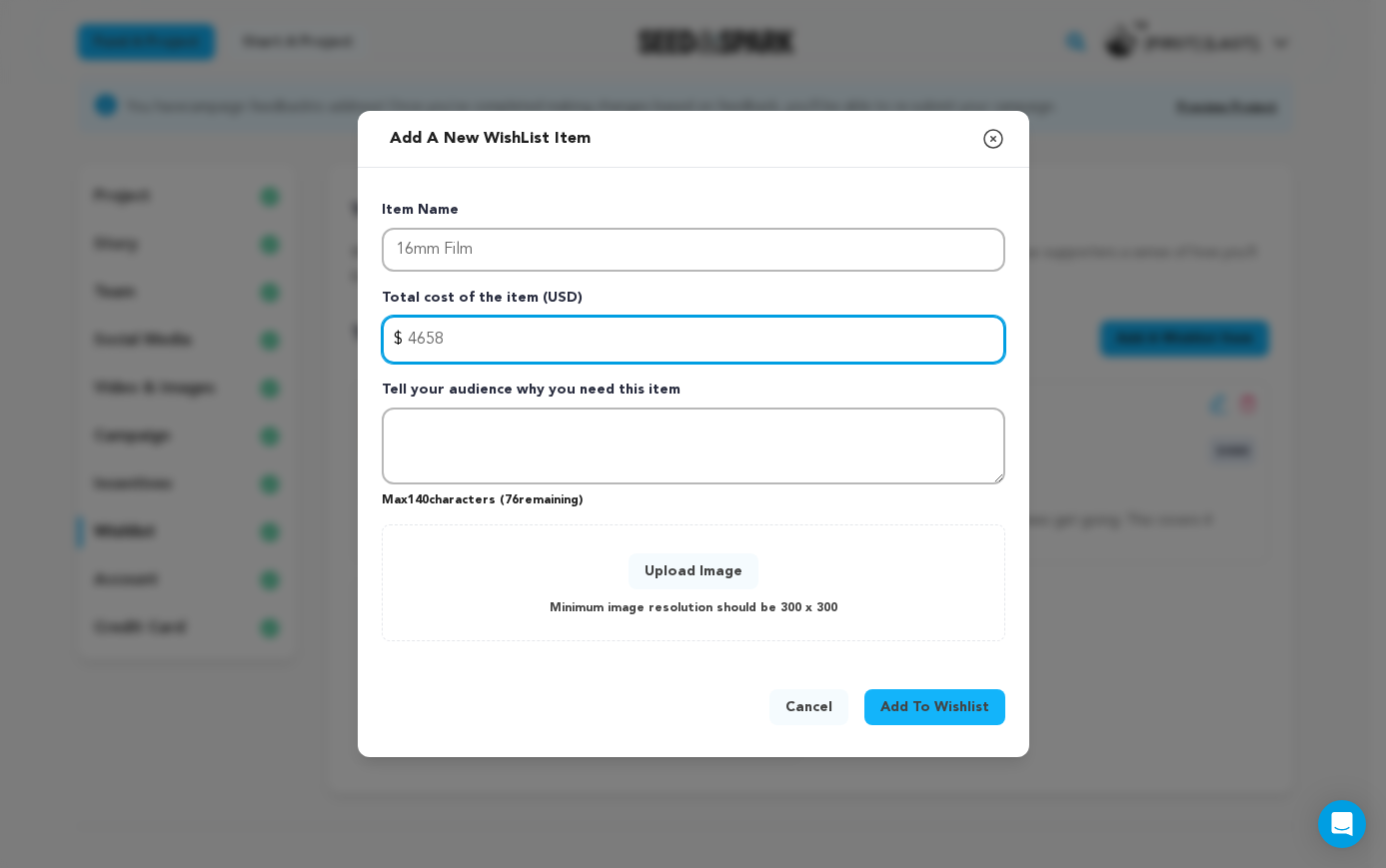 type on "4658" 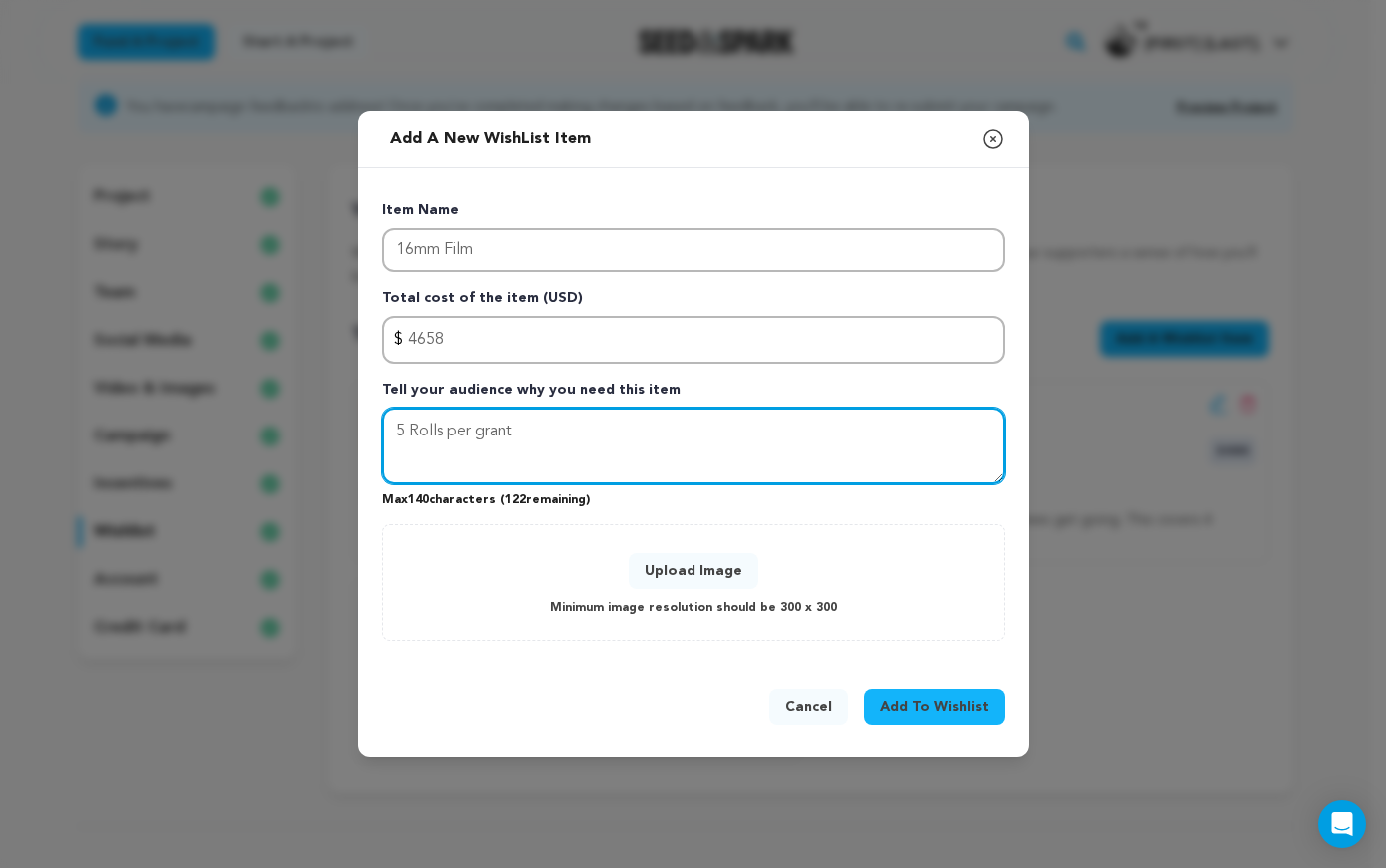 type on "5 Rolls per grant" 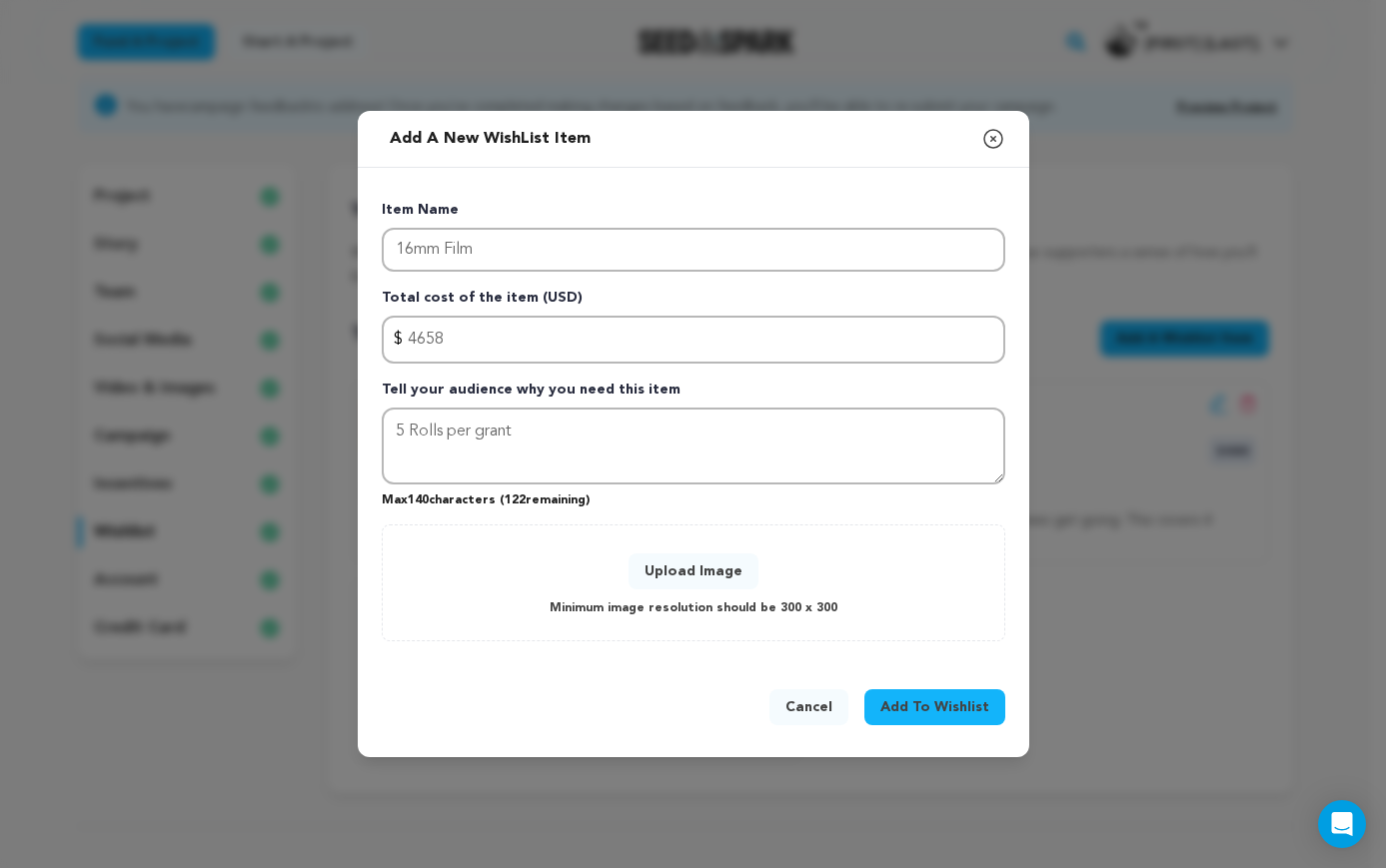 click on "Upload Image" at bounding box center (693, 571) 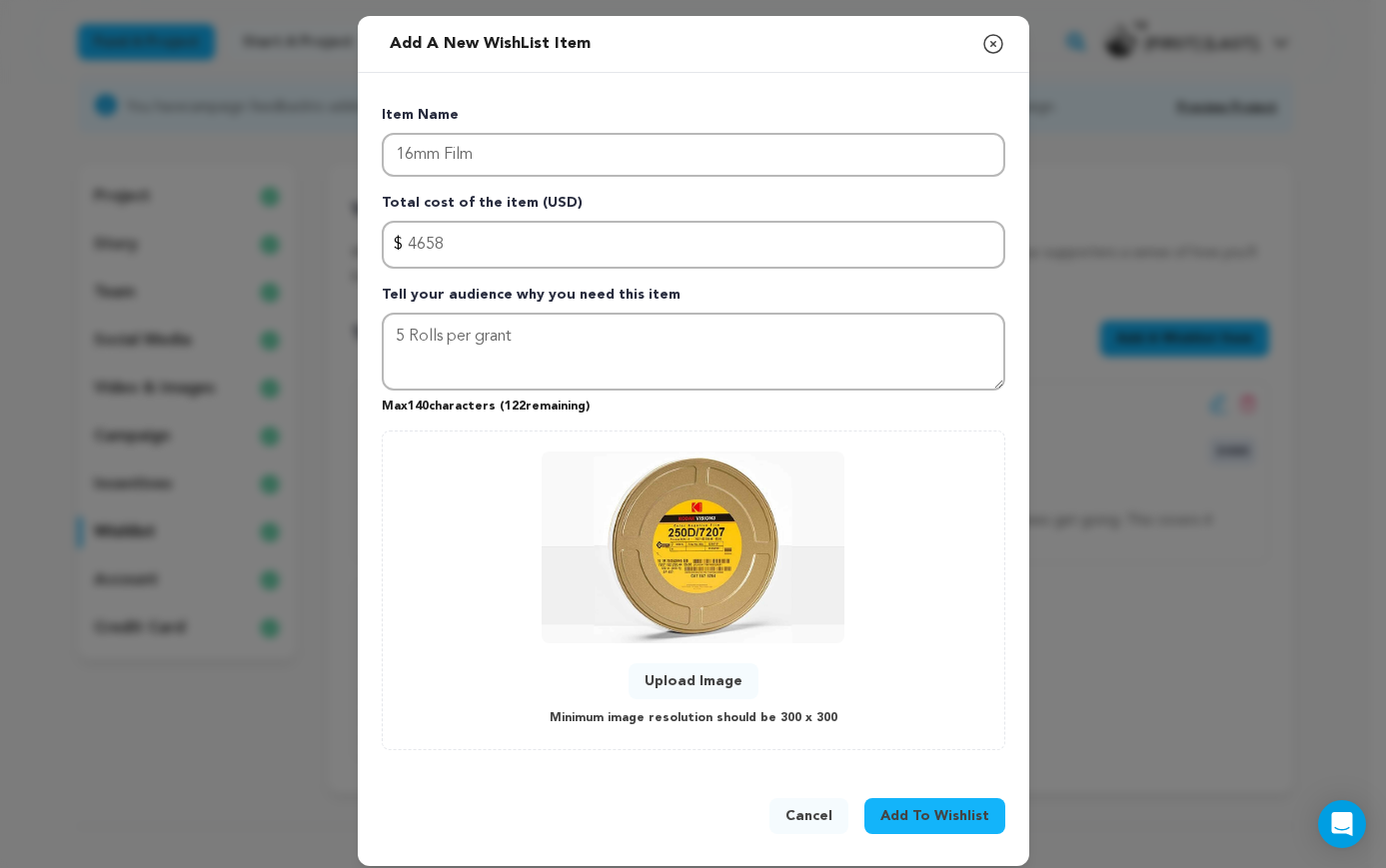 click on "Add To Wishlist" at bounding box center [934, 816] 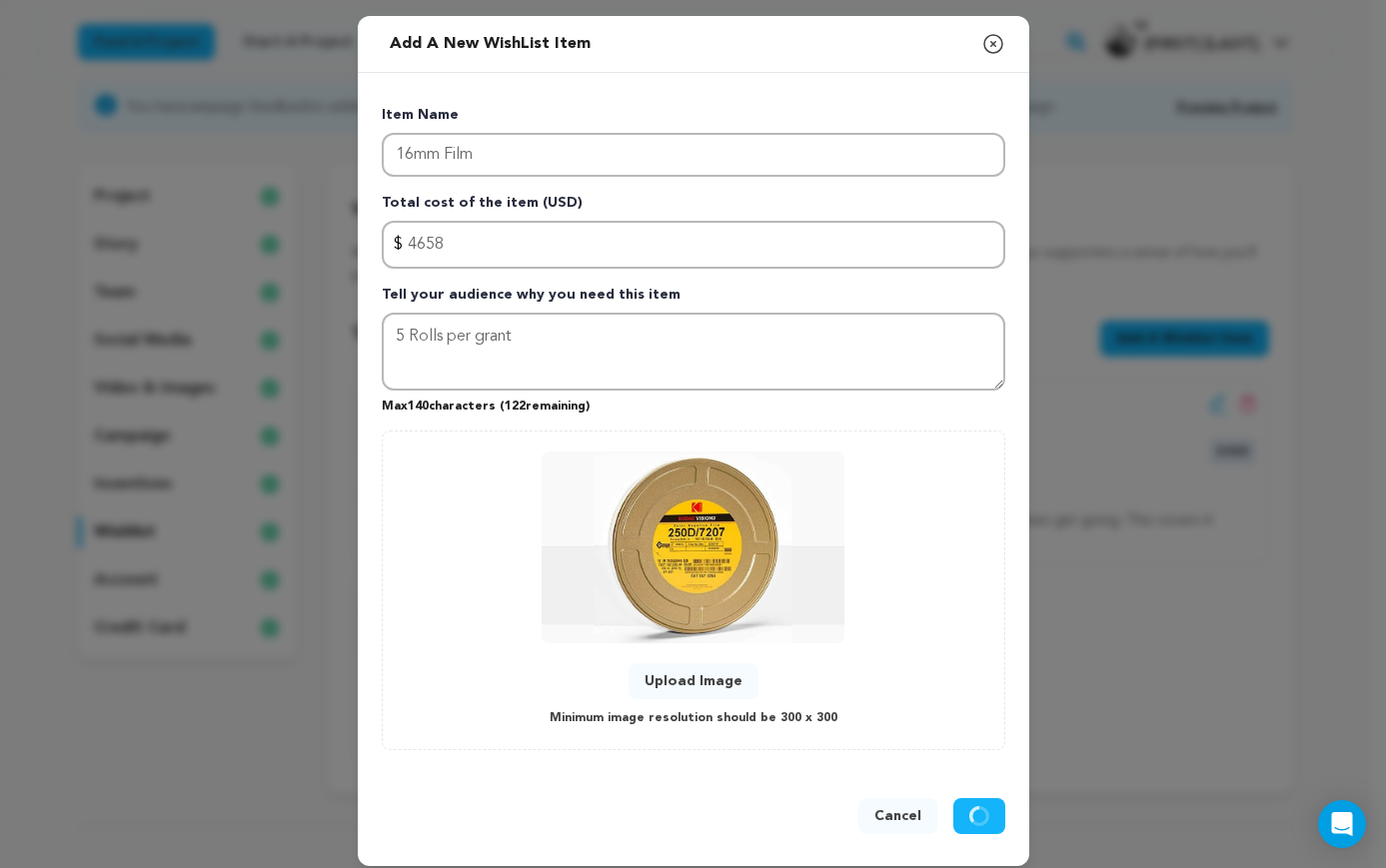 type 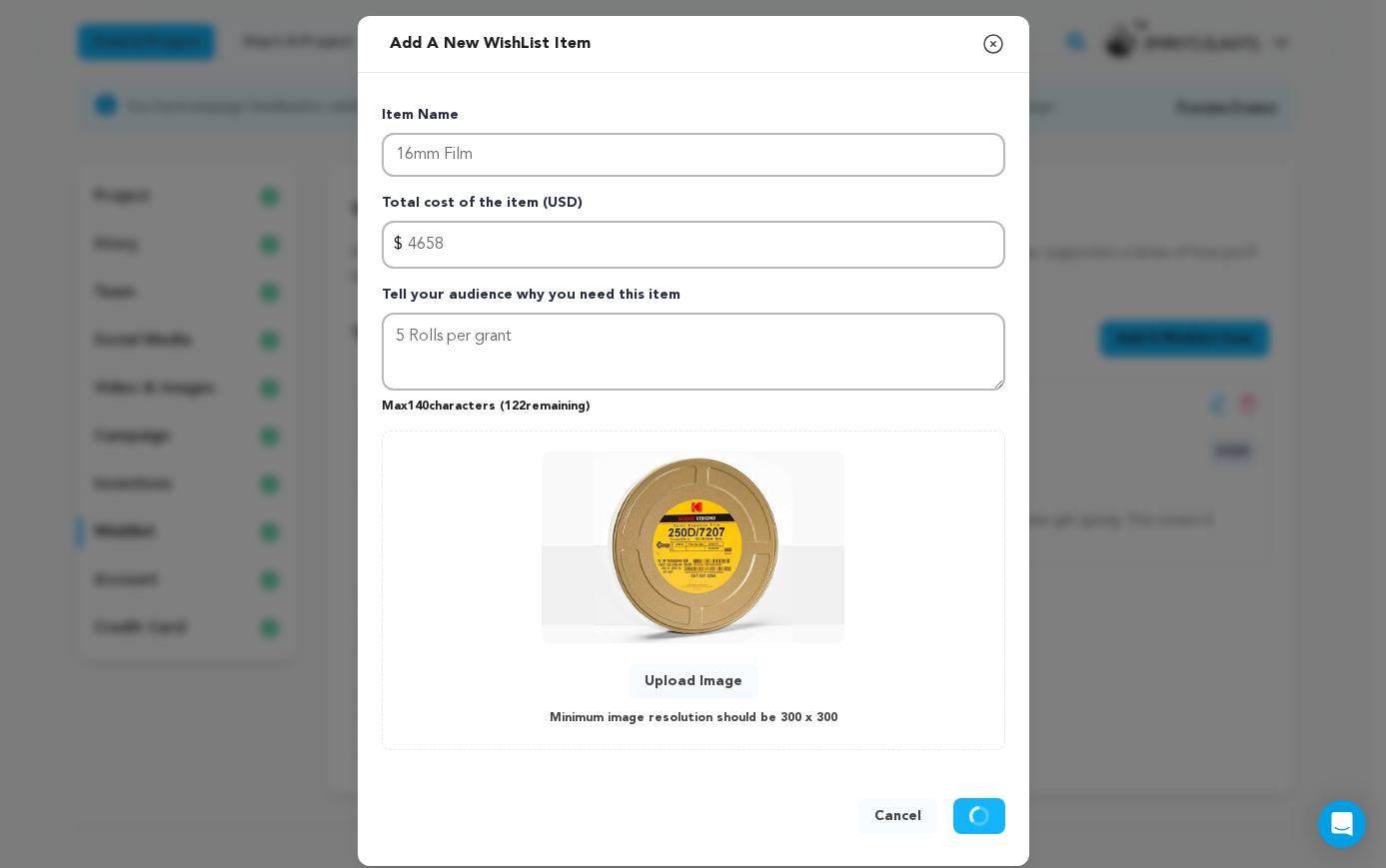 type 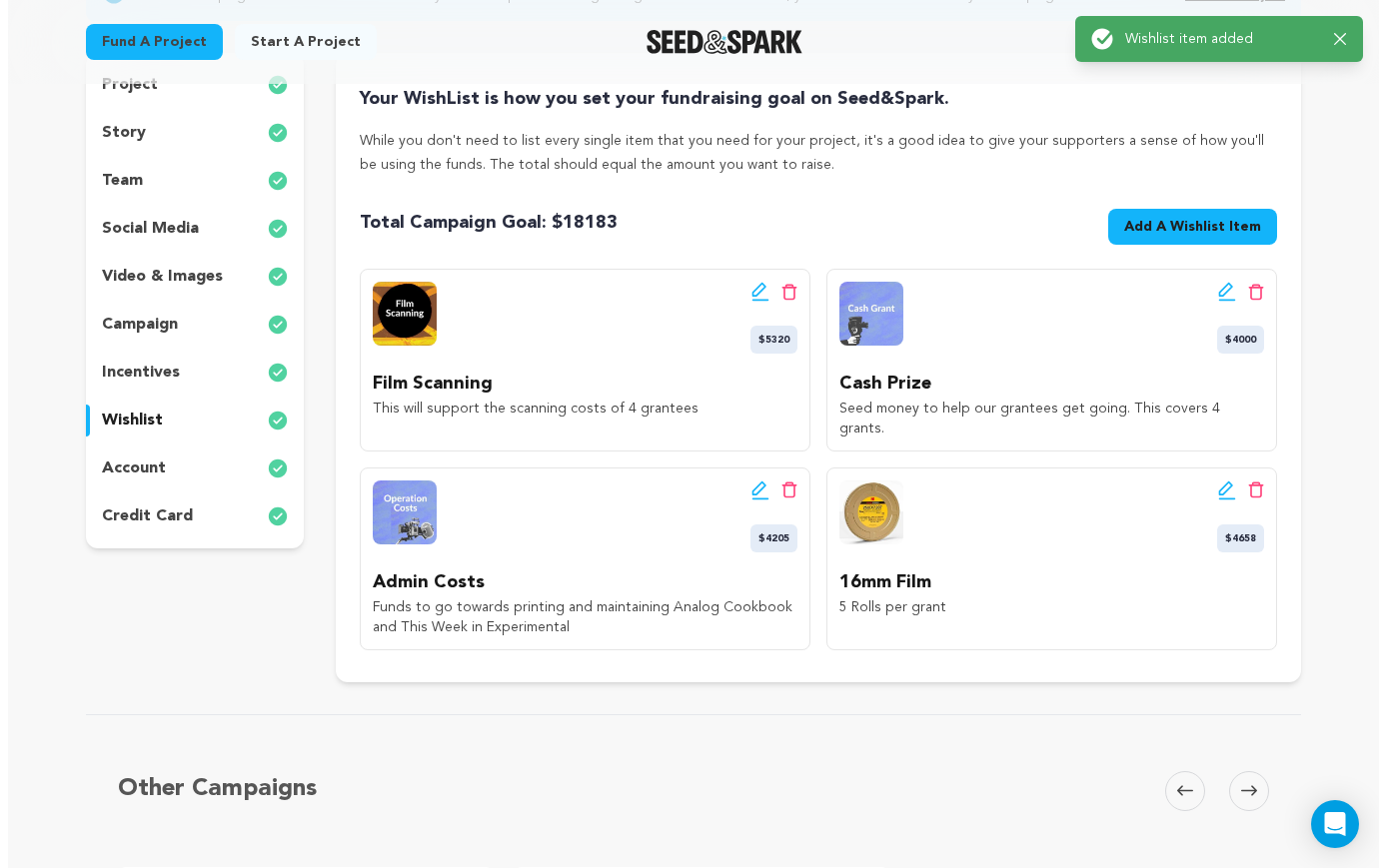 scroll, scrollTop: 324, scrollLeft: 0, axis: vertical 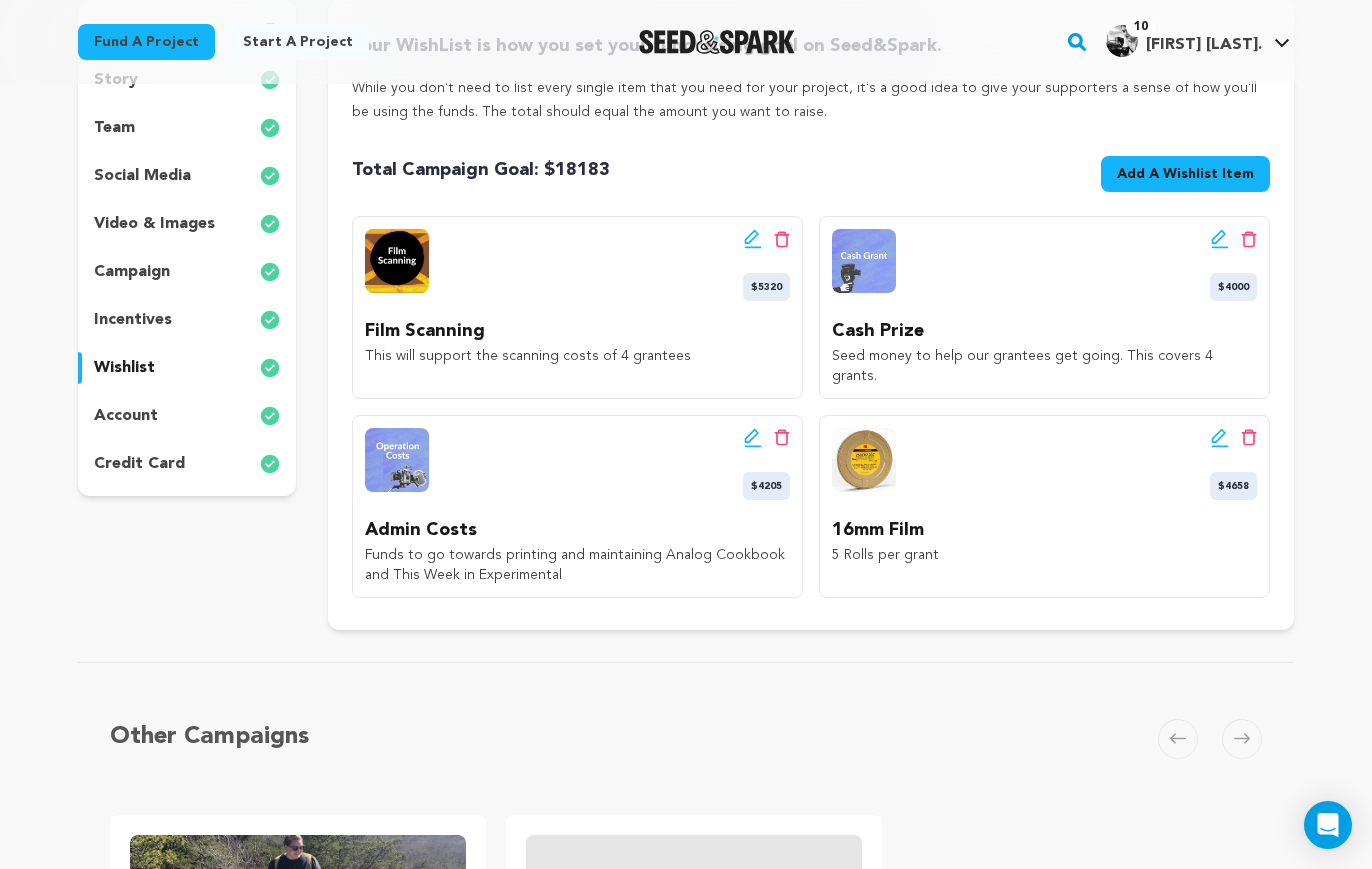 click 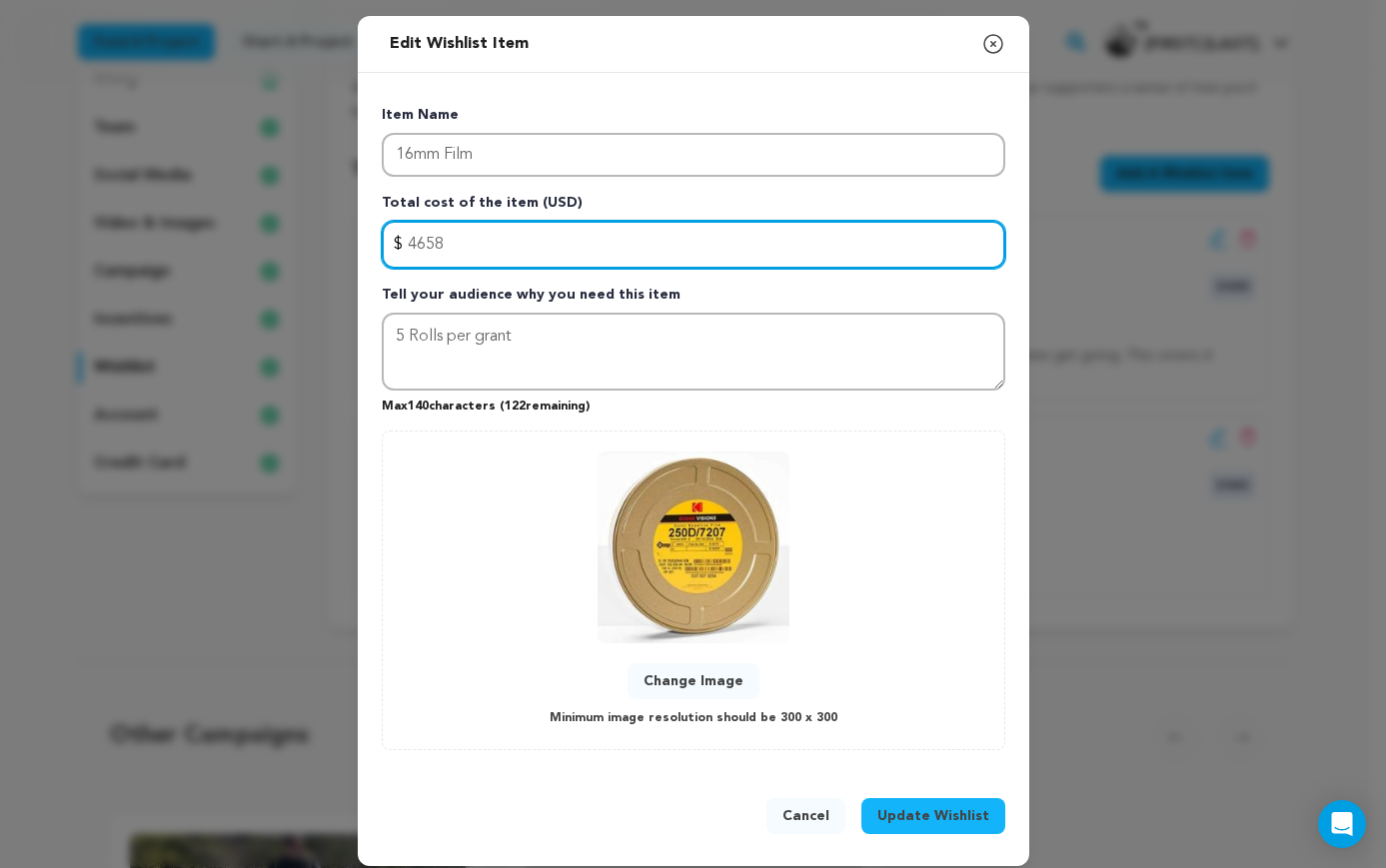 drag, startPoint x: 530, startPoint y: 254, endPoint x: 388, endPoint y: 244, distance: 142.35168 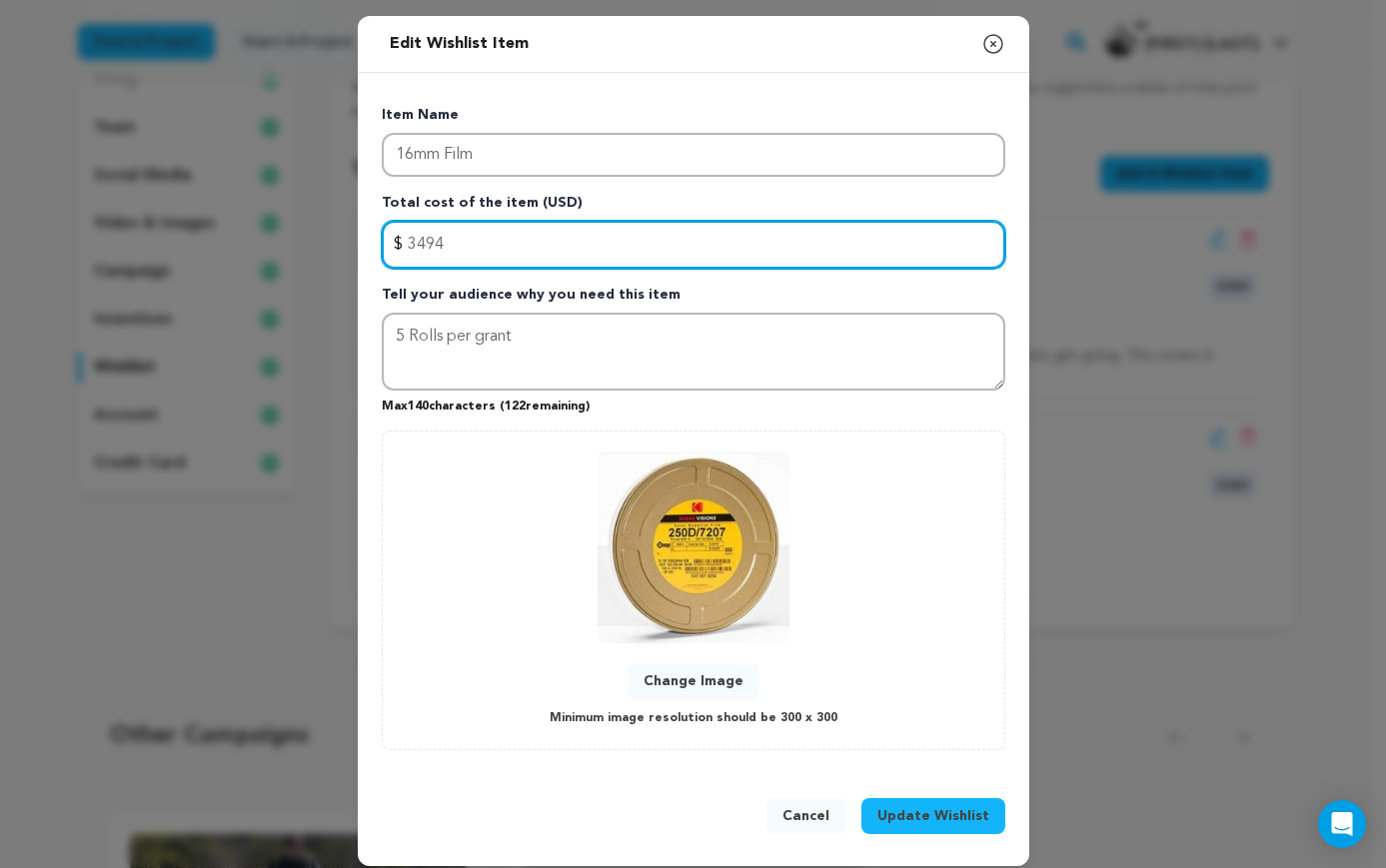 type on "3494" 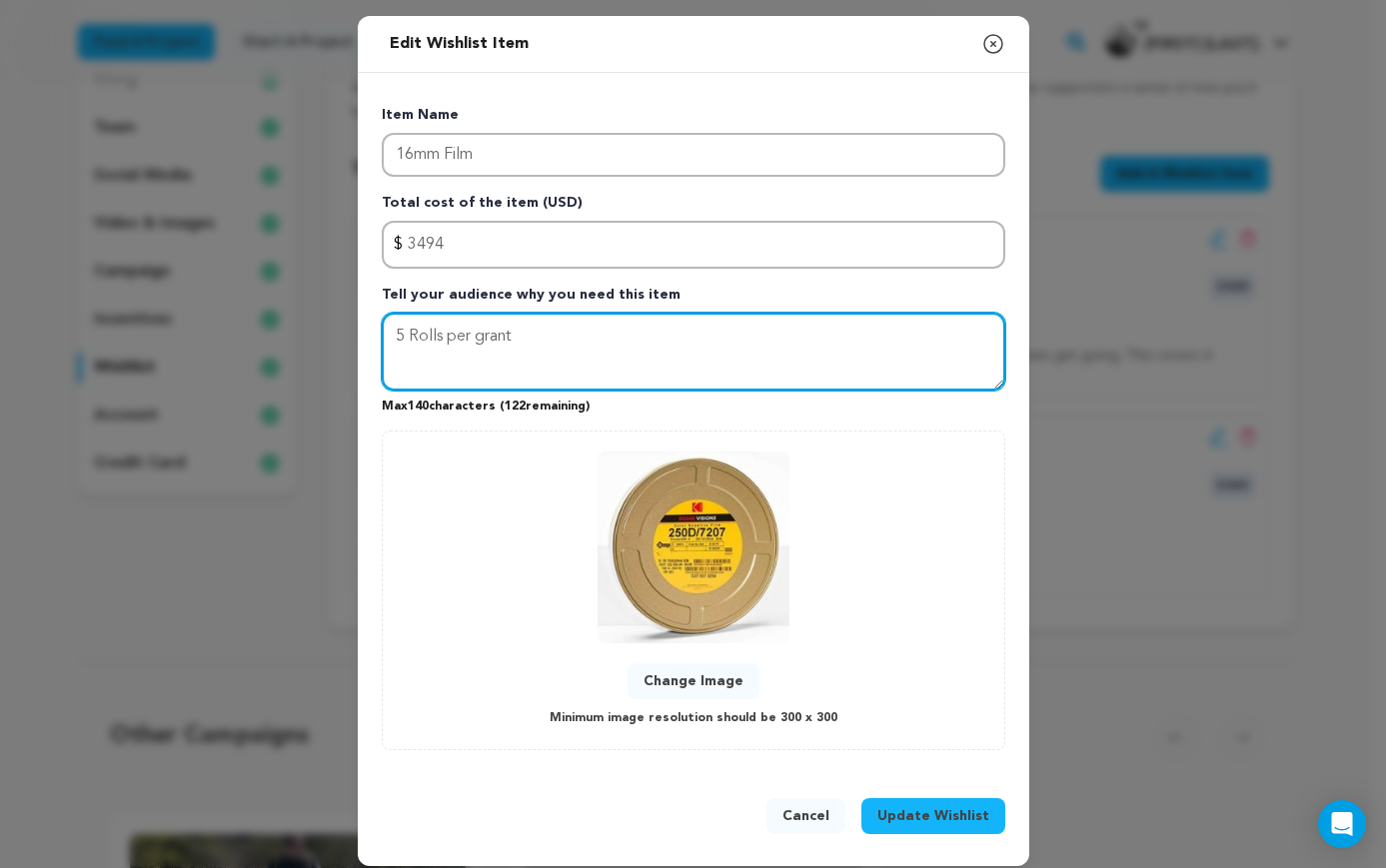click on "5 Rolls per grant" at bounding box center (693, 352) 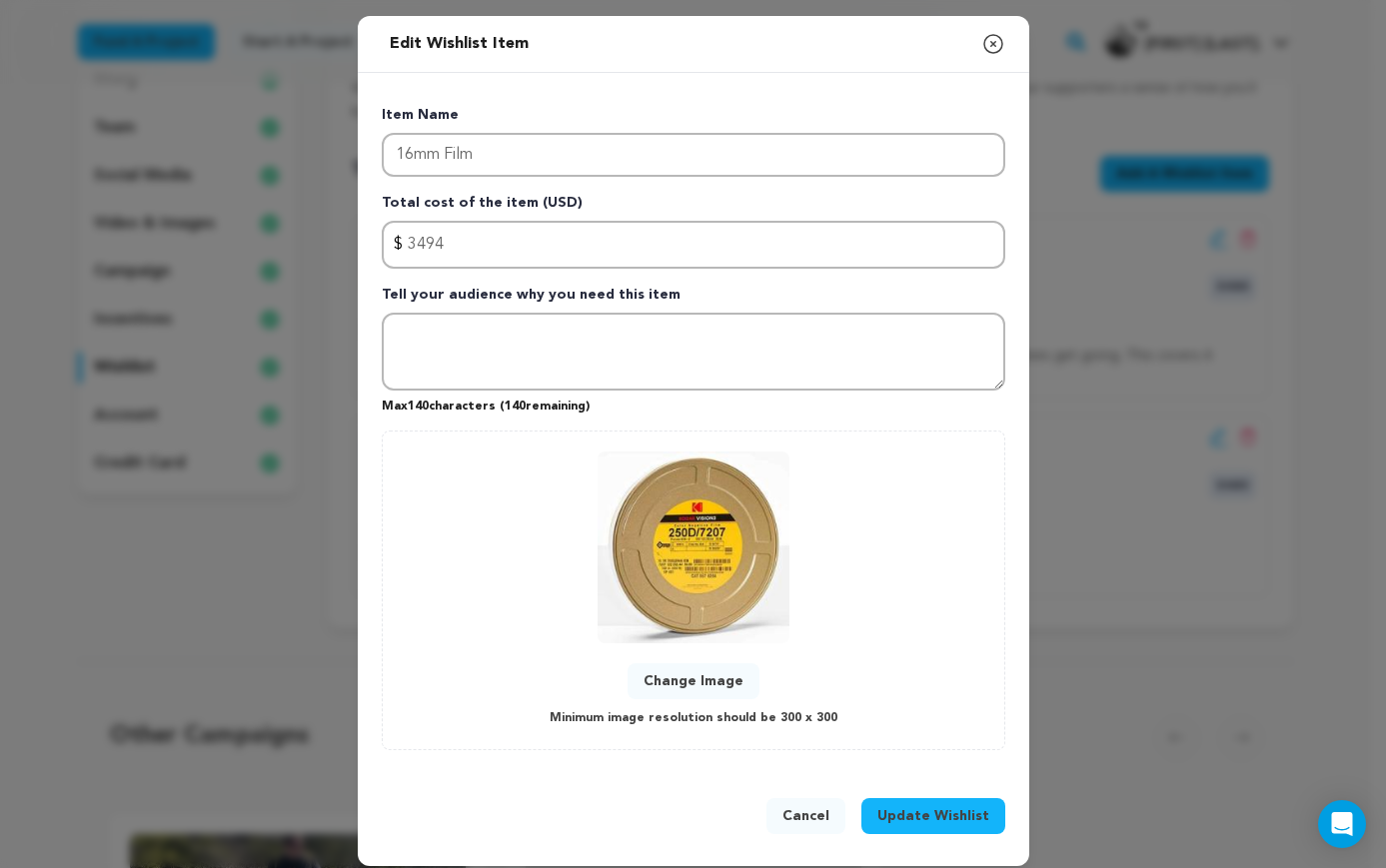 click on "Update Wishlist" at bounding box center (933, 816) 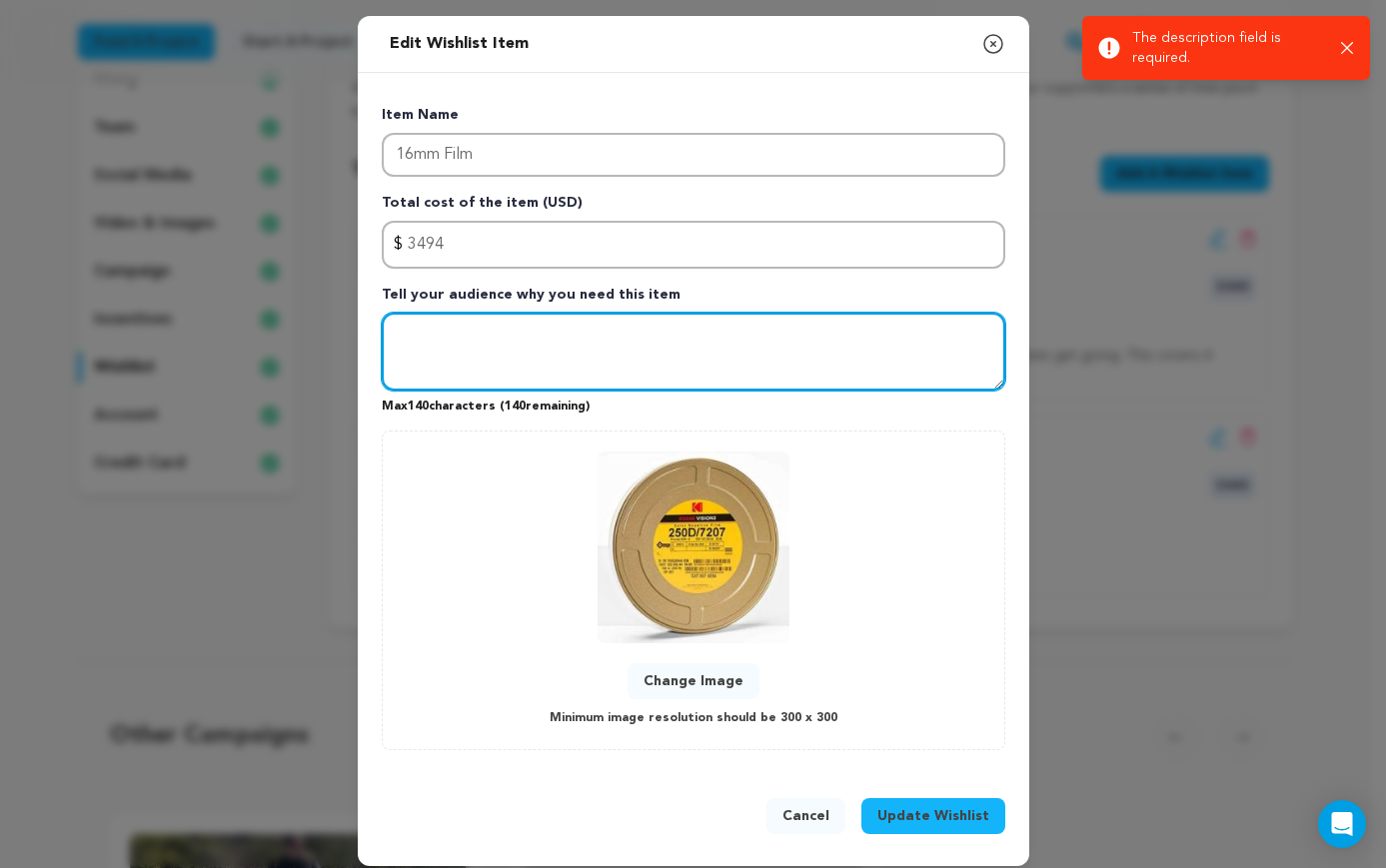click at bounding box center [693, 352] 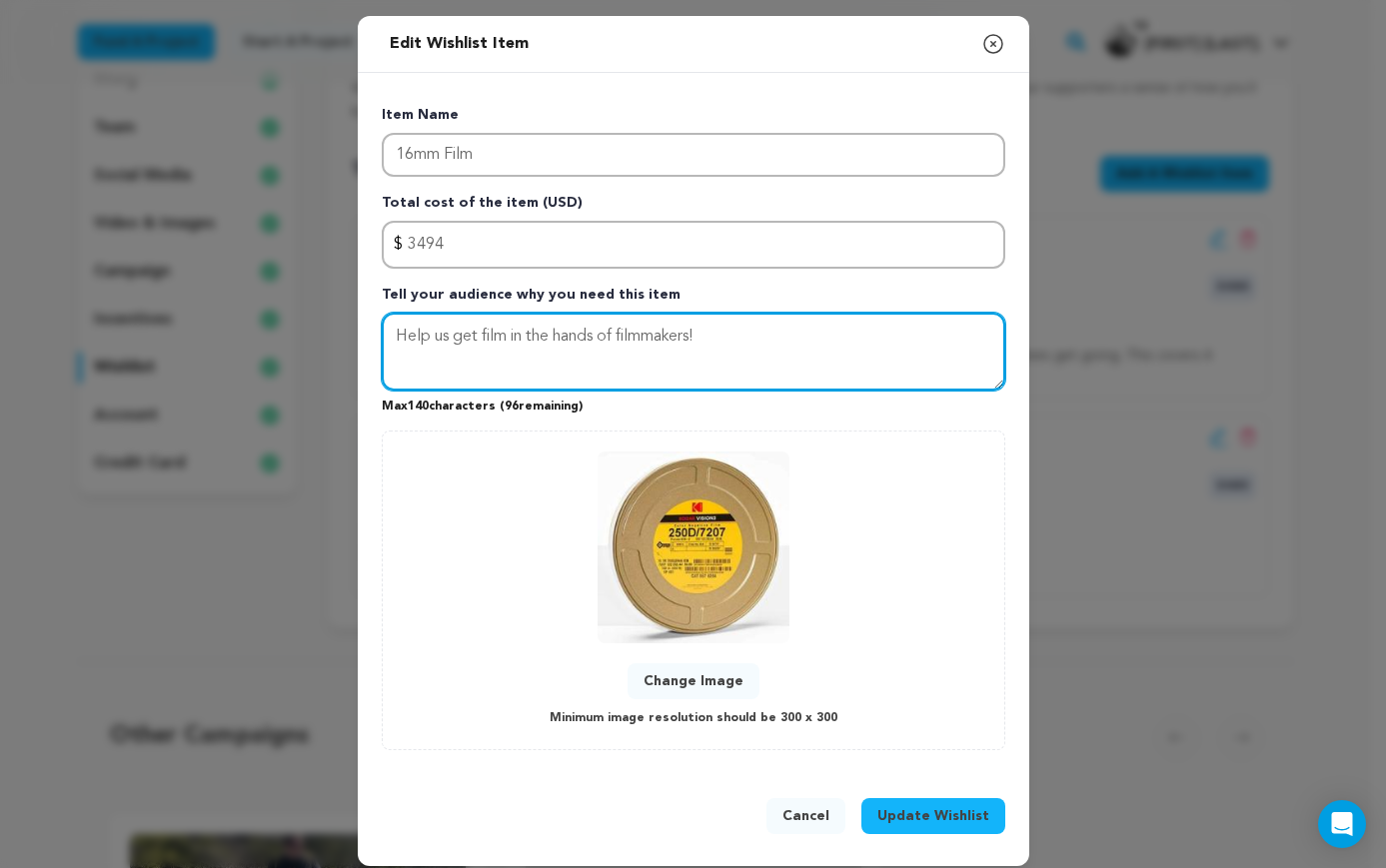 type on "Help us get film in the hands of filmmakers!" 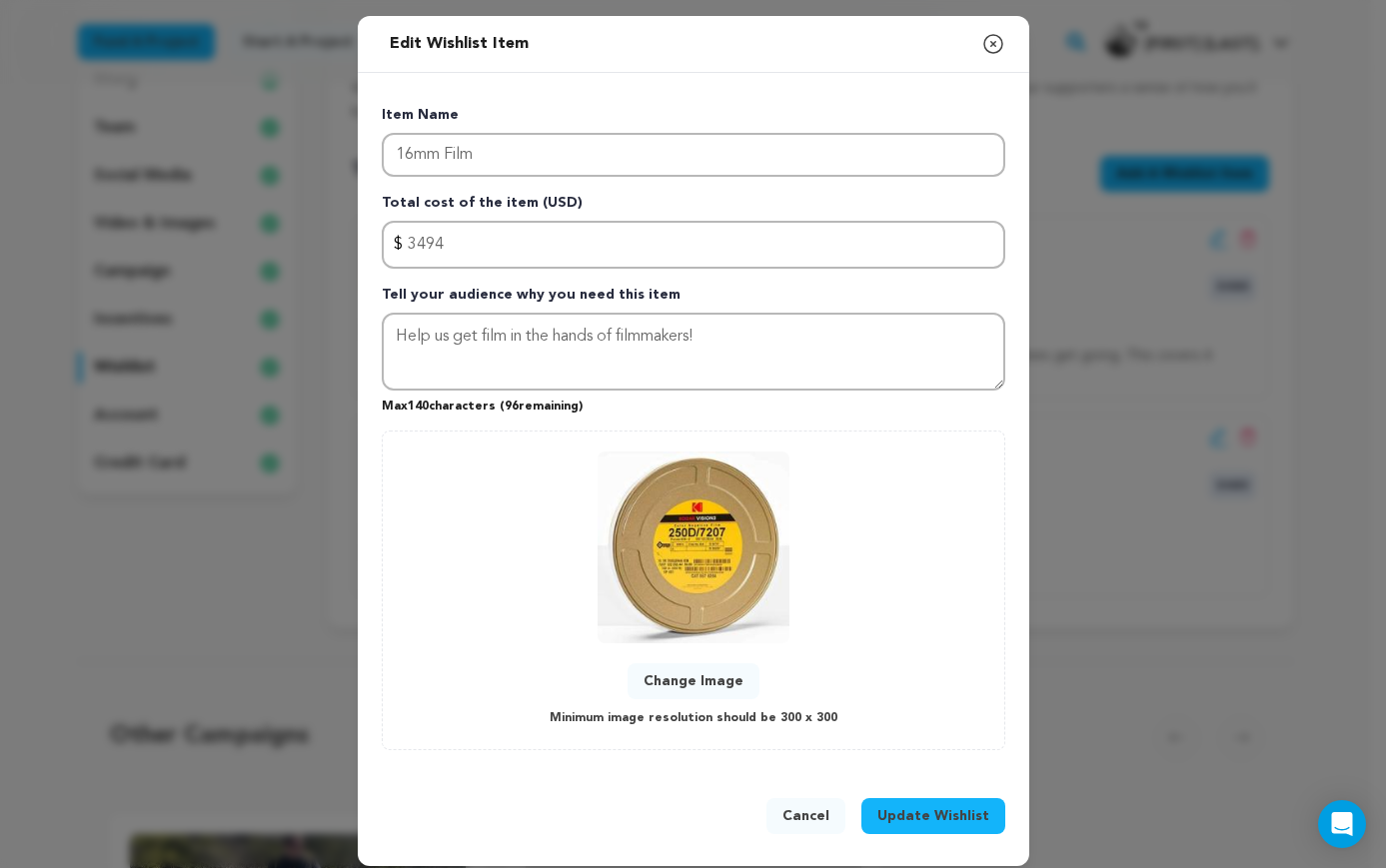 click on "Update Wishlist" at bounding box center (933, 816) 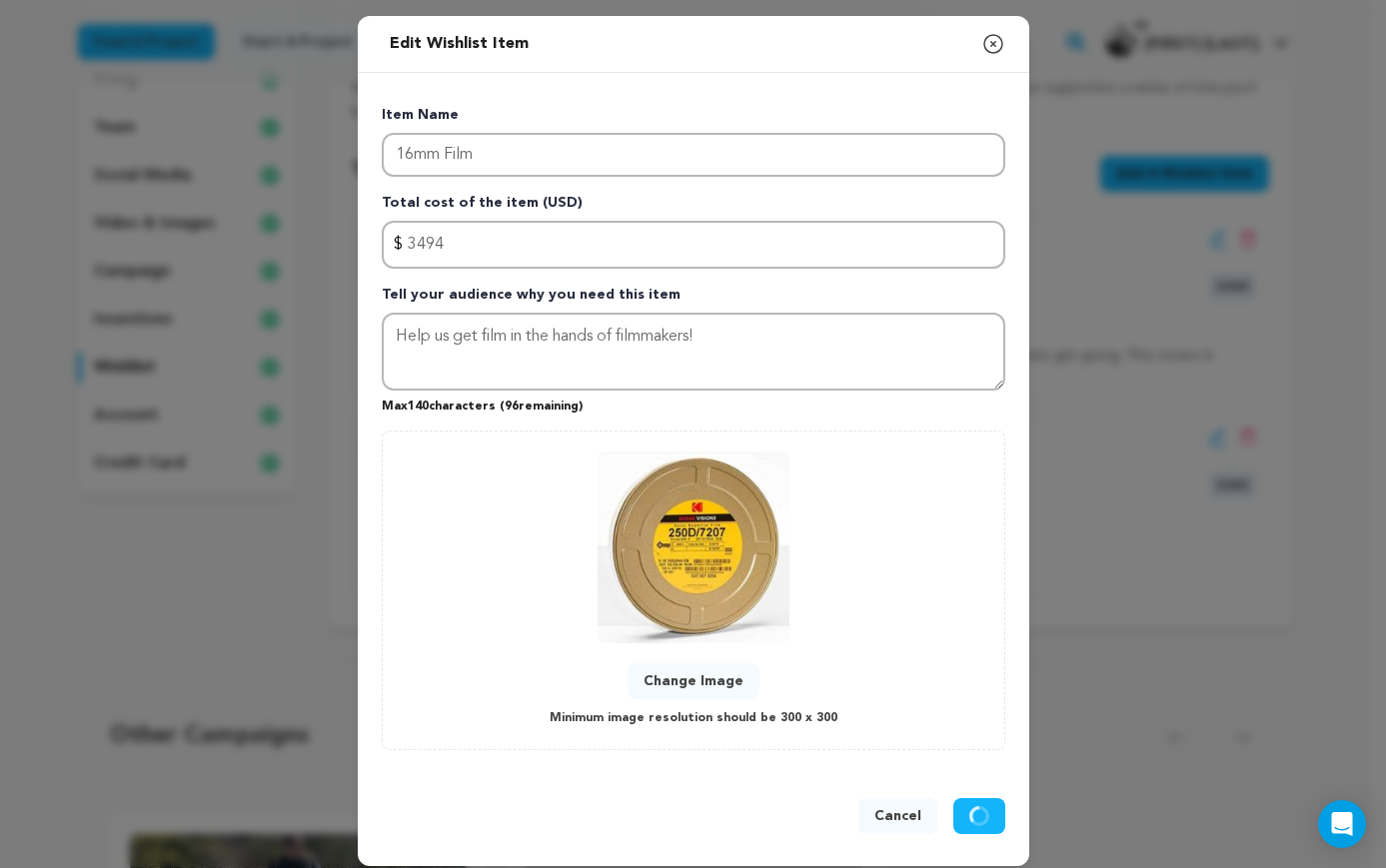 type 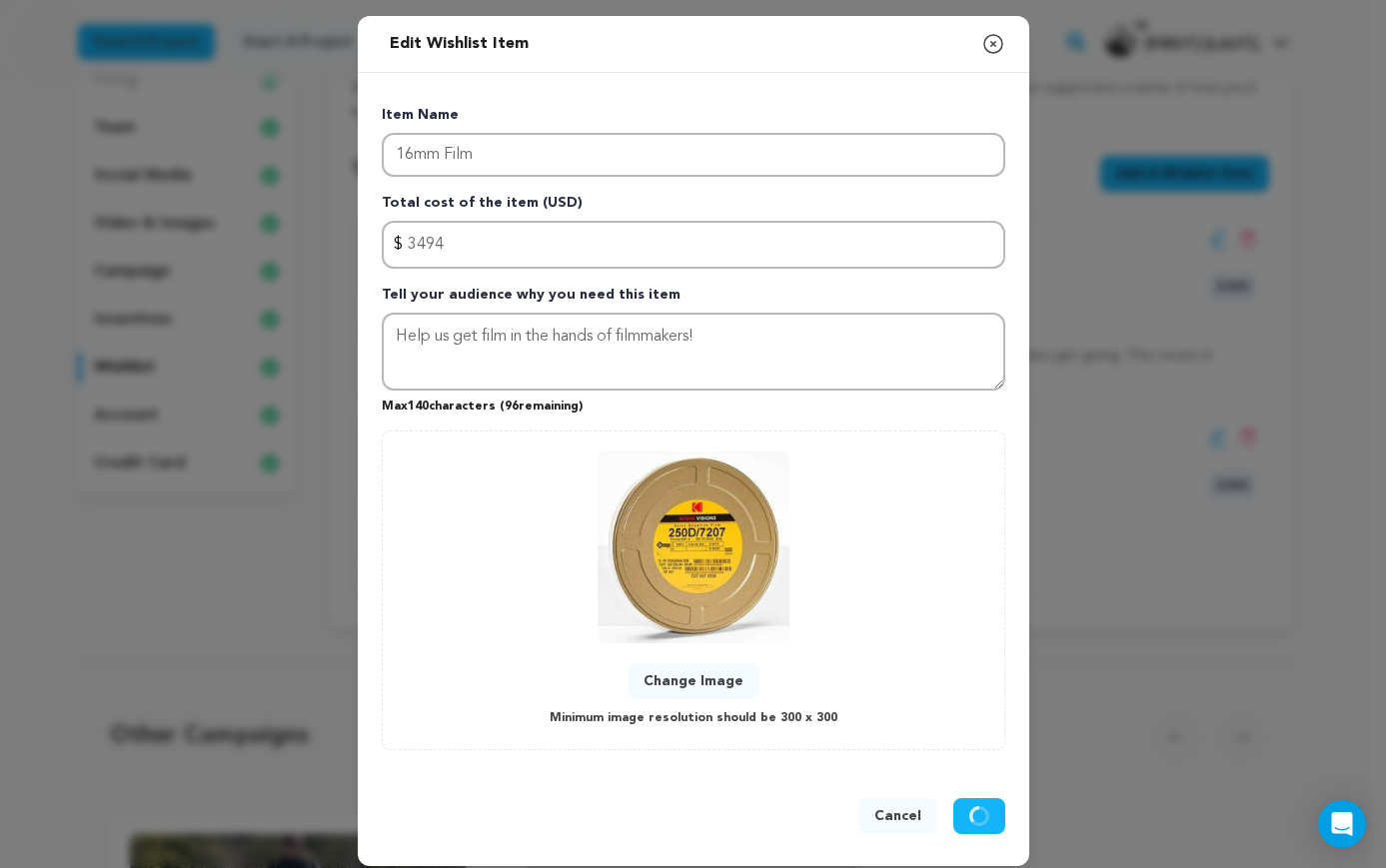 type 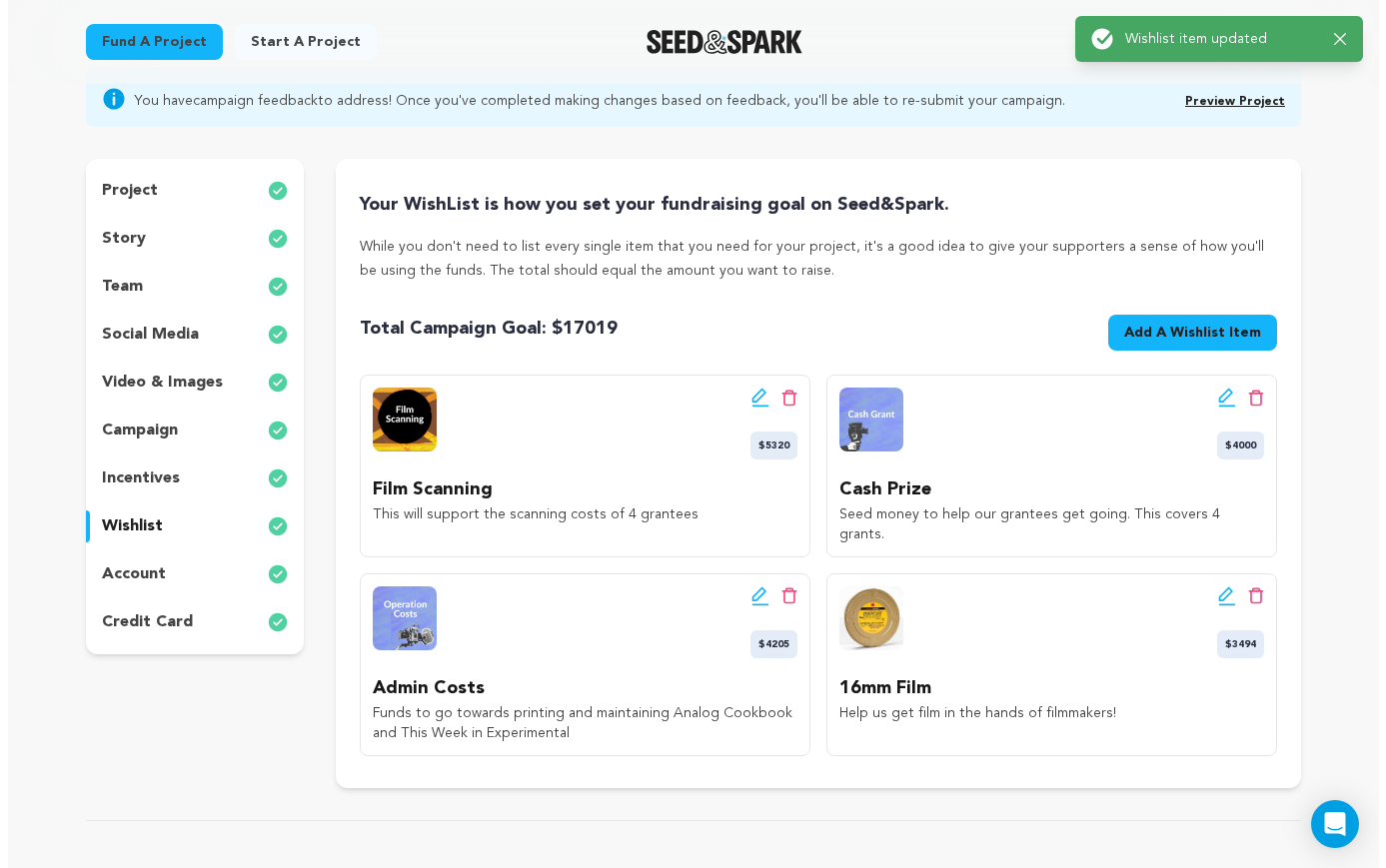 scroll, scrollTop: 167, scrollLeft: 0, axis: vertical 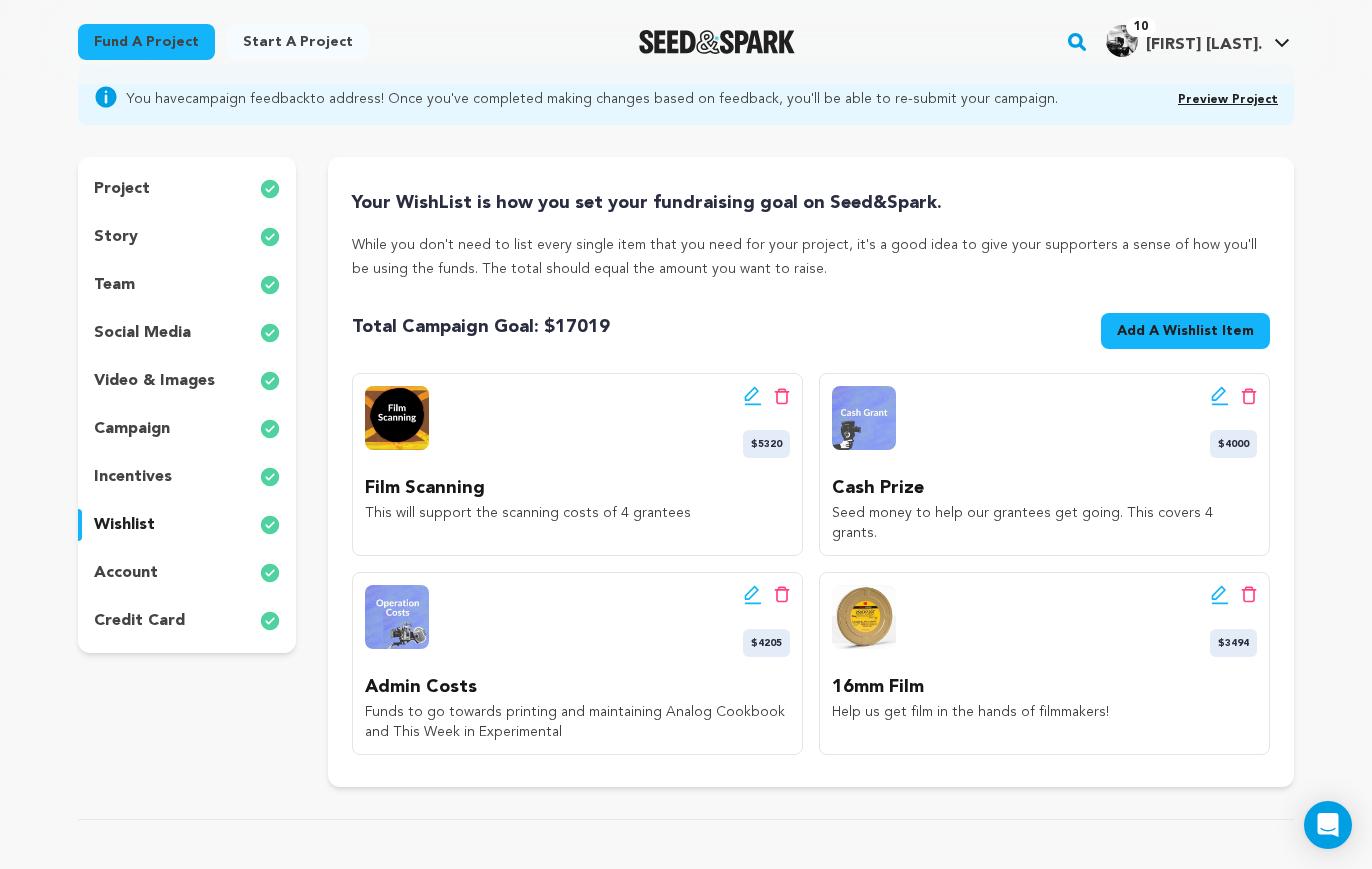 click on "Add A Wishlist Item" at bounding box center (1185, 331) 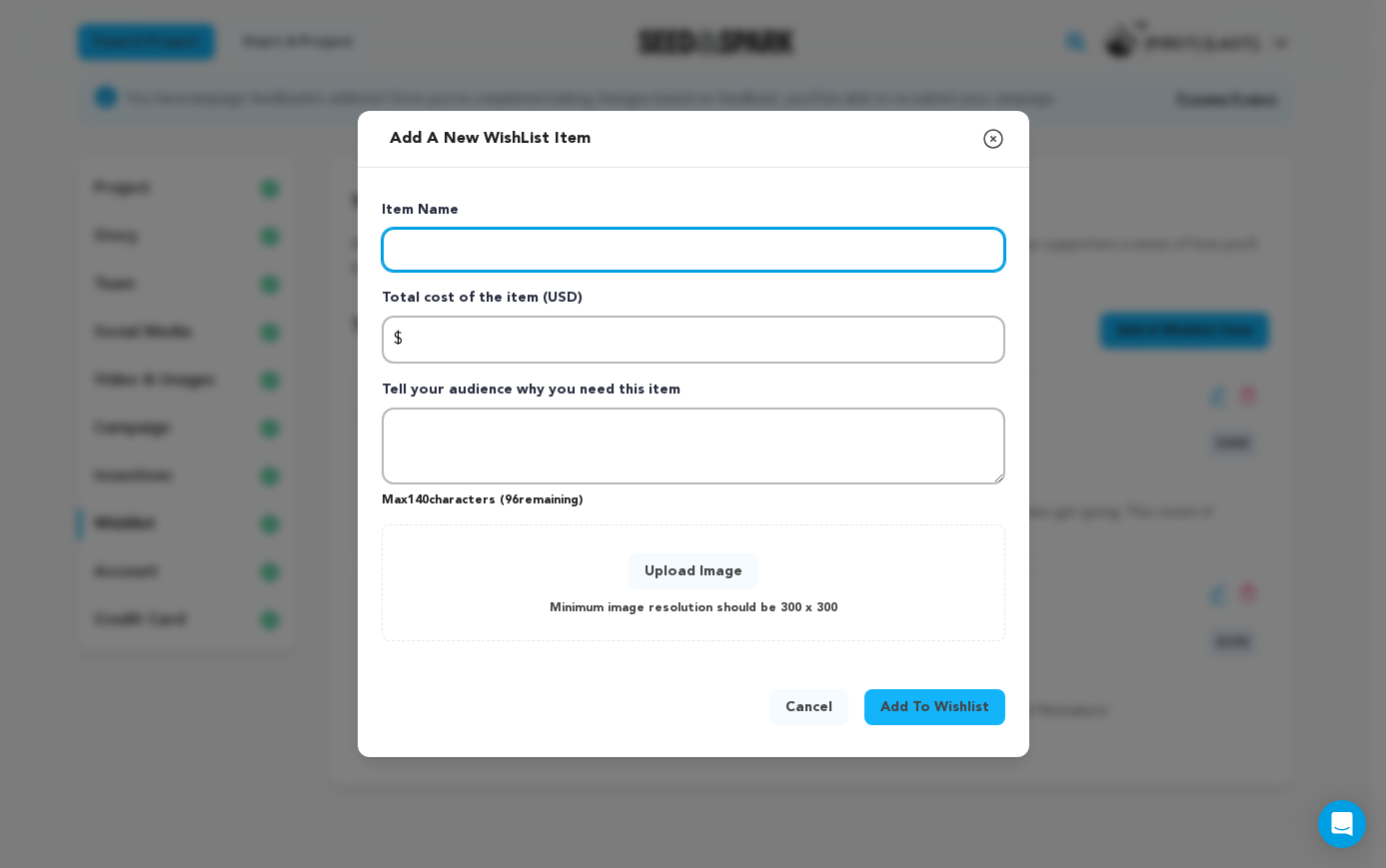 click at bounding box center (693, 250) 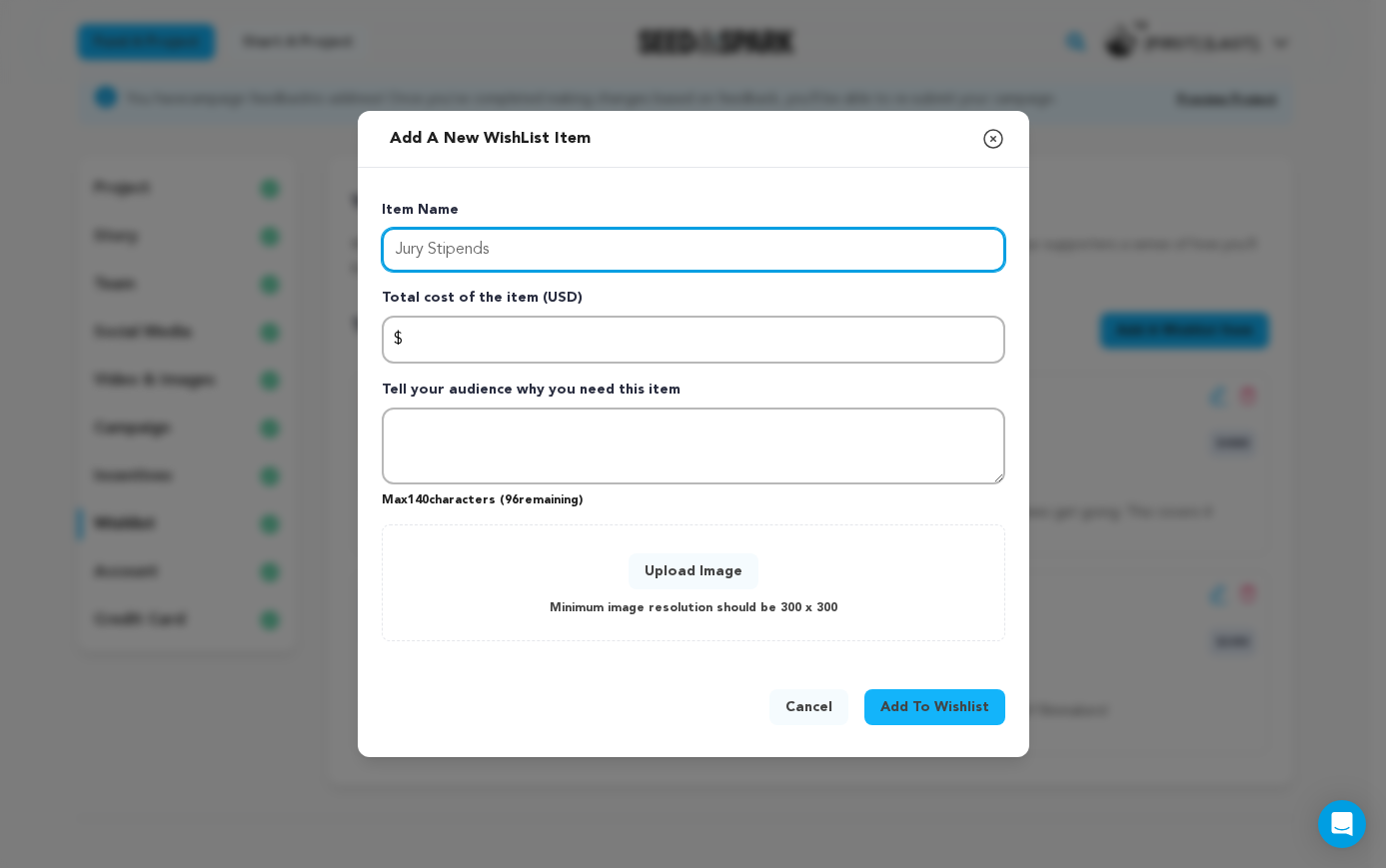 type on "Jury Stipends" 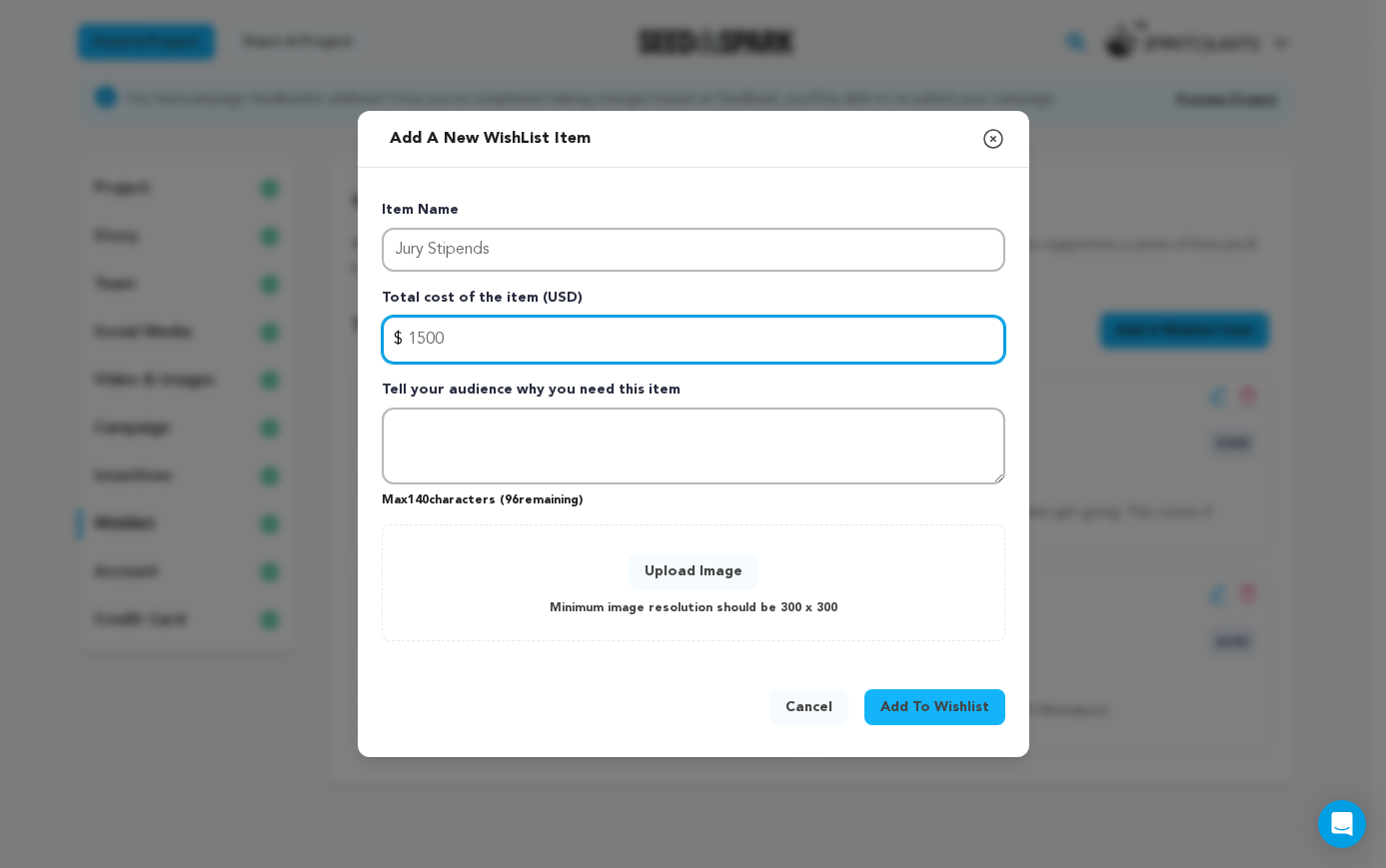 drag, startPoint x: 473, startPoint y: 337, endPoint x: 408, endPoint y: 336, distance: 65.00769 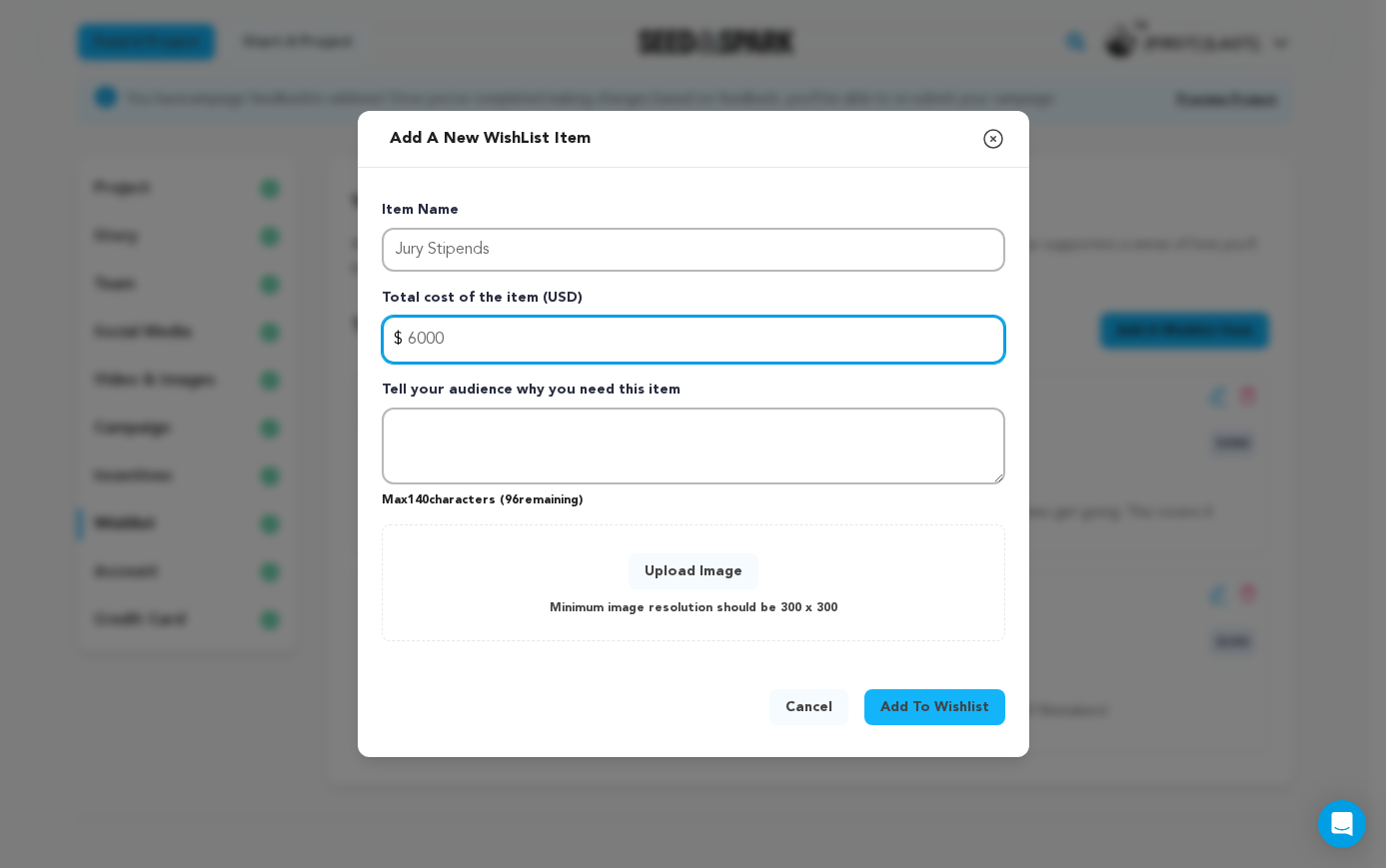 type on "6000" 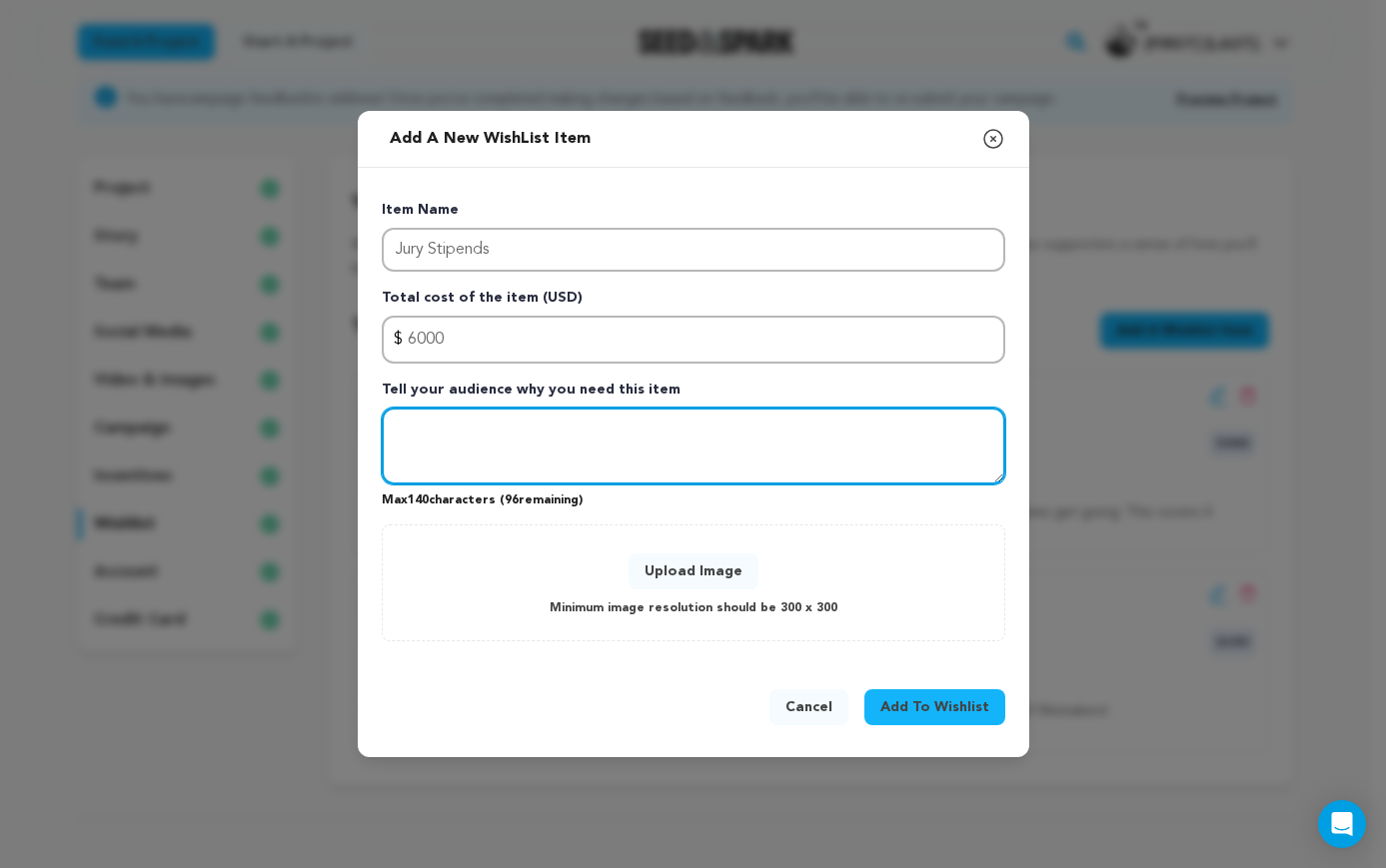 click at bounding box center (693, 446) 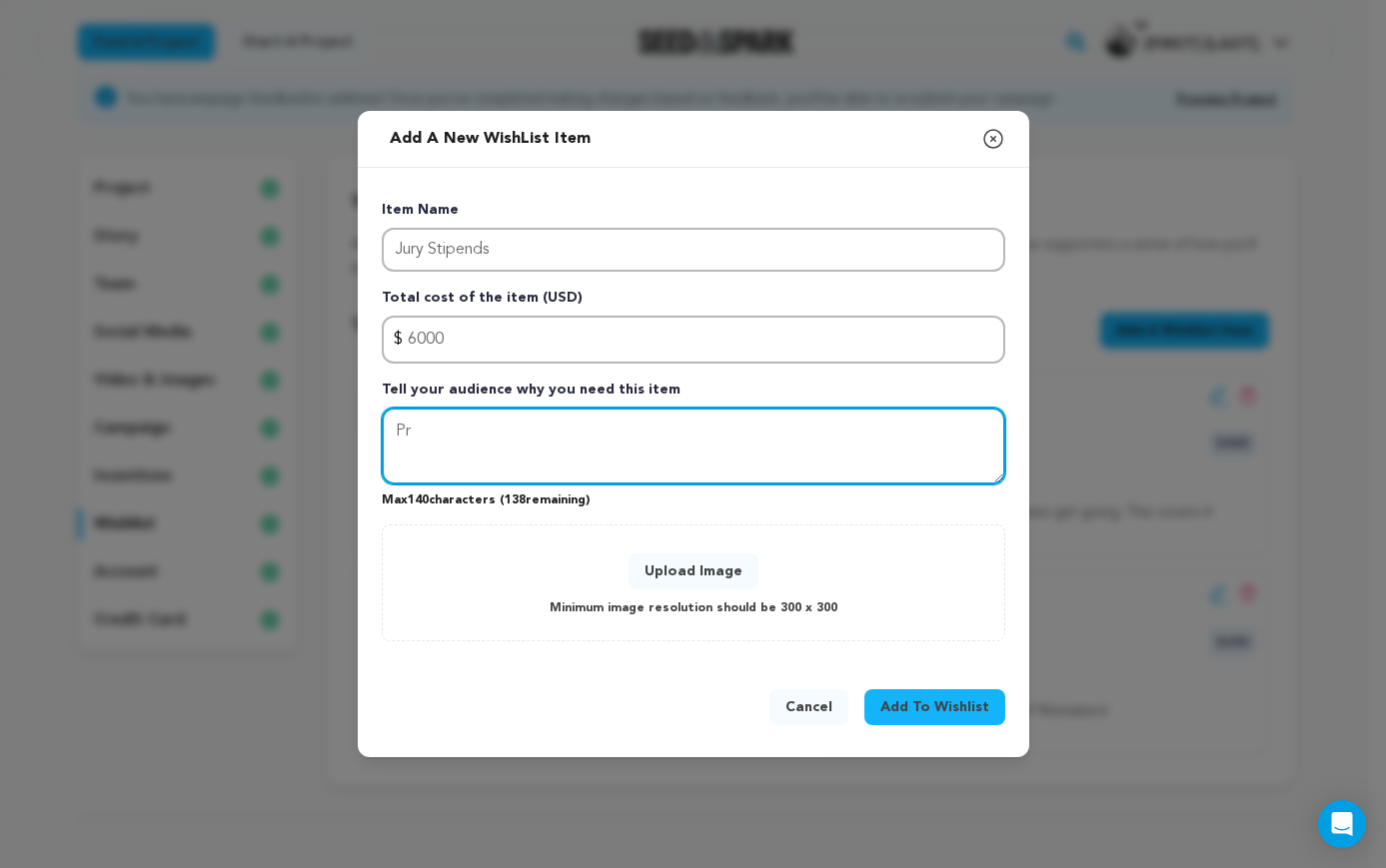 type on "P" 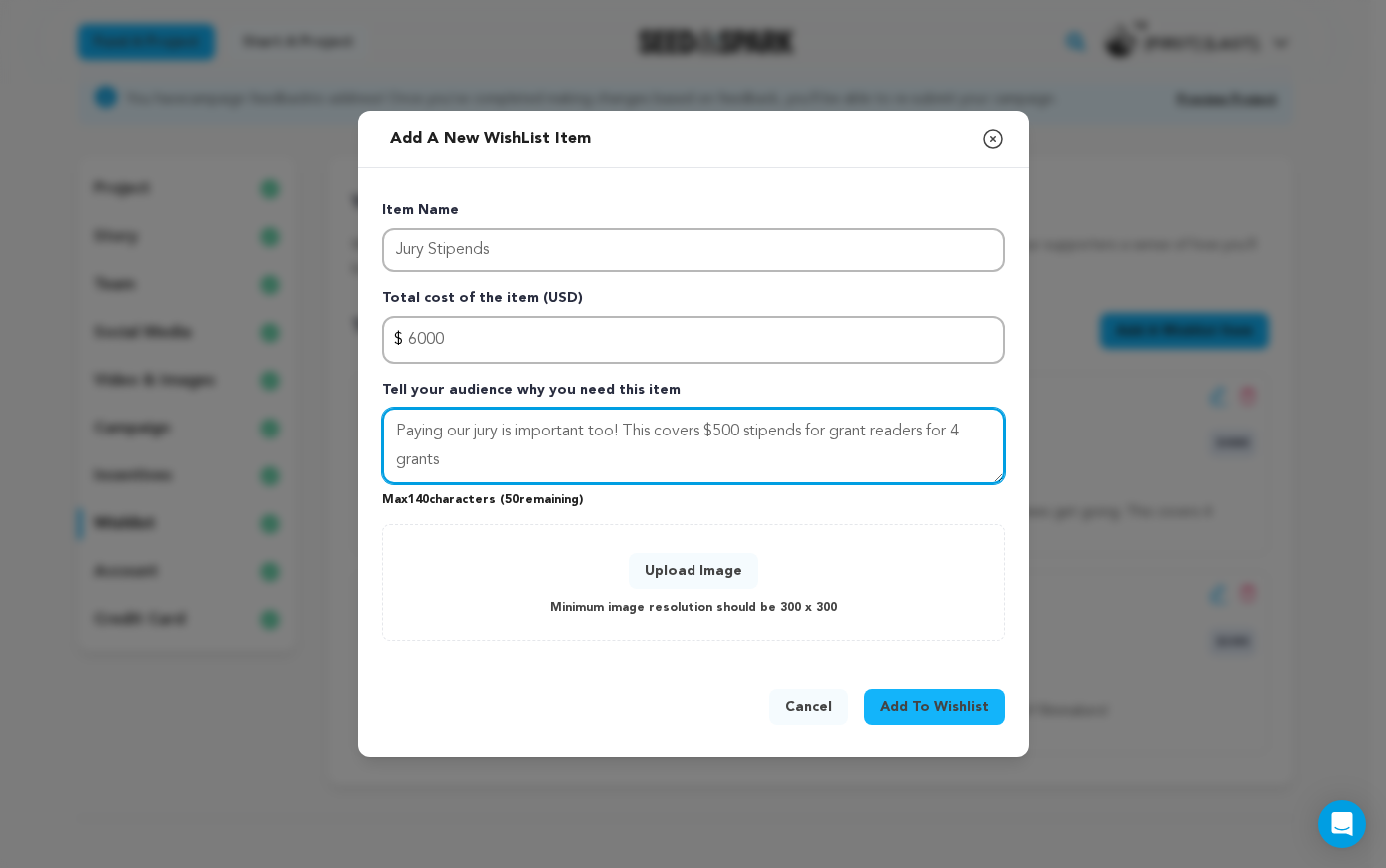 type on "Paying our jury is important too! This covers $500 stipends for grant readers for 4 grants" 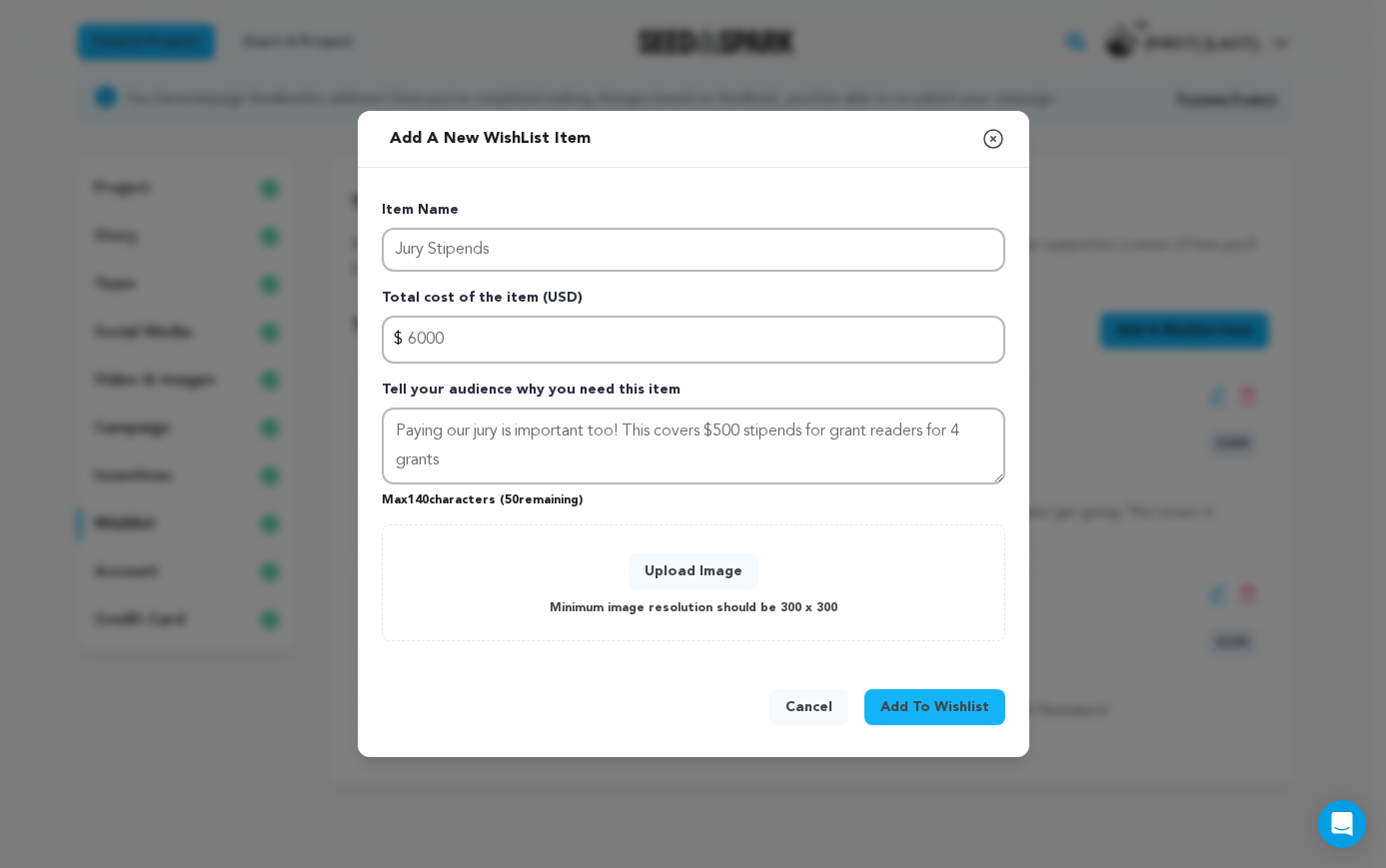 click on "Add To Wishlist" at bounding box center (934, 707) 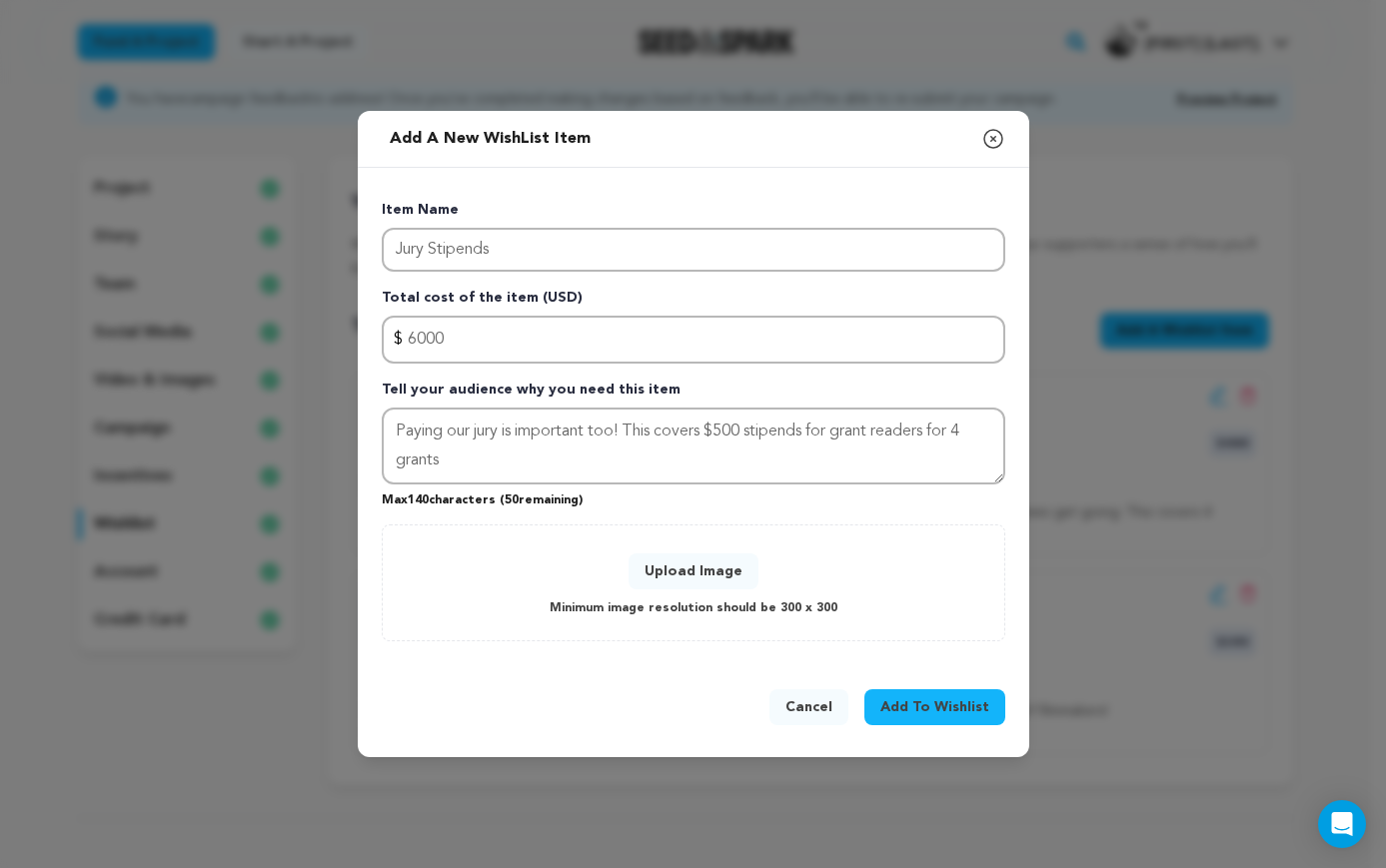 click on "Upload Image" at bounding box center [693, 571] 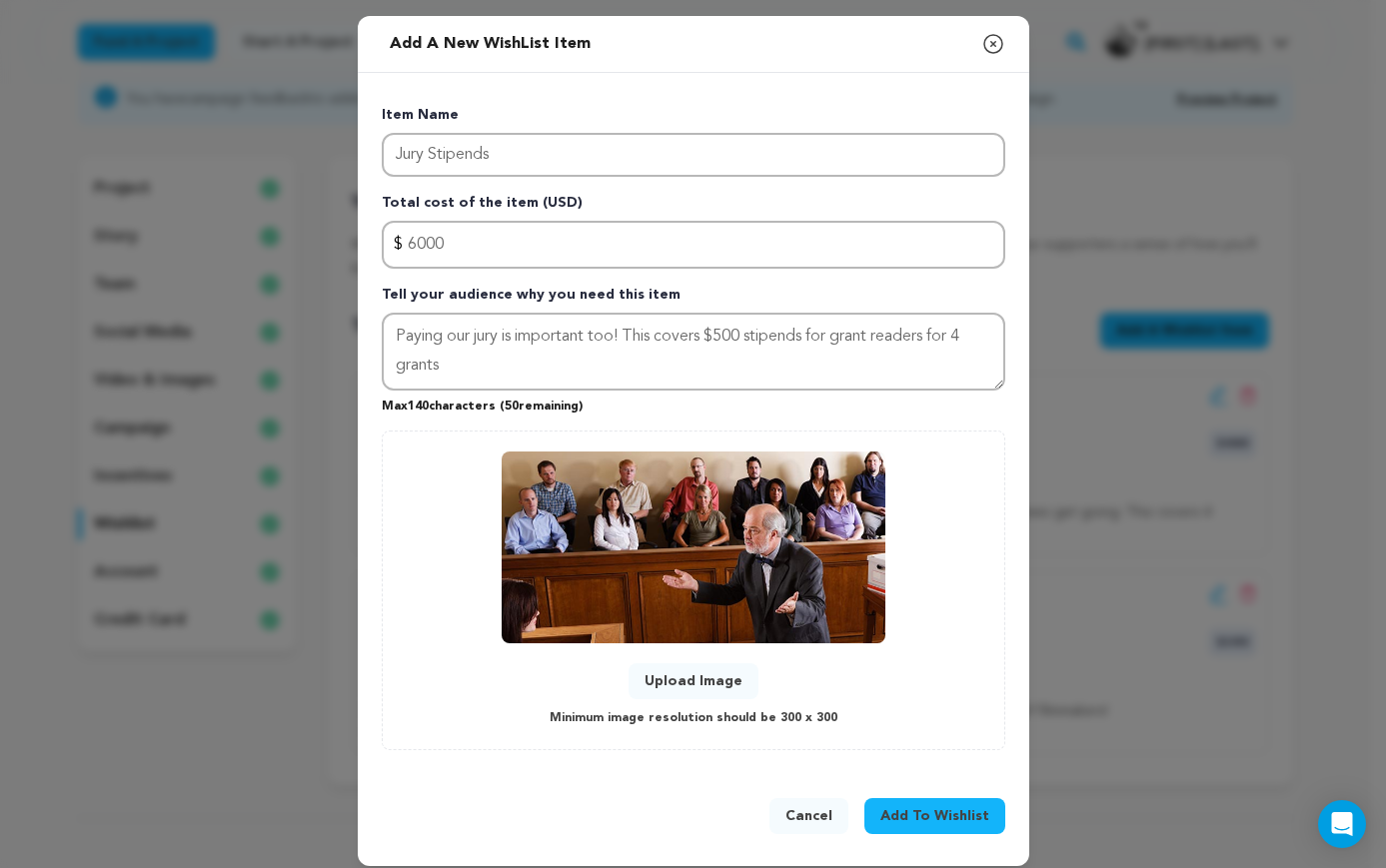 click on "Add To Wishlist" at bounding box center (934, 816) 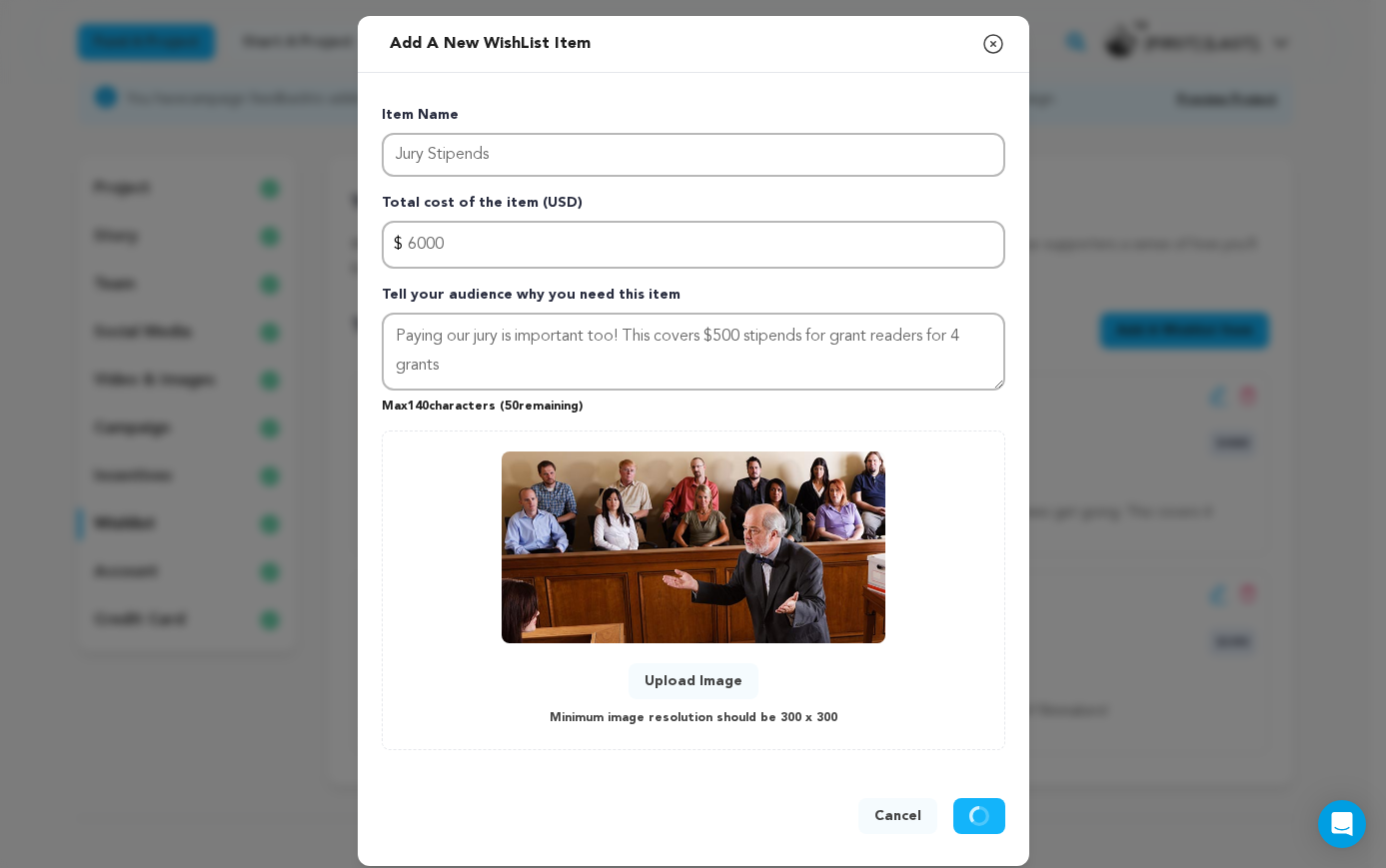 type 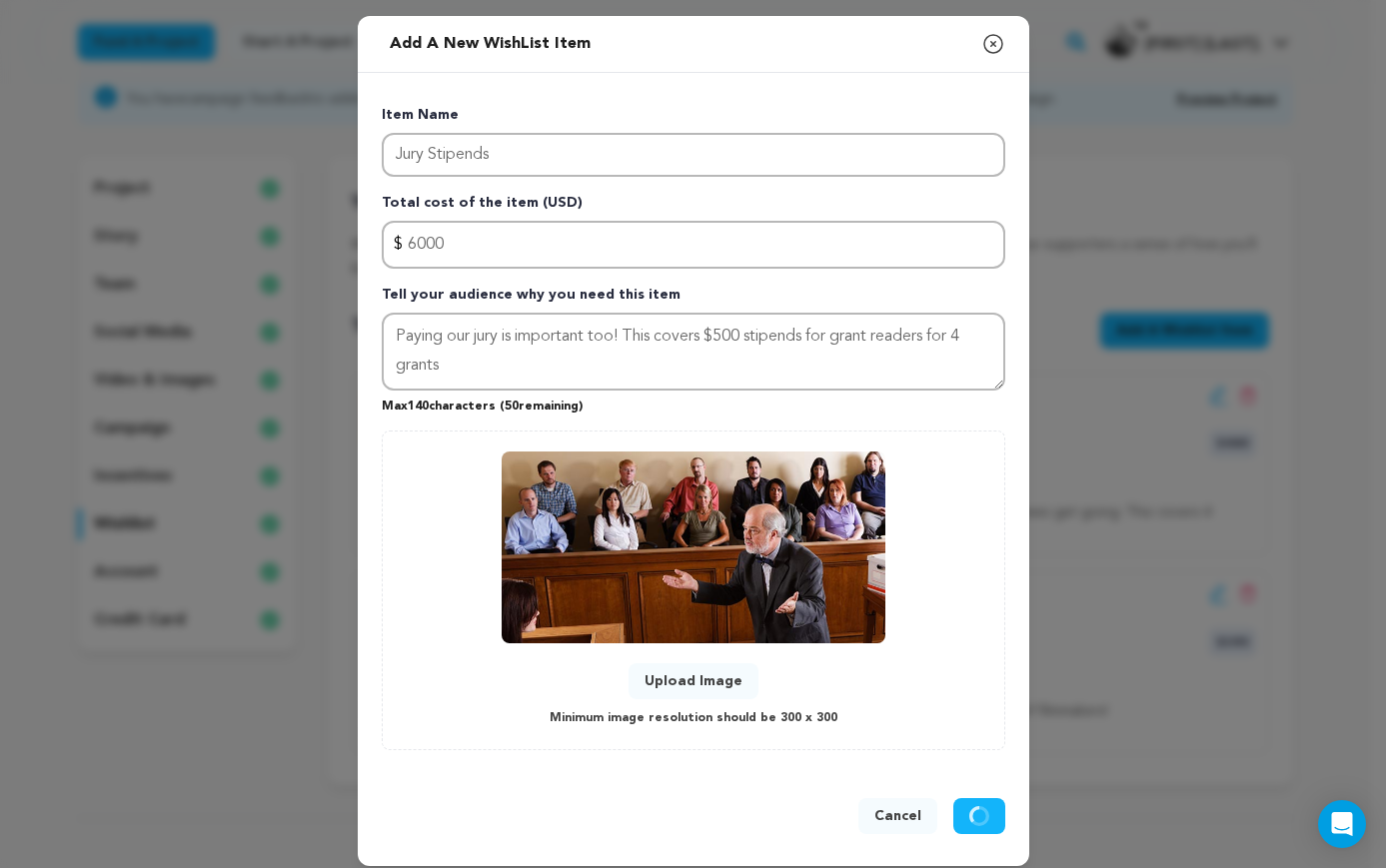 type 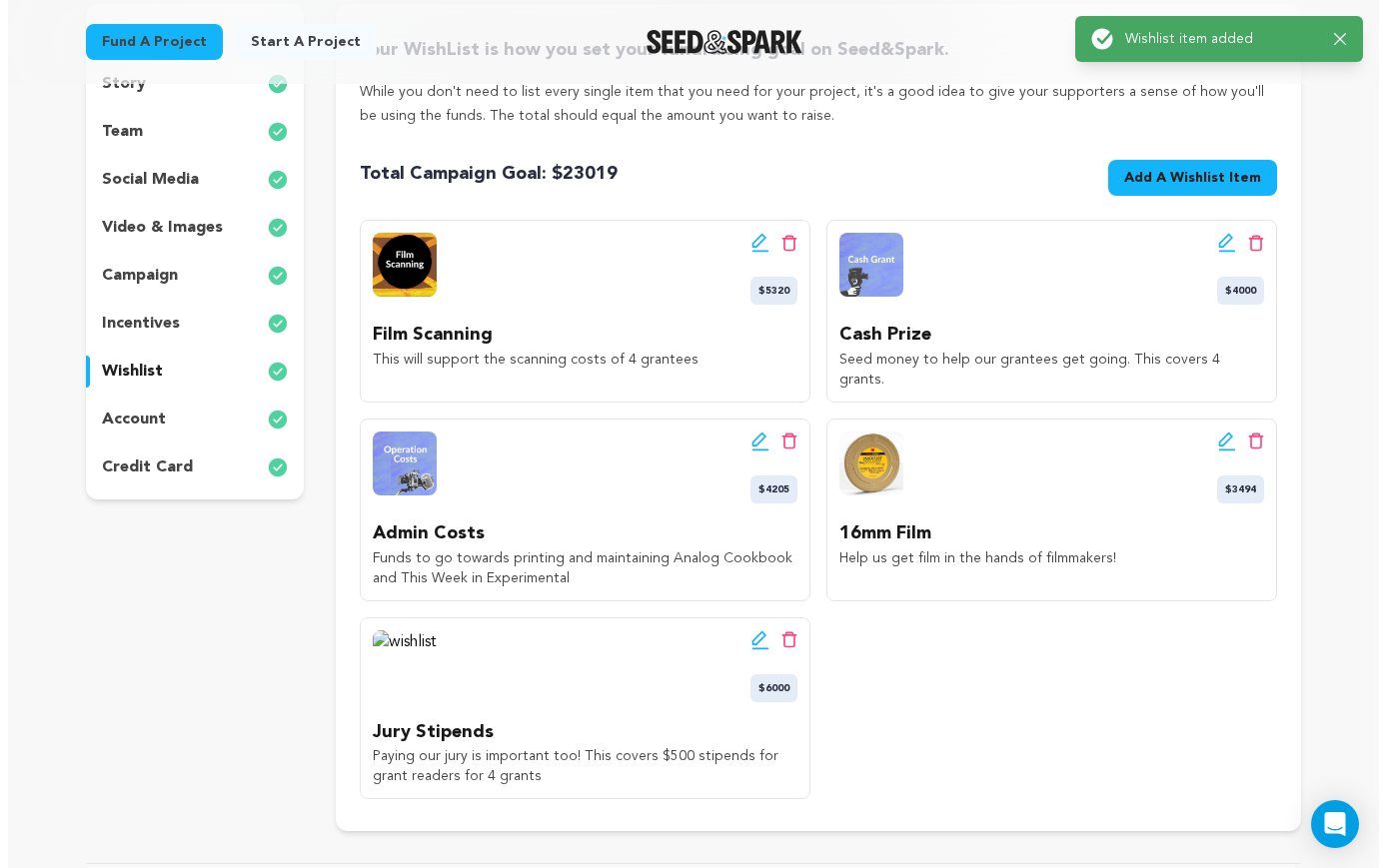 scroll, scrollTop: 391, scrollLeft: 0, axis: vertical 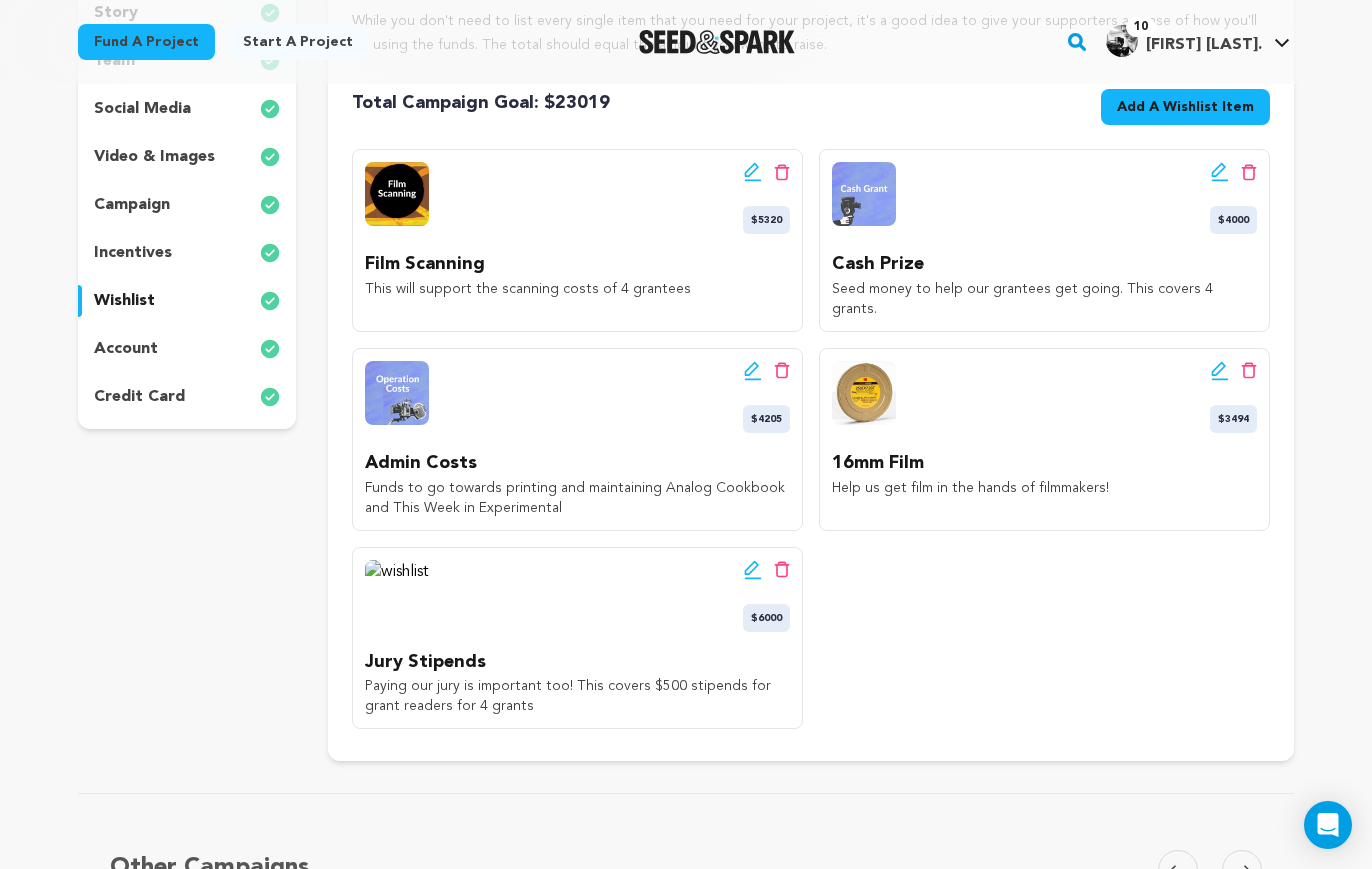 click 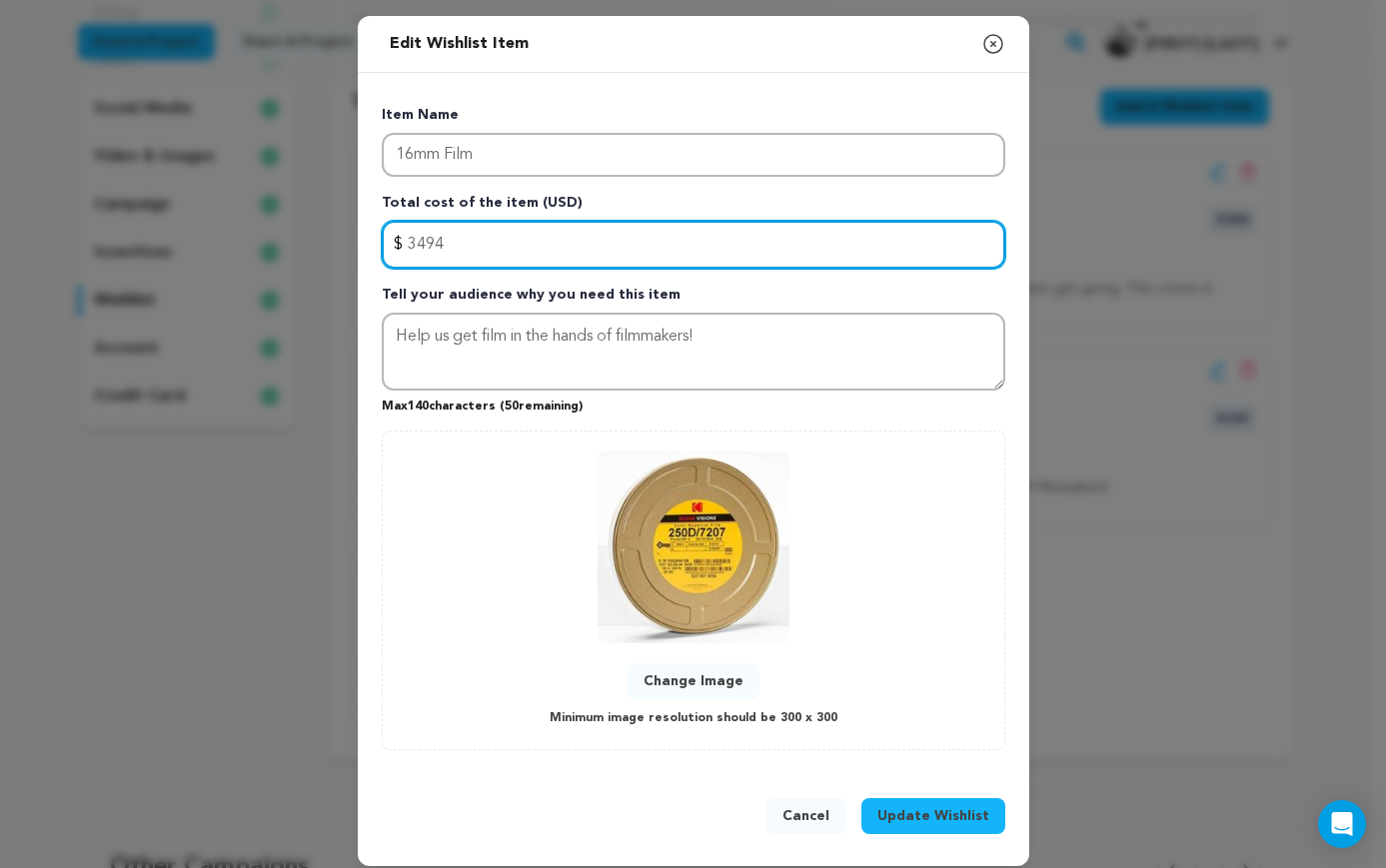 click on "3494" at bounding box center (693, 245) 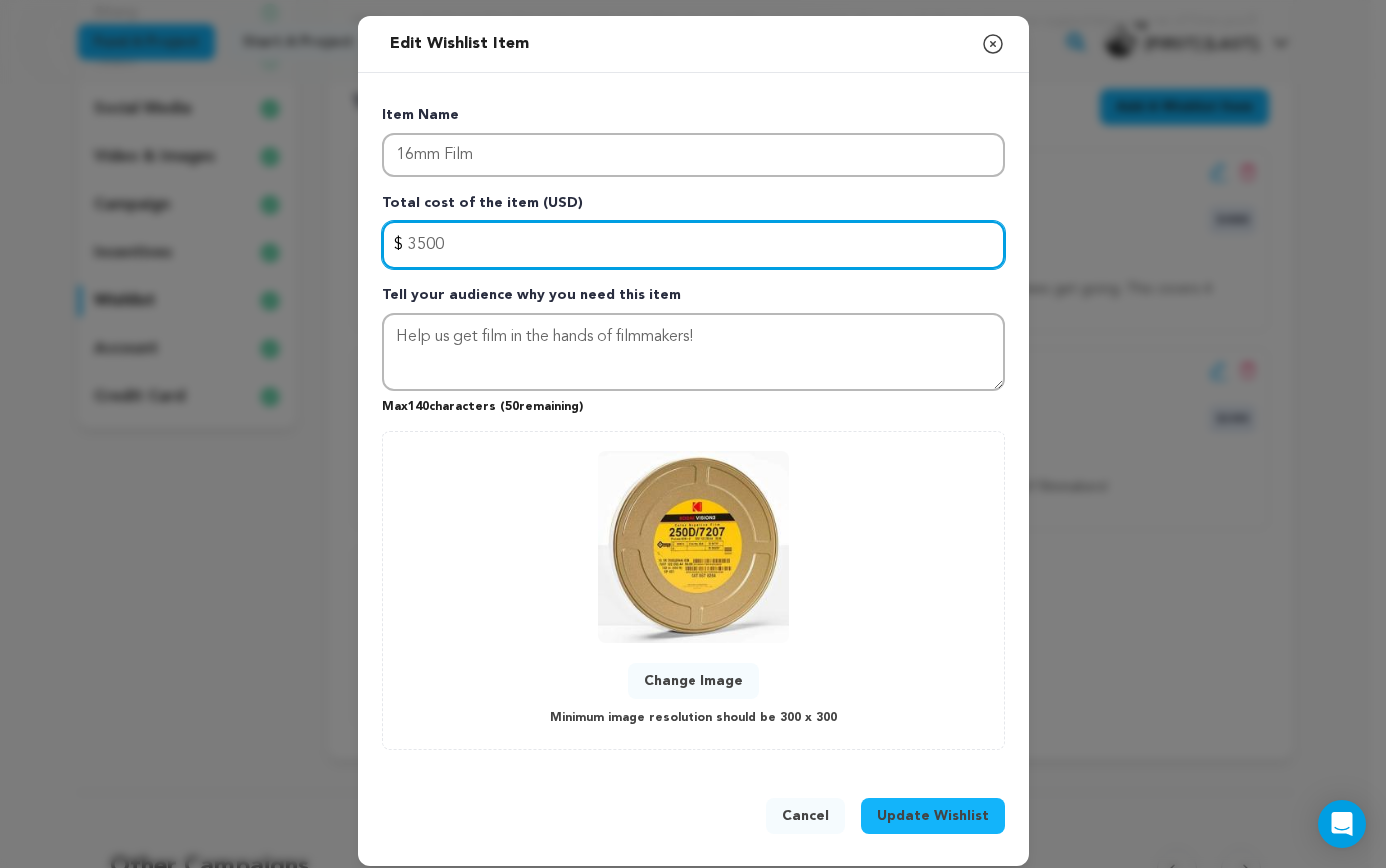type on "3500" 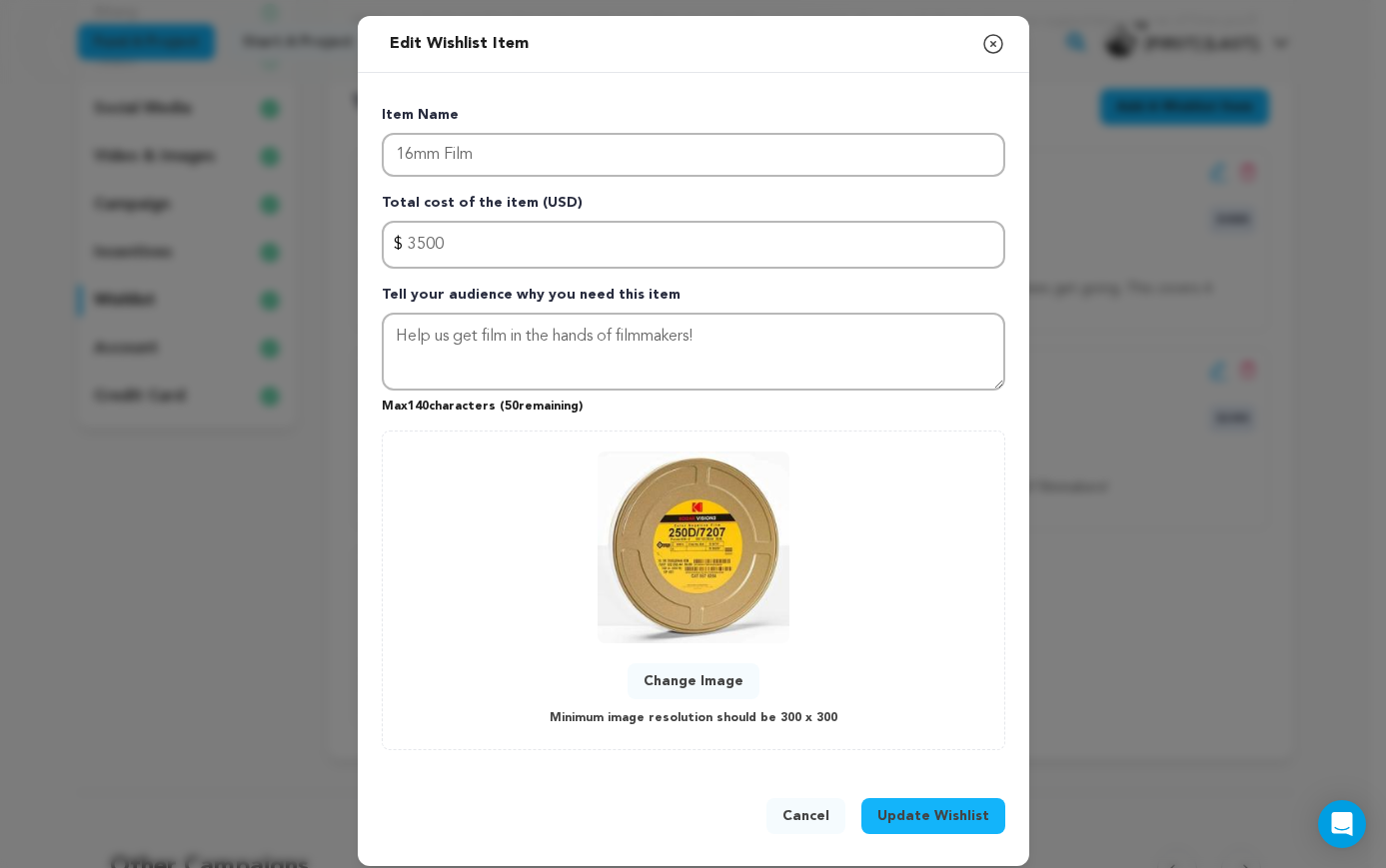 click on "Update Wishlist" at bounding box center [933, 816] 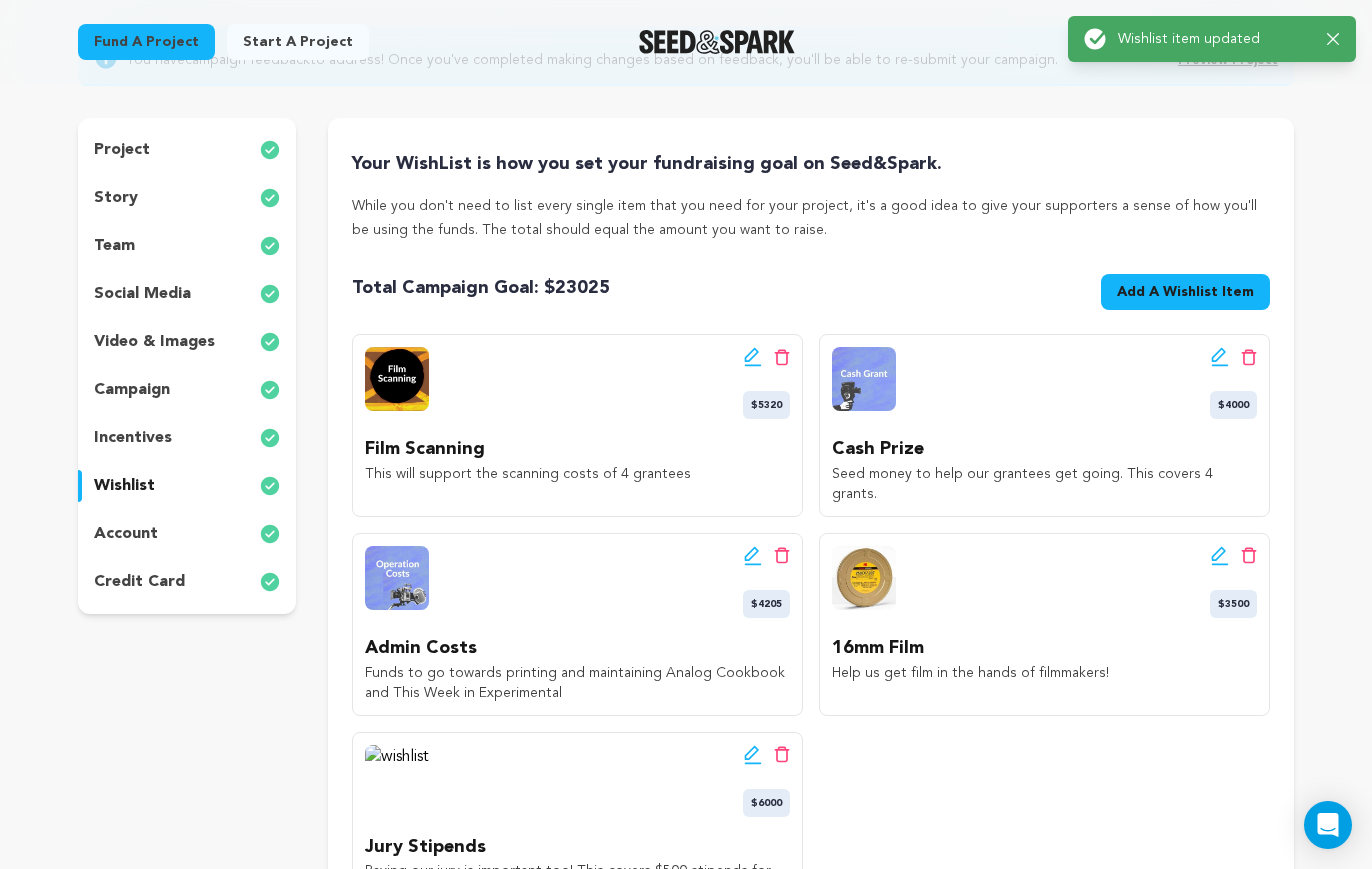 scroll, scrollTop: 238, scrollLeft: 0, axis: vertical 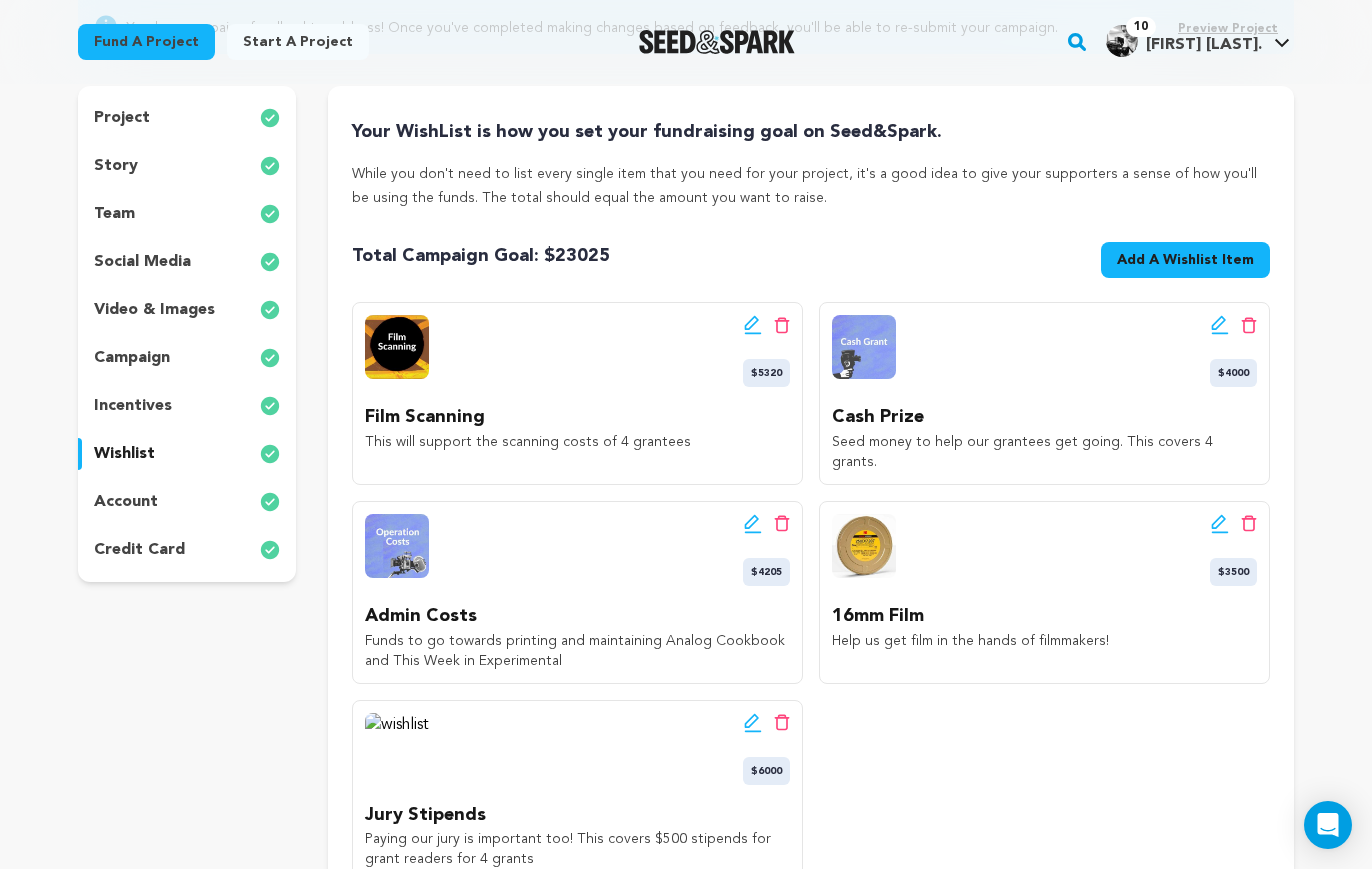 click 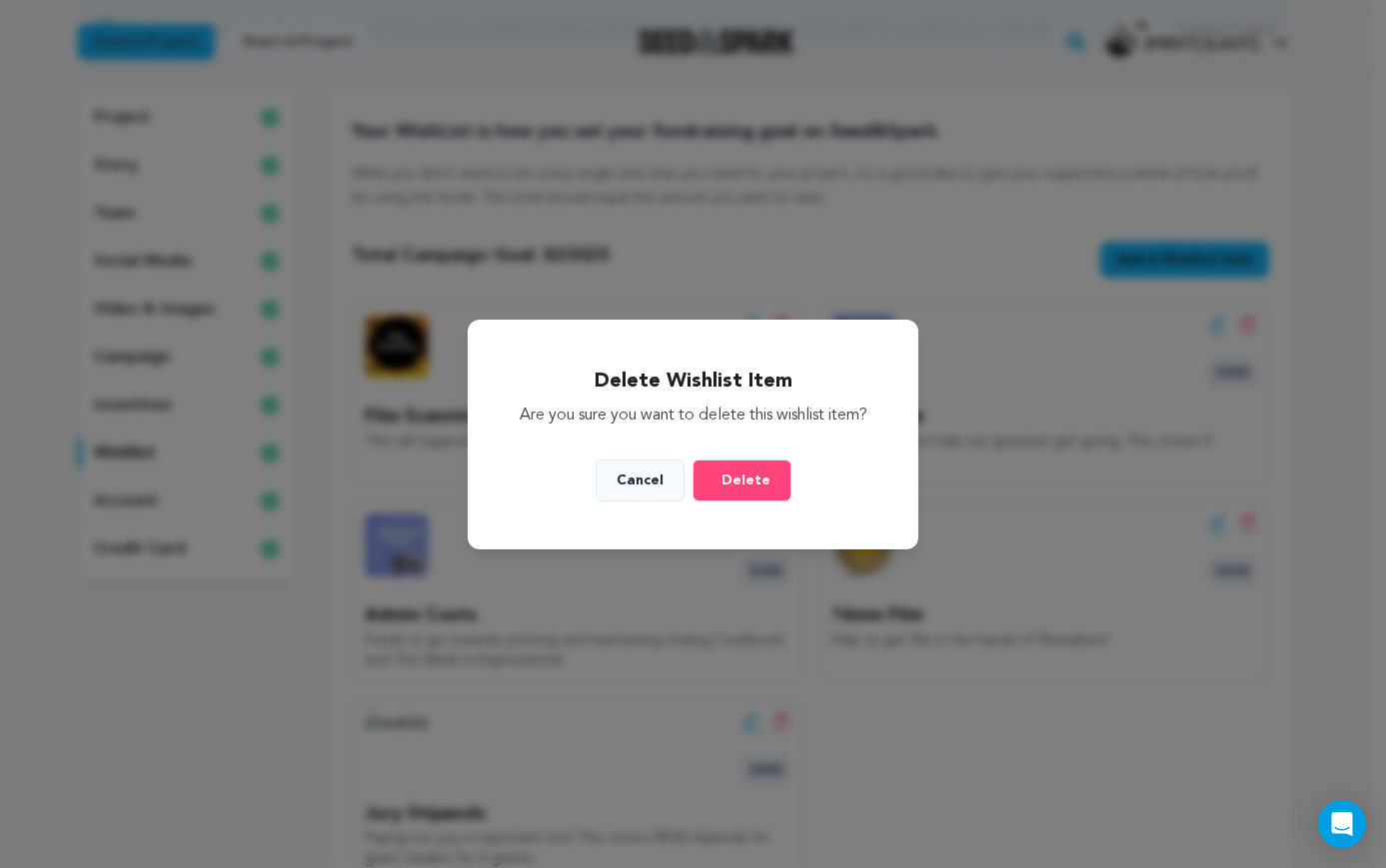 click on "Delete" at bounding box center [745, 480] 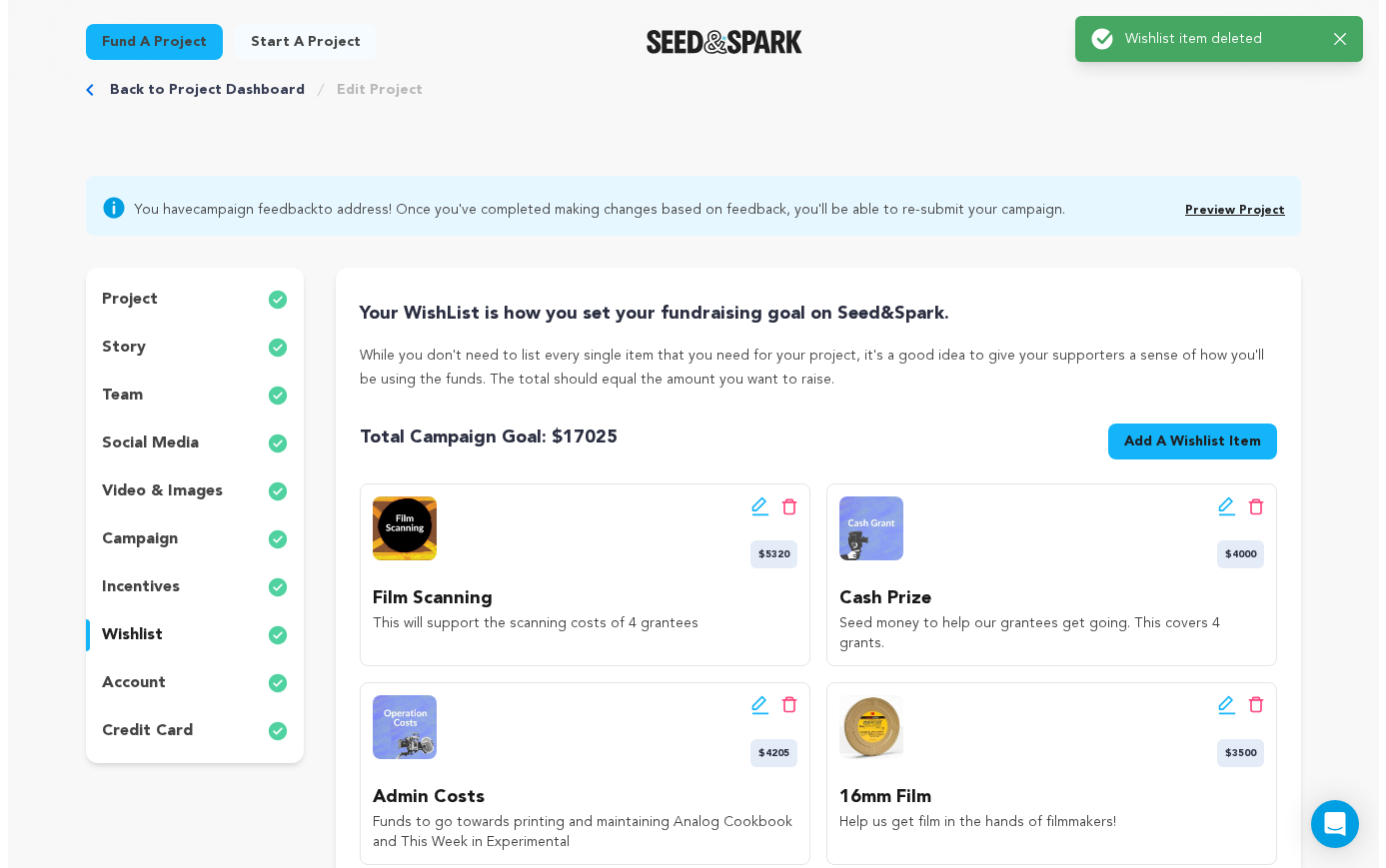 scroll, scrollTop: 58, scrollLeft: 0, axis: vertical 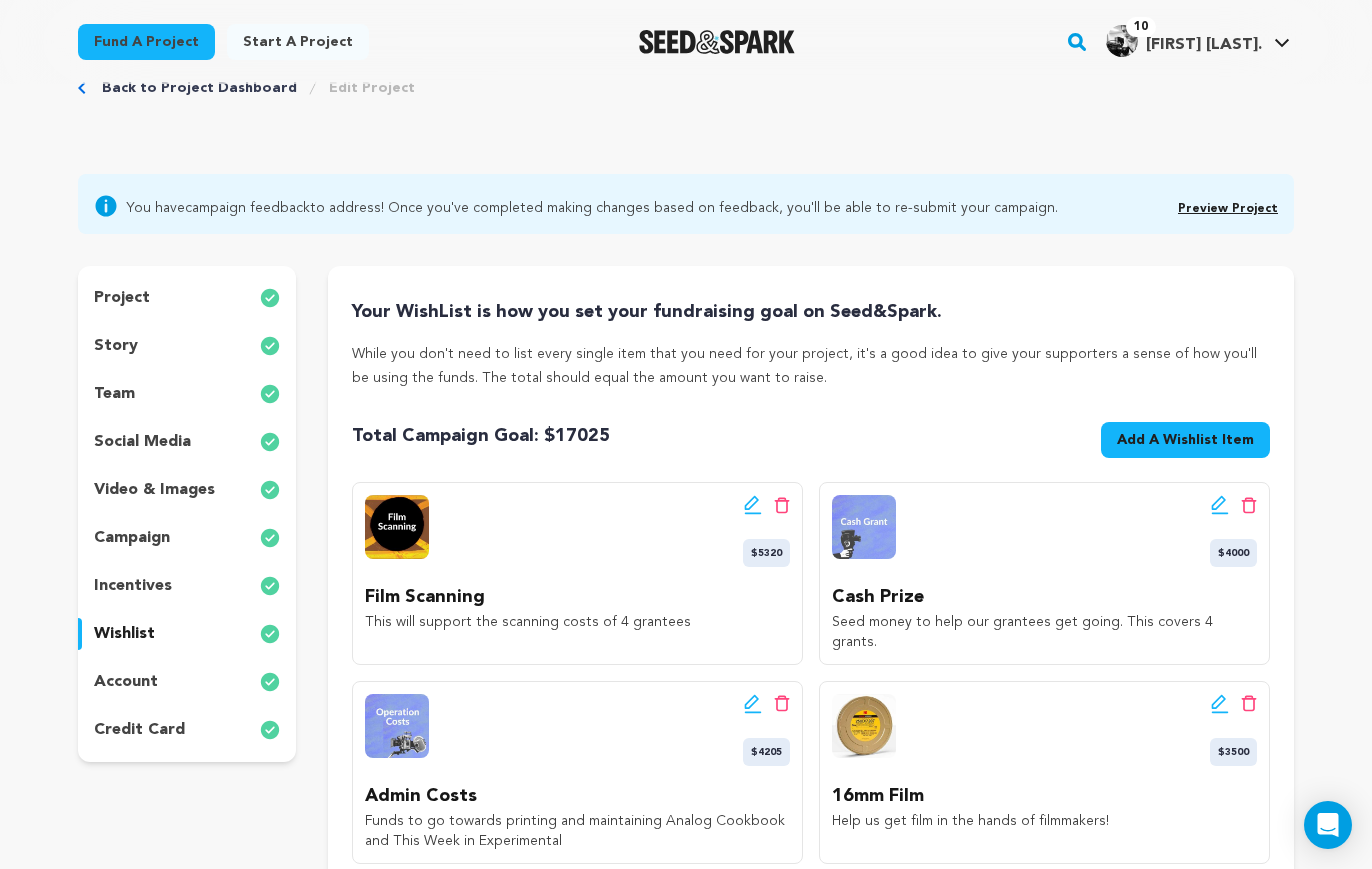 click 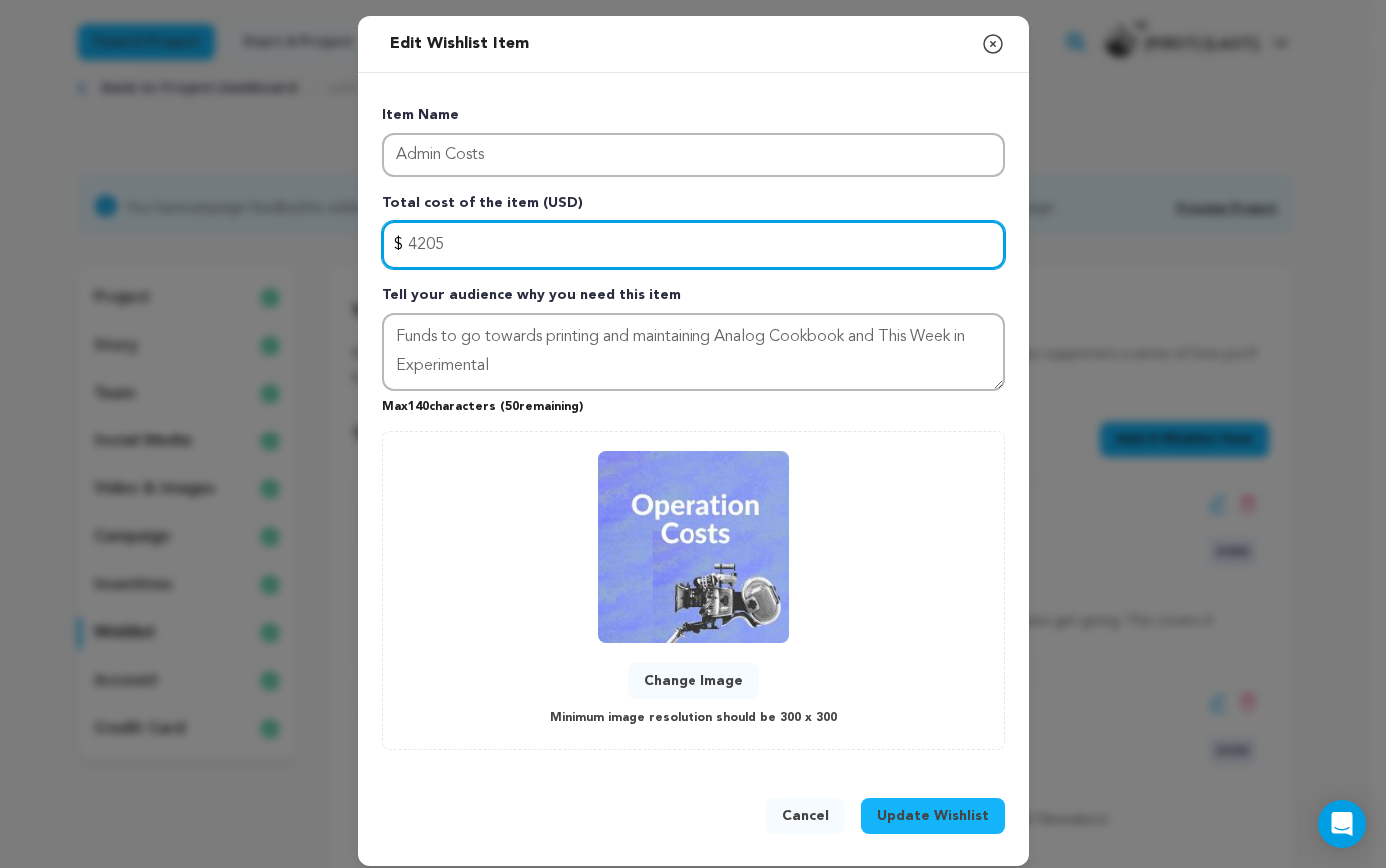 drag, startPoint x: 499, startPoint y: 257, endPoint x: 375, endPoint y: 245, distance: 124.57929 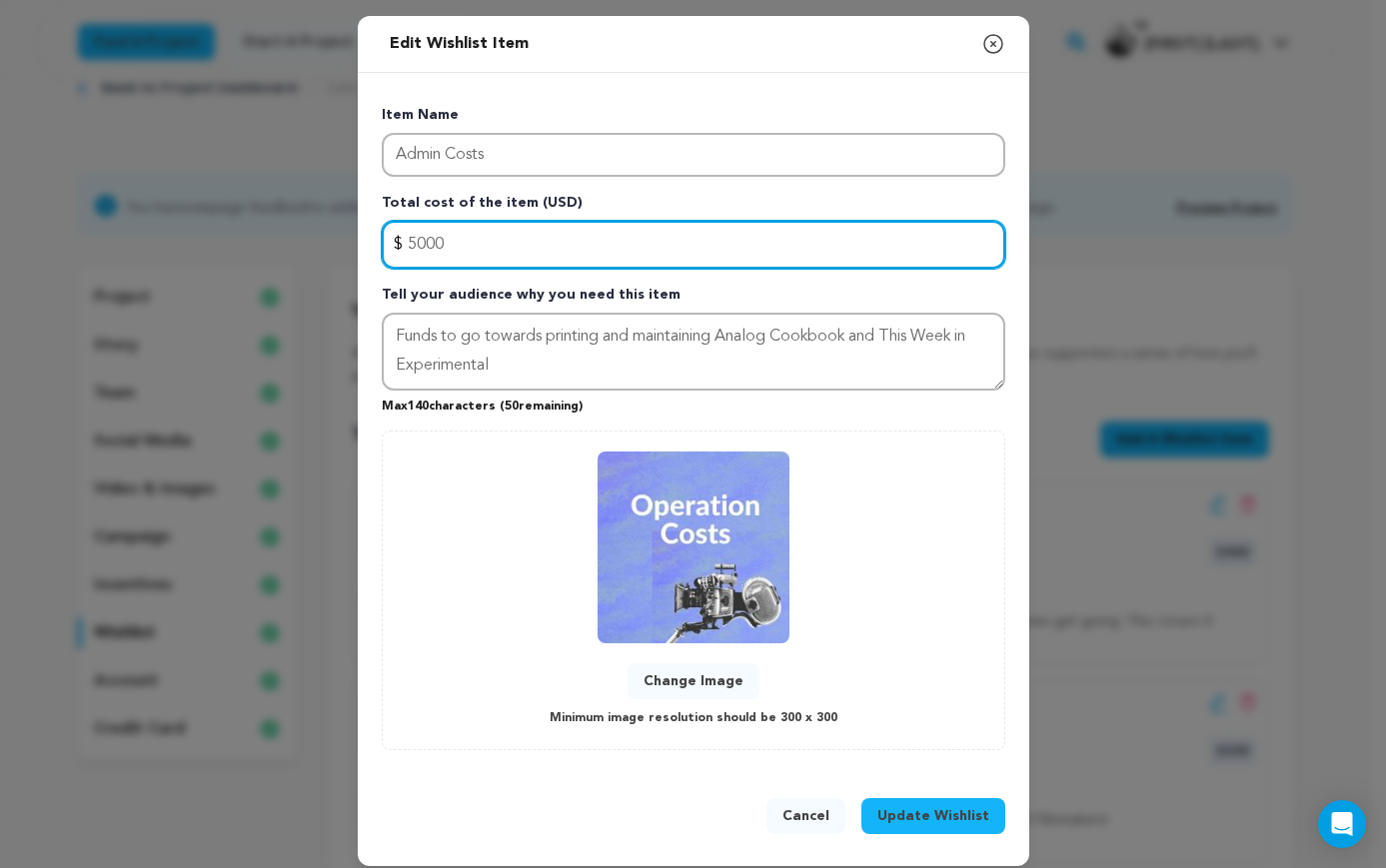type on "5000" 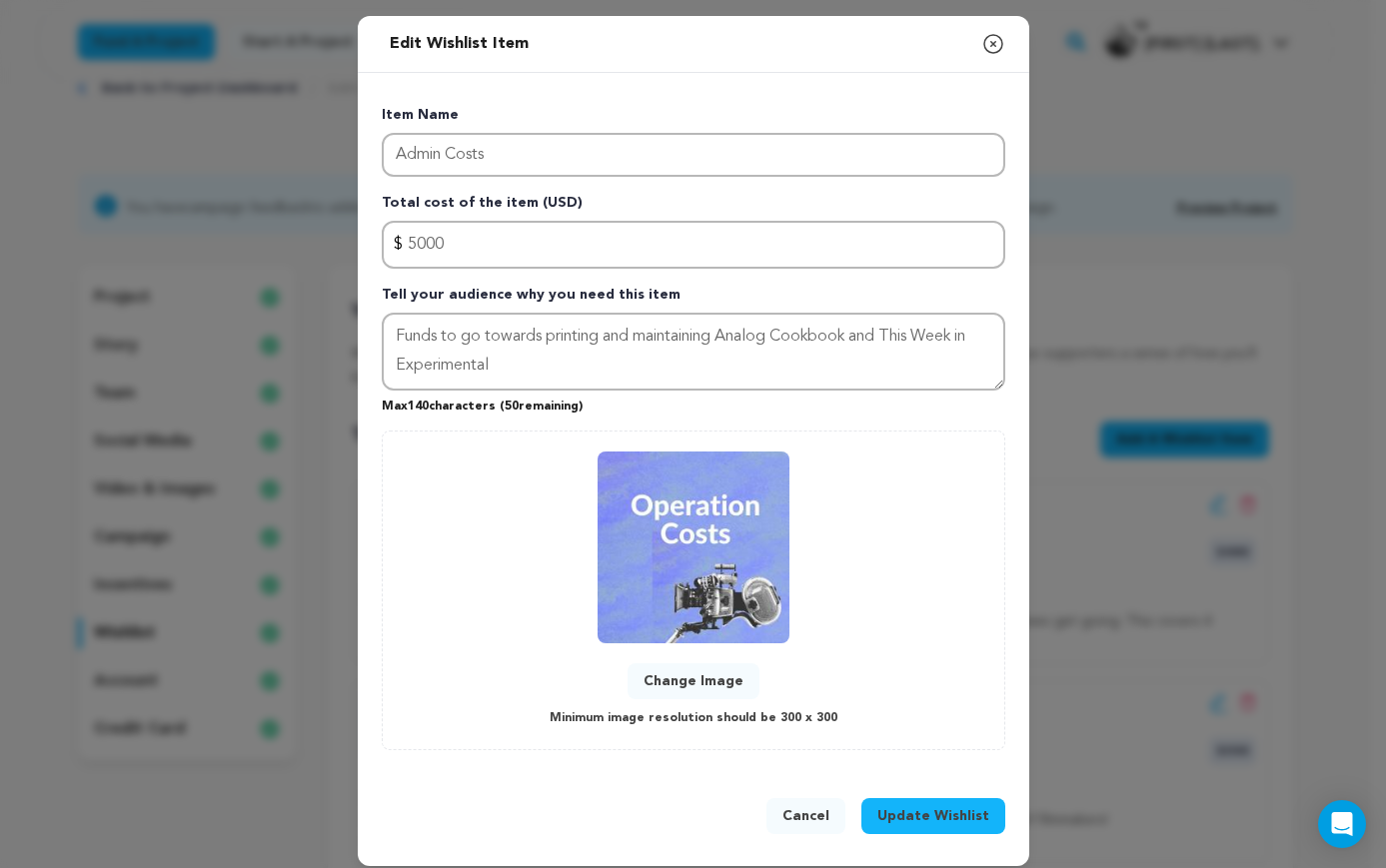 click on "Update Wishlist" at bounding box center (933, 816) 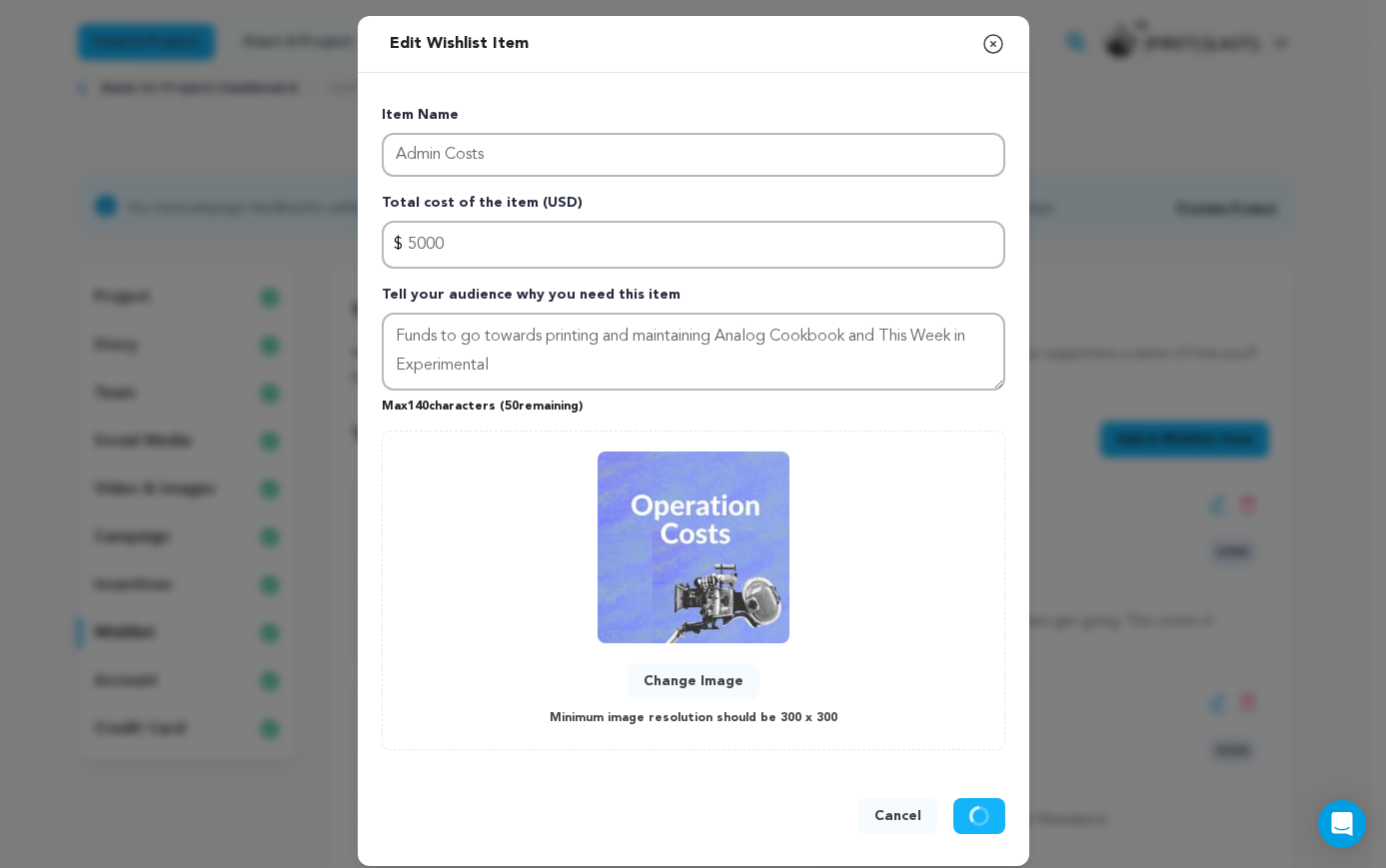 type 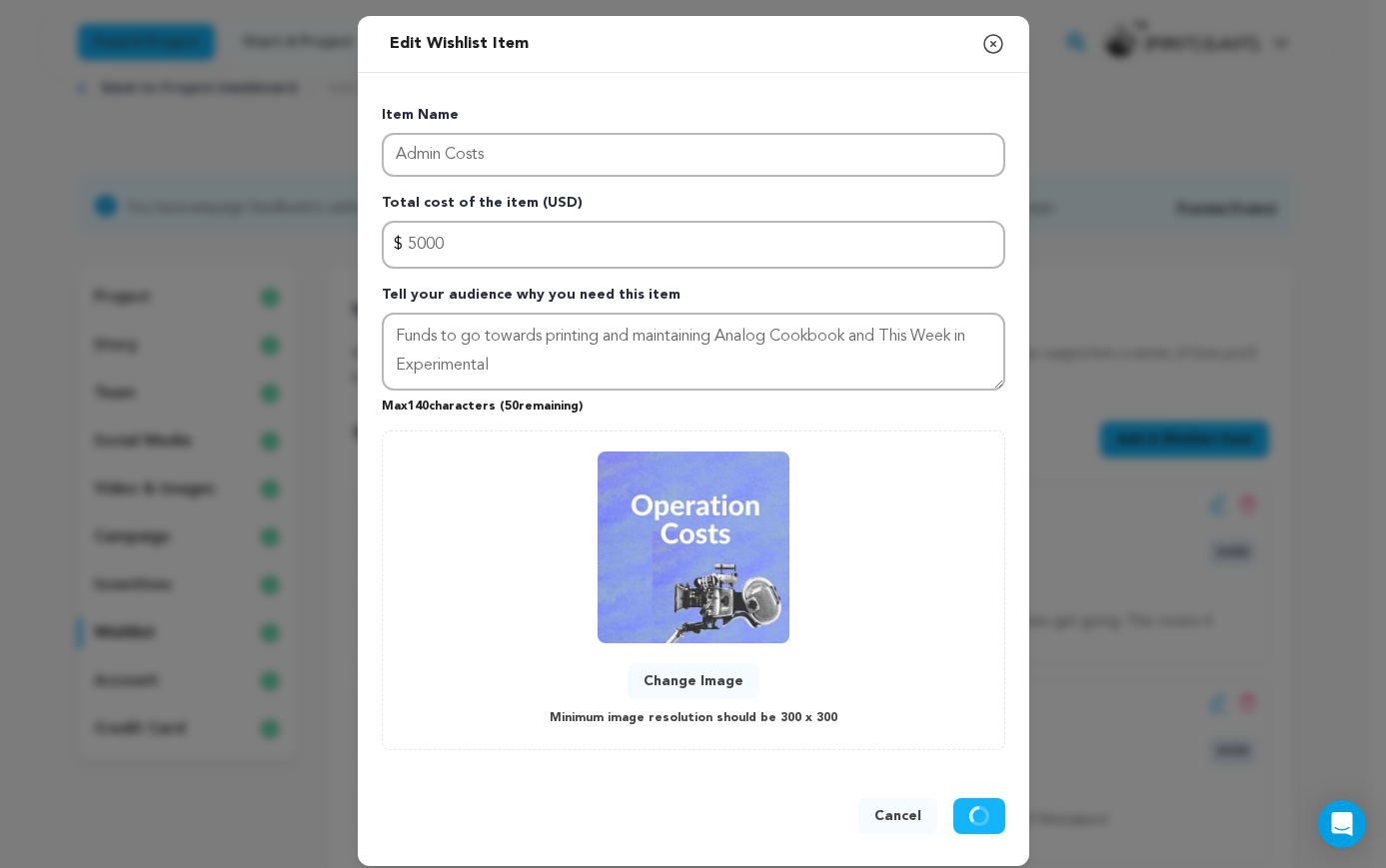 type 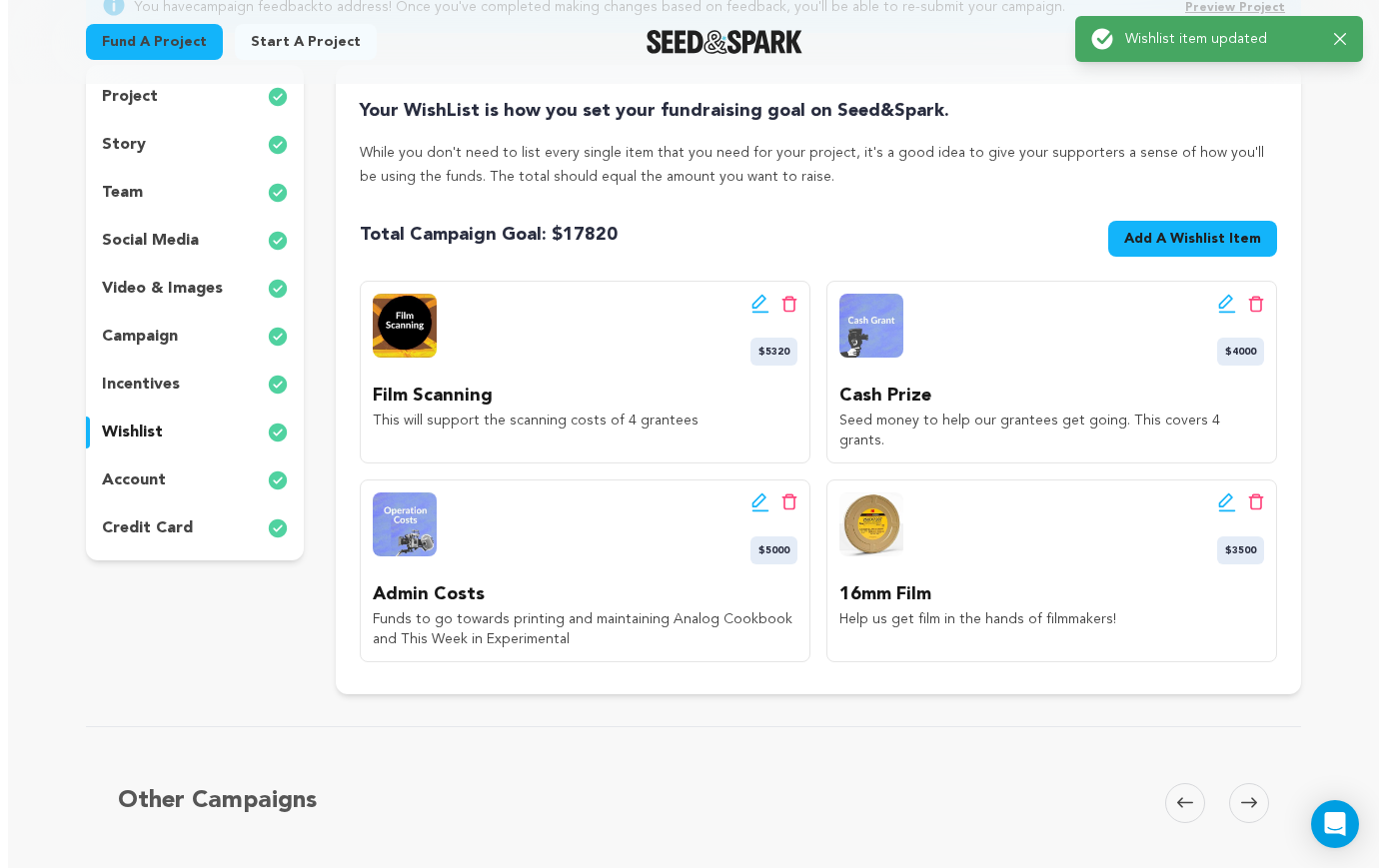 scroll, scrollTop: 343, scrollLeft: 0, axis: vertical 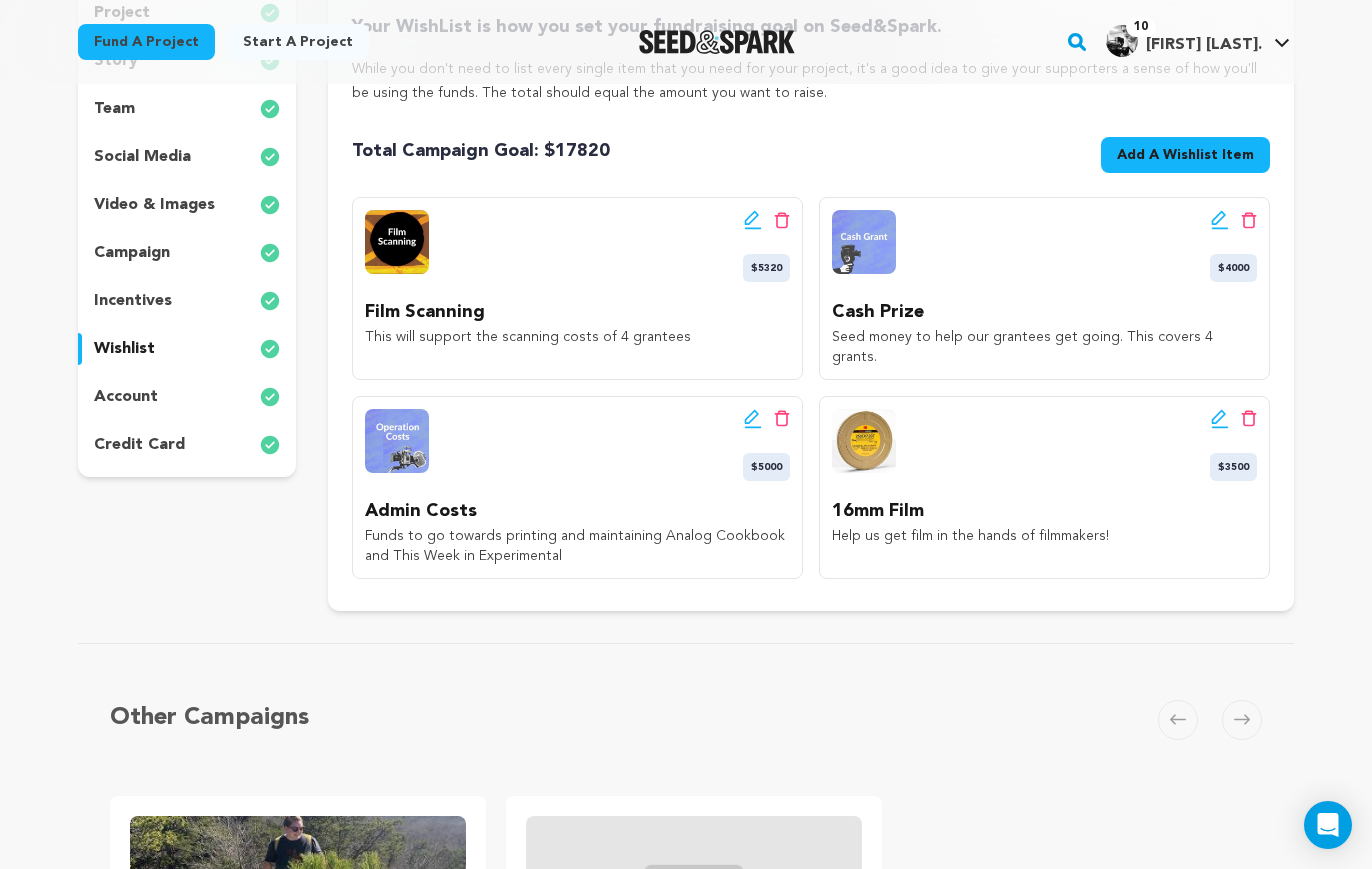 click 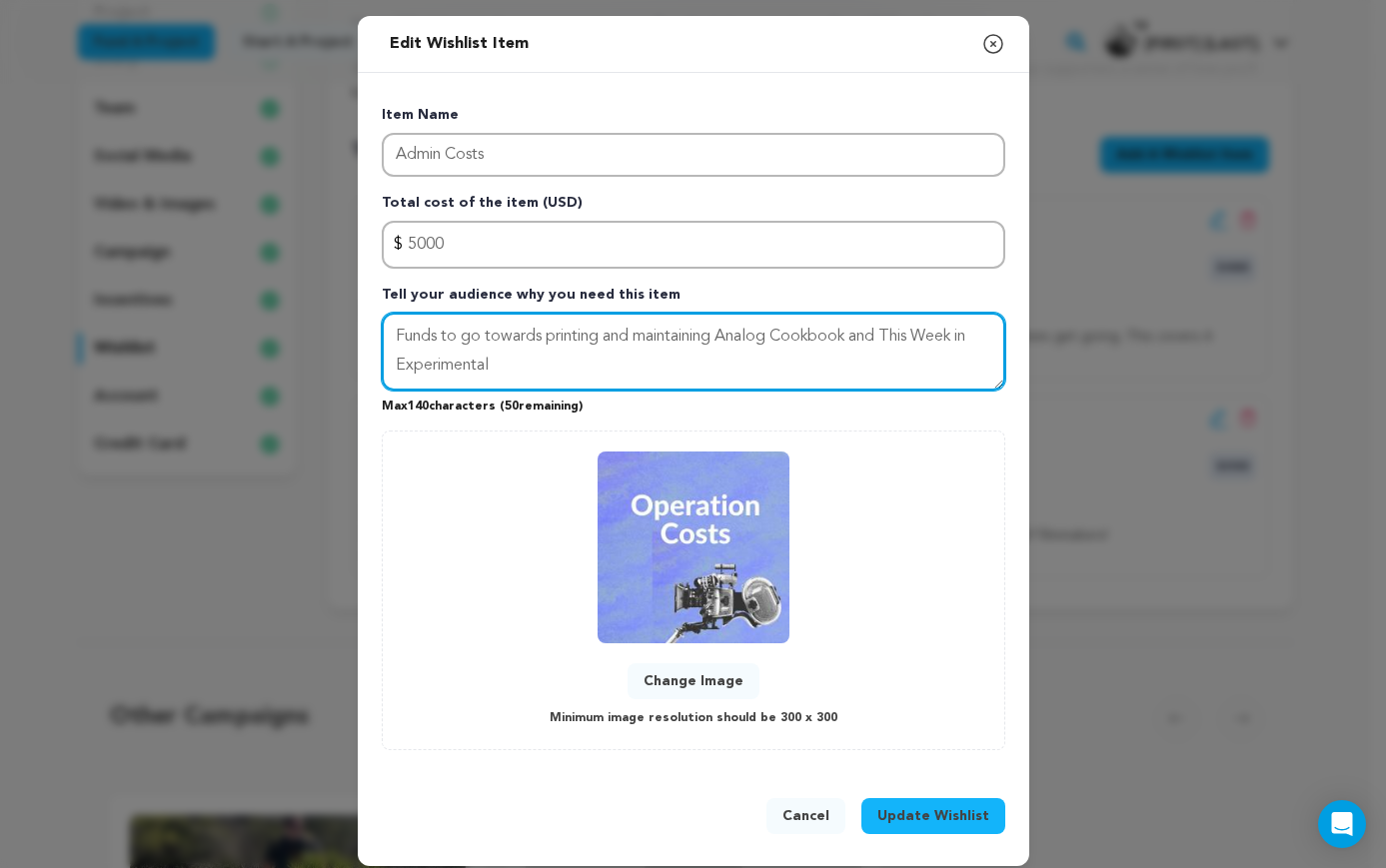 drag, startPoint x: 512, startPoint y: 362, endPoint x: 538, endPoint y: 335, distance: 37.48333 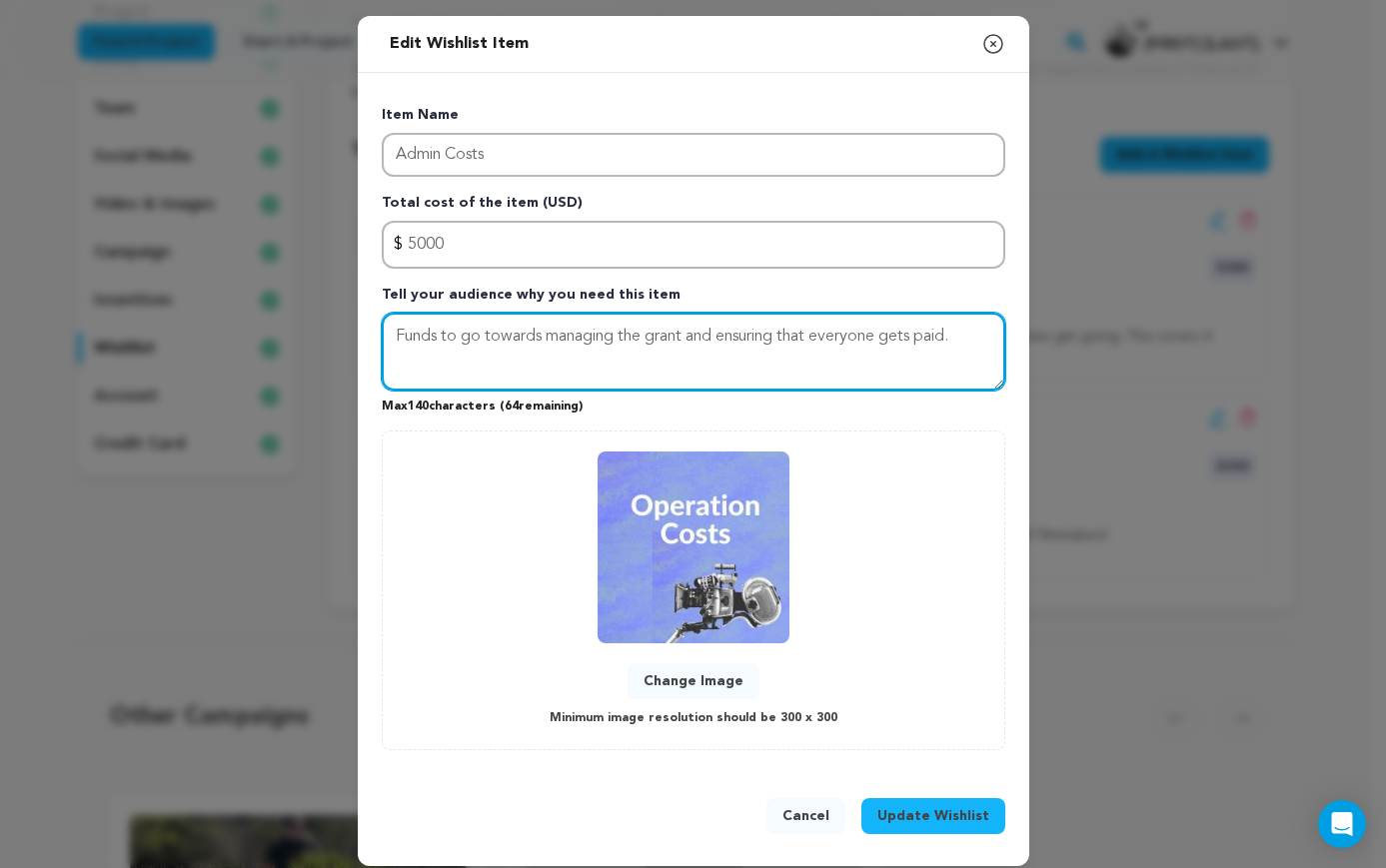 type on "Funds to go towards managing the grant and ensuring that everyone gets paid." 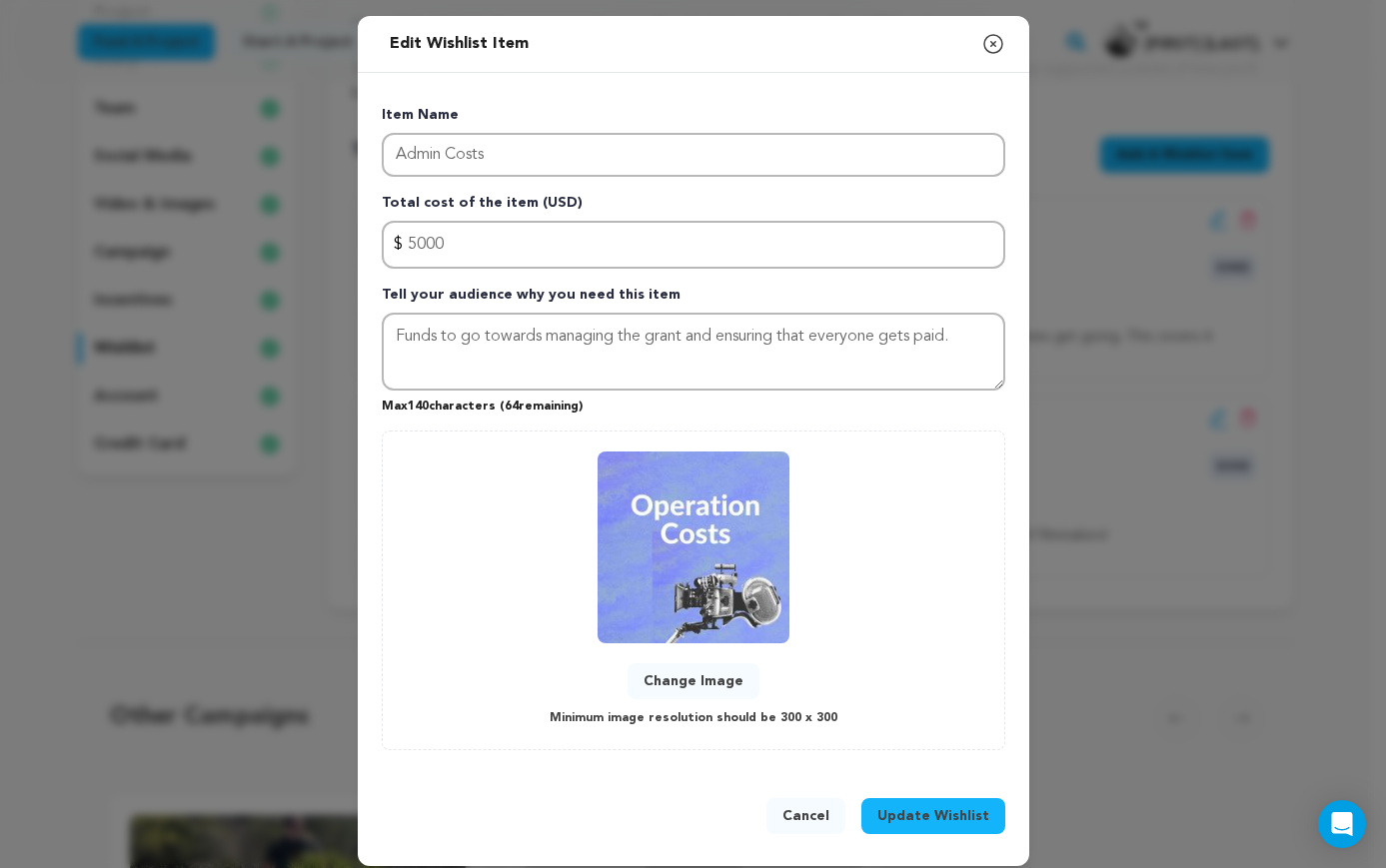 click on "Update Wishlist" at bounding box center (933, 816) 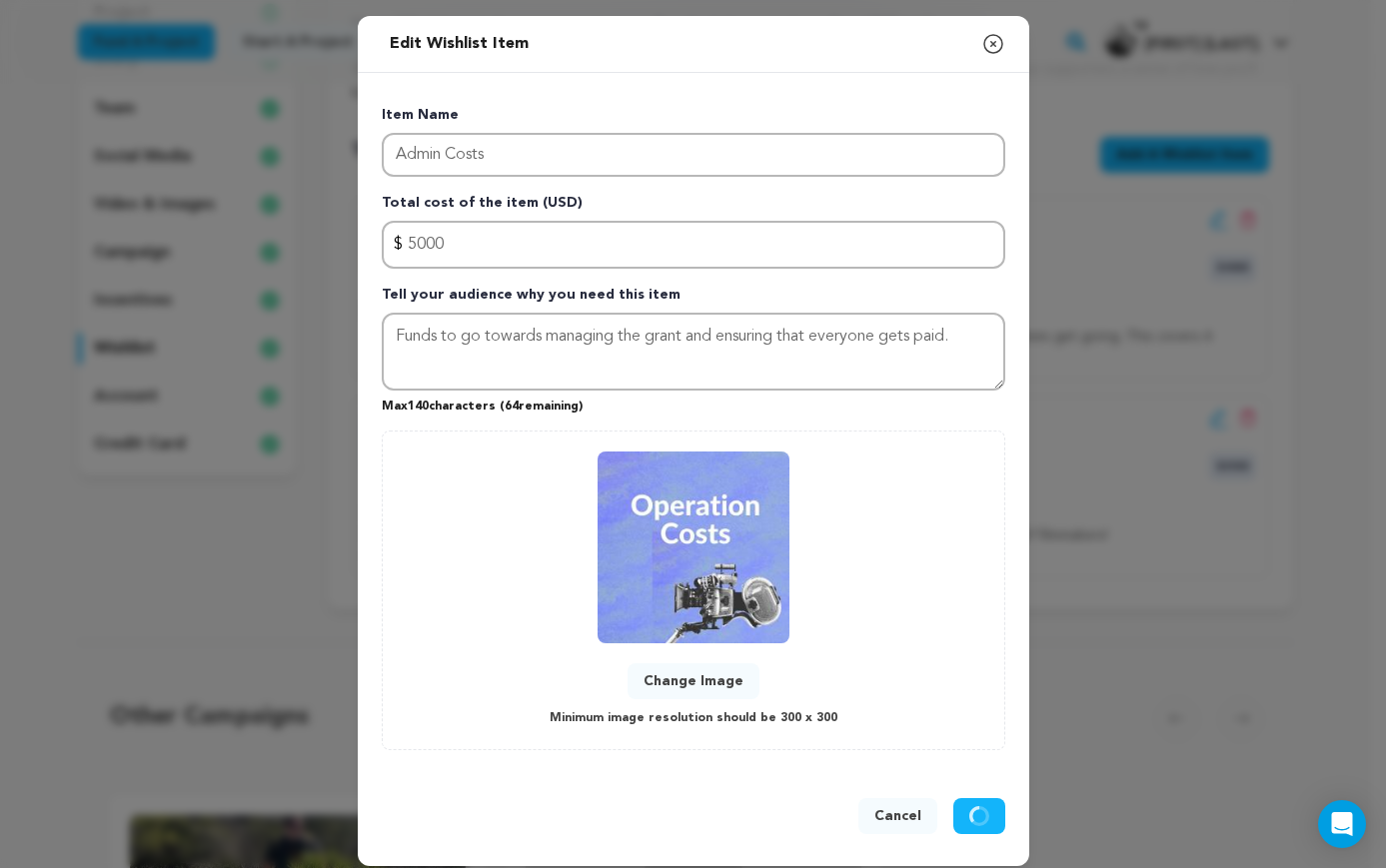 type 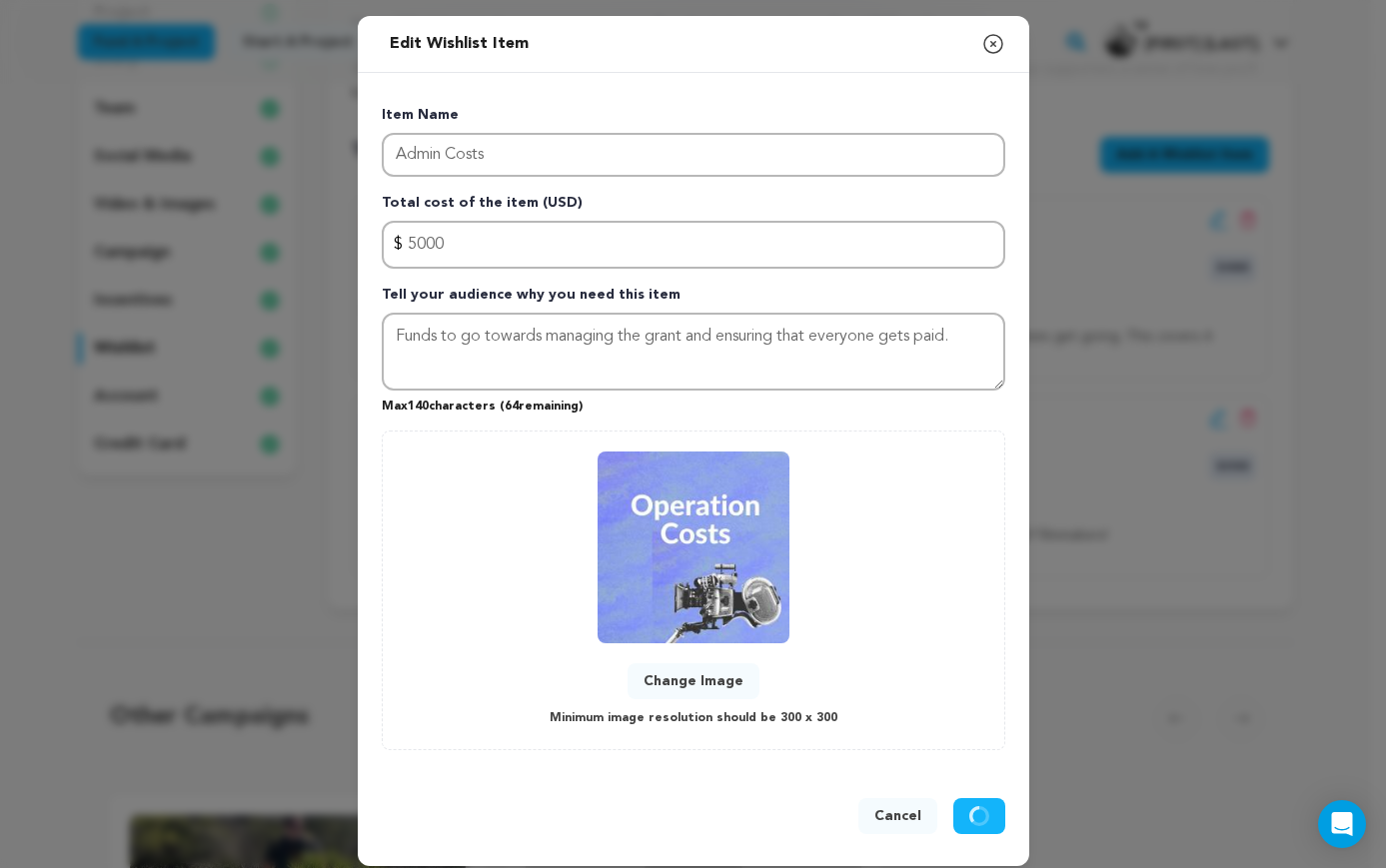 type 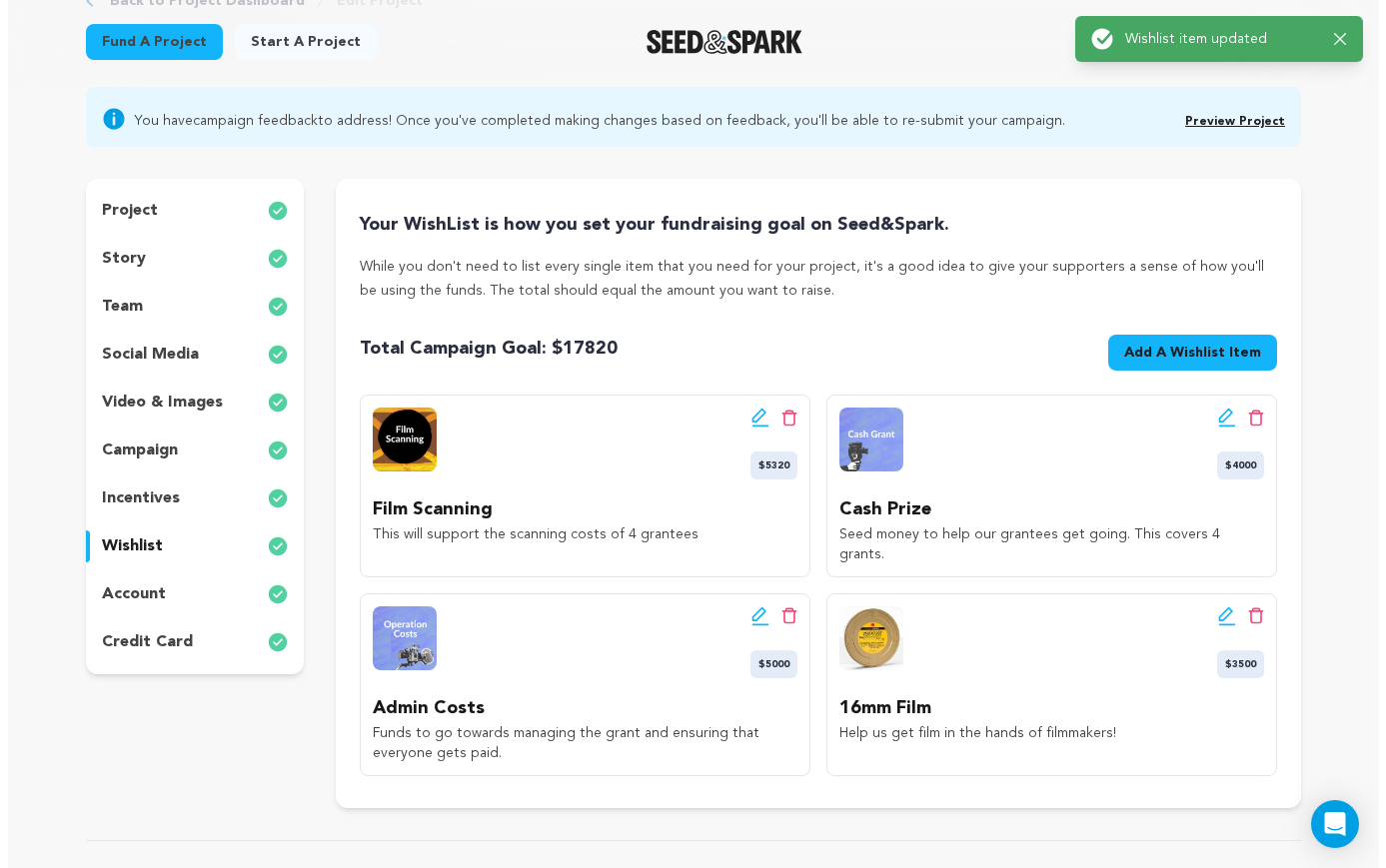 scroll, scrollTop: 166, scrollLeft: 0, axis: vertical 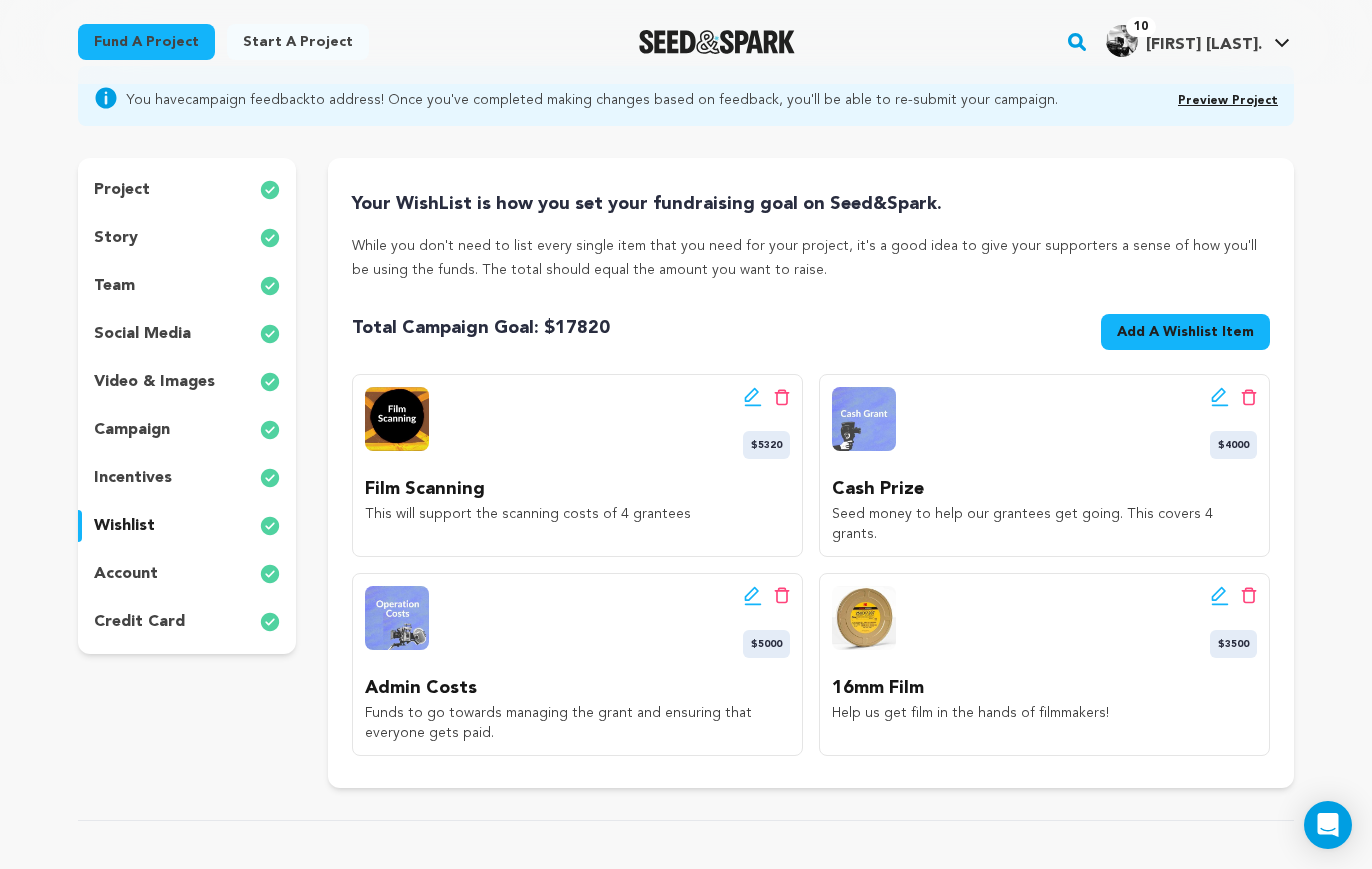 click 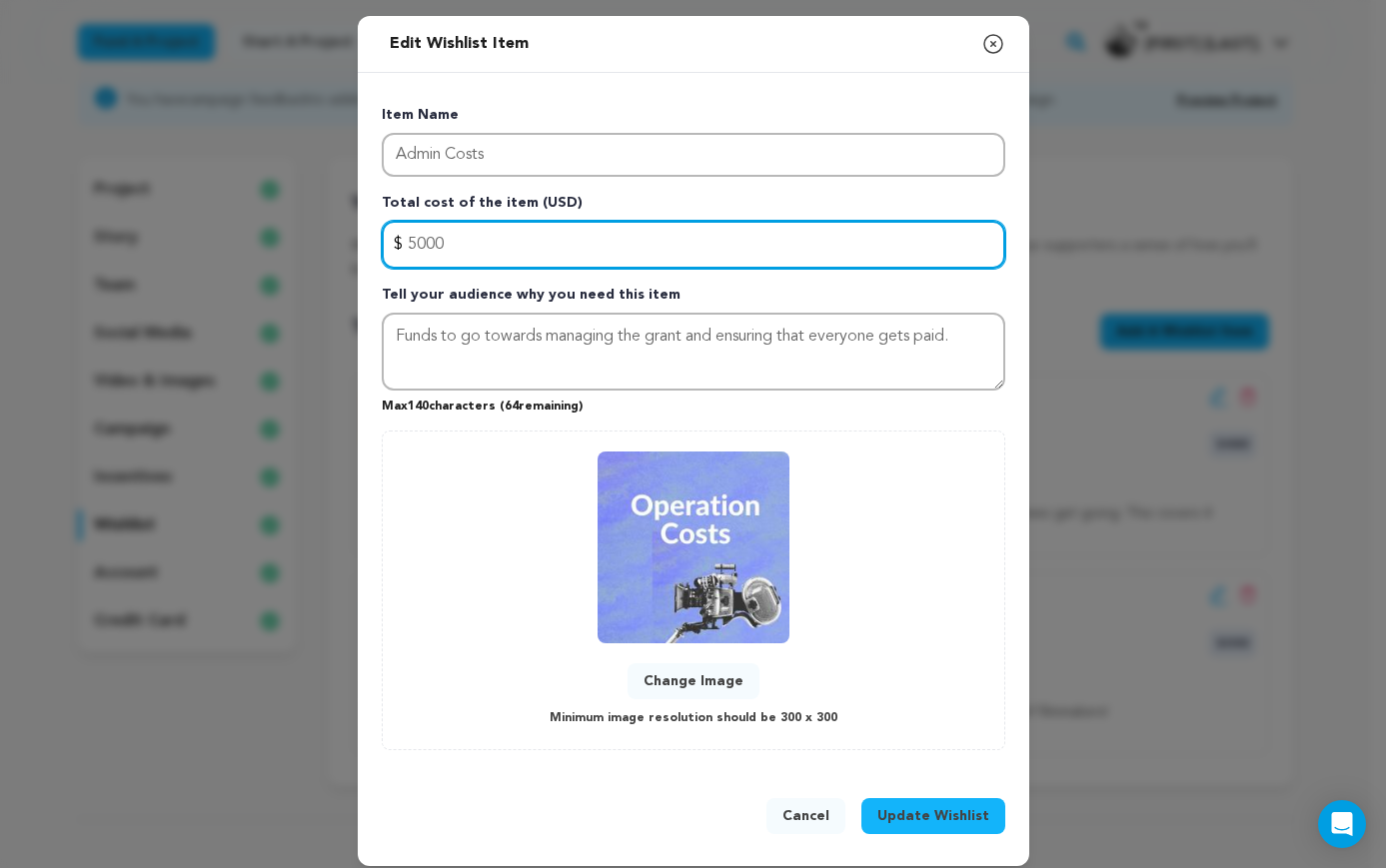 drag, startPoint x: 451, startPoint y: 241, endPoint x: 369, endPoint y: 241, distance: 82 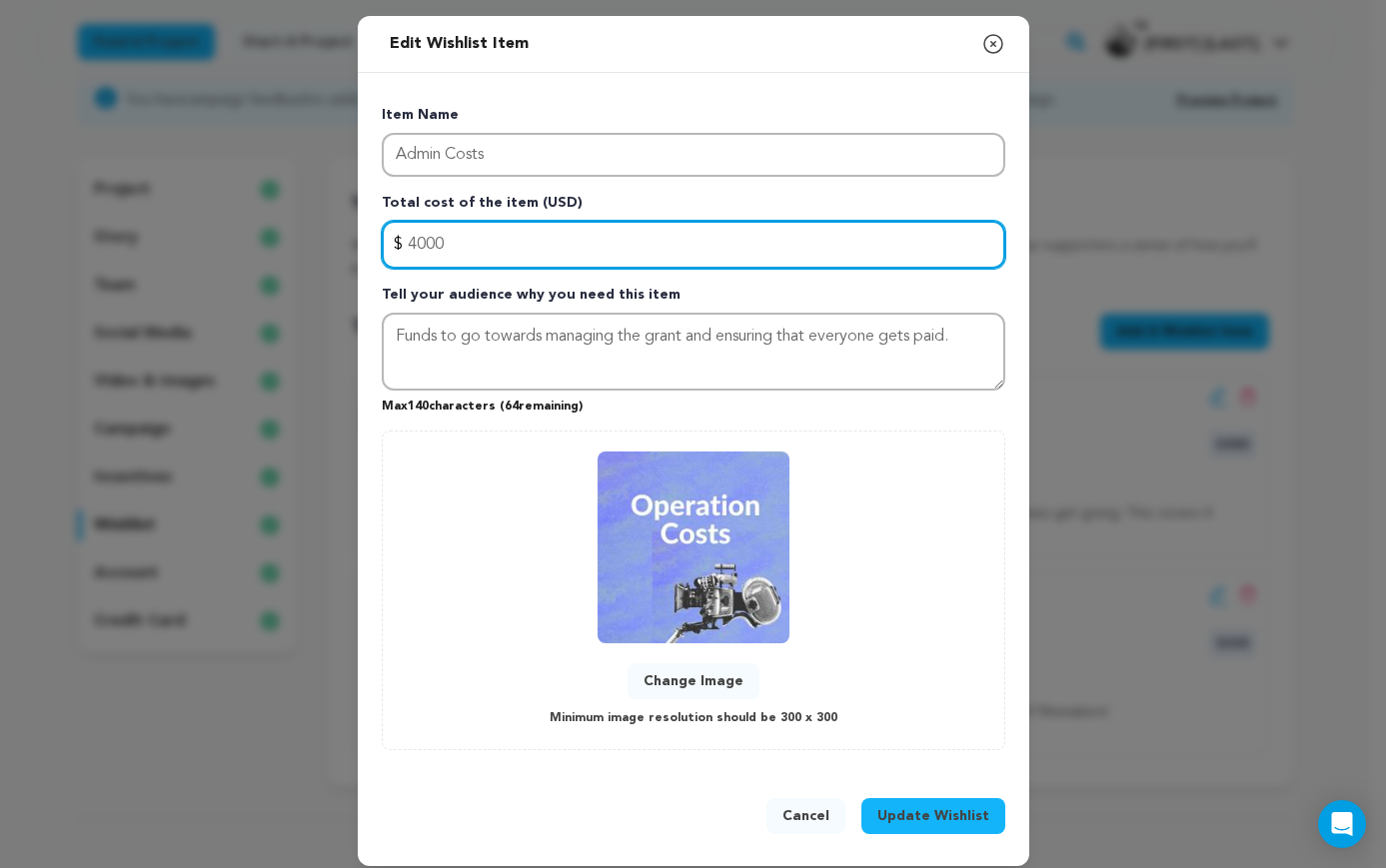 type on "4000" 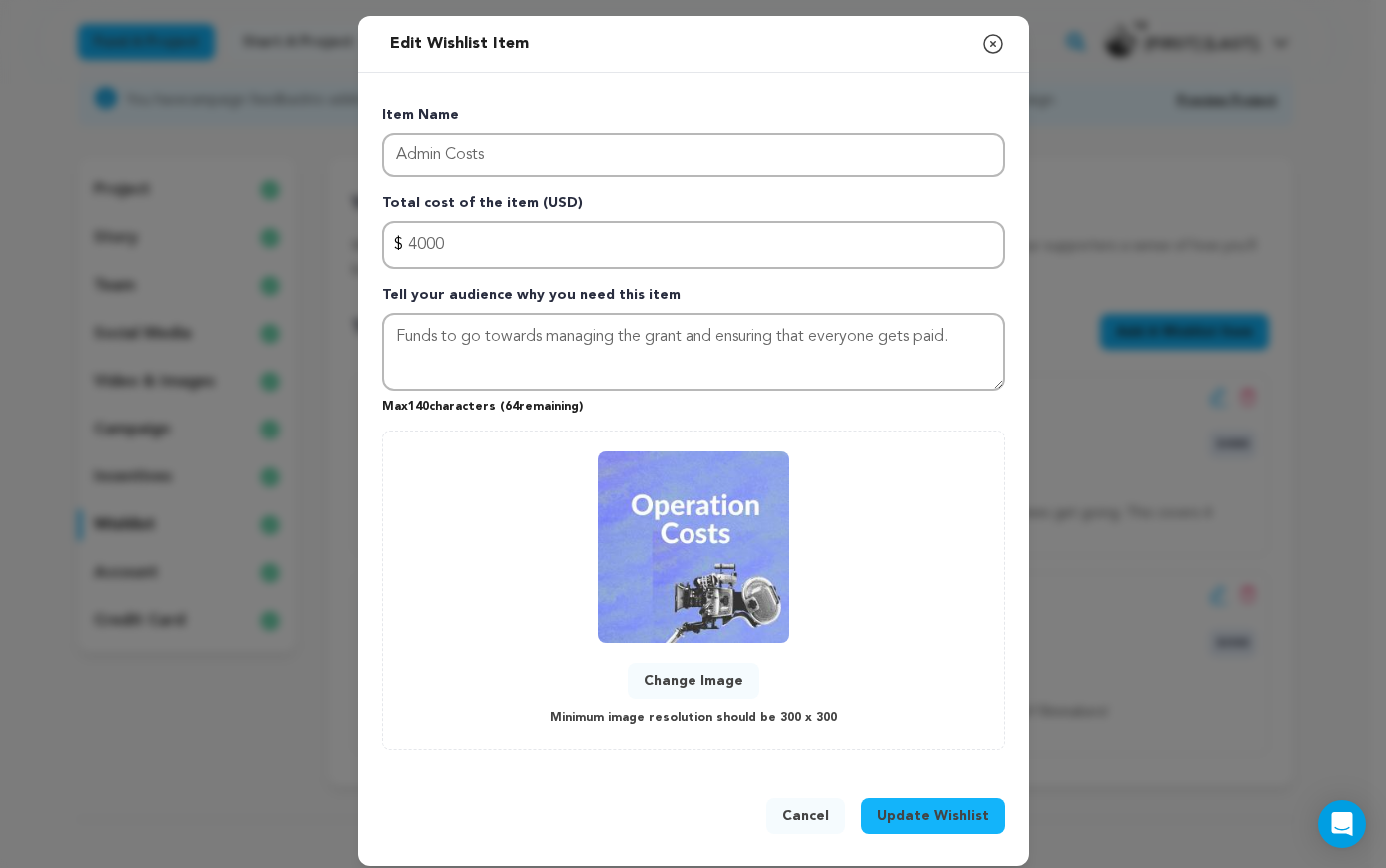 click on "Update Wishlist" at bounding box center [933, 816] 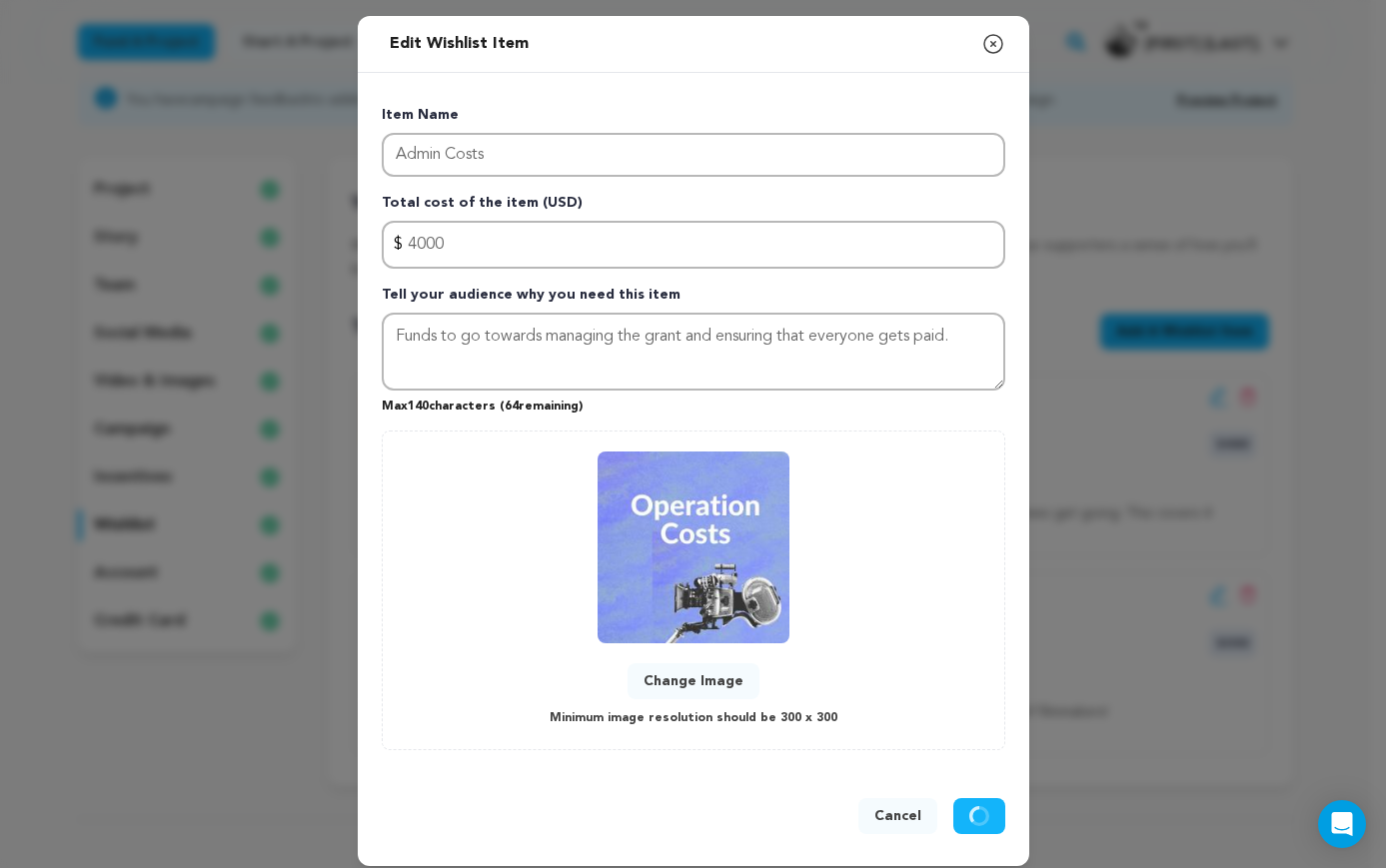 type 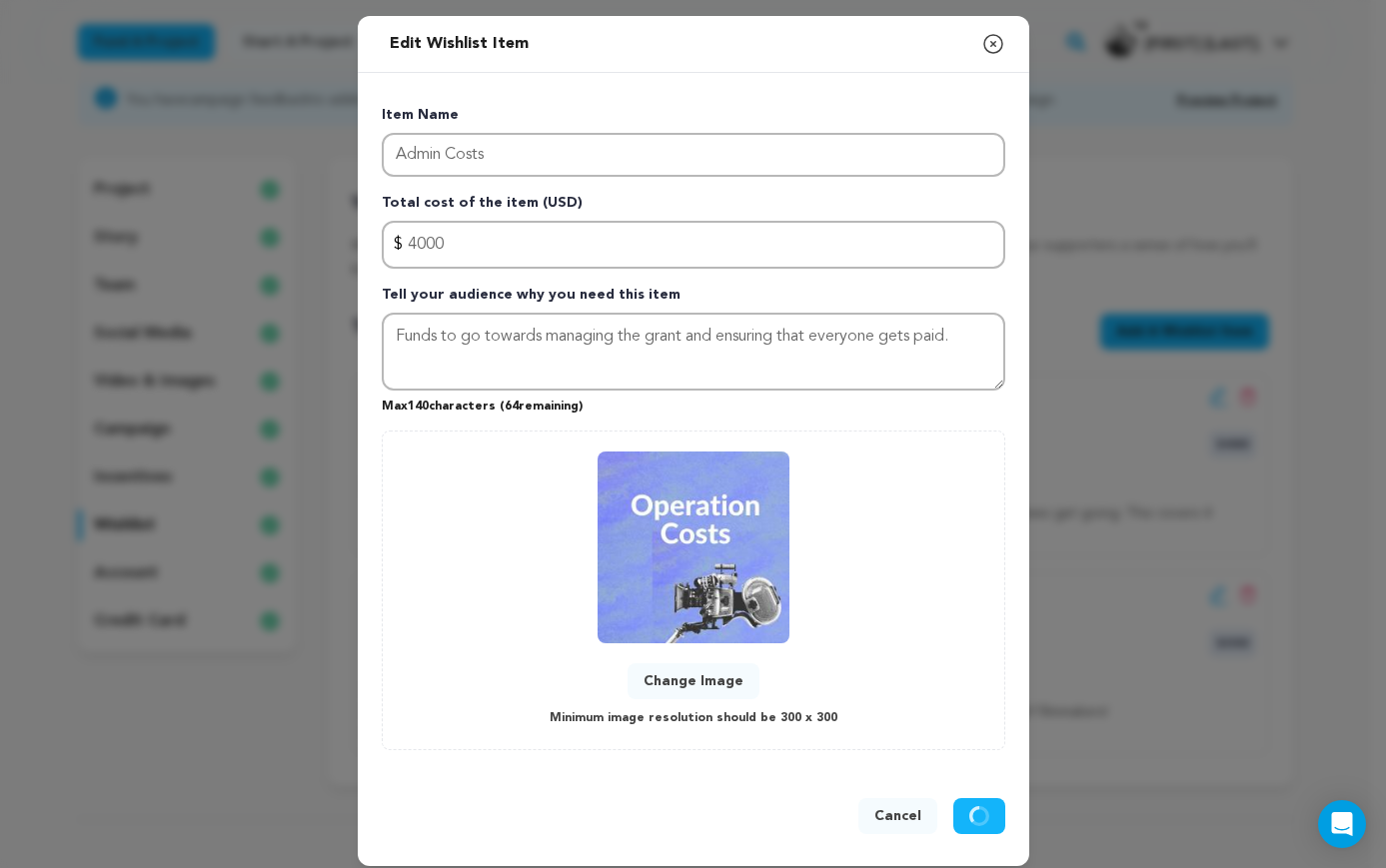 type 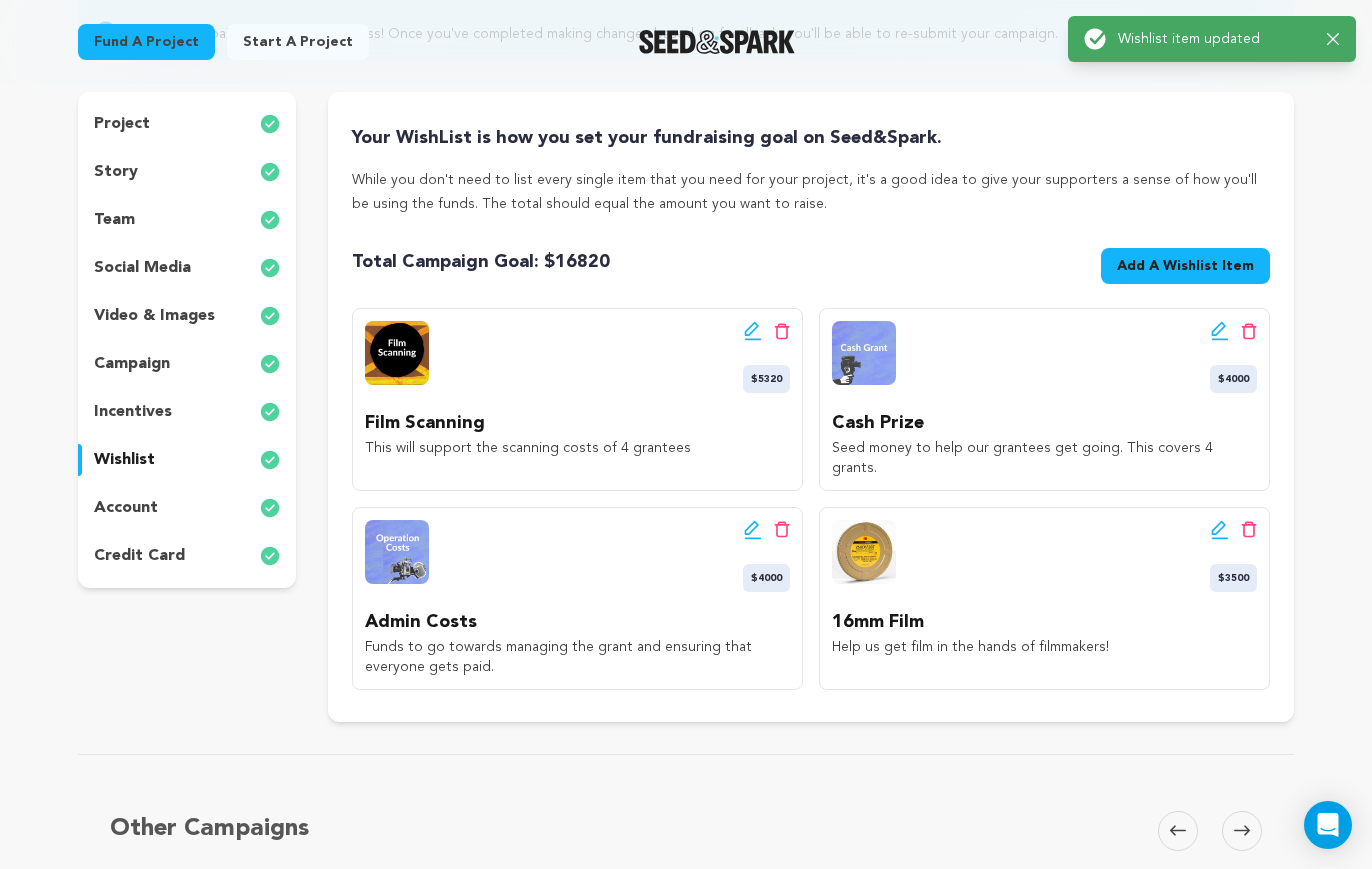scroll, scrollTop: 268, scrollLeft: 0, axis: vertical 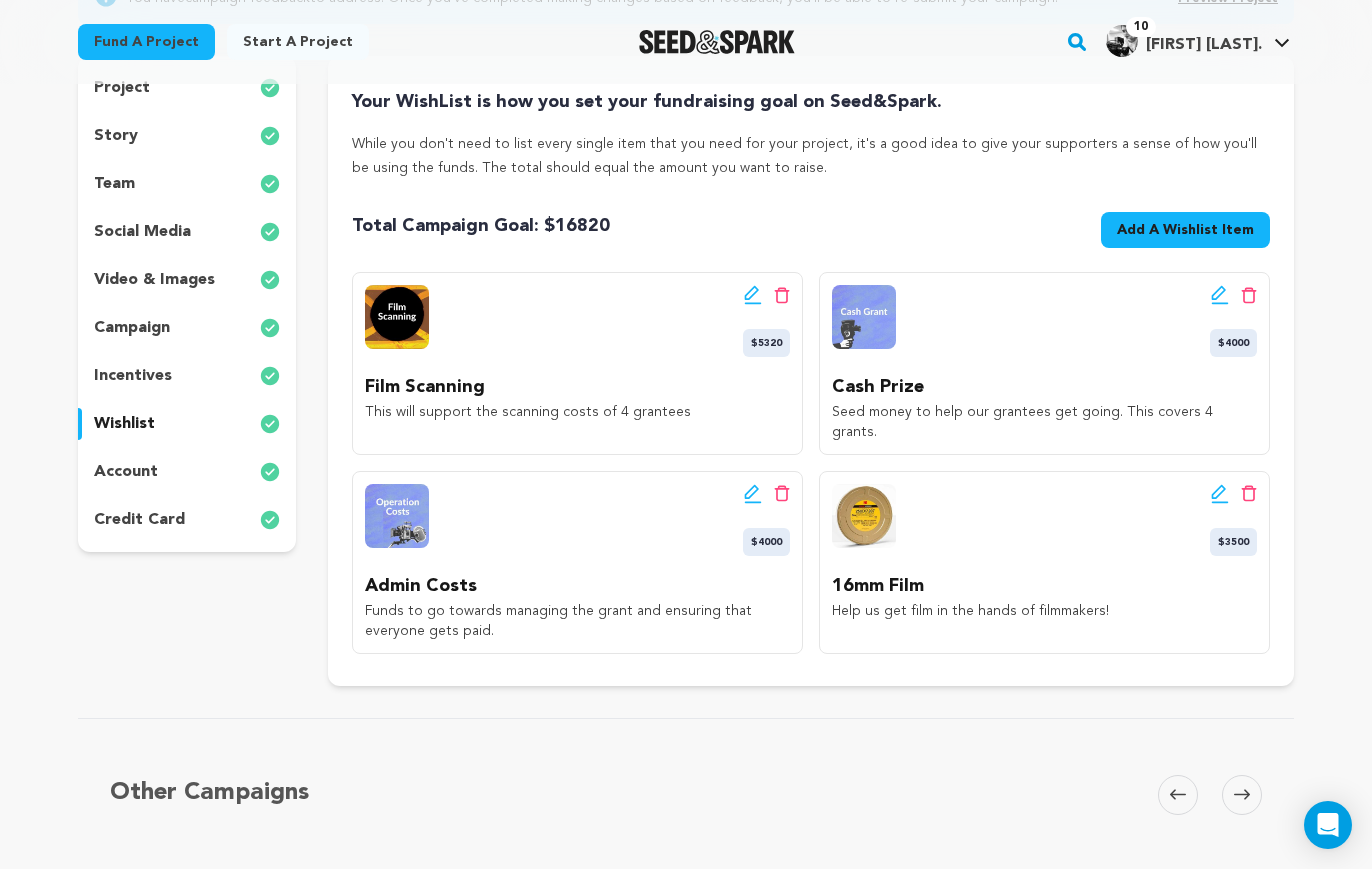 click 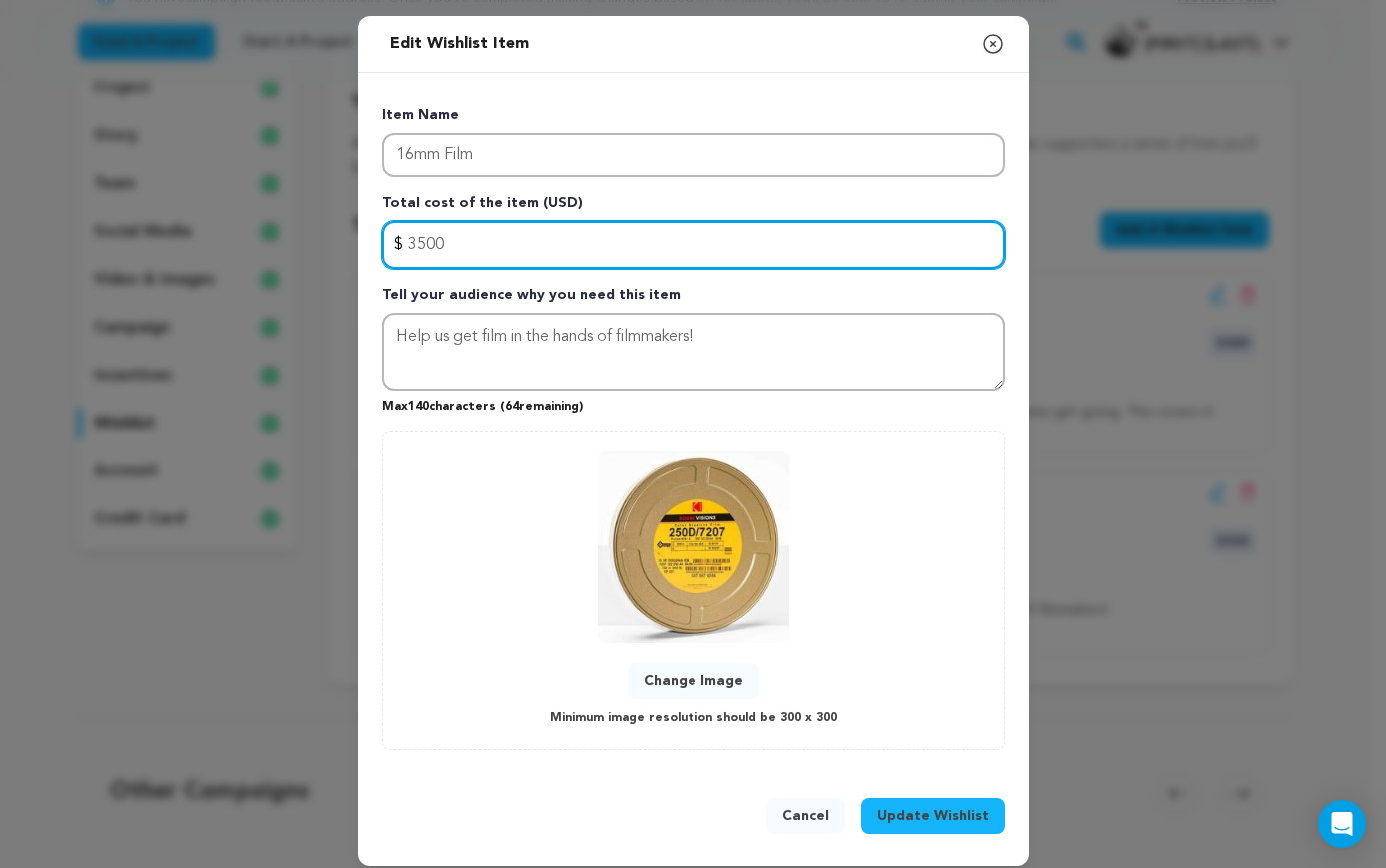 drag, startPoint x: 526, startPoint y: 254, endPoint x: 396, endPoint y: 240, distance: 130.75167 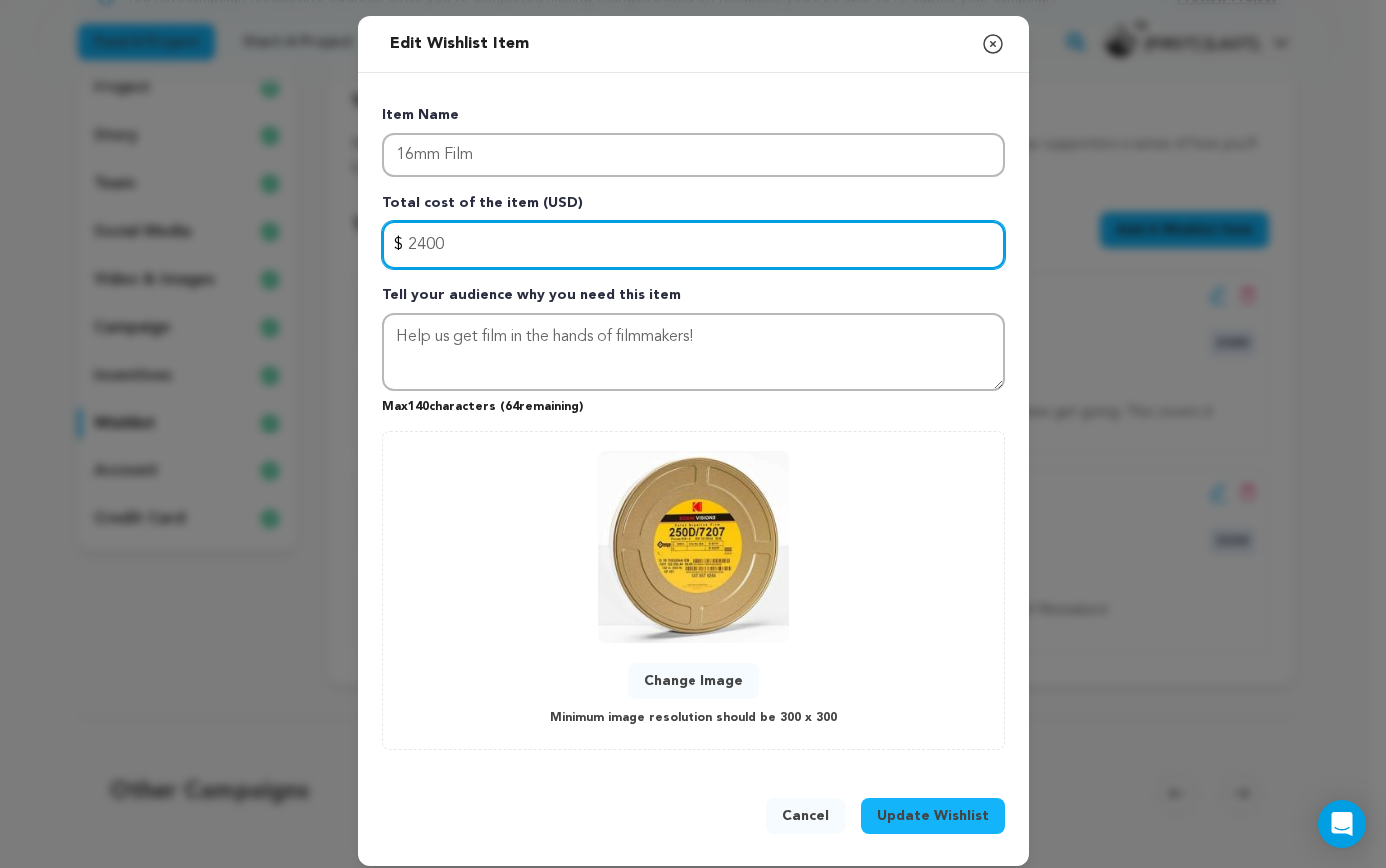 type on "2400" 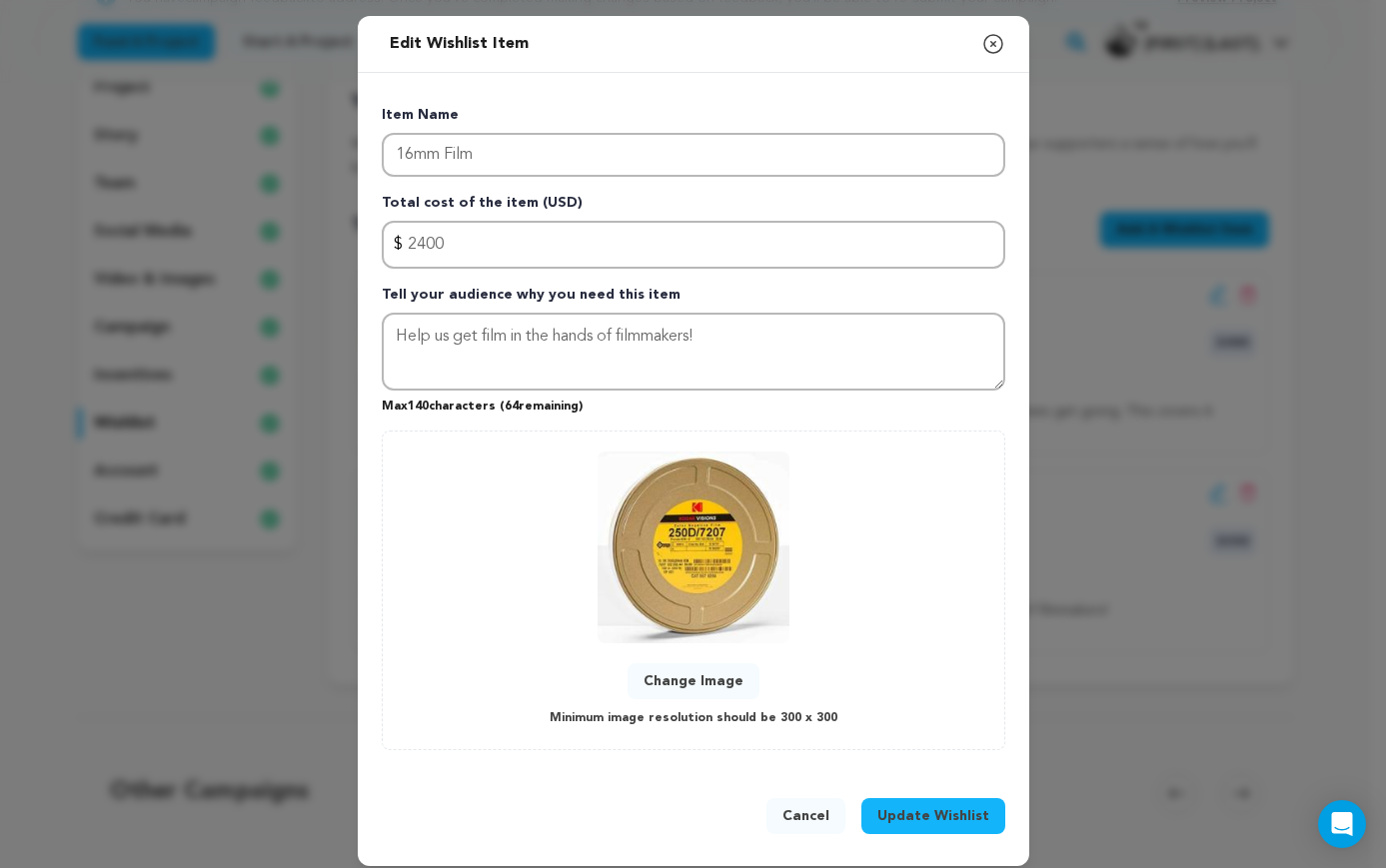click on "Update Wishlist" at bounding box center (933, 816) 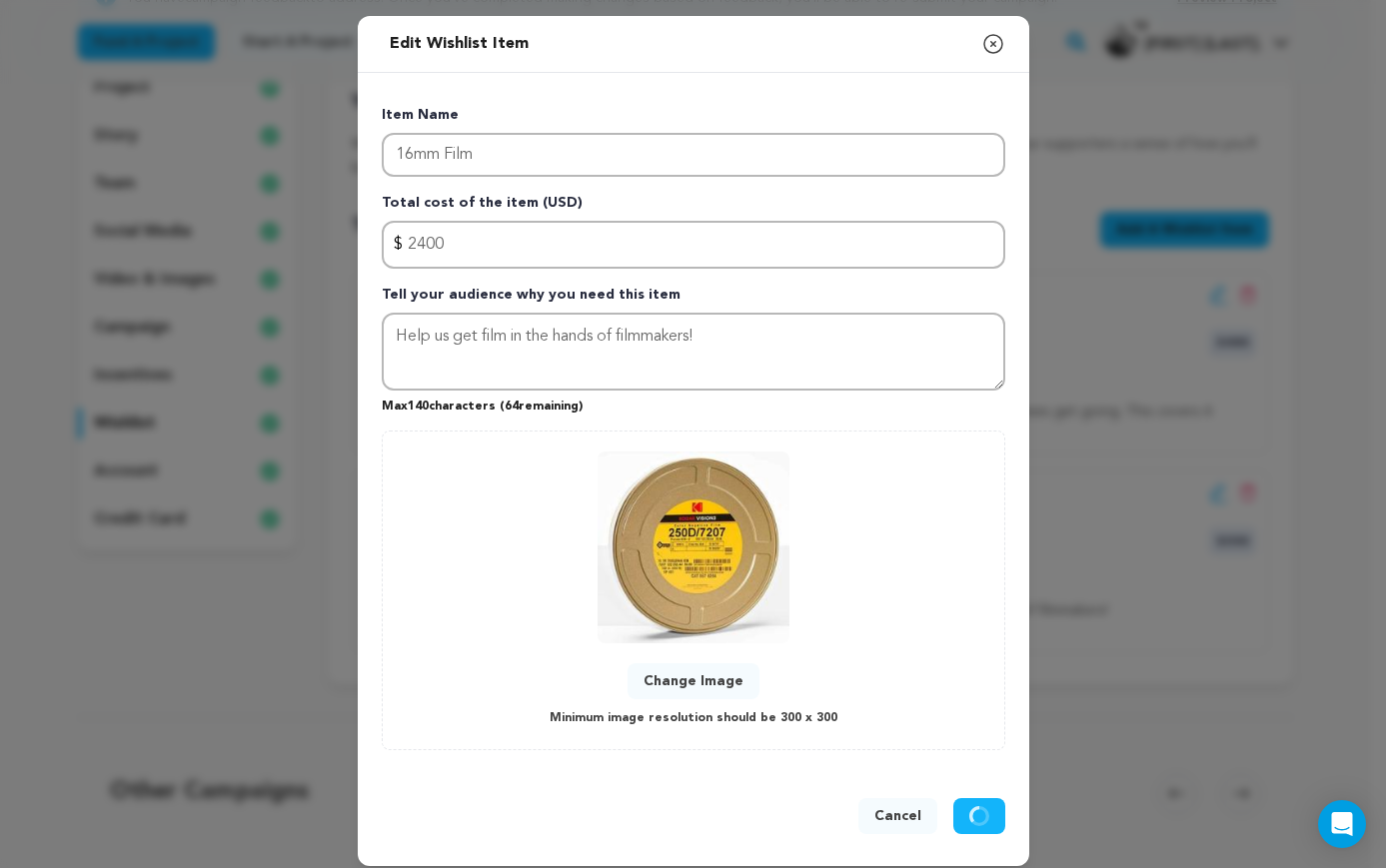 type 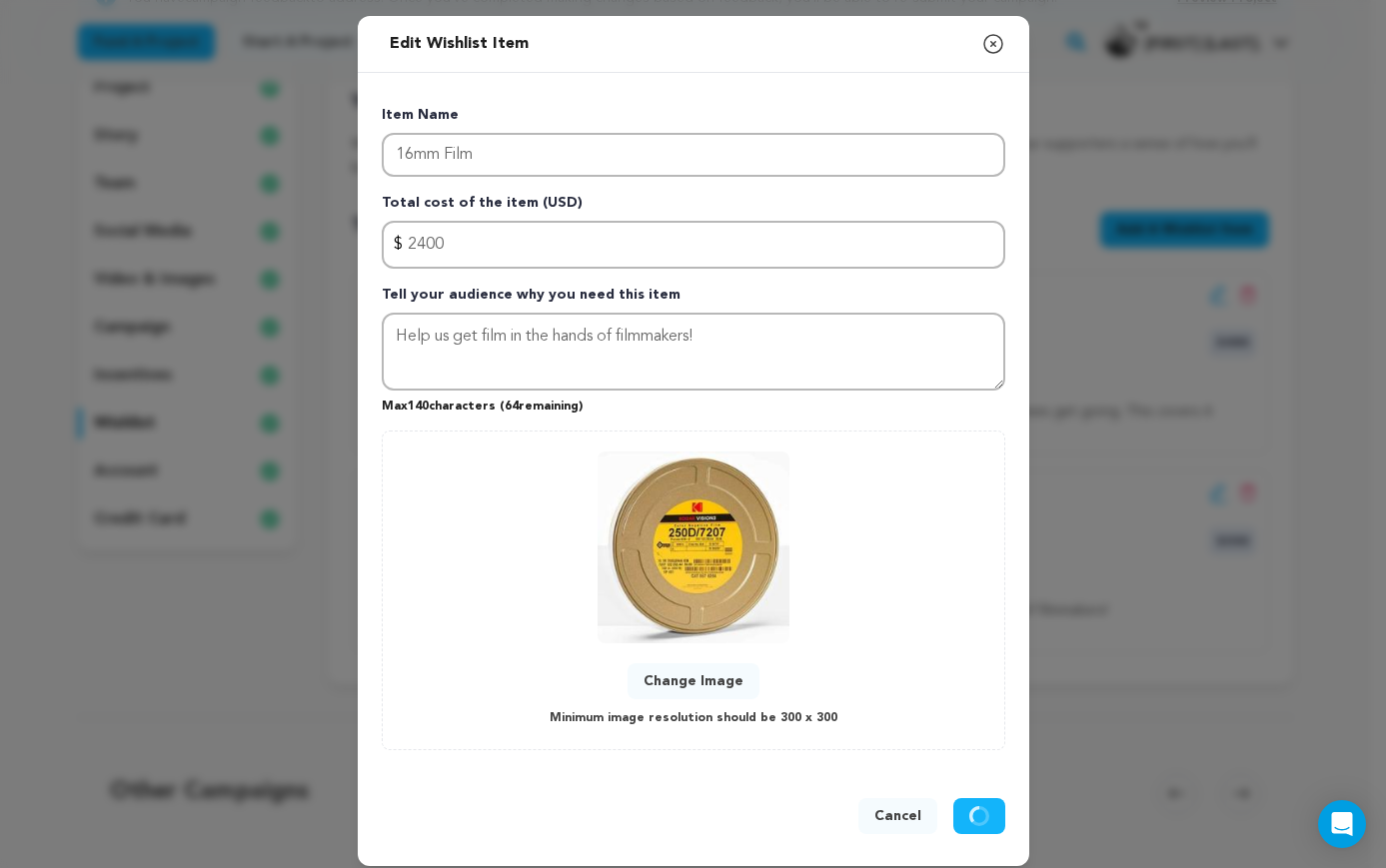 type 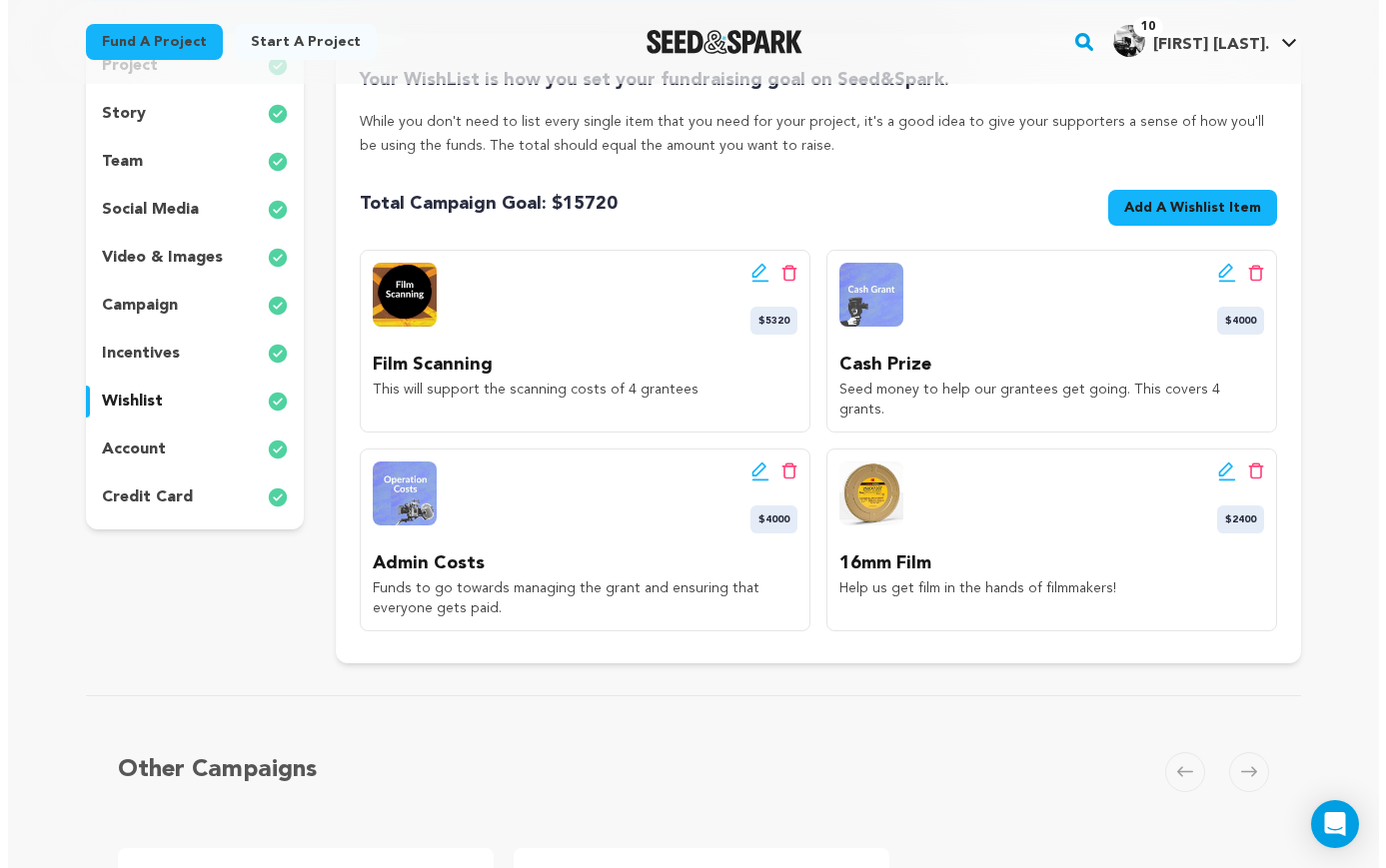 scroll, scrollTop: 295, scrollLeft: 0, axis: vertical 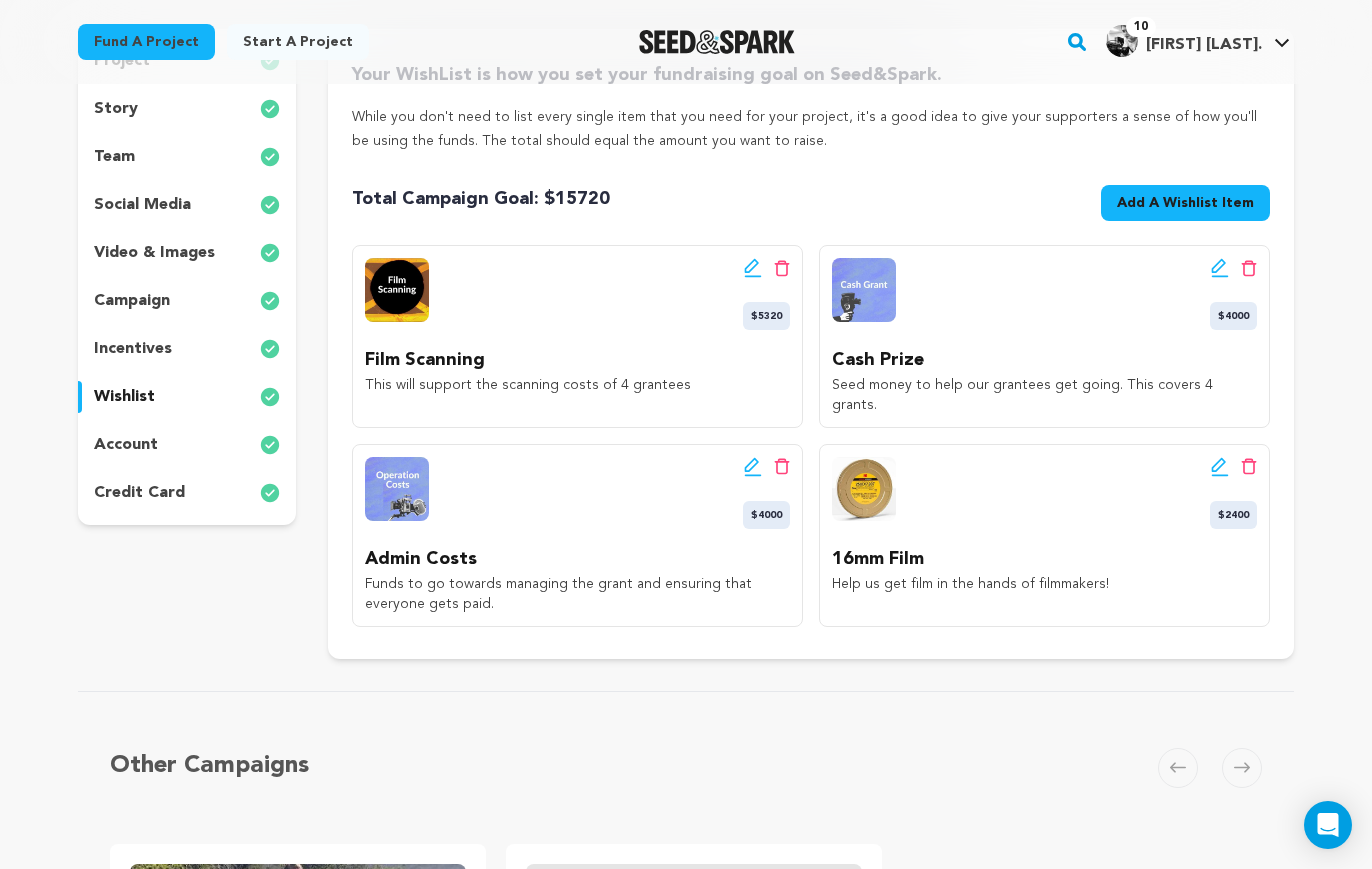 click 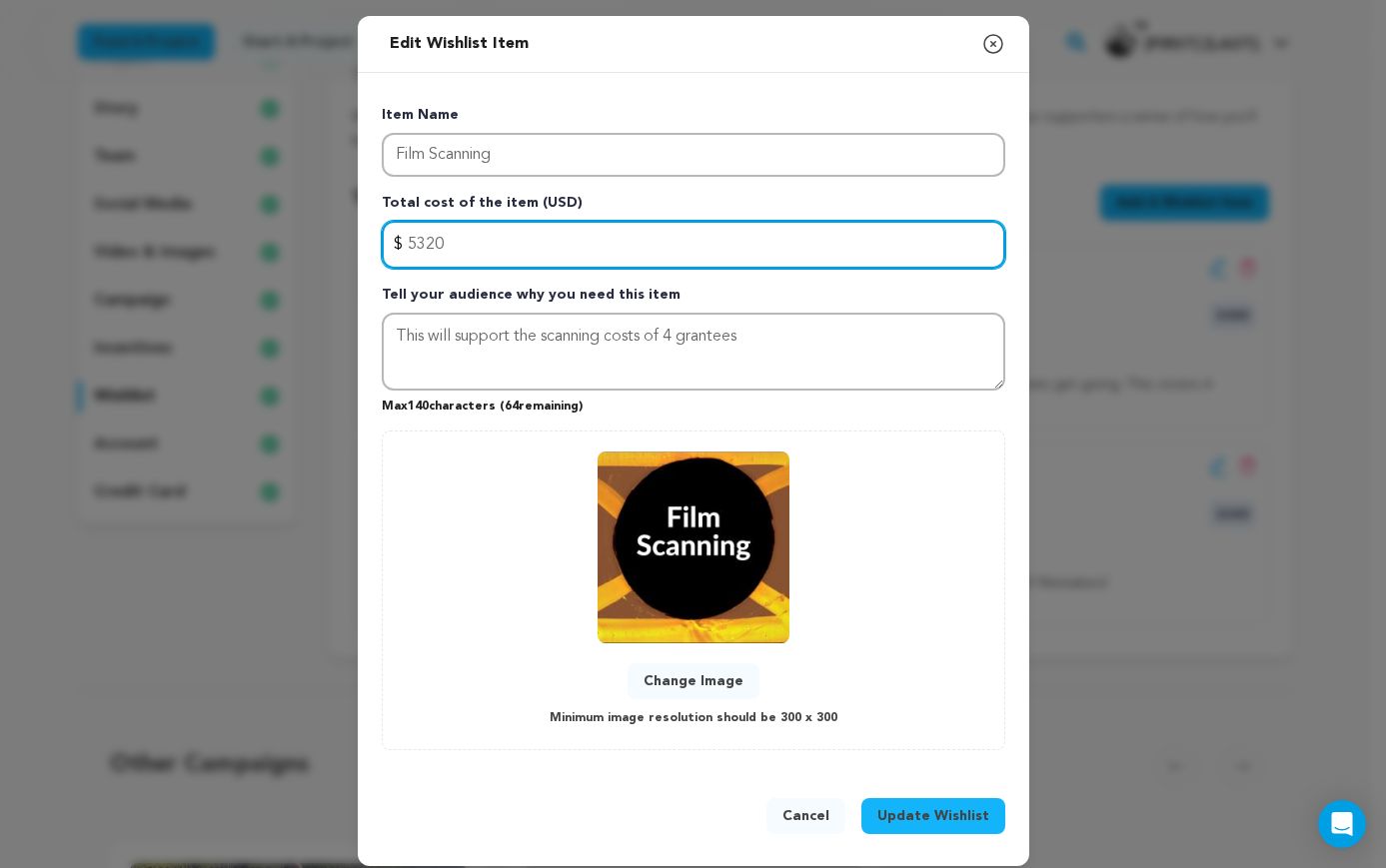 click on "5320" at bounding box center (693, 245) 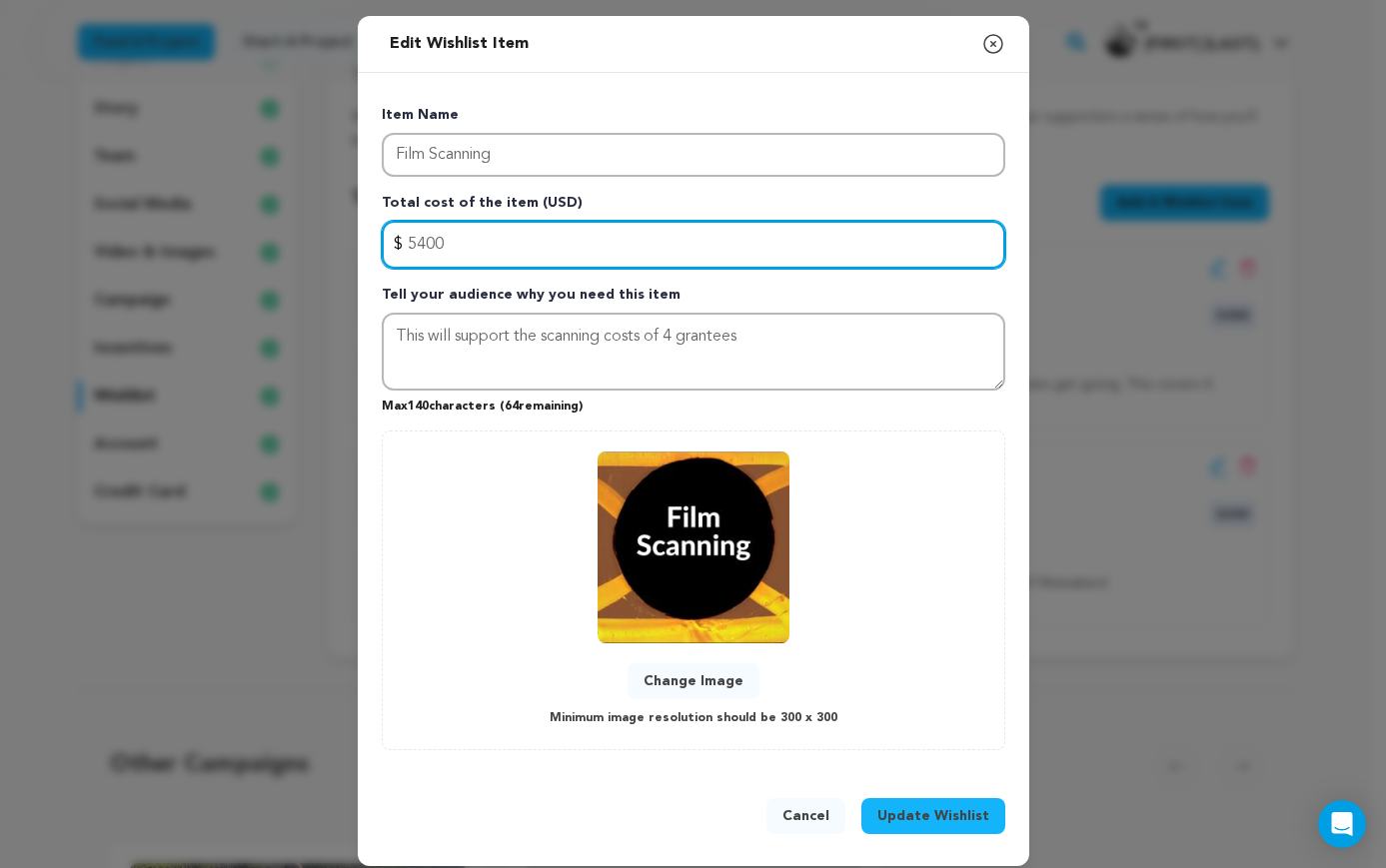 type on "5400" 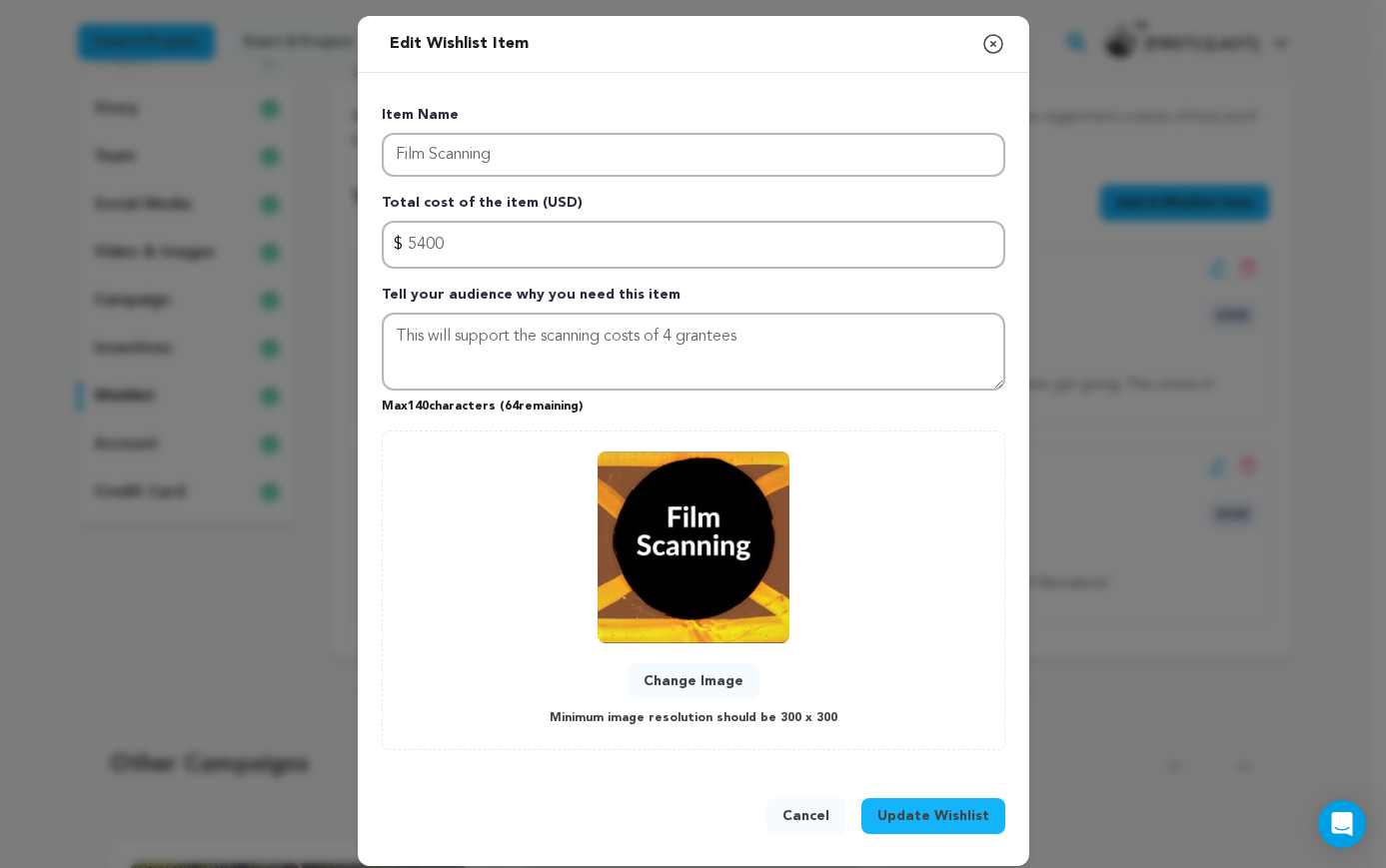click on "Update Wishlist" at bounding box center (933, 816) 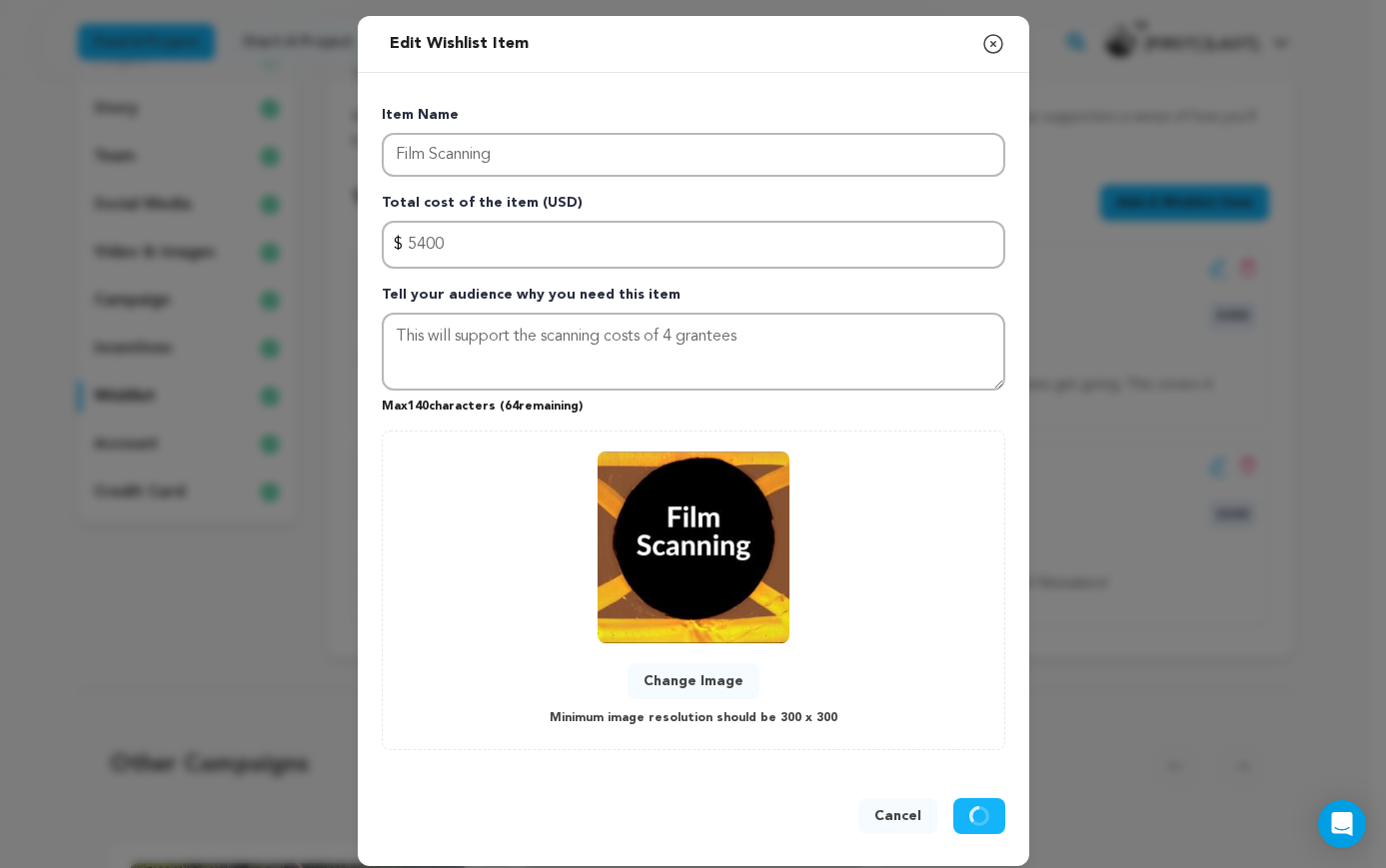 type 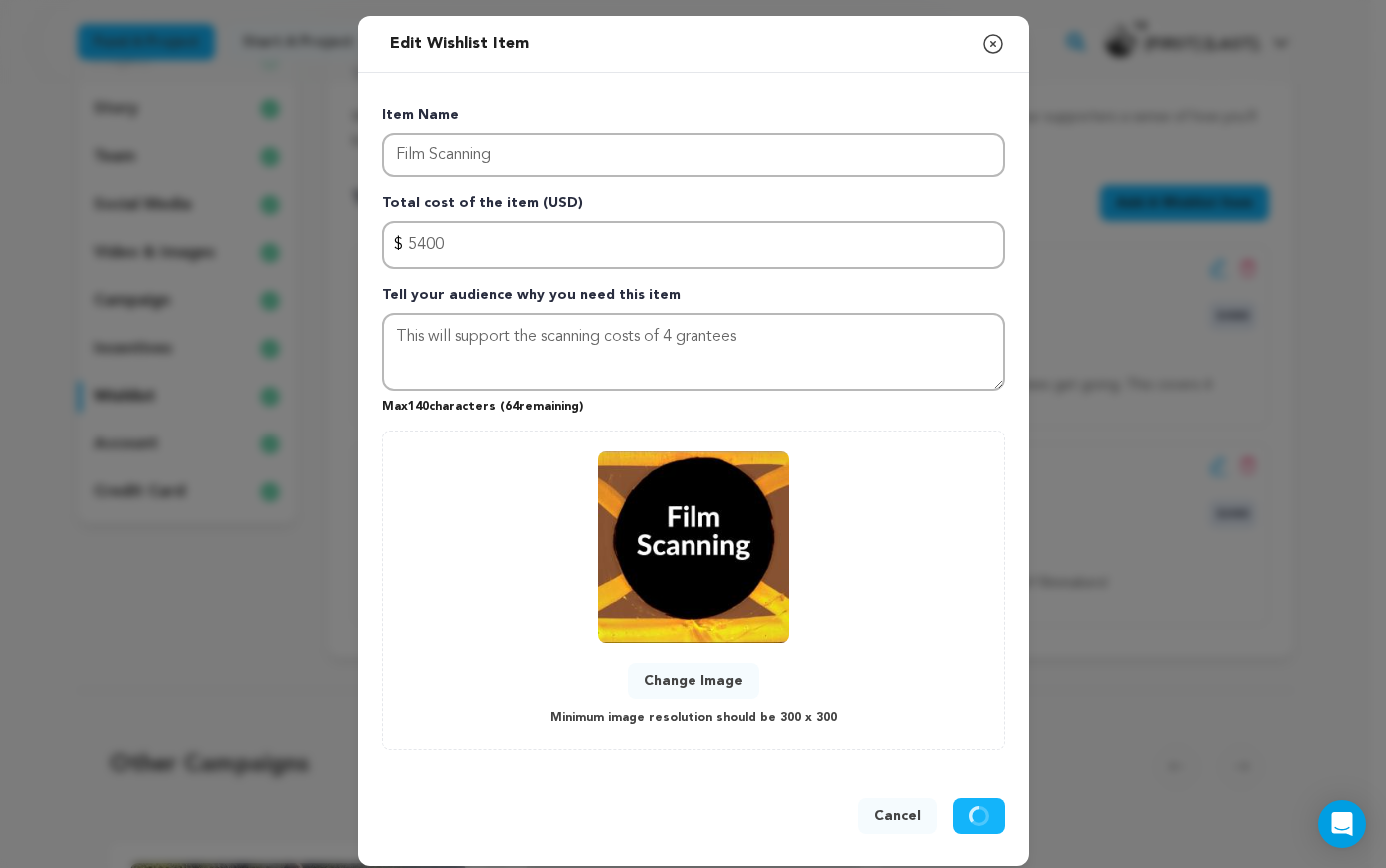 type 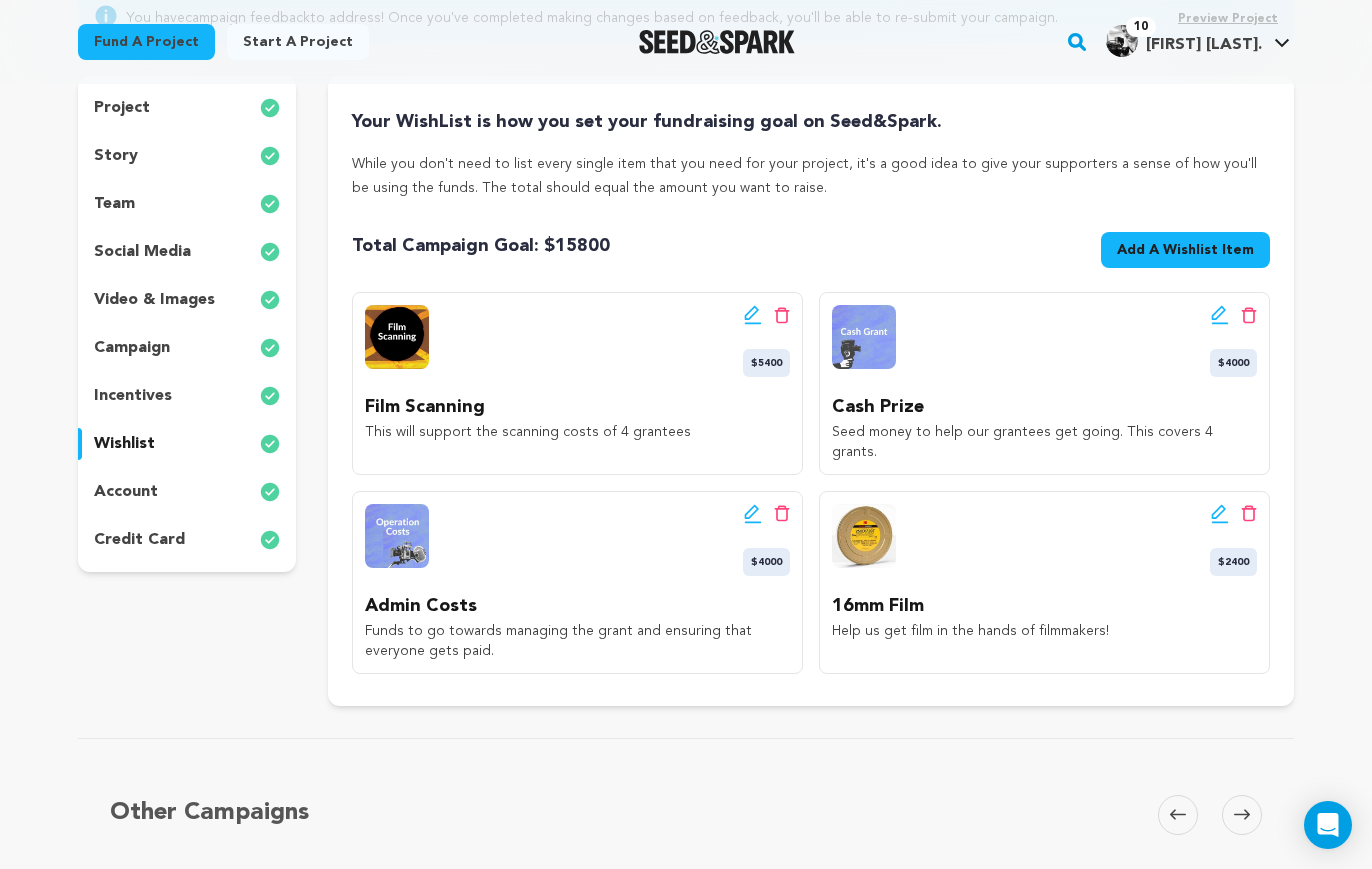 scroll, scrollTop: 82, scrollLeft: 0, axis: vertical 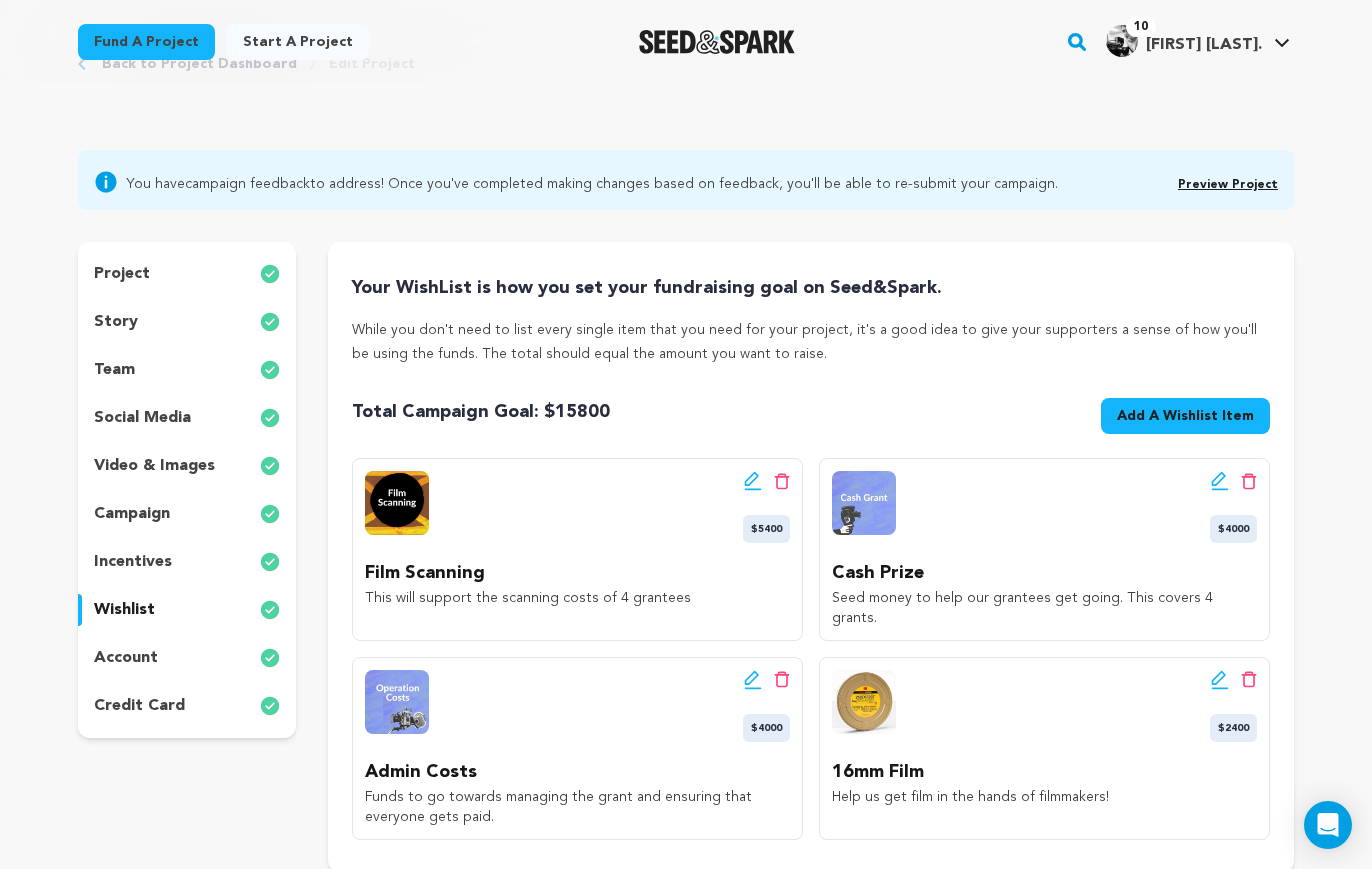 click on "story" at bounding box center [187, 322] 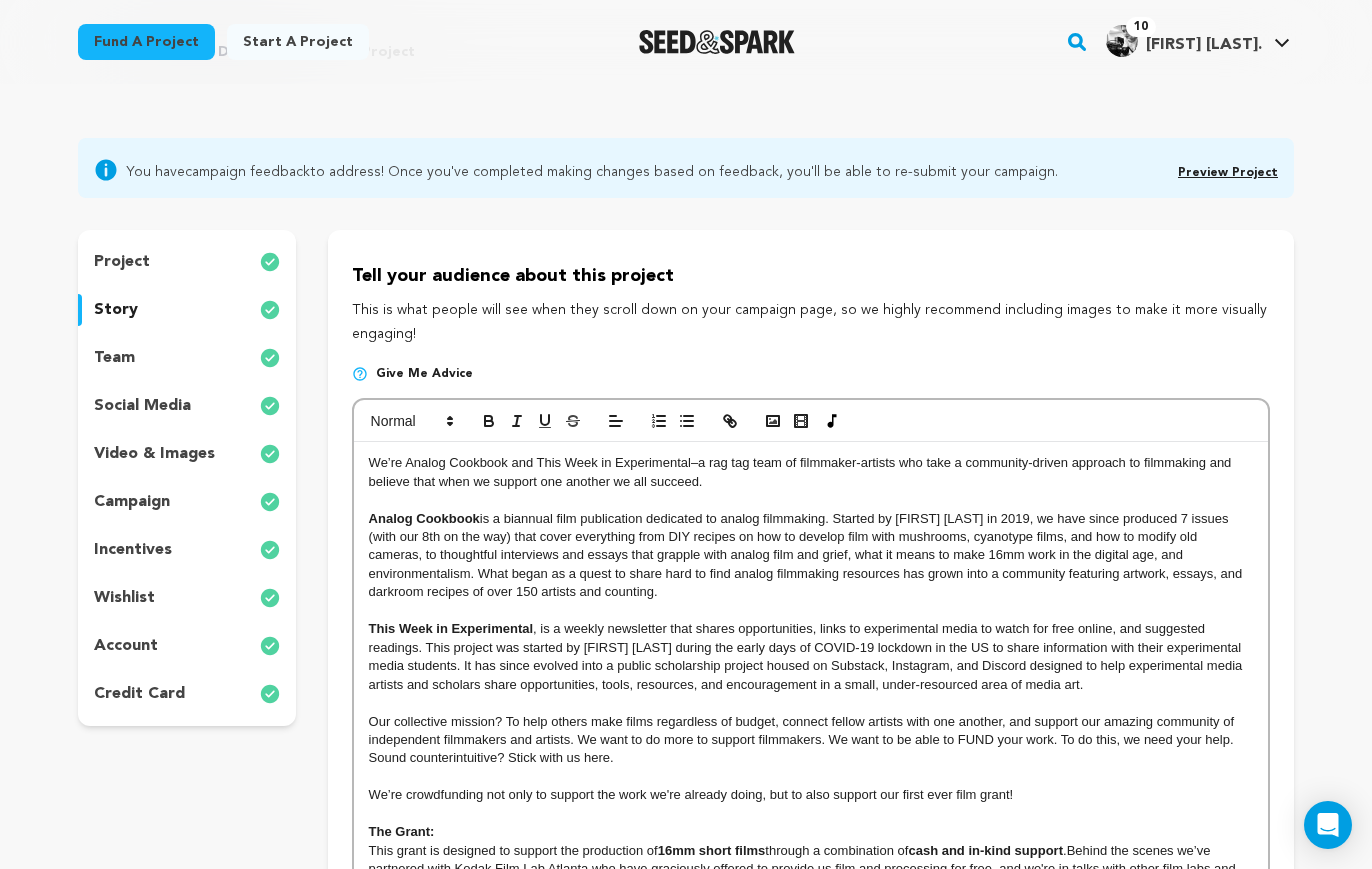 scroll, scrollTop: 0, scrollLeft: 0, axis: both 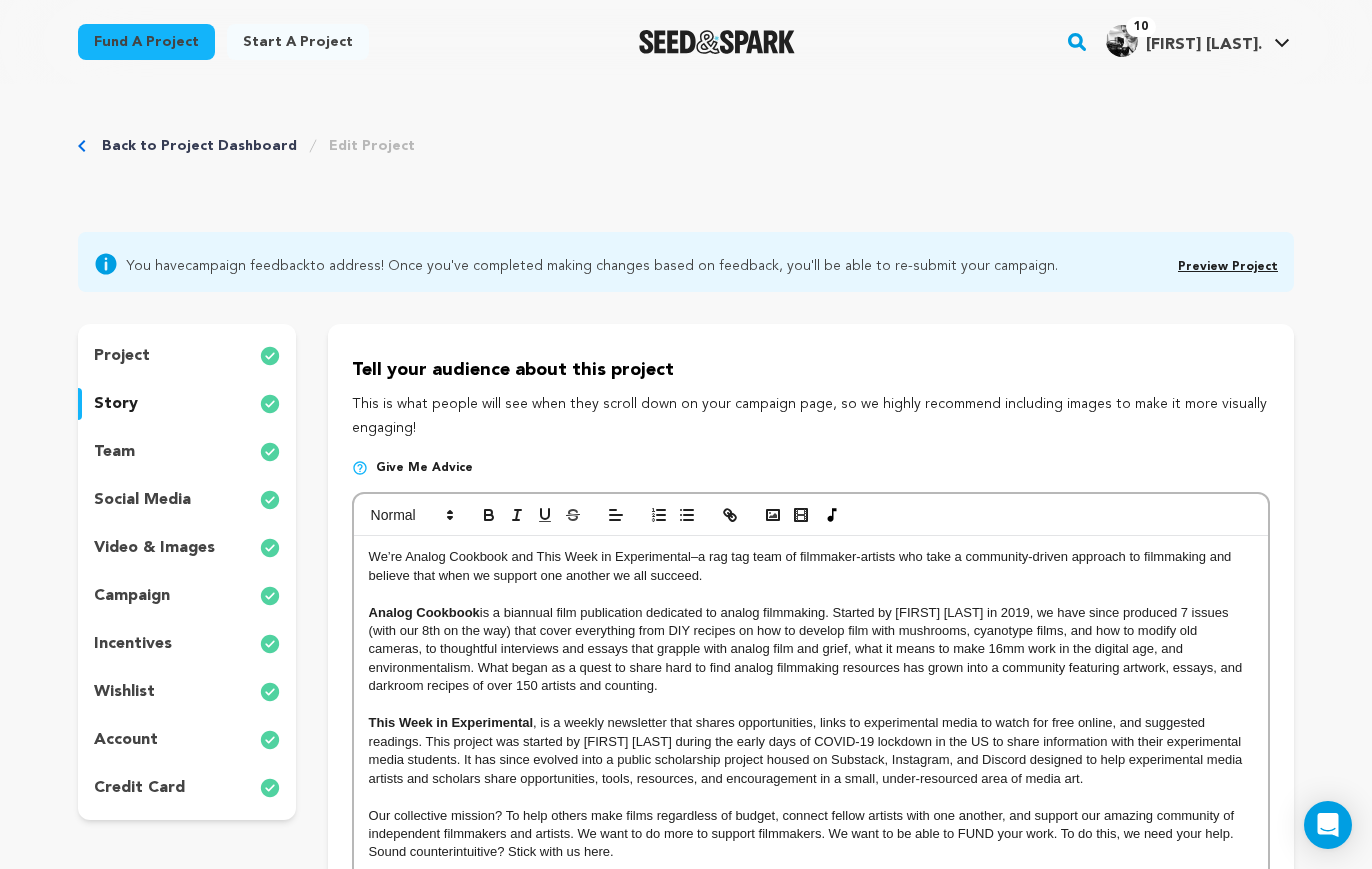 click on "project" at bounding box center [187, 356] 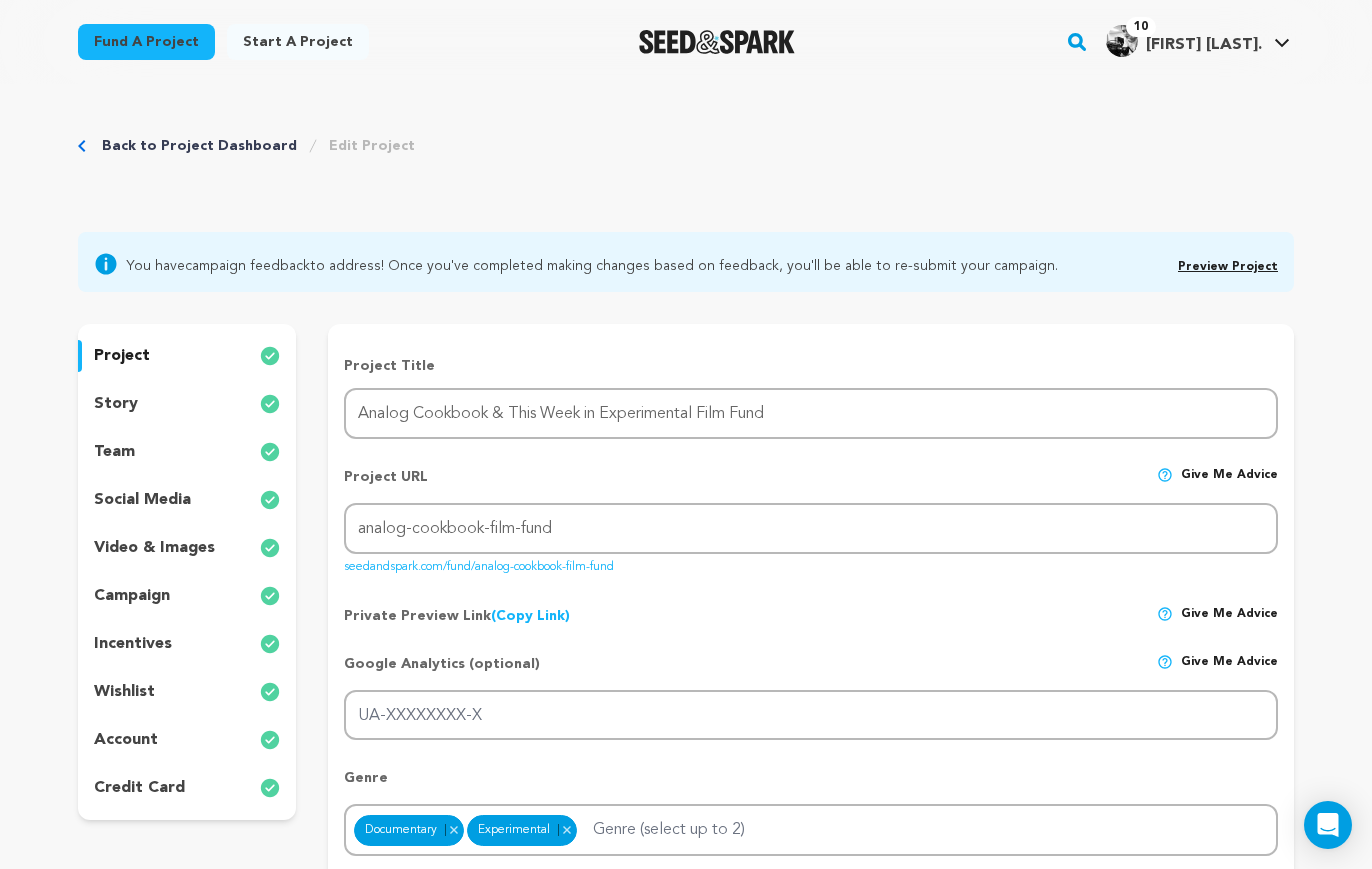 click on "Back to Project Dashboard" at bounding box center (199, 146) 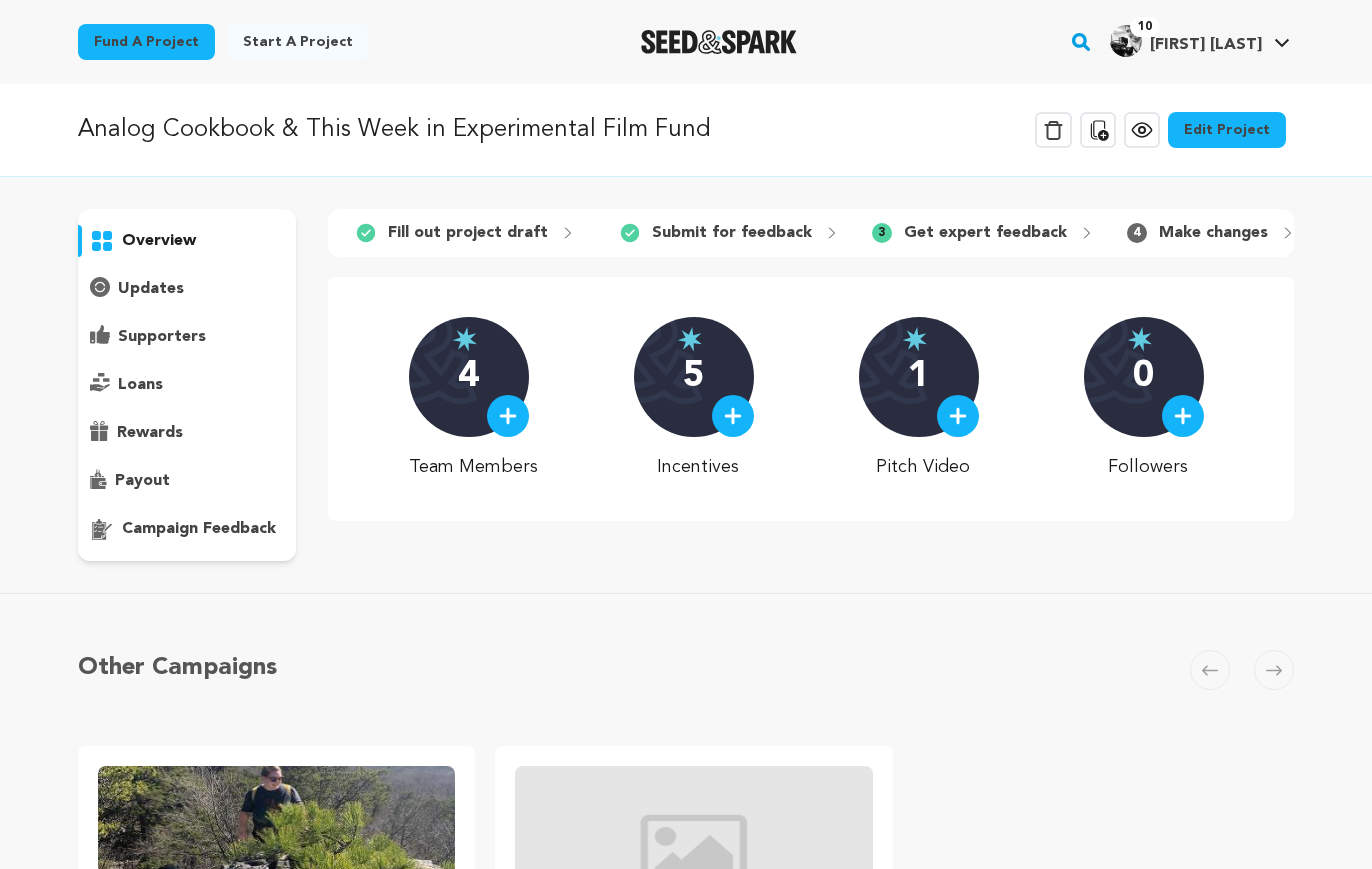 scroll, scrollTop: 0, scrollLeft: 0, axis: both 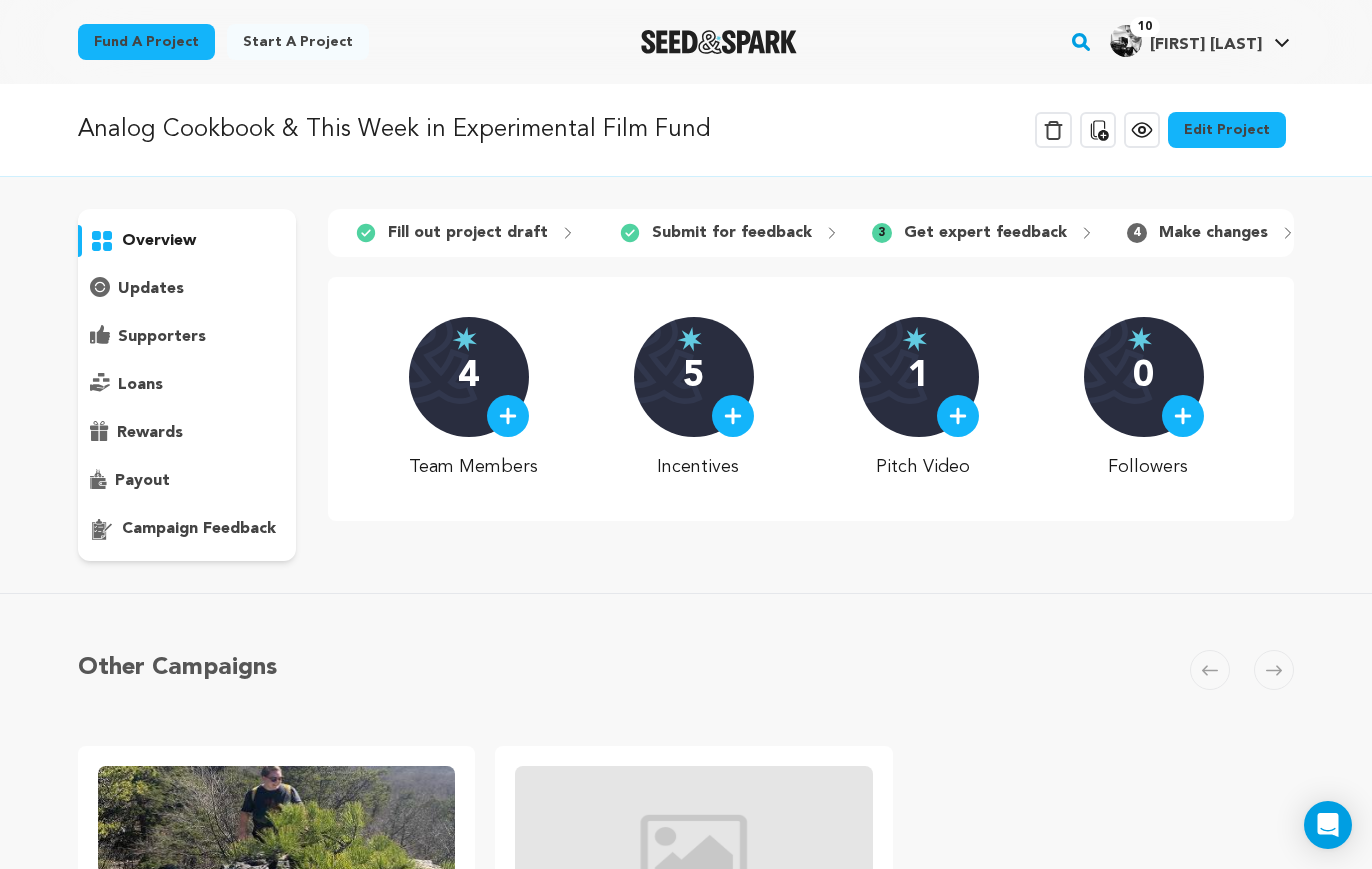 click on "loans" at bounding box center (140, 385) 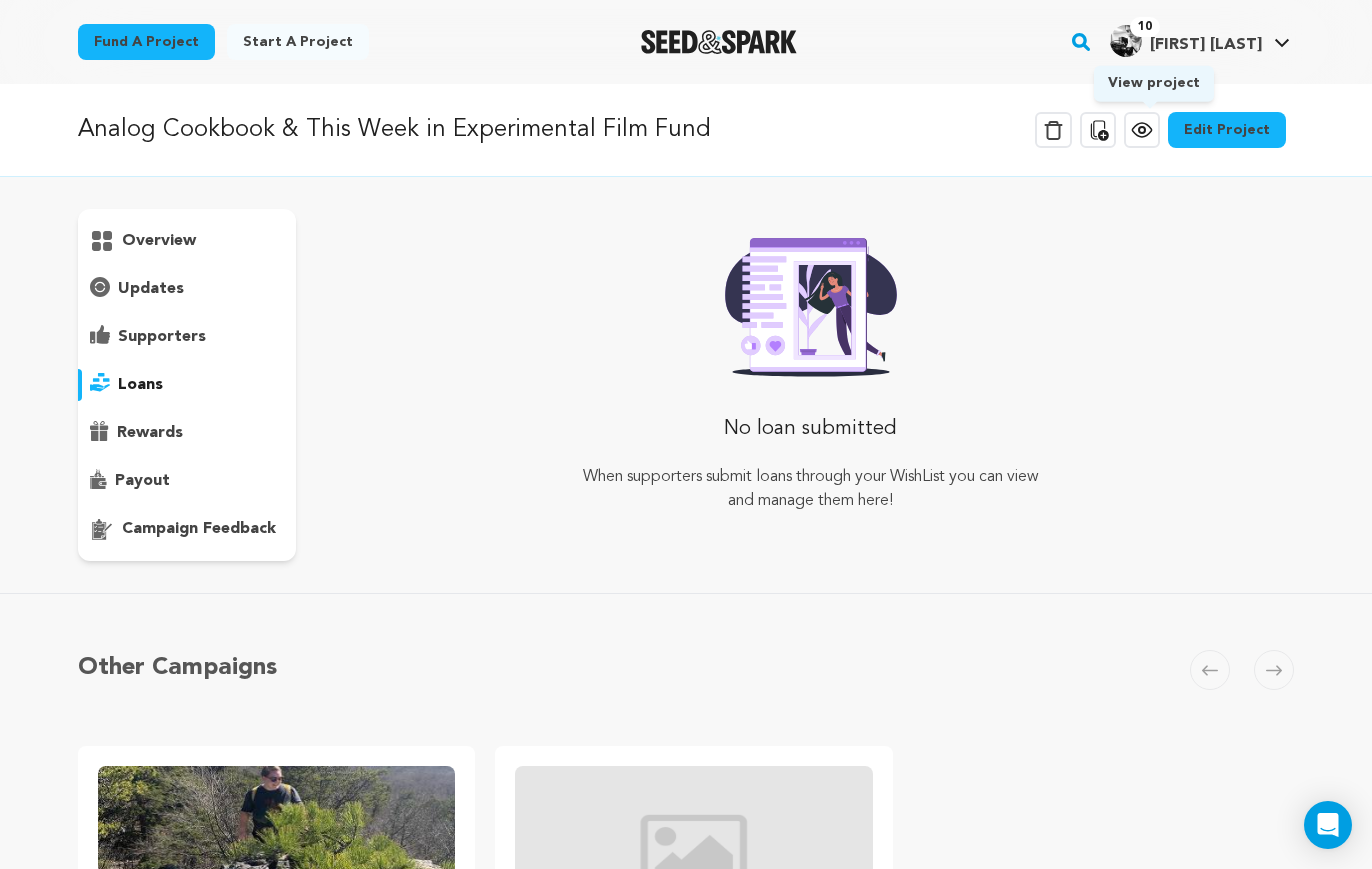 click 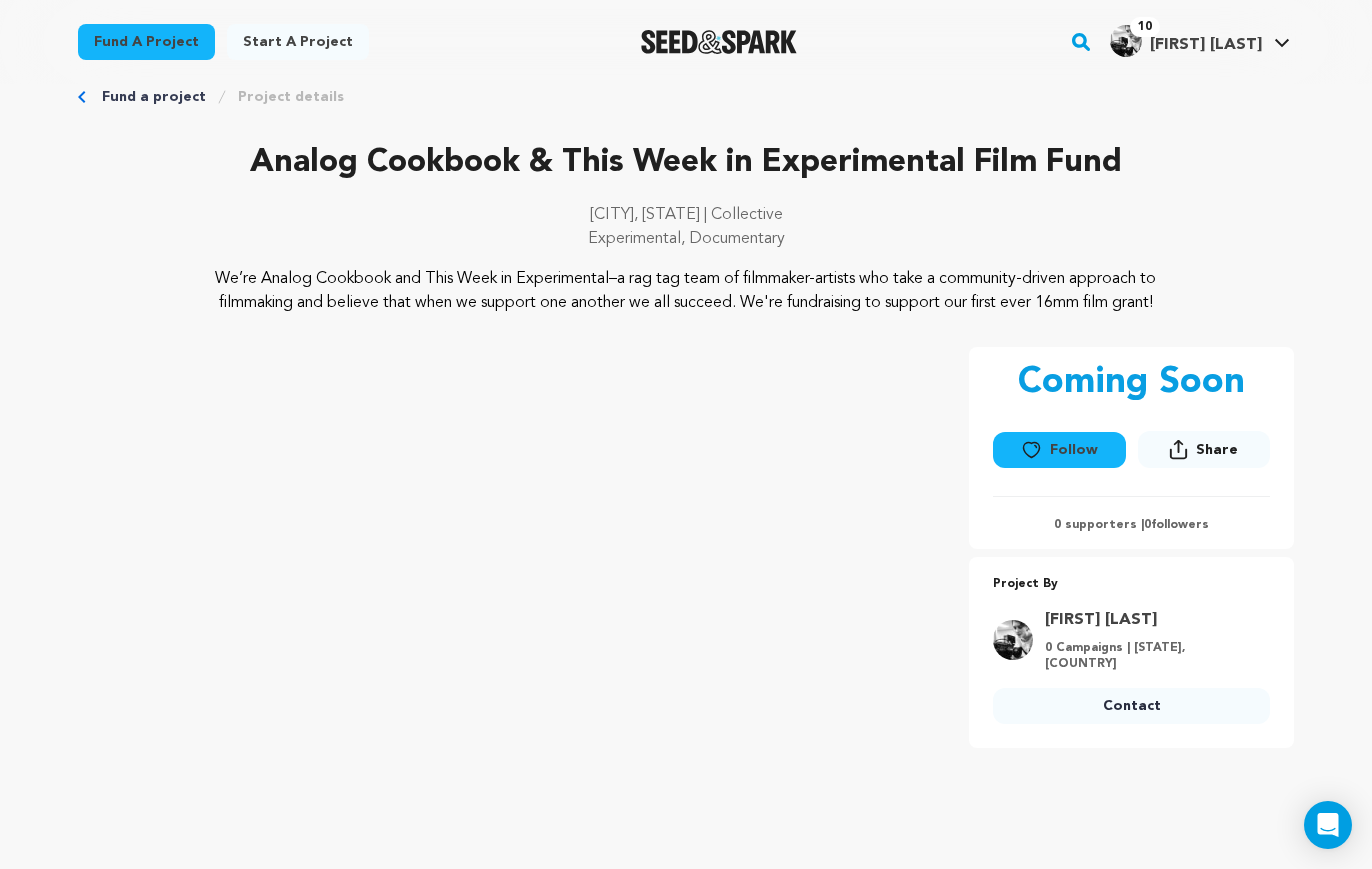 scroll, scrollTop: 27, scrollLeft: 0, axis: vertical 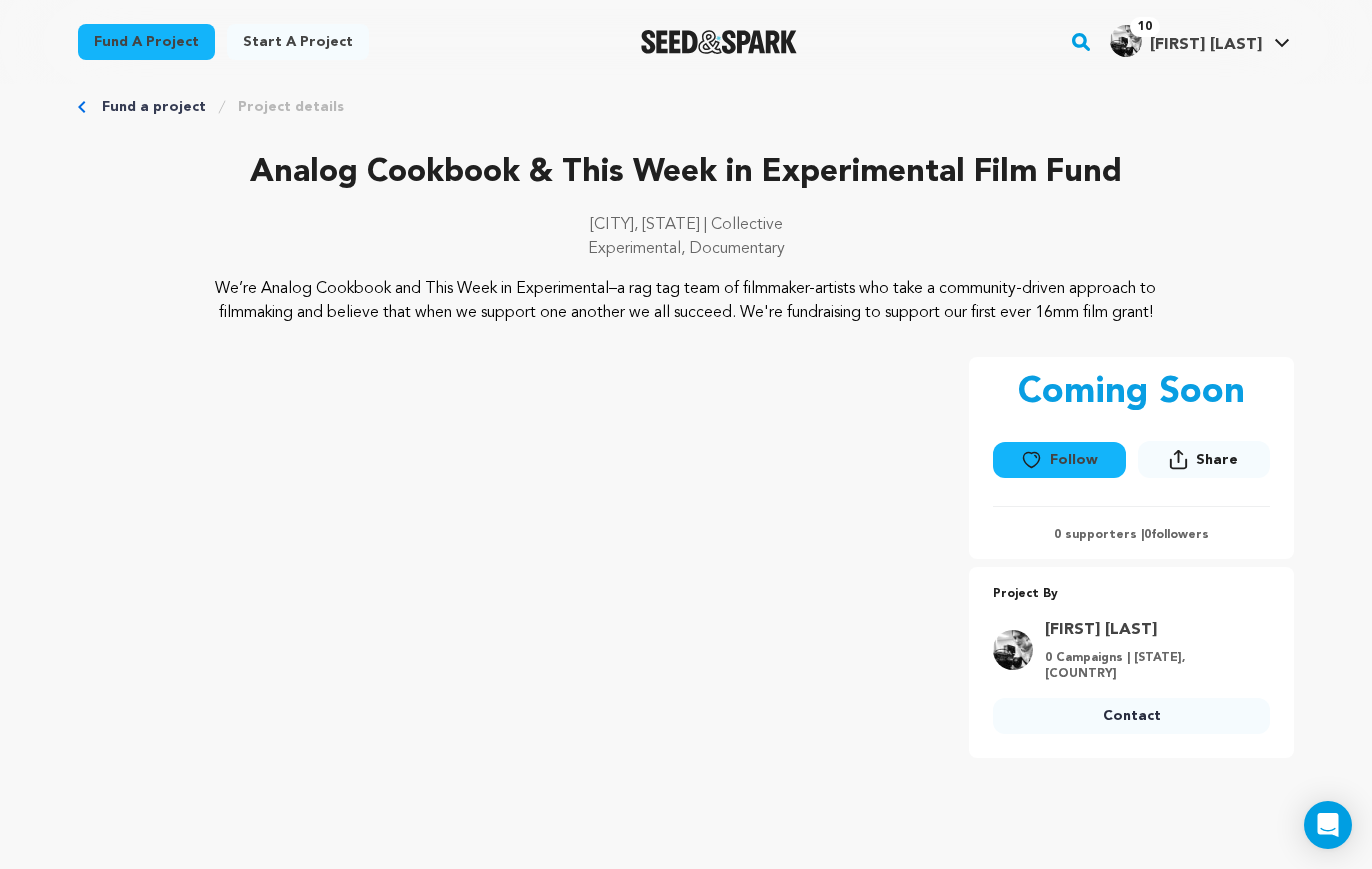 click on "Fund a project" at bounding box center (154, 107) 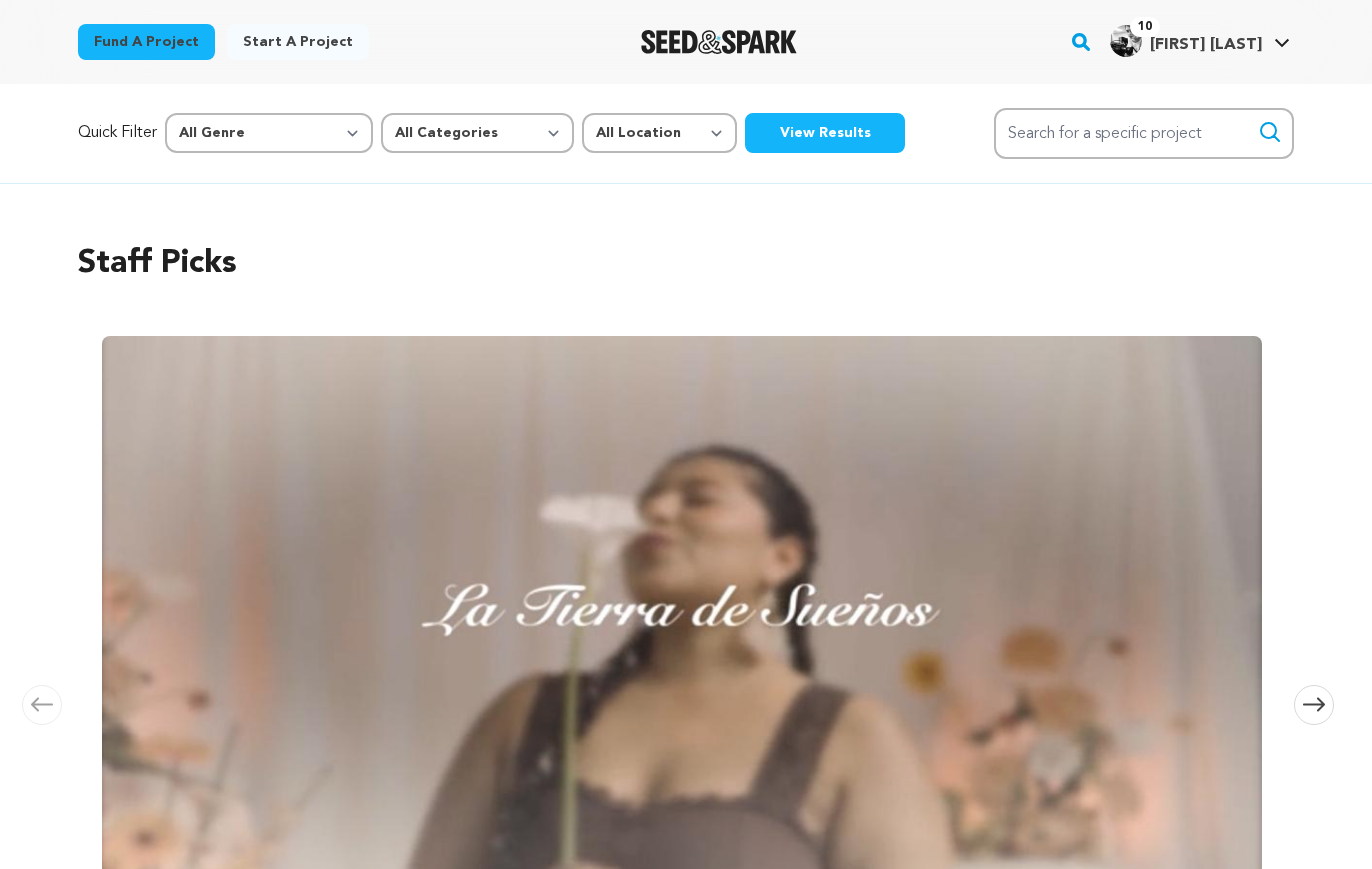 scroll, scrollTop: 0, scrollLeft: 0, axis: both 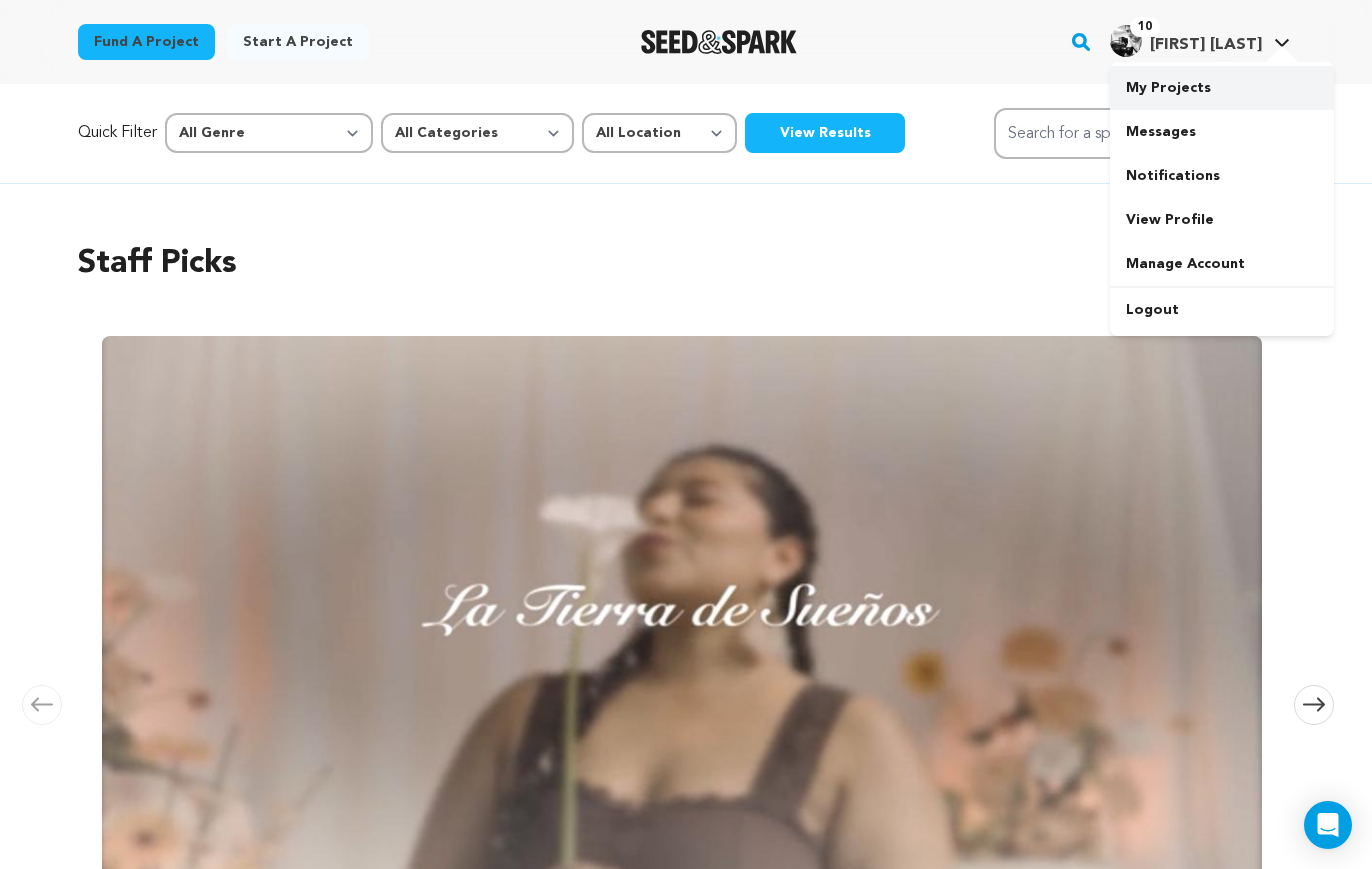 click on "My Projects" at bounding box center [1222, 88] 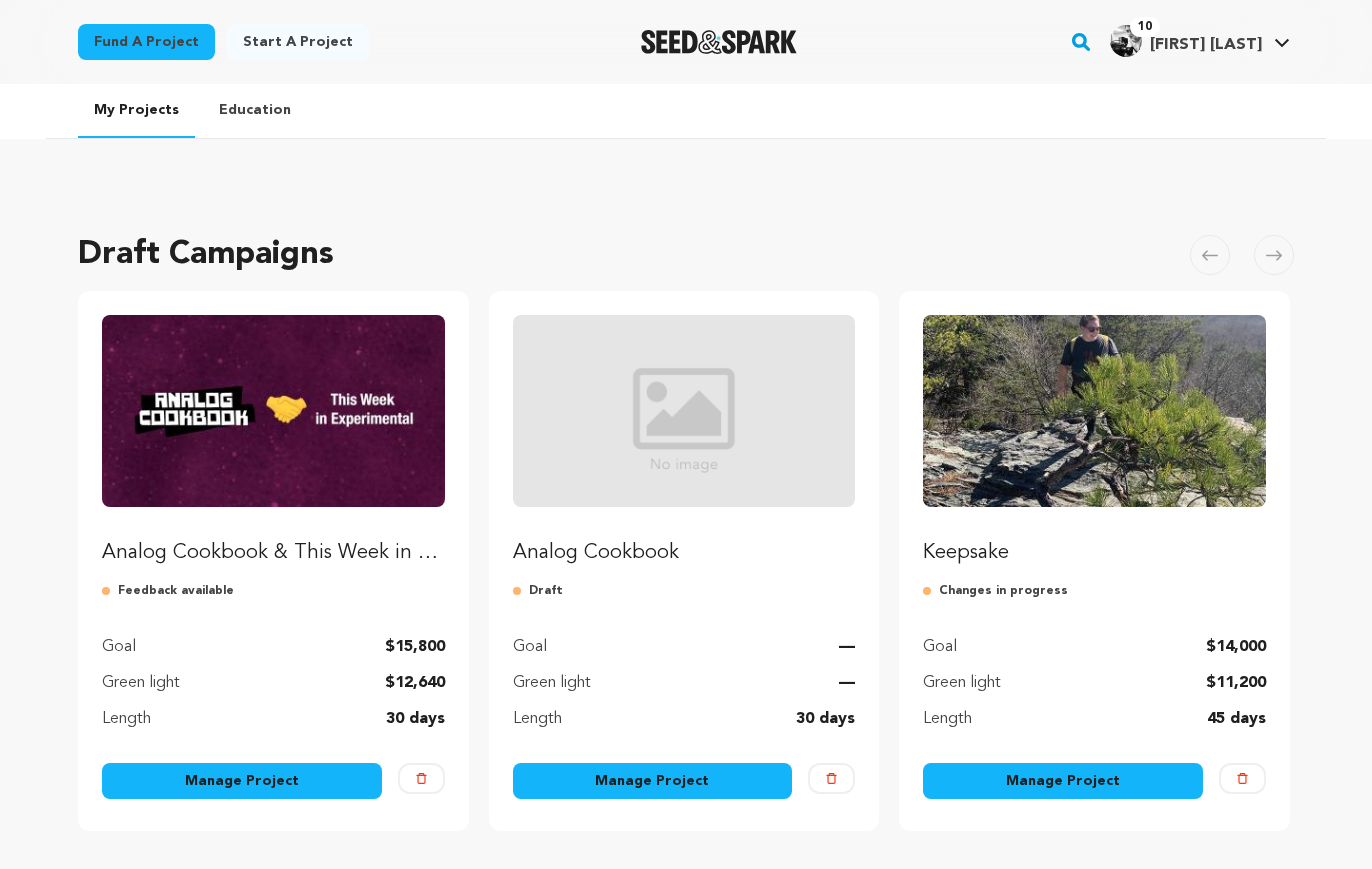 scroll, scrollTop: 0, scrollLeft: 0, axis: both 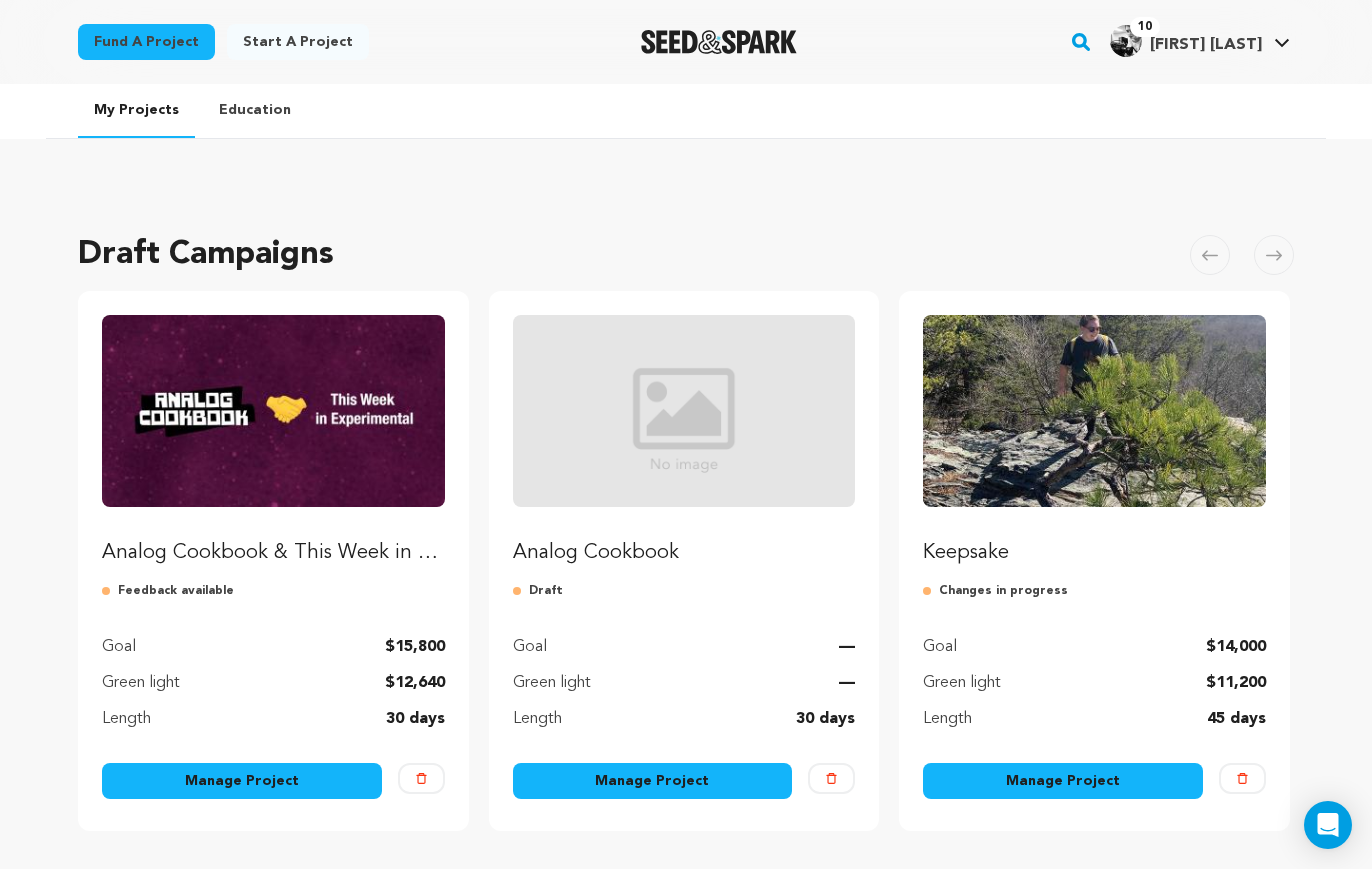 click on "Manage Project" at bounding box center (242, 781) 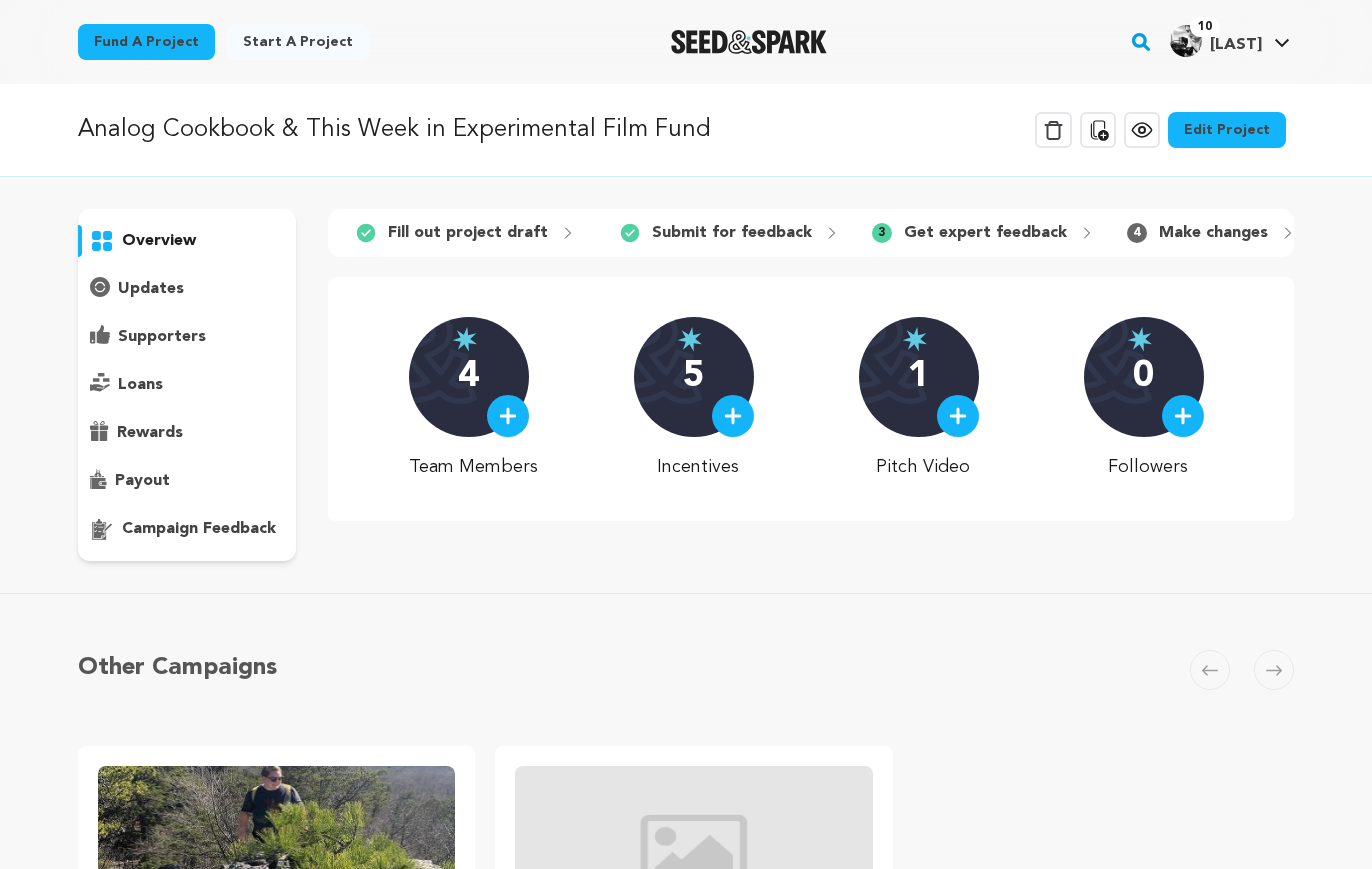 scroll, scrollTop: 0, scrollLeft: 0, axis: both 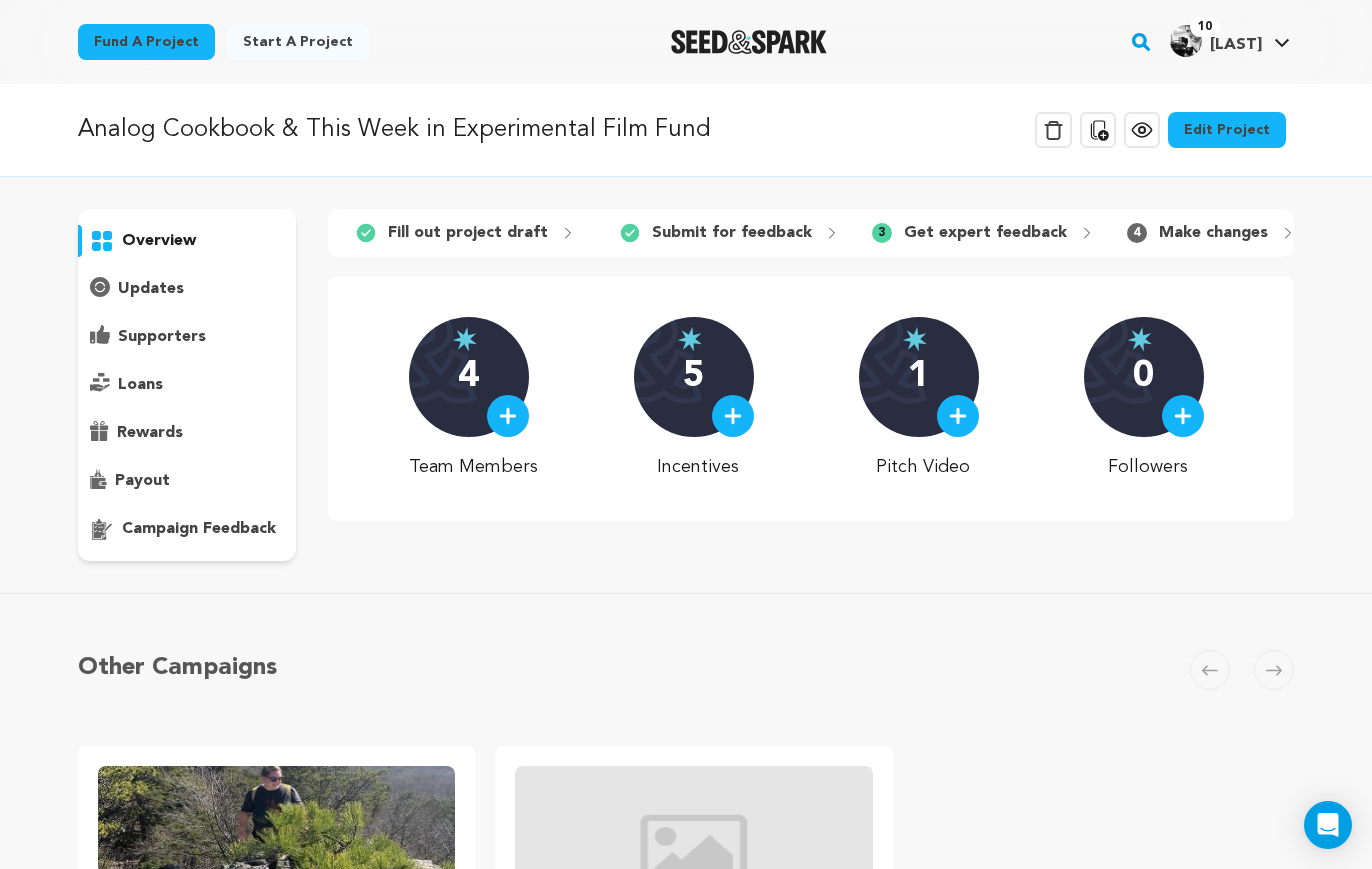 click on "rewards" at bounding box center [150, 433] 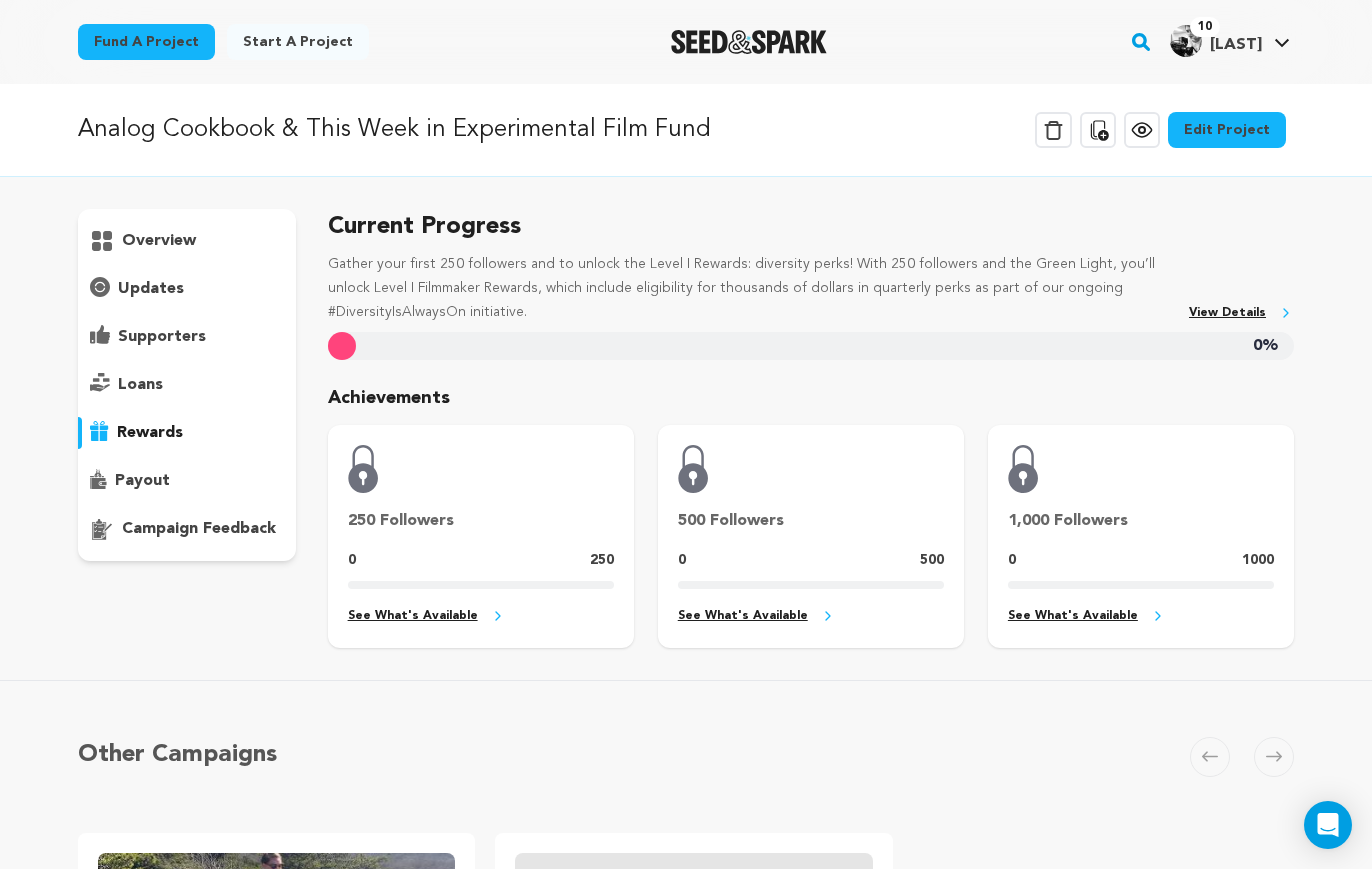 click on "Edit Project" at bounding box center [1227, 130] 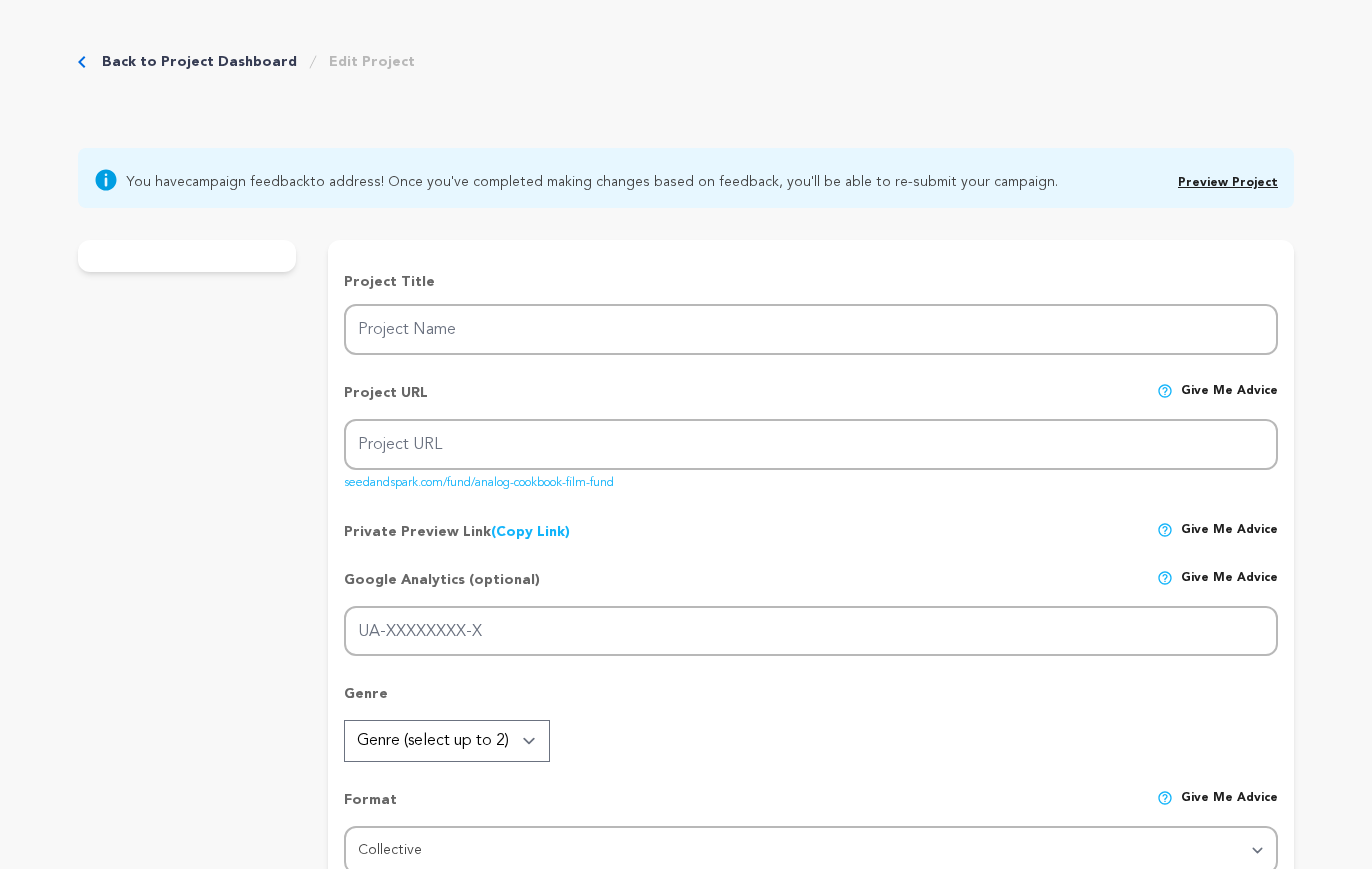 scroll, scrollTop: 0, scrollLeft: 0, axis: both 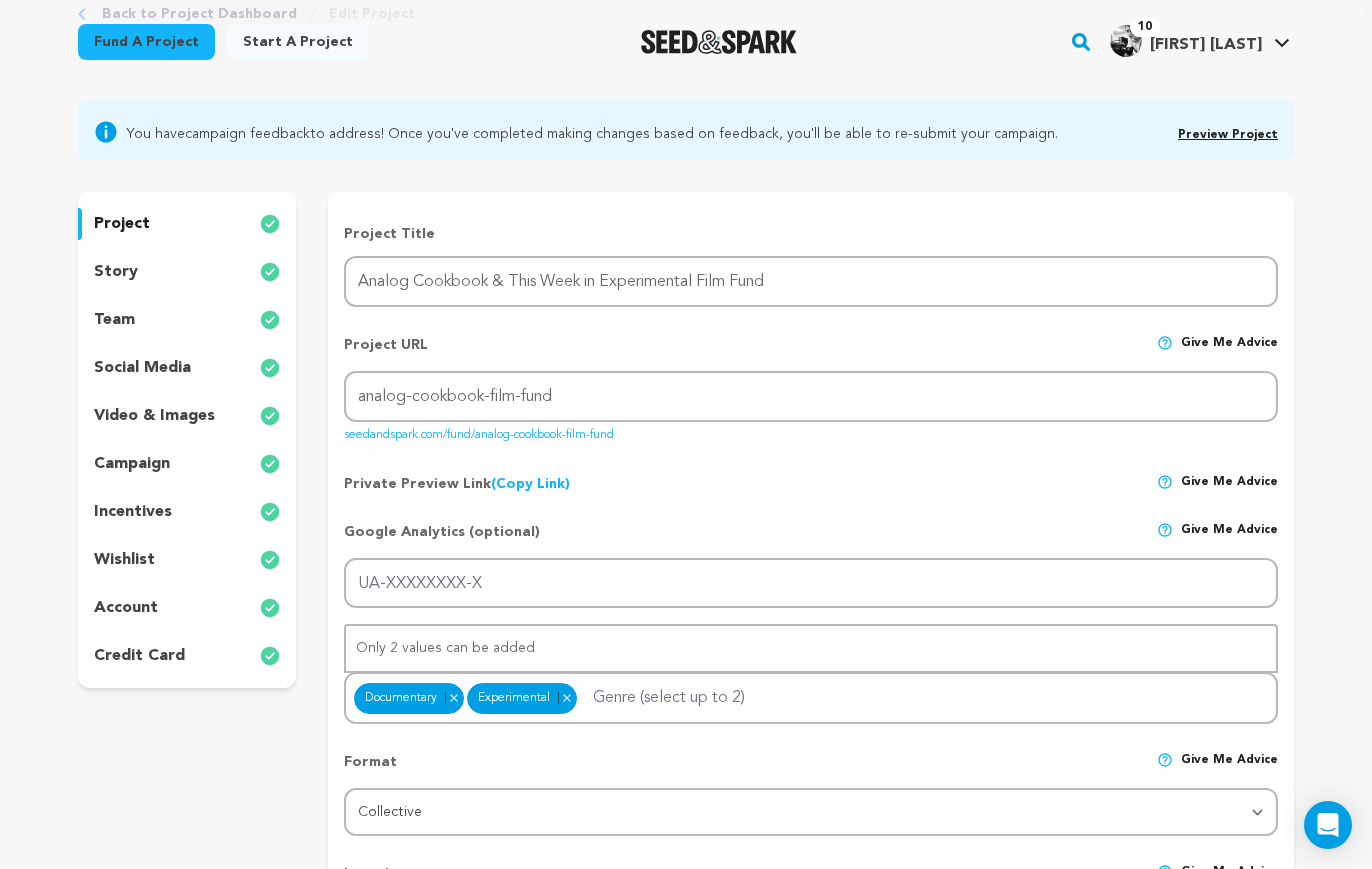 click on "incentives" at bounding box center [187, 512] 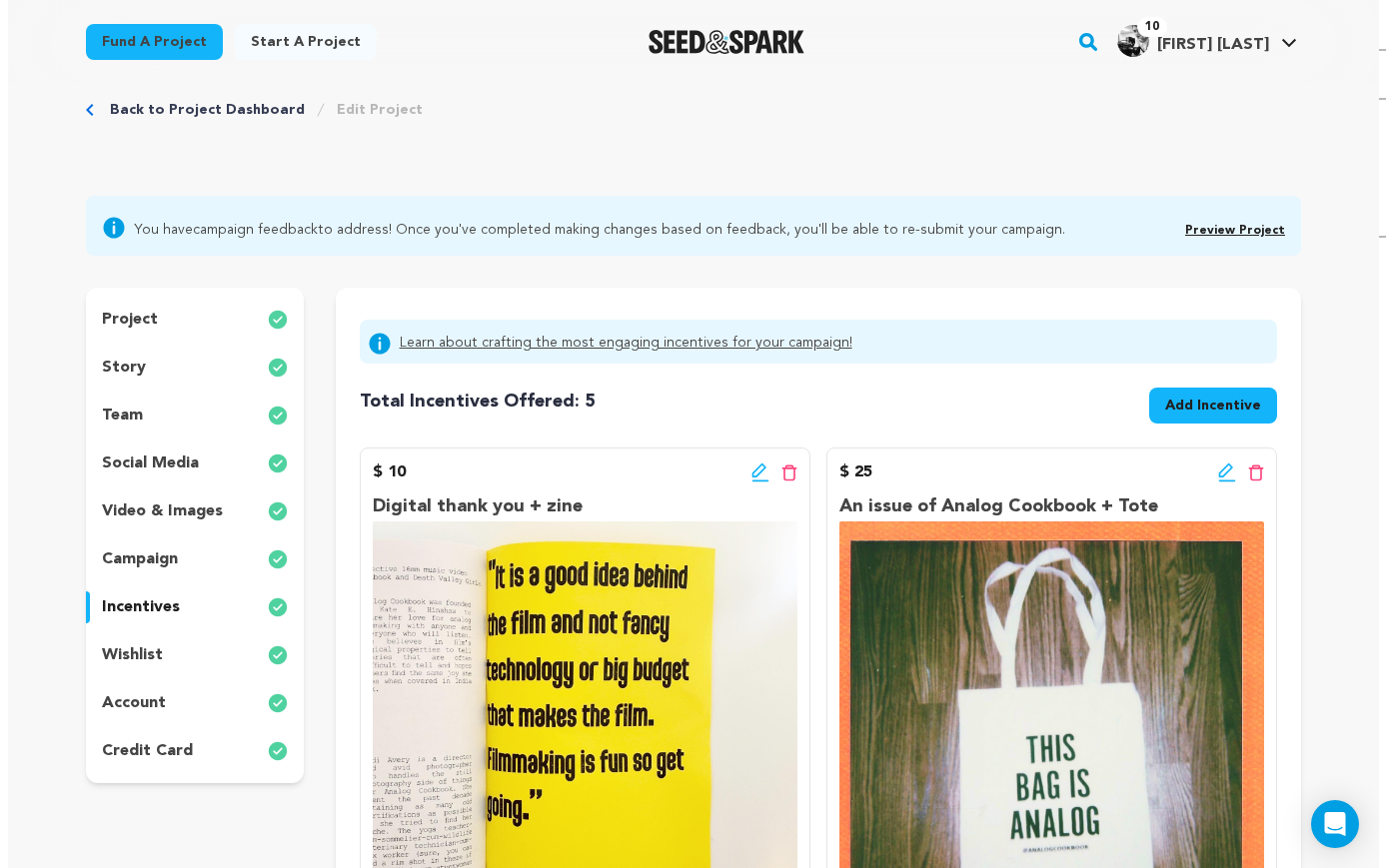 scroll, scrollTop: 0, scrollLeft: 0, axis: both 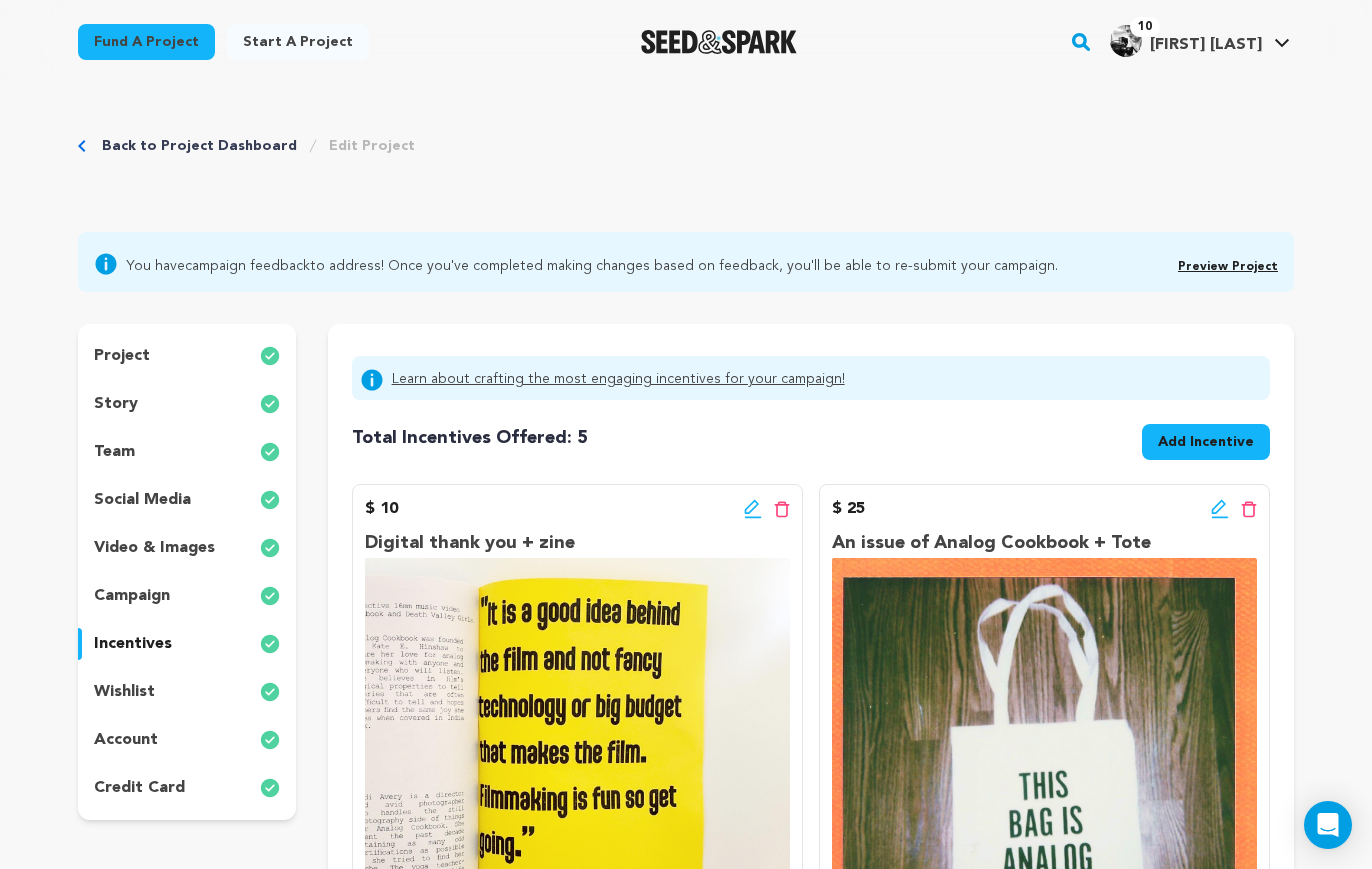 click on "Add Incentive" at bounding box center (1206, 442) 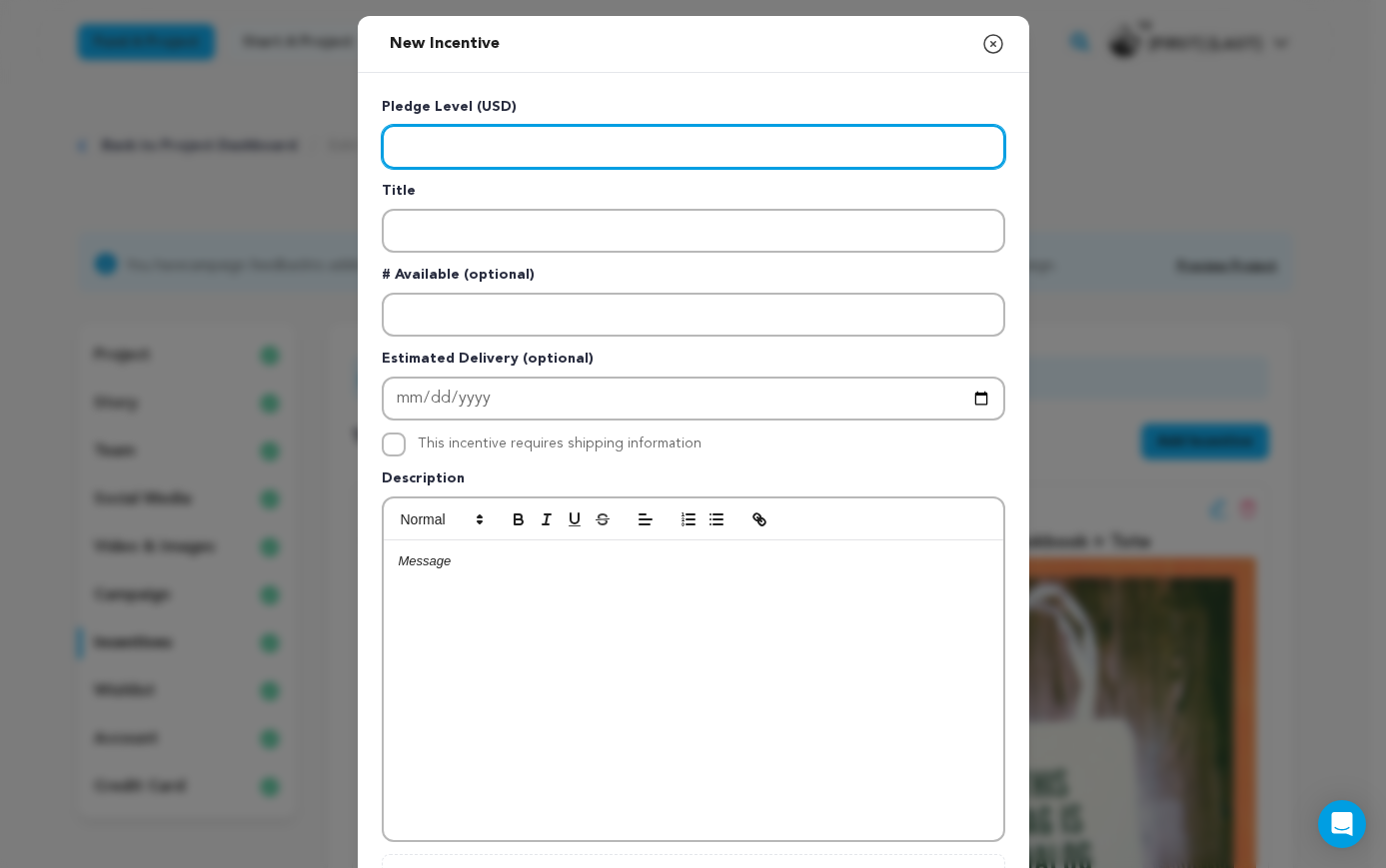 click at bounding box center [693, 147] 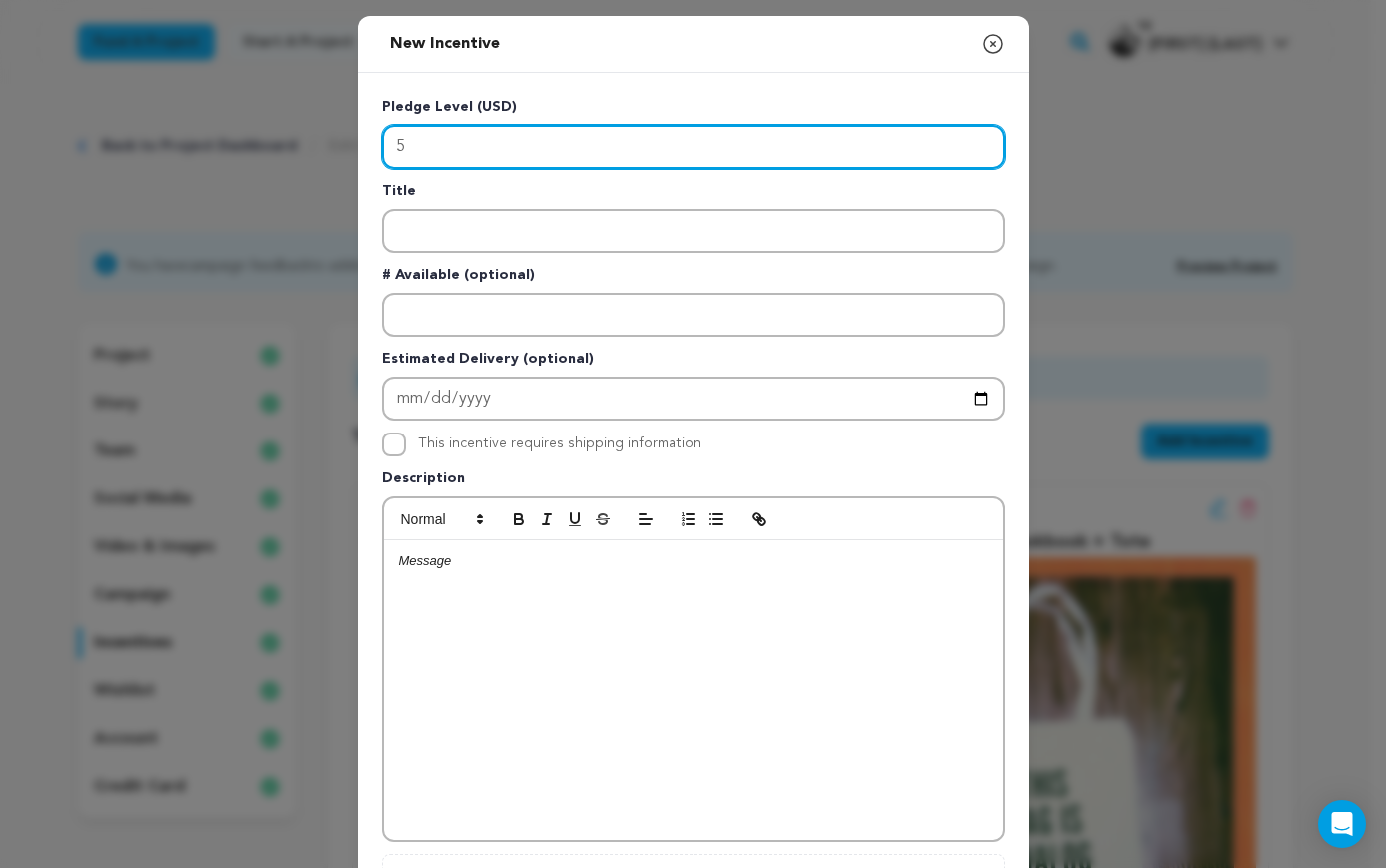 type on "5" 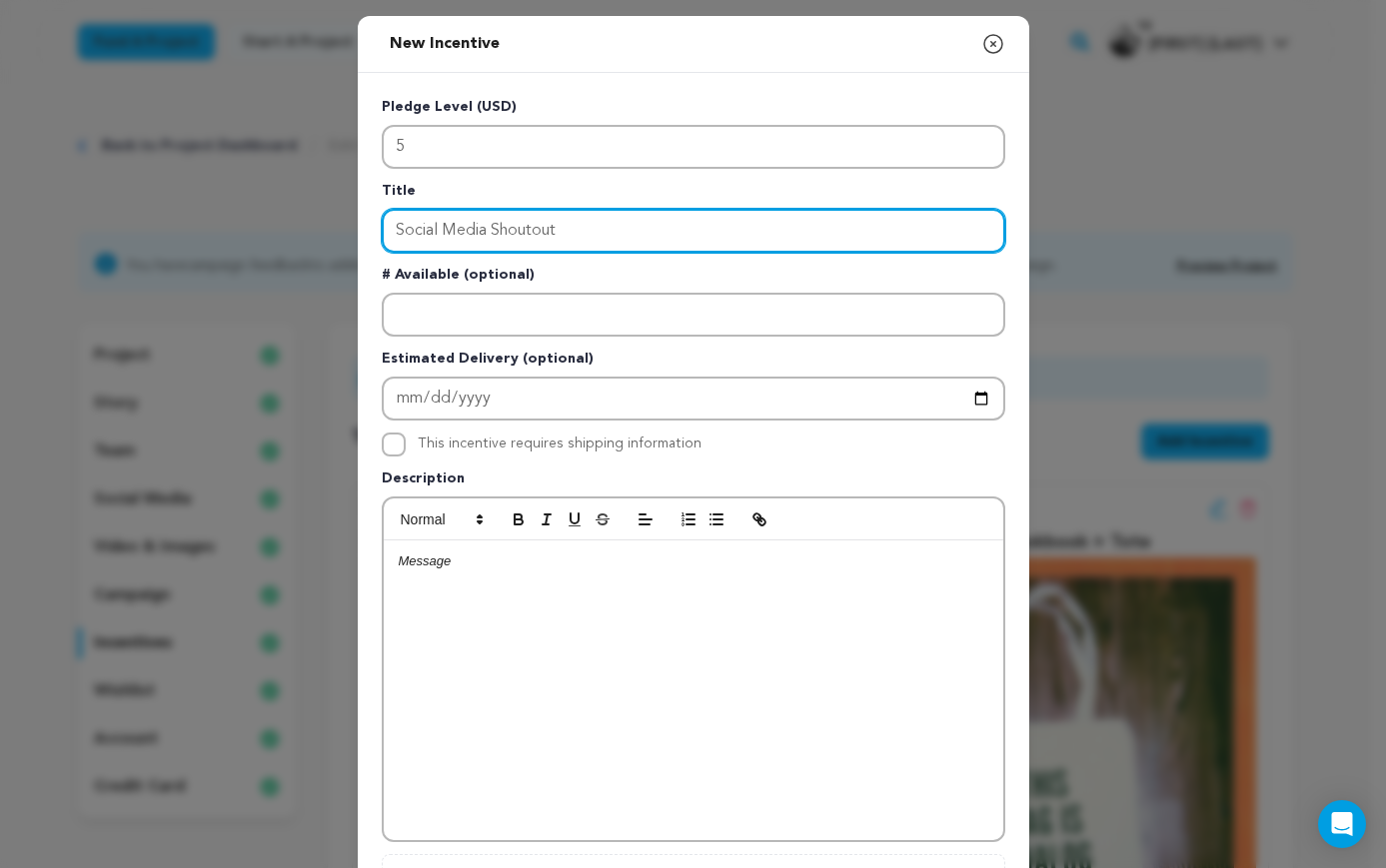 type on "Social Media Shoutout" 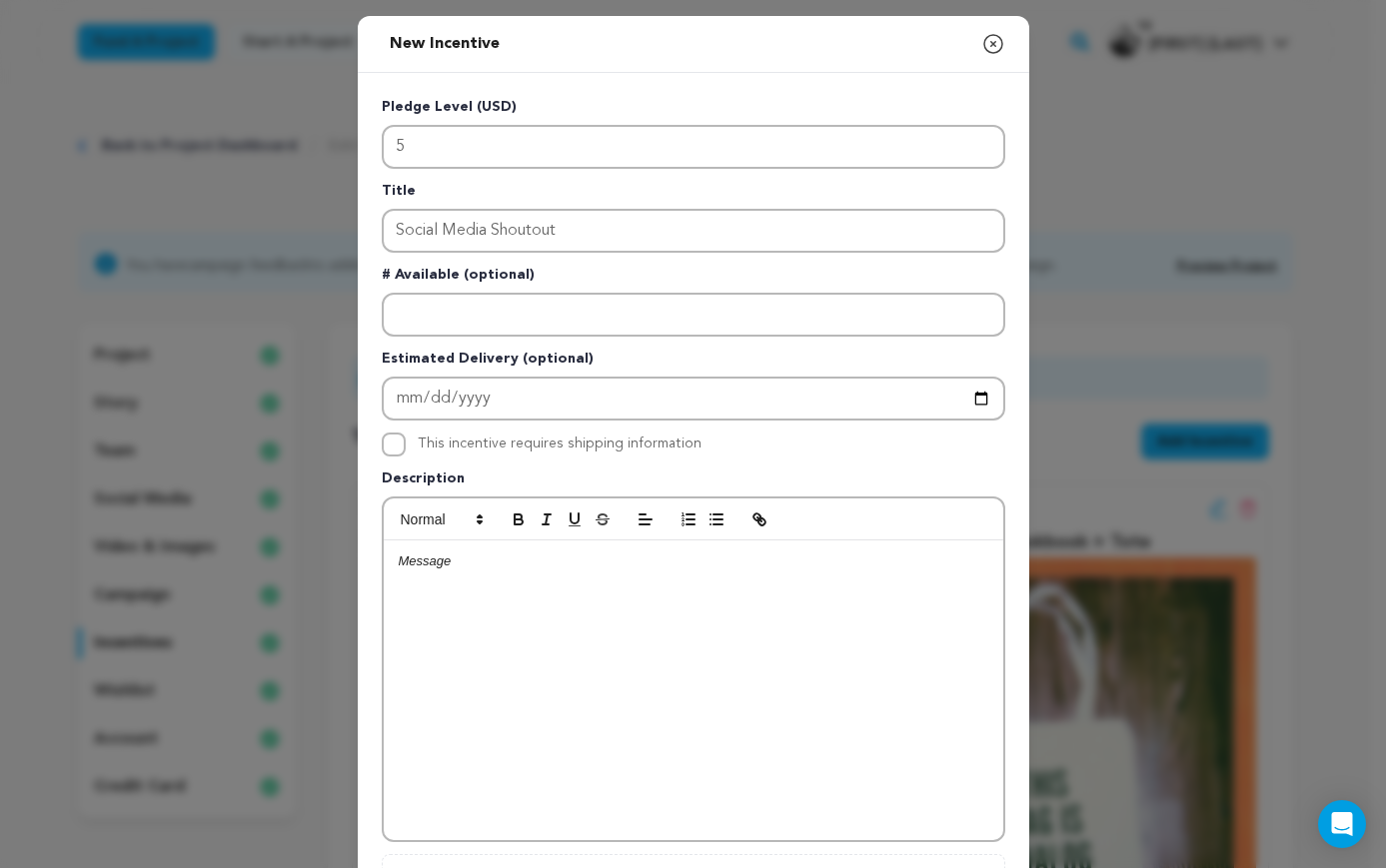 click at bounding box center [693, 690] 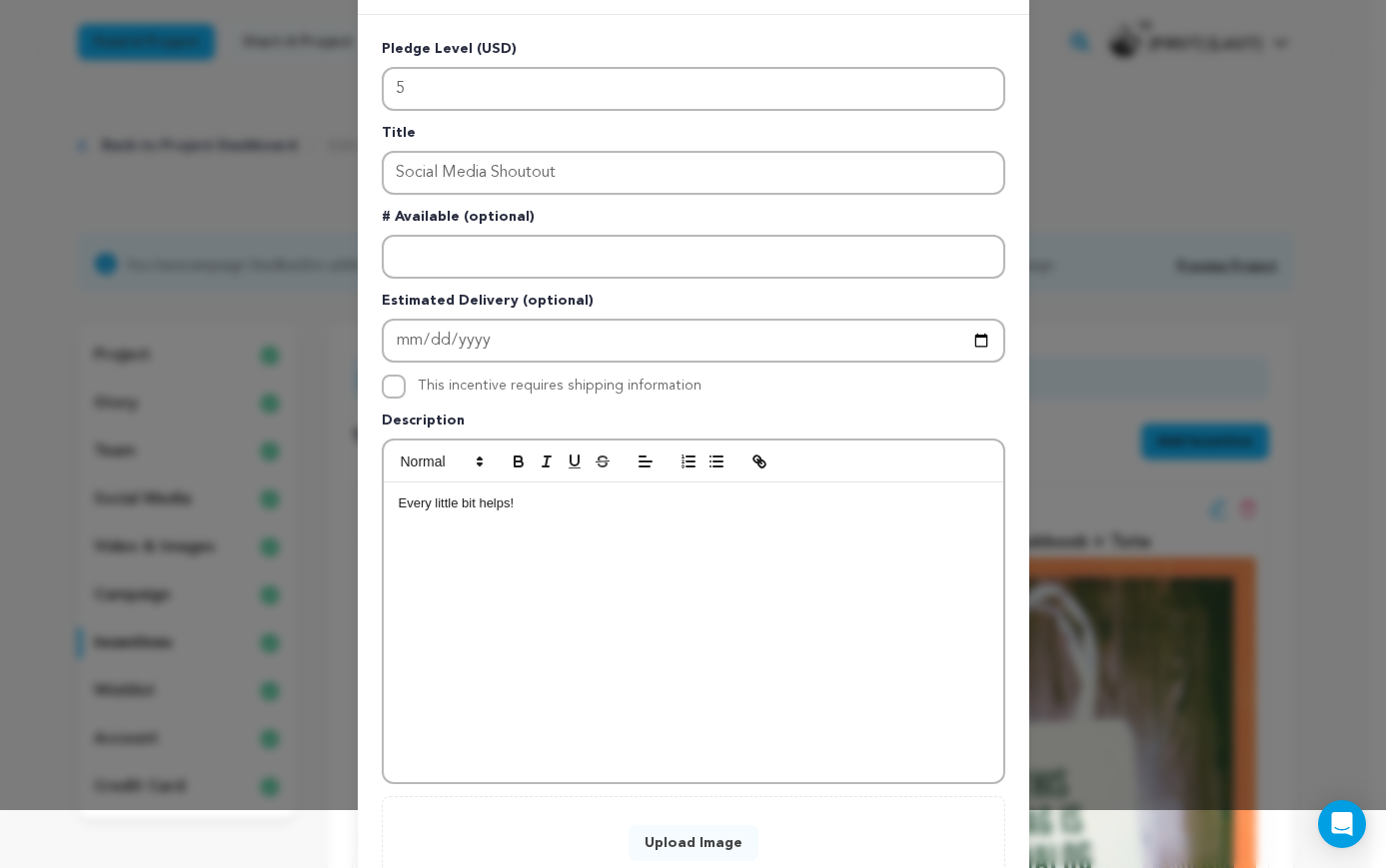 scroll, scrollTop: 204, scrollLeft: 0, axis: vertical 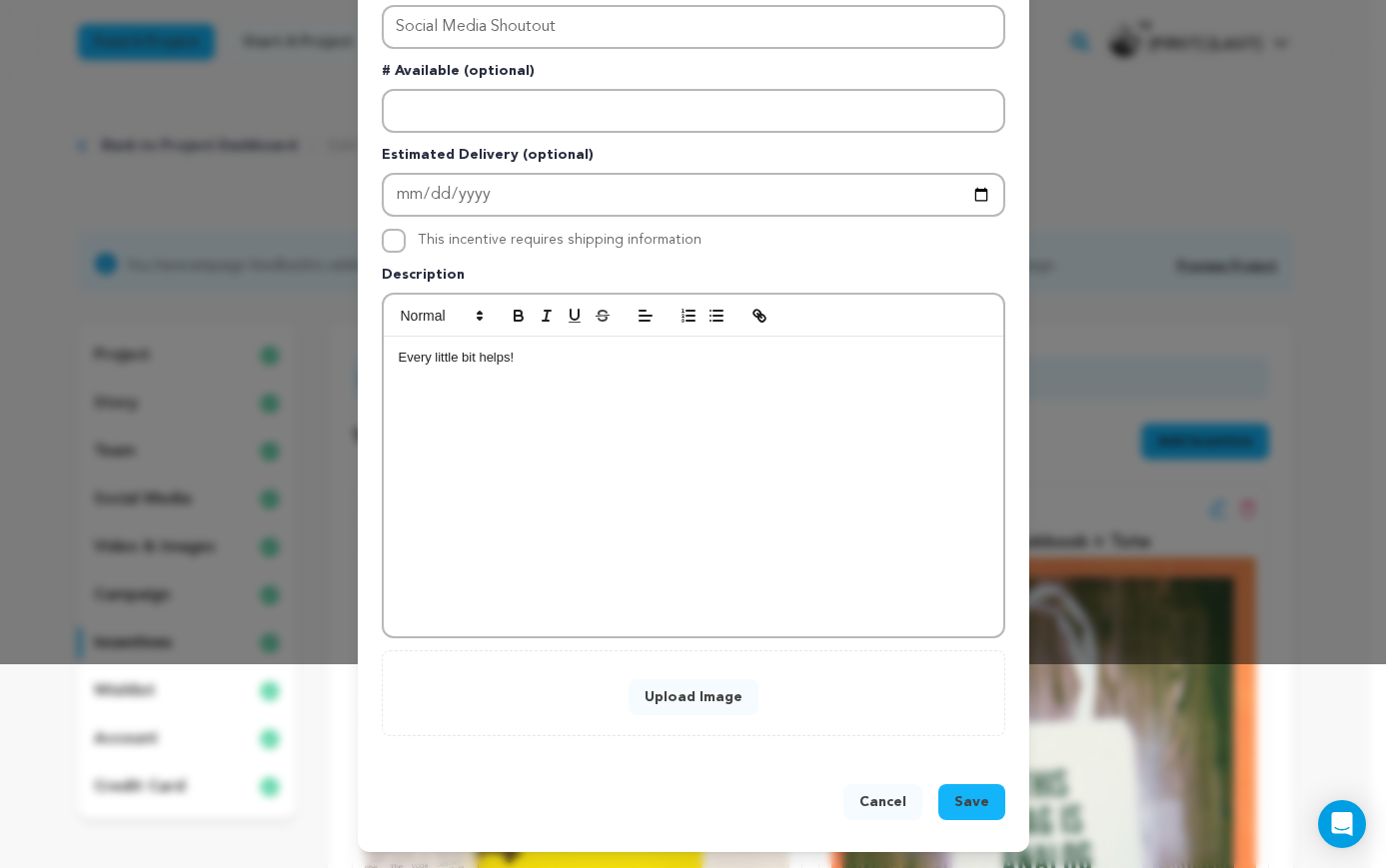 click on "Upload Image" at bounding box center [693, 697] 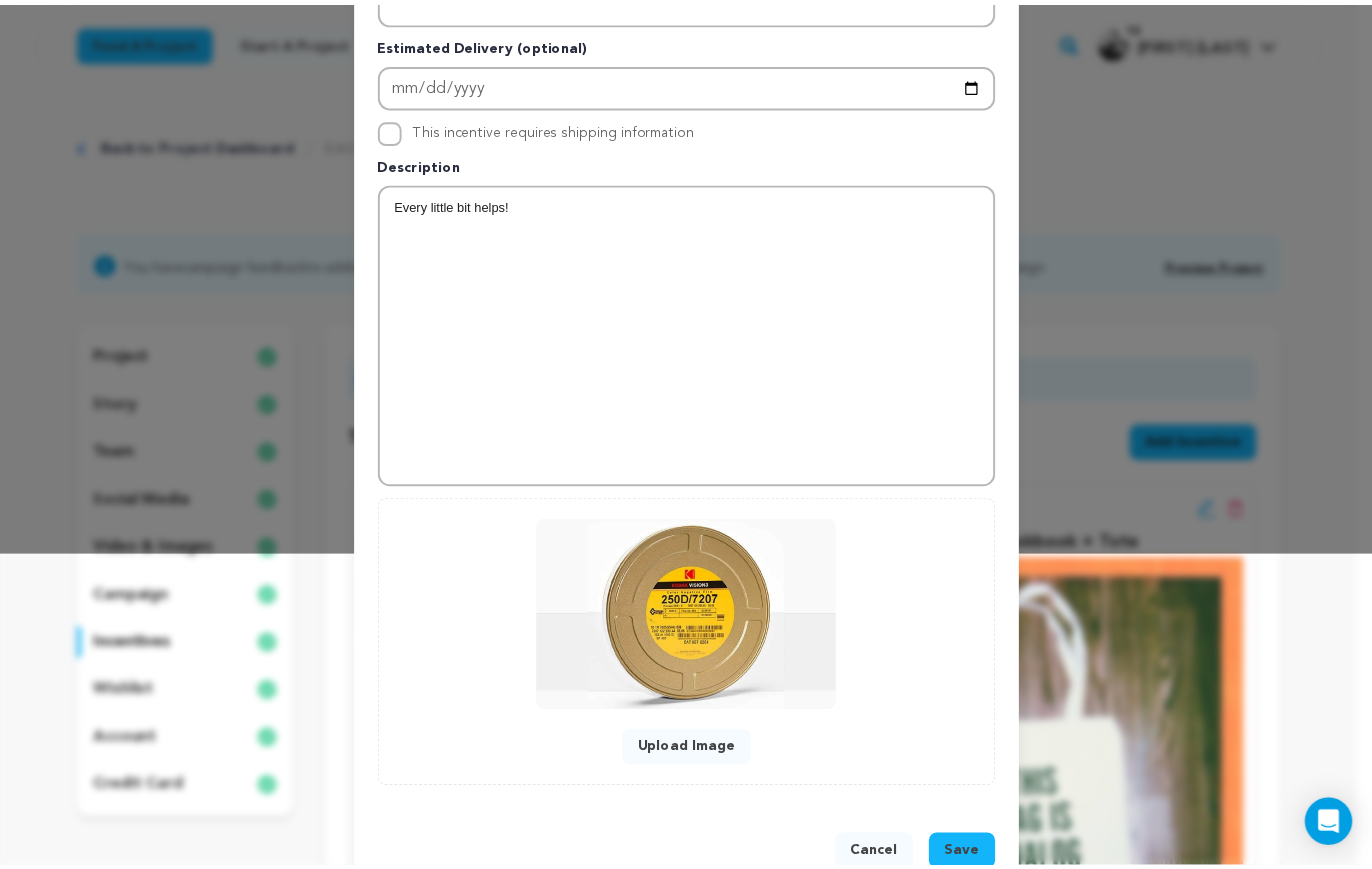 scroll, scrollTop: 366, scrollLeft: 0, axis: vertical 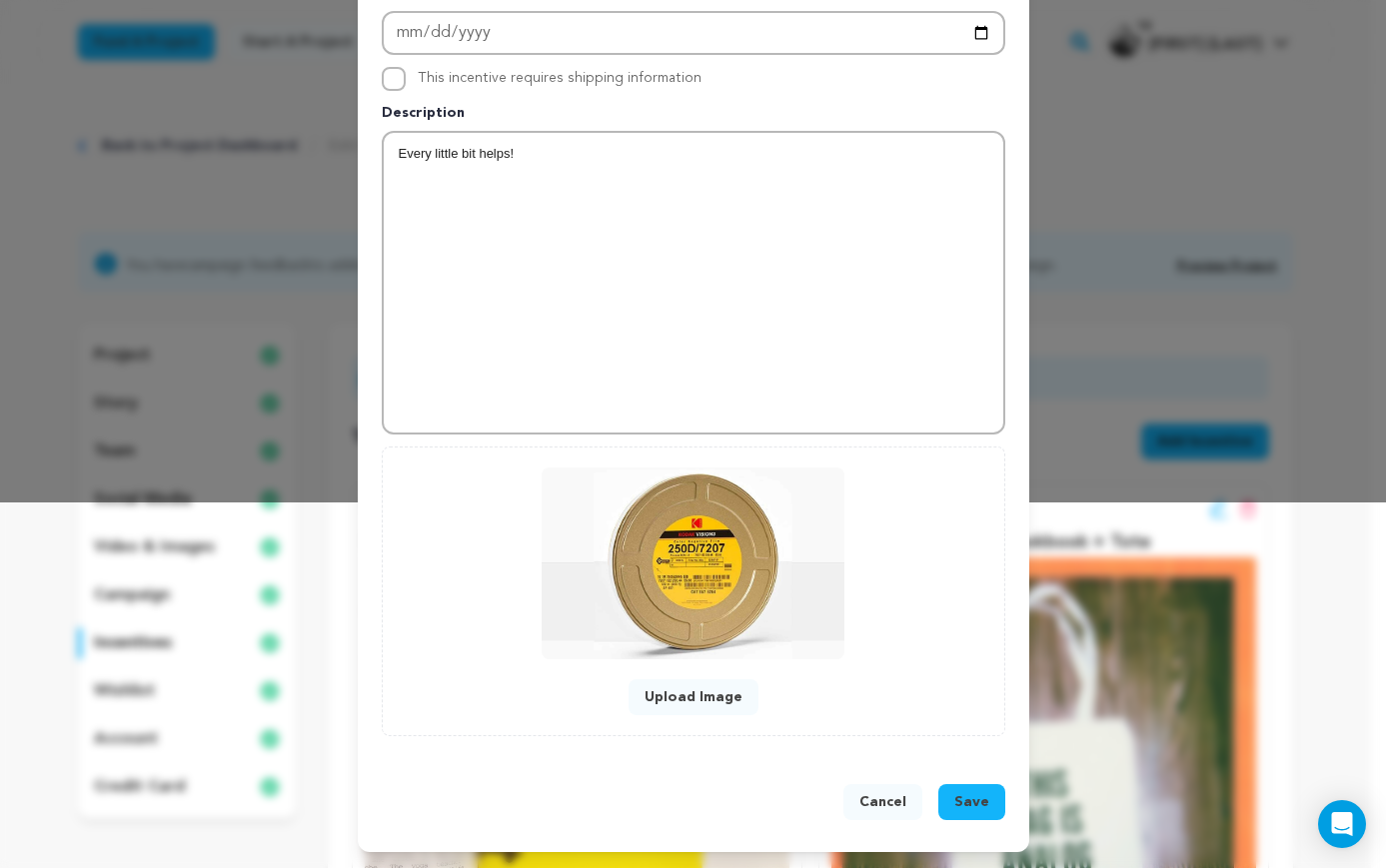 click on "Save" at bounding box center [971, 802] 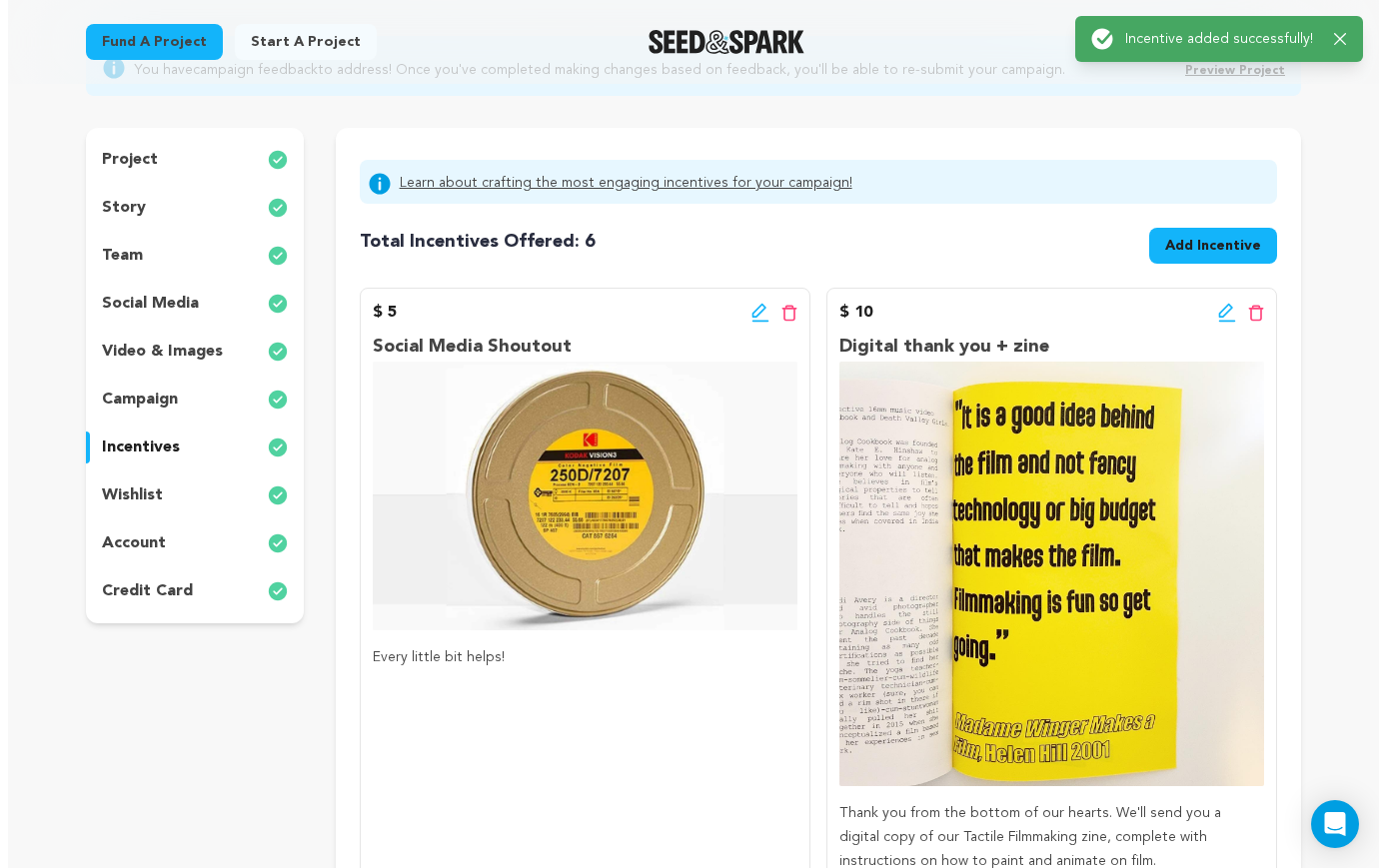 scroll, scrollTop: 225, scrollLeft: 0, axis: vertical 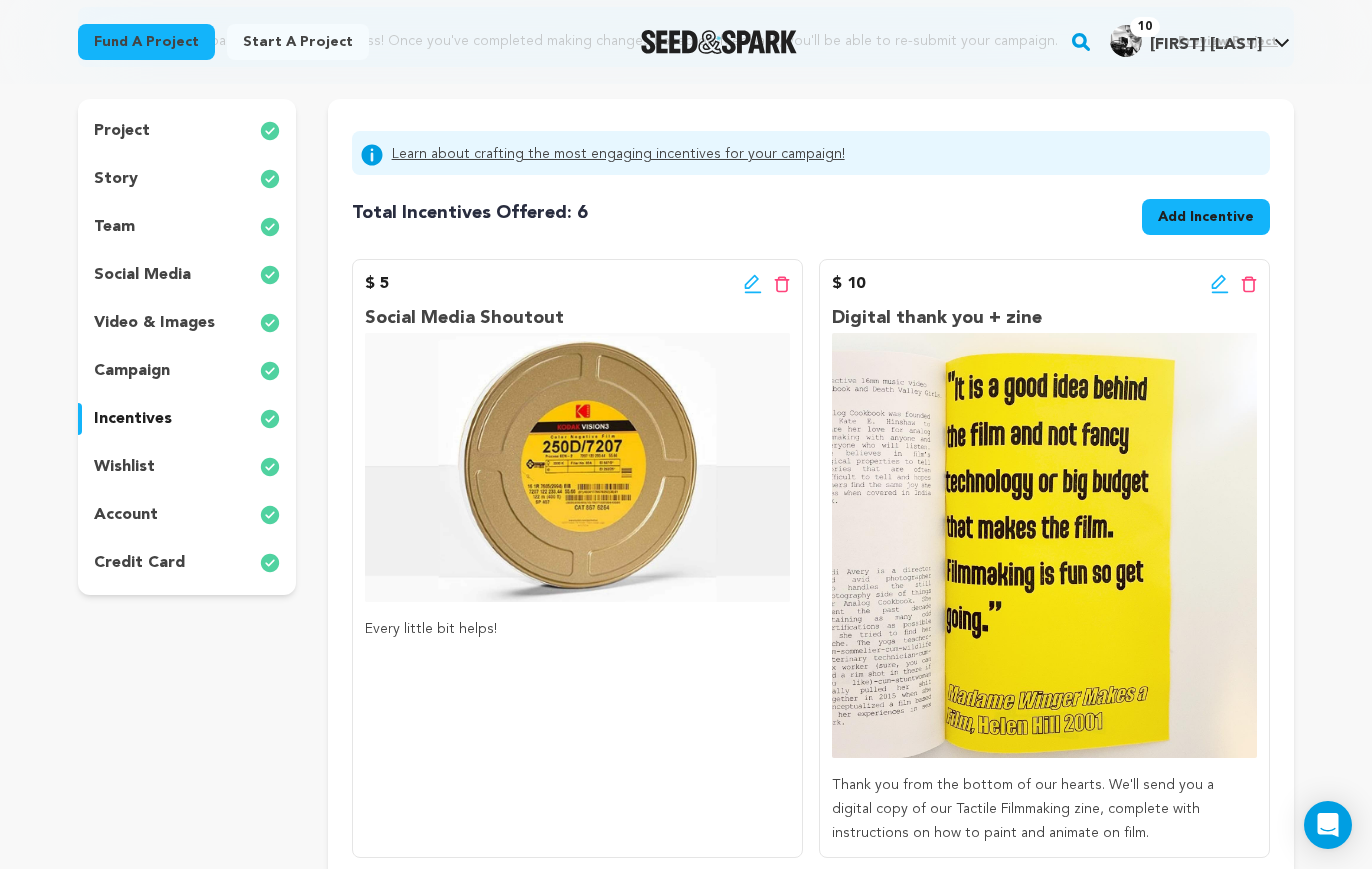 click 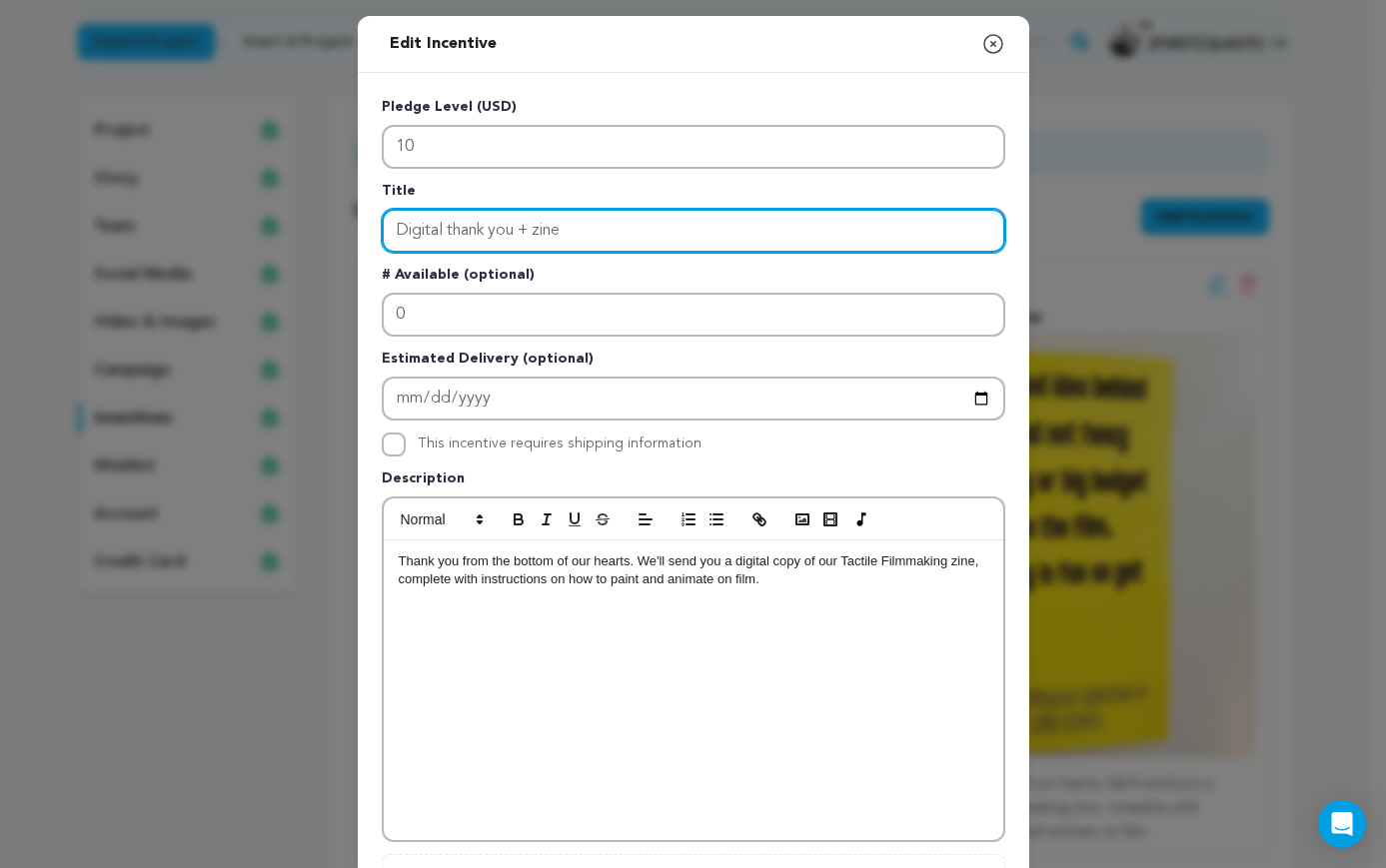 click on "Digital thank you + zine" at bounding box center [693, 231] 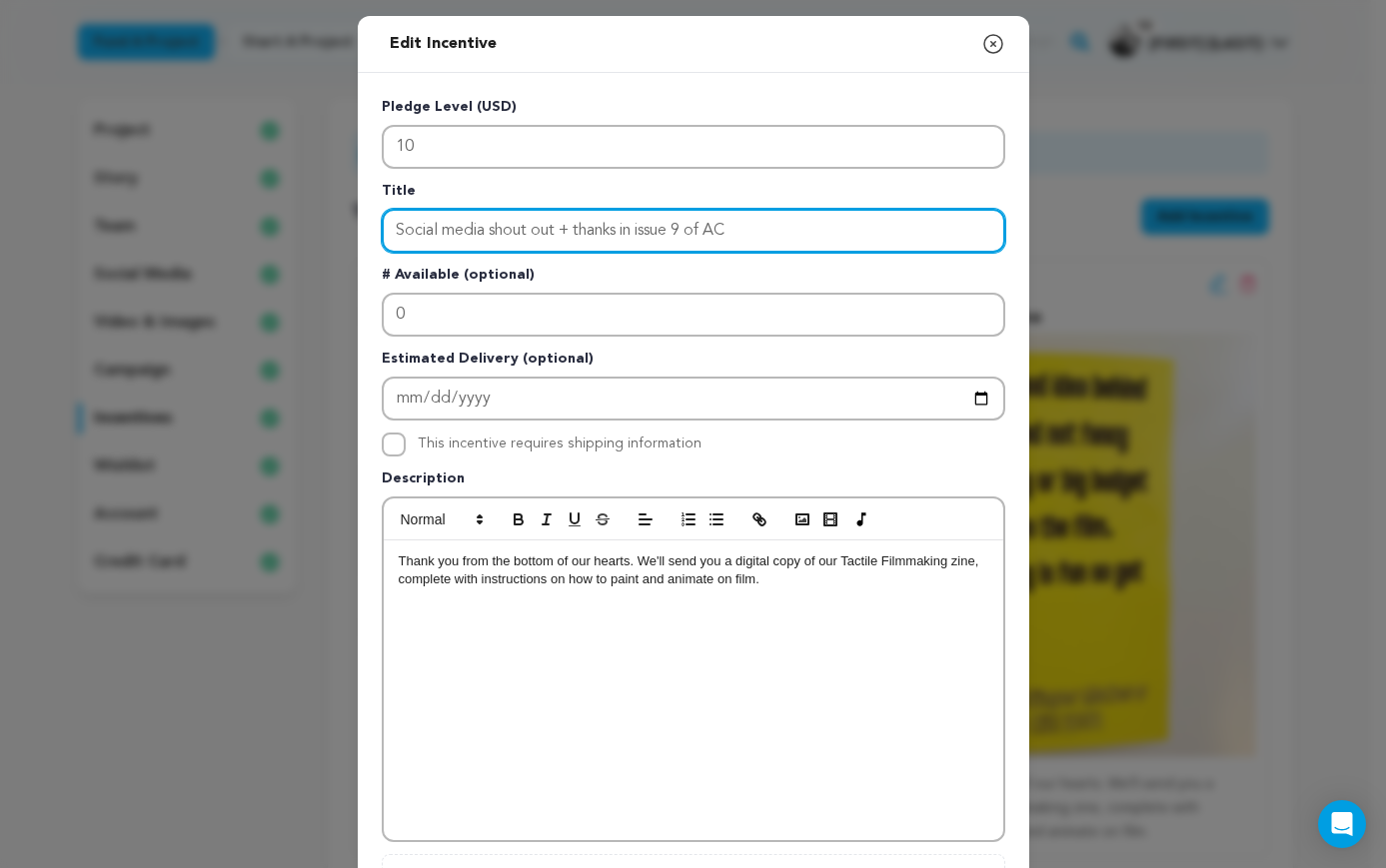 drag, startPoint x: 753, startPoint y: 238, endPoint x: 719, endPoint y: 240, distance: 34.058773 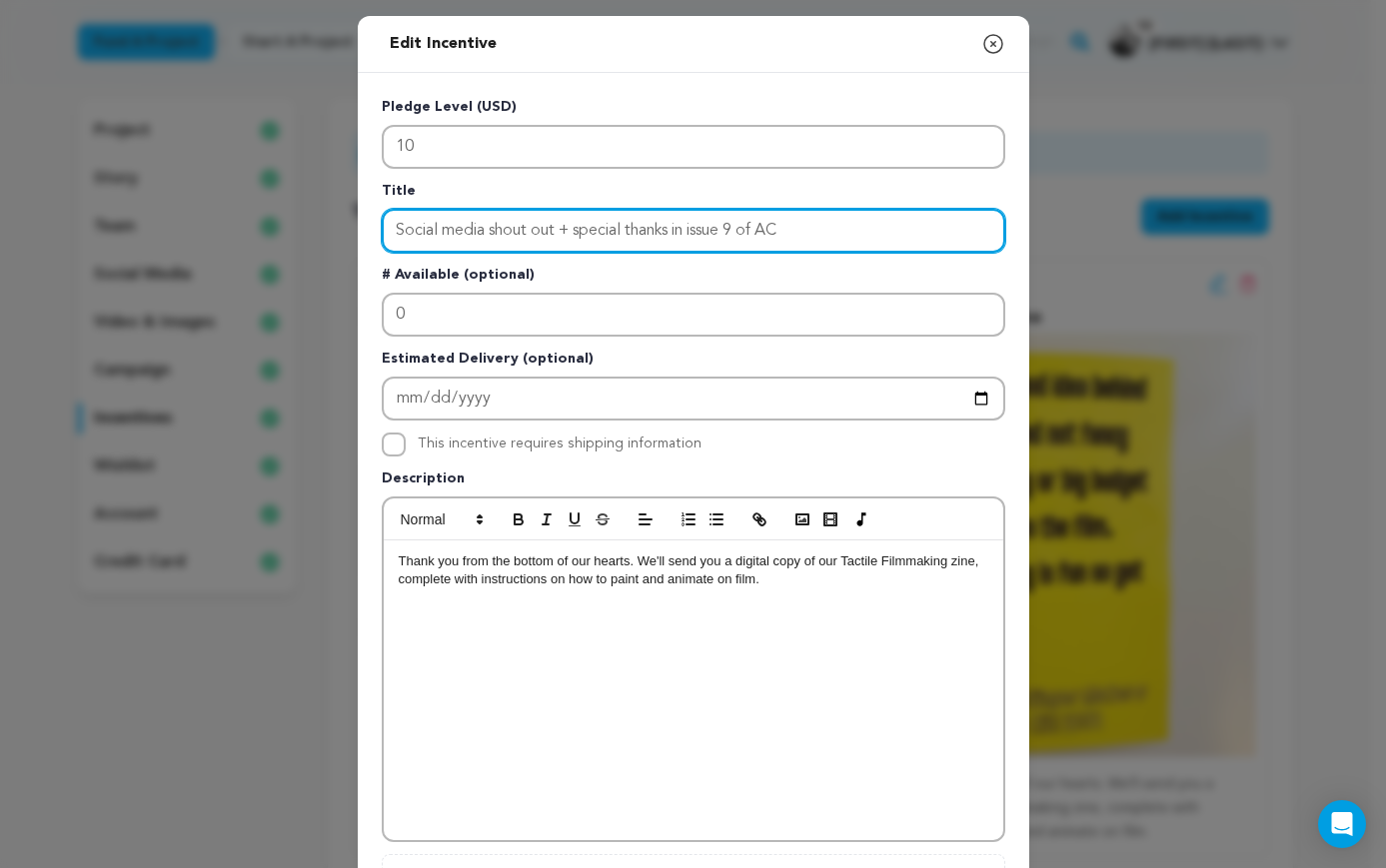 type on "Social media shout out + special thanks in issue 9 of AC" 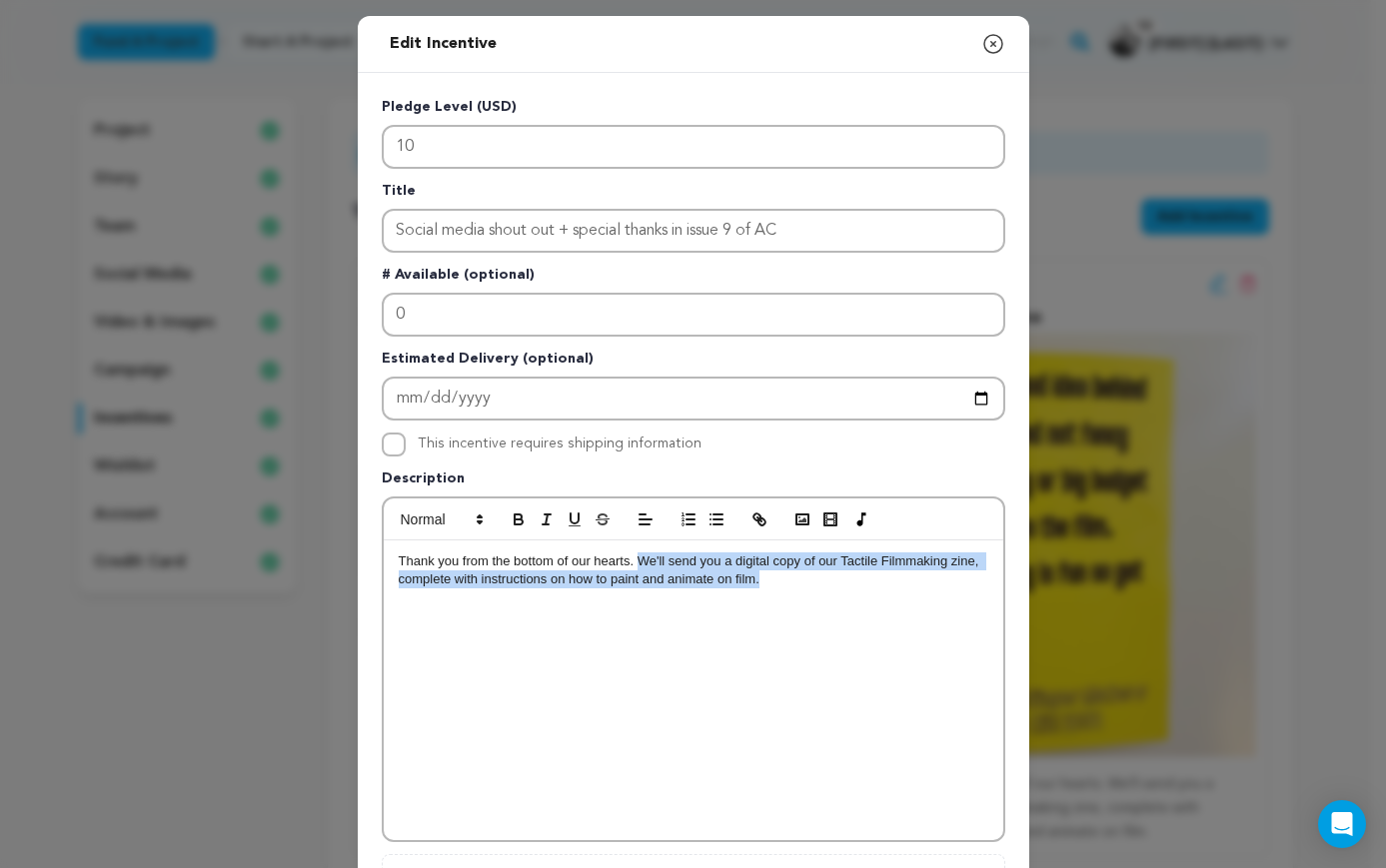 drag, startPoint x: 808, startPoint y: 592, endPoint x: 635, endPoint y: 564, distance: 175.25125 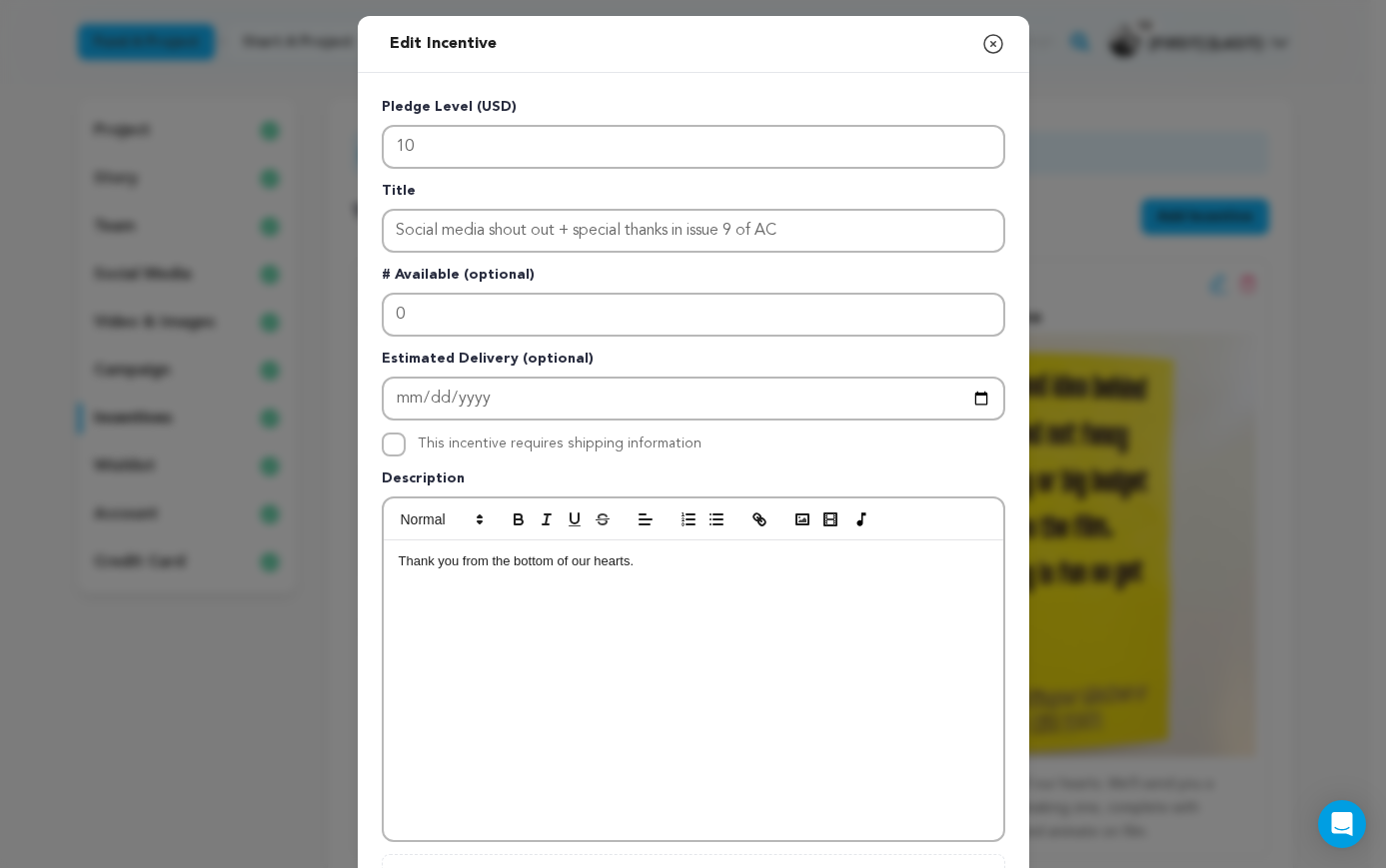 type 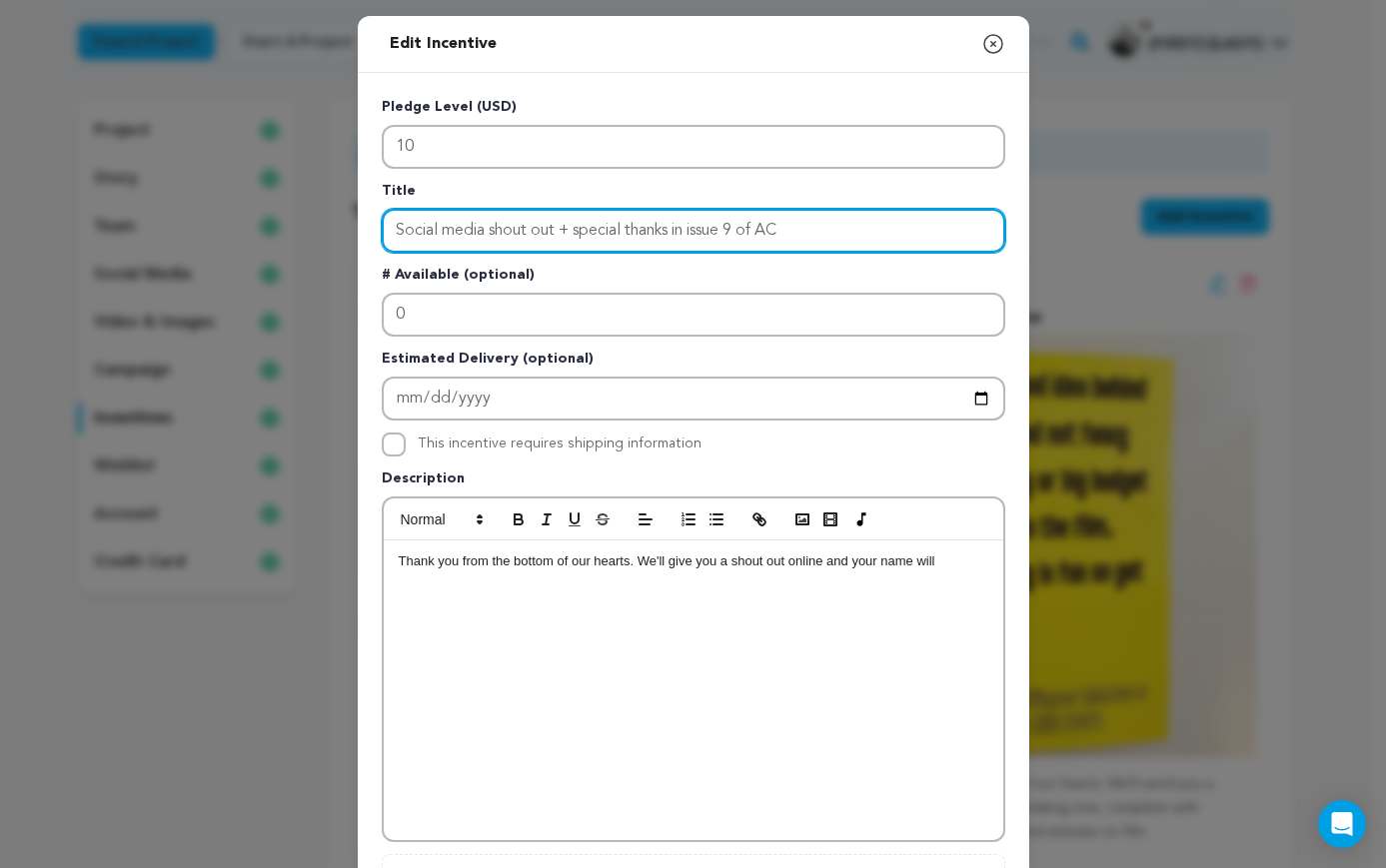 click on "Social media shout out + special thanks in issue 9 of AC" at bounding box center [693, 231] 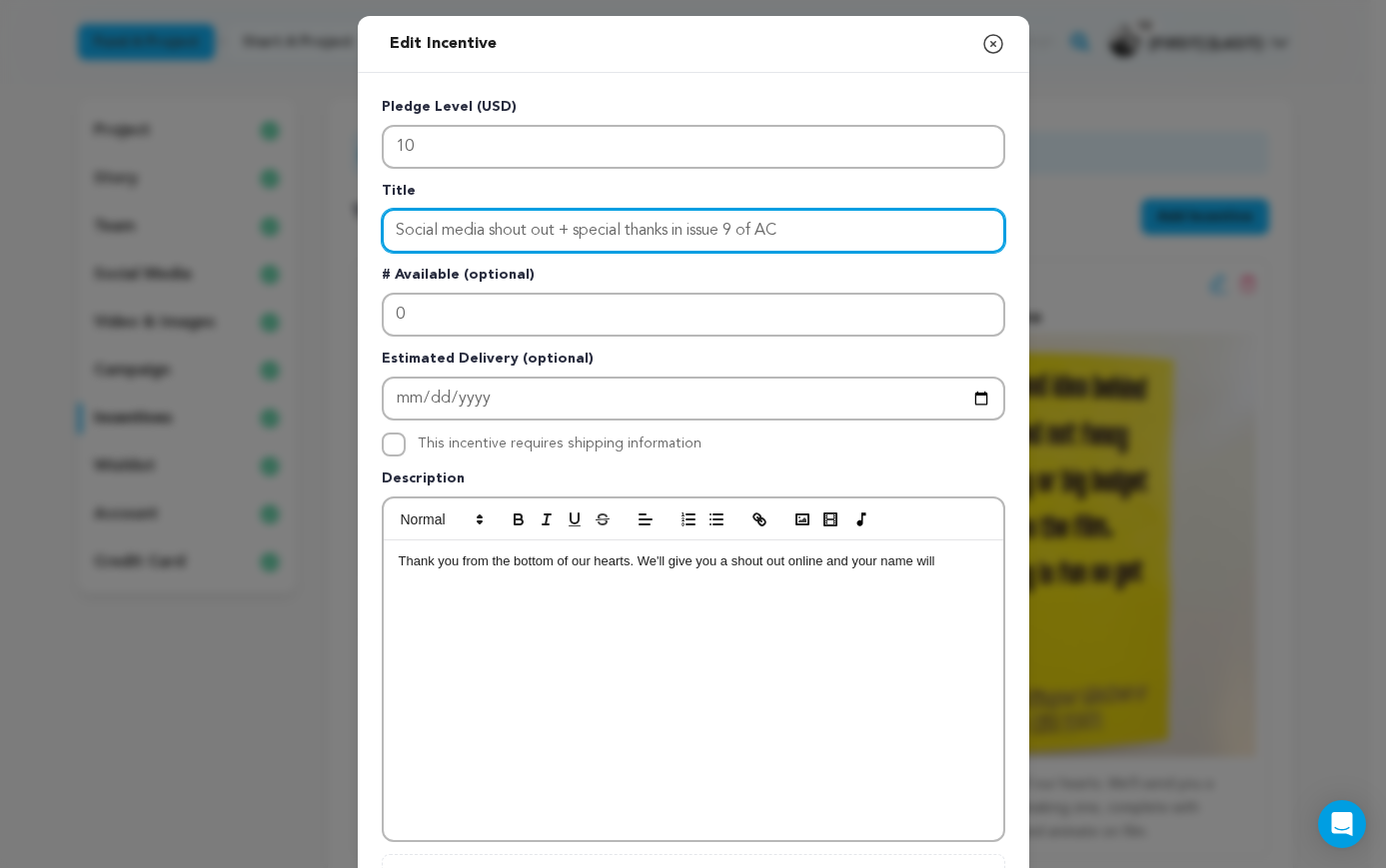 click on "Social media shout out + special thanks in issue 9 of AC" at bounding box center [693, 231] 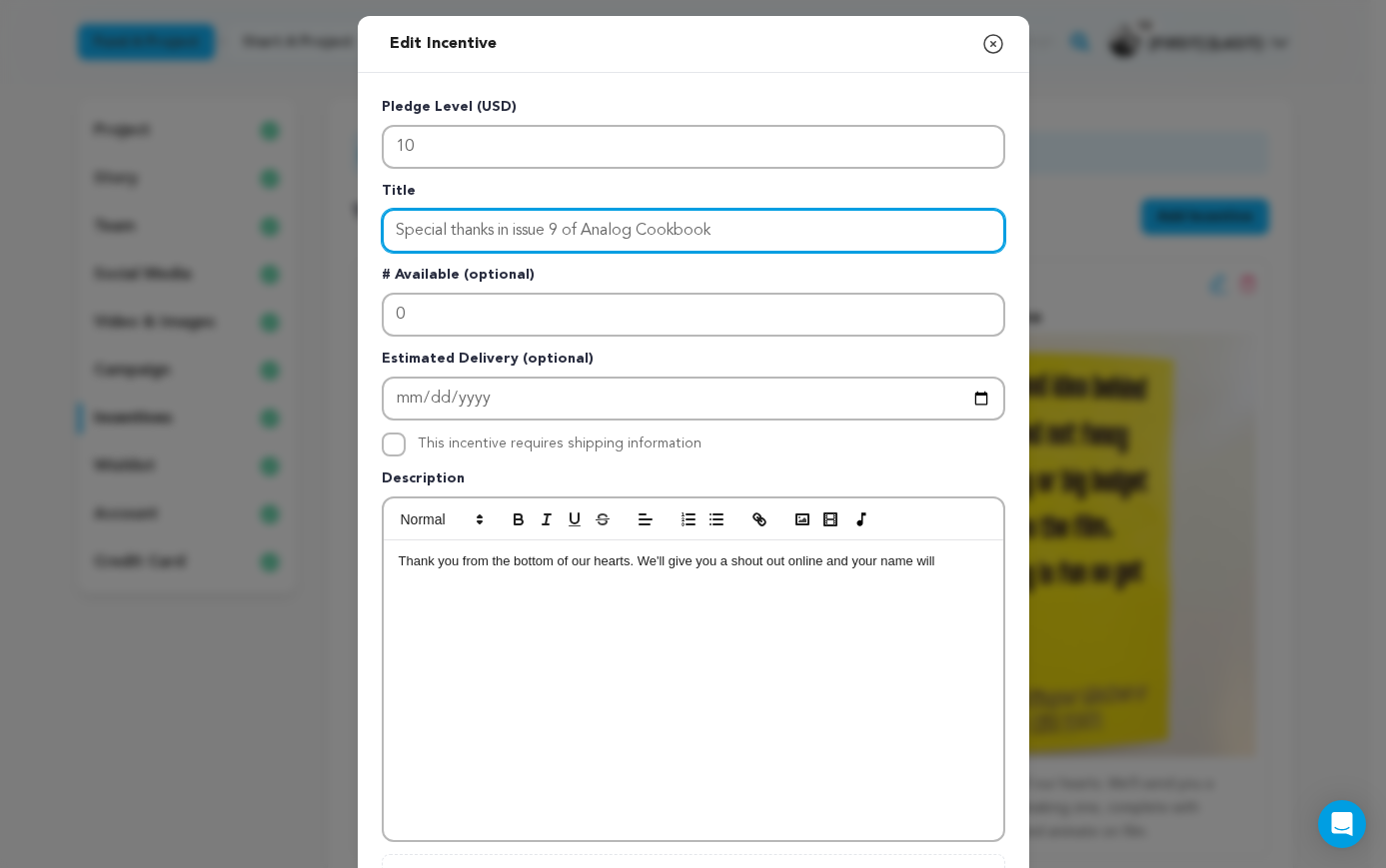 type on "Special thanks in issue 9 of Analog Cookbook" 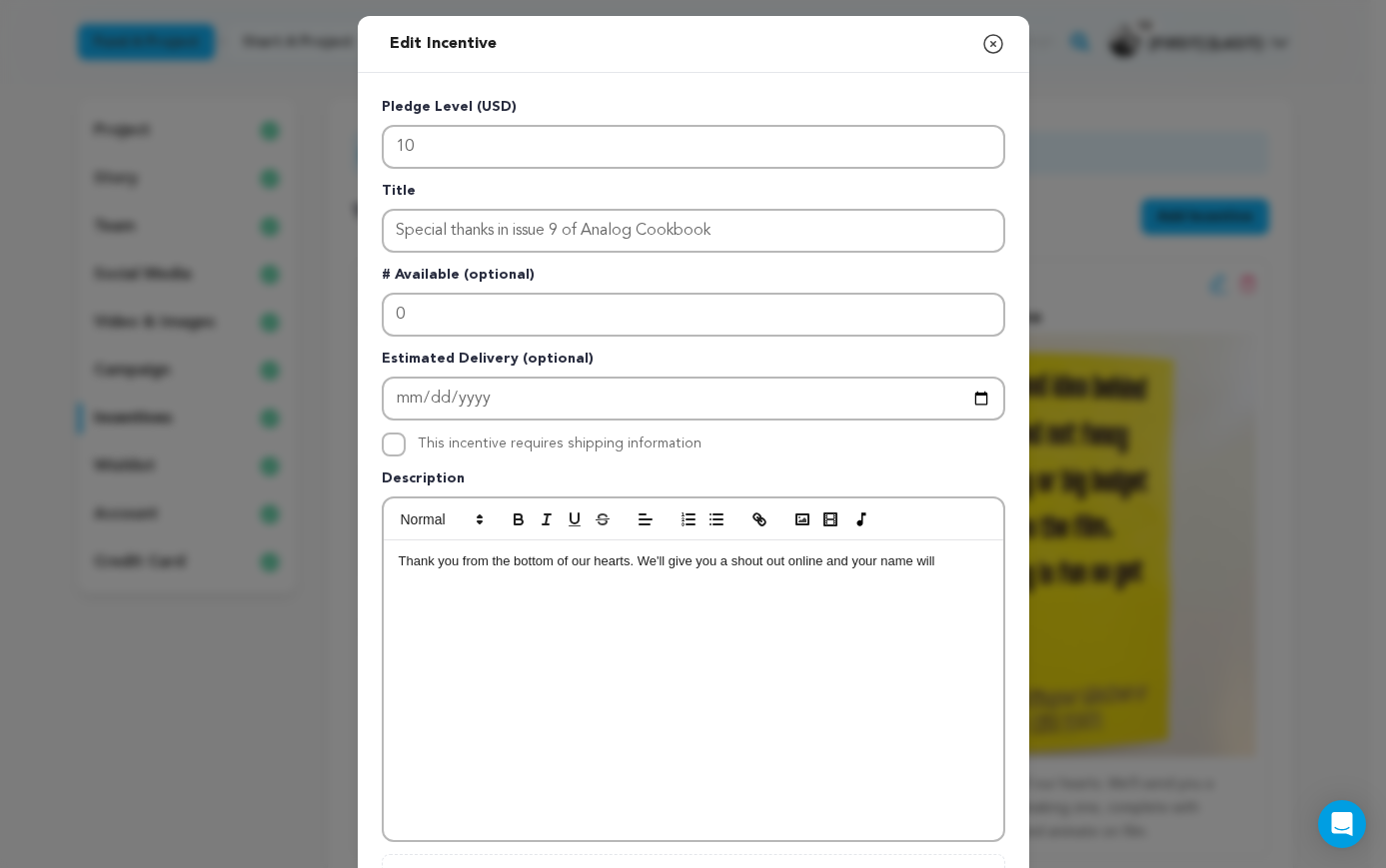 click on "Thank you from the bottom of our hearts. We'll give you a shout out online and your name will" at bounding box center [693, 561] 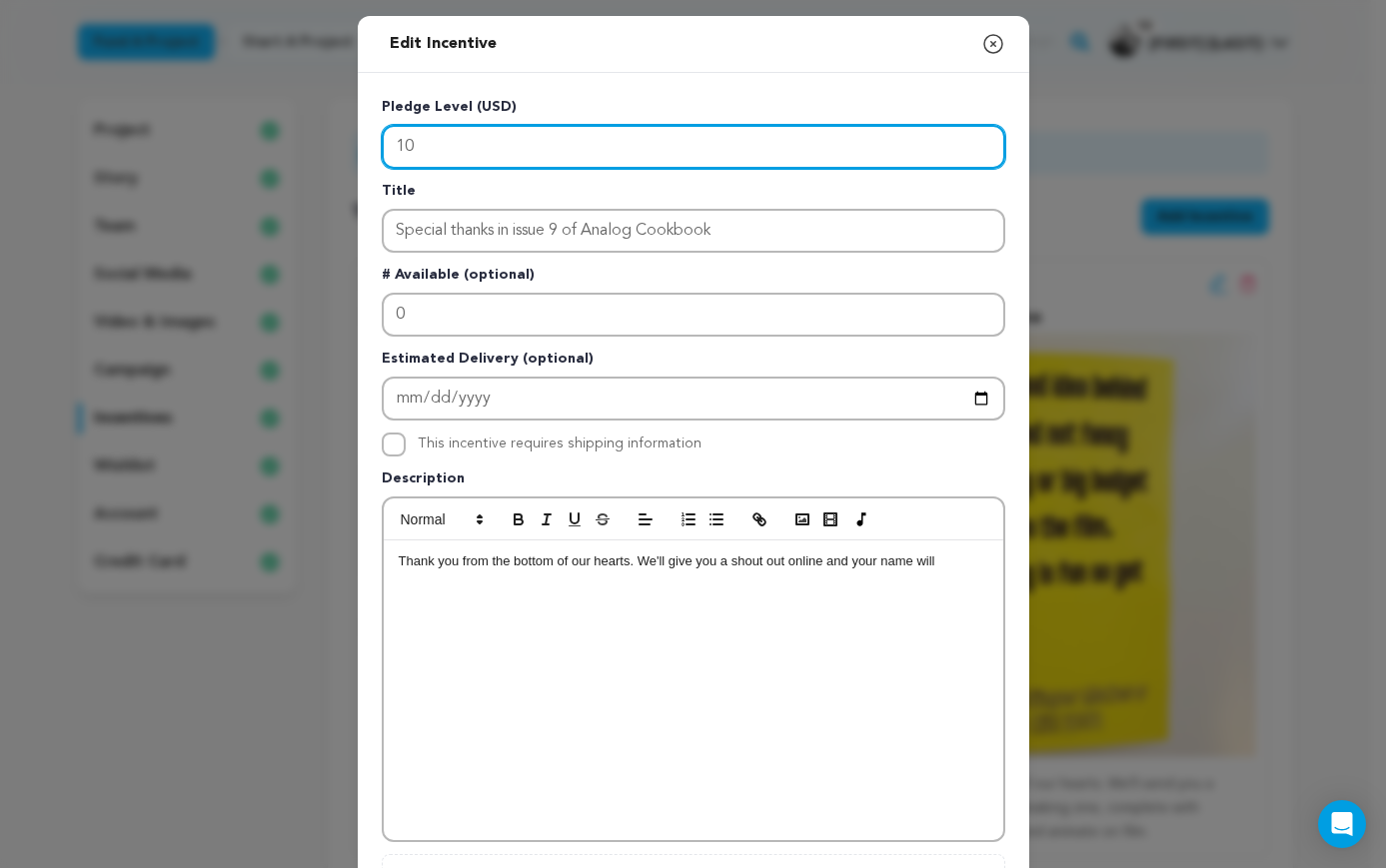 click on "10" at bounding box center (693, 147) 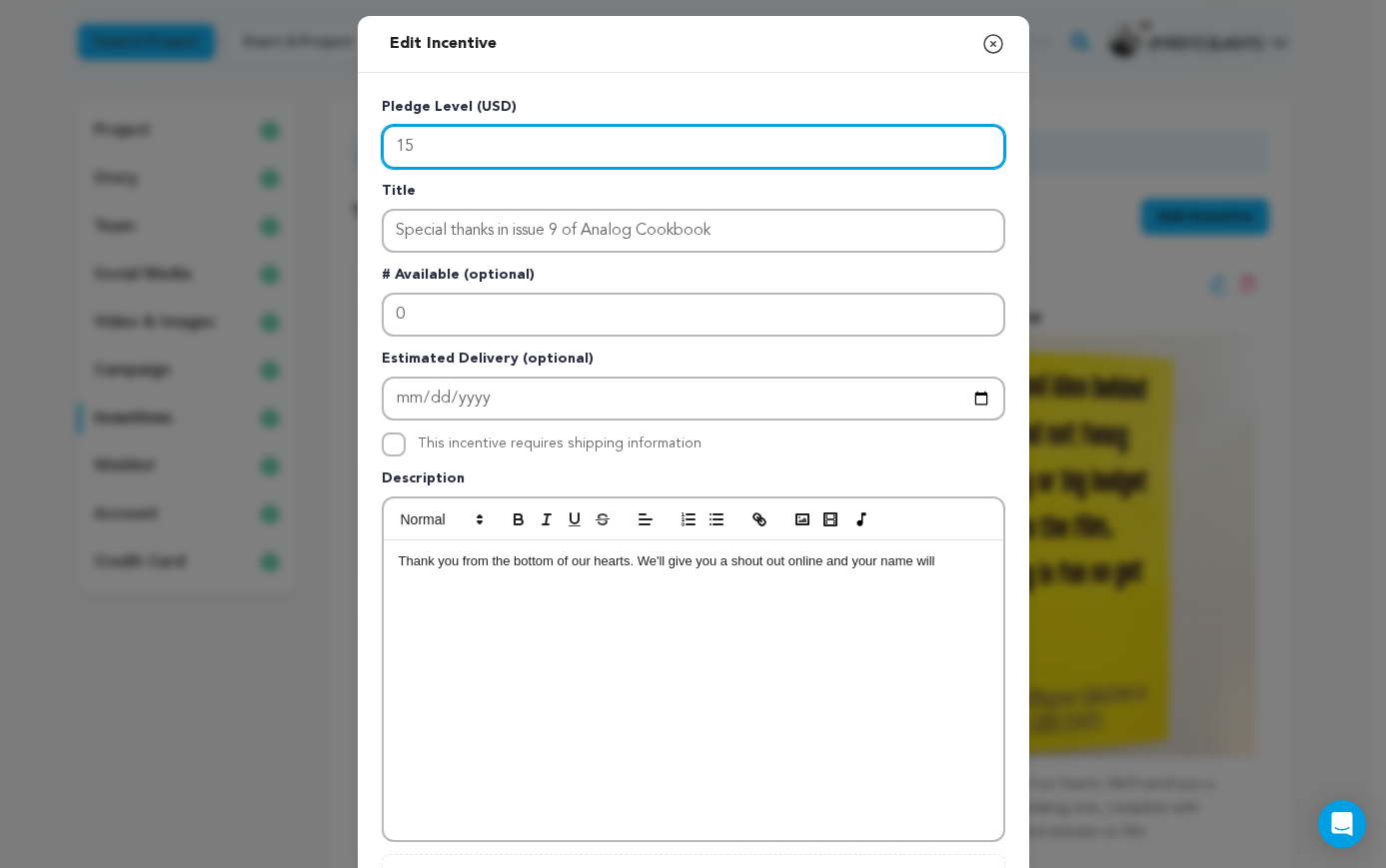 type on "15" 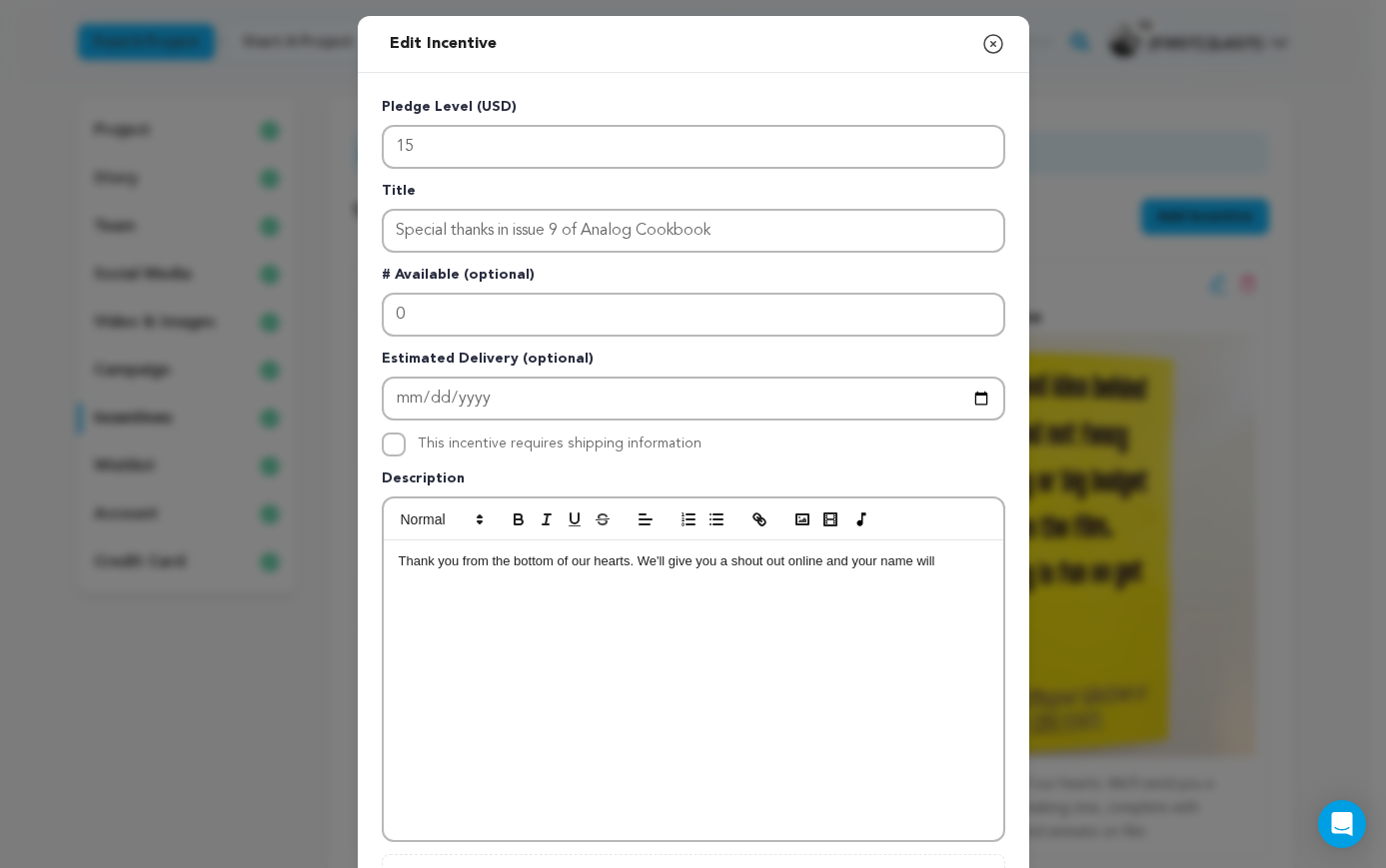 click on "Thank you from the bottom of our hearts. We'll give you a shout out online and your name will" at bounding box center [693, 561] 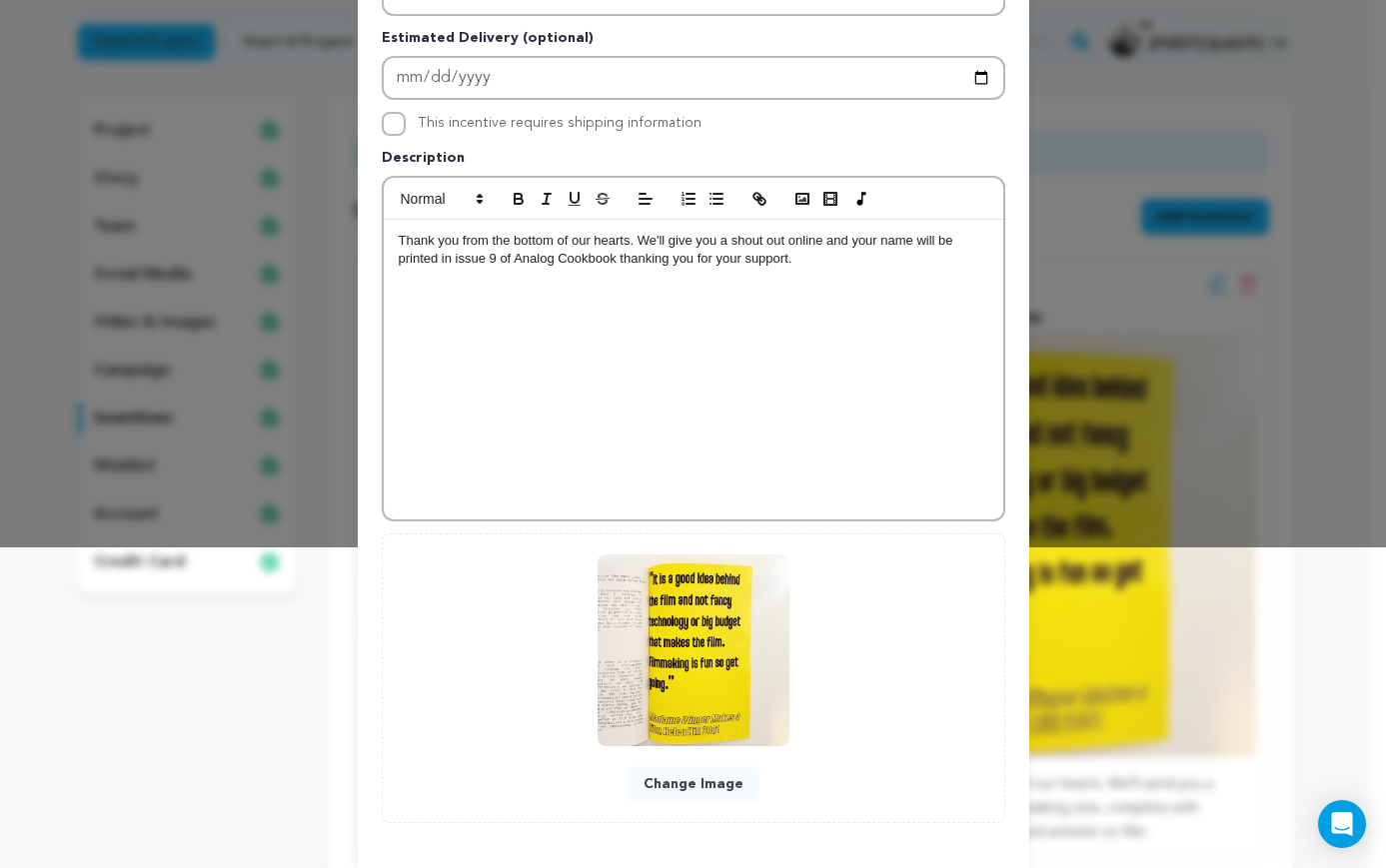 scroll, scrollTop: 408, scrollLeft: 0, axis: vertical 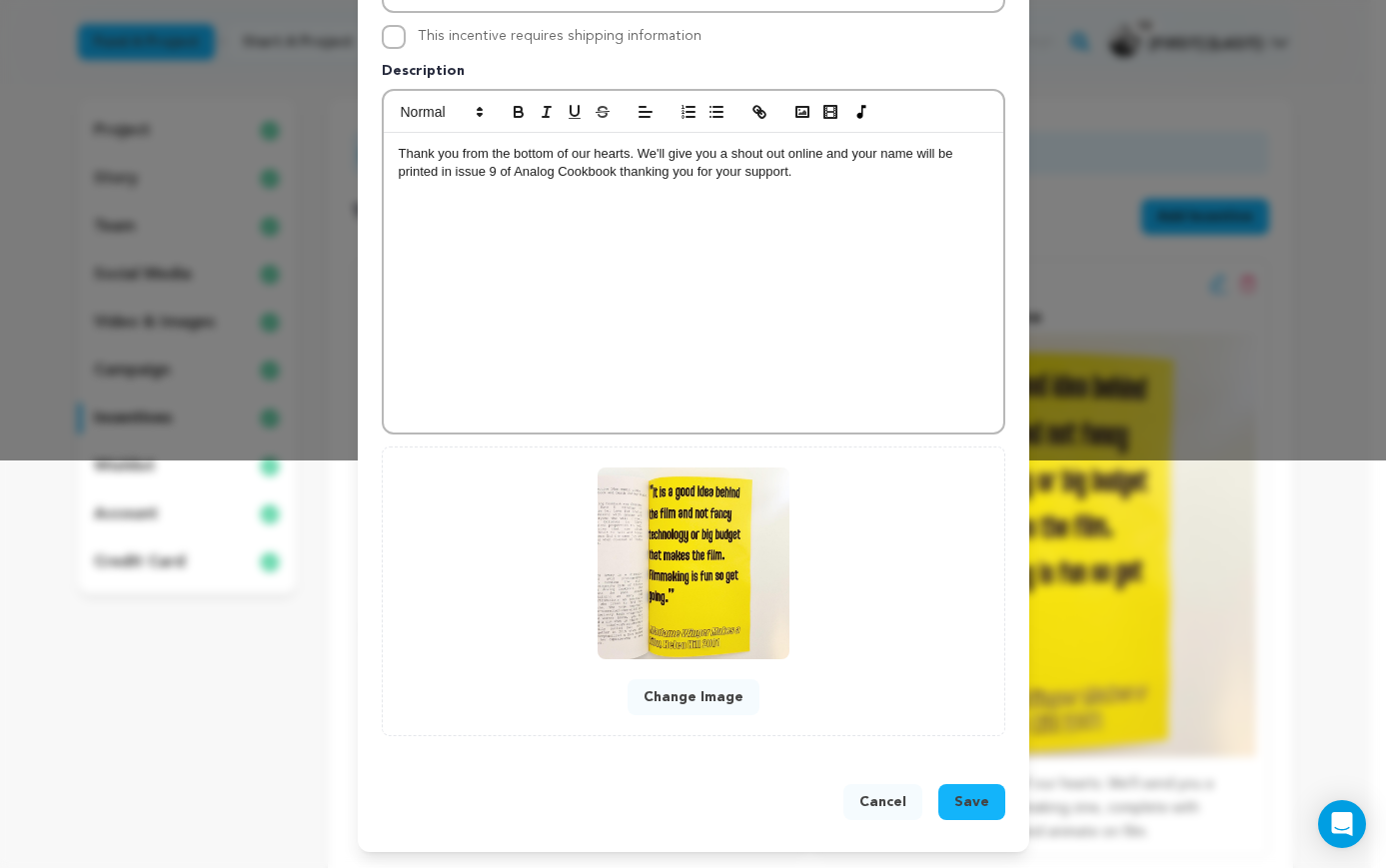click on "Save" at bounding box center [971, 802] 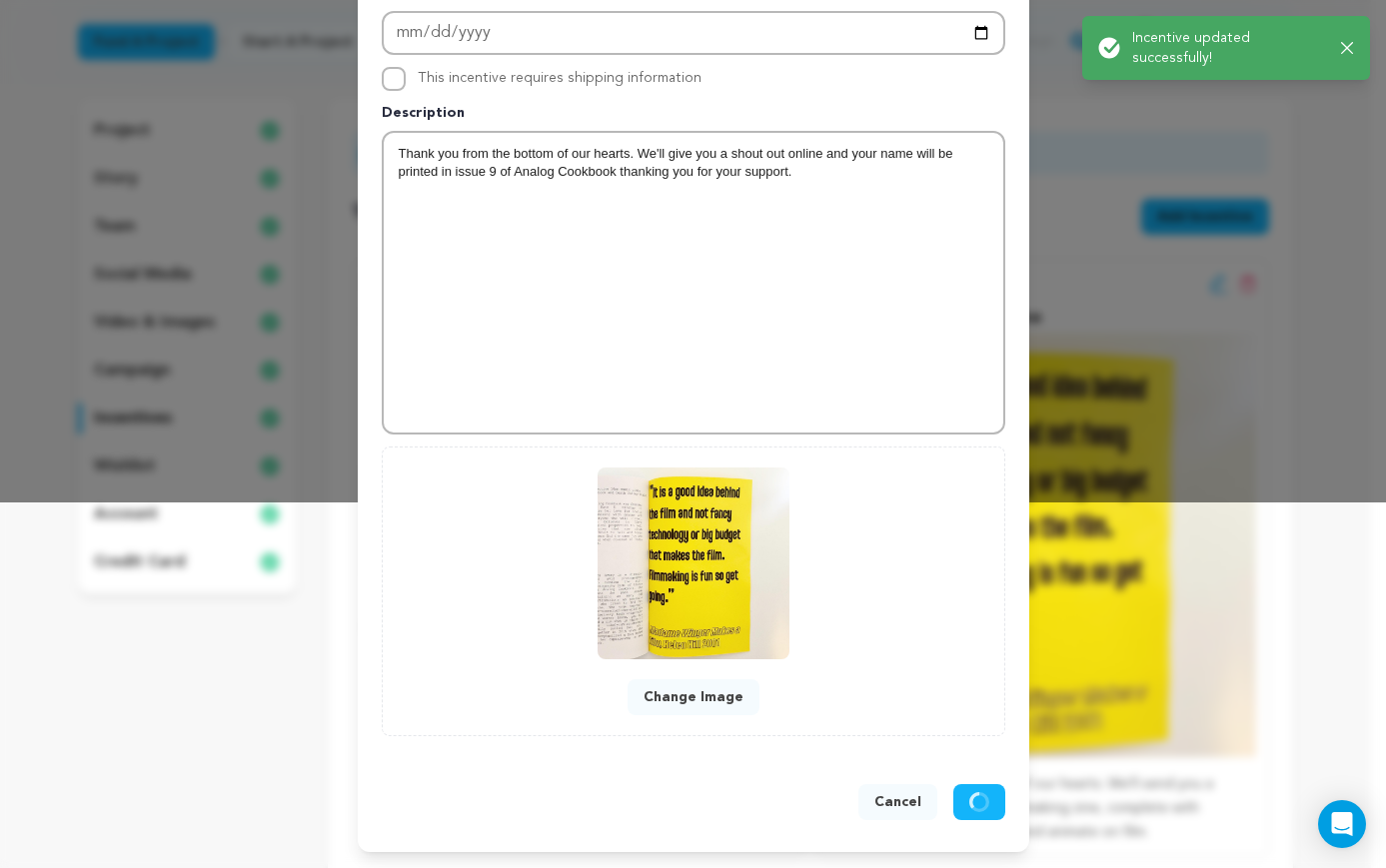 scroll, scrollTop: 366, scrollLeft: 0, axis: vertical 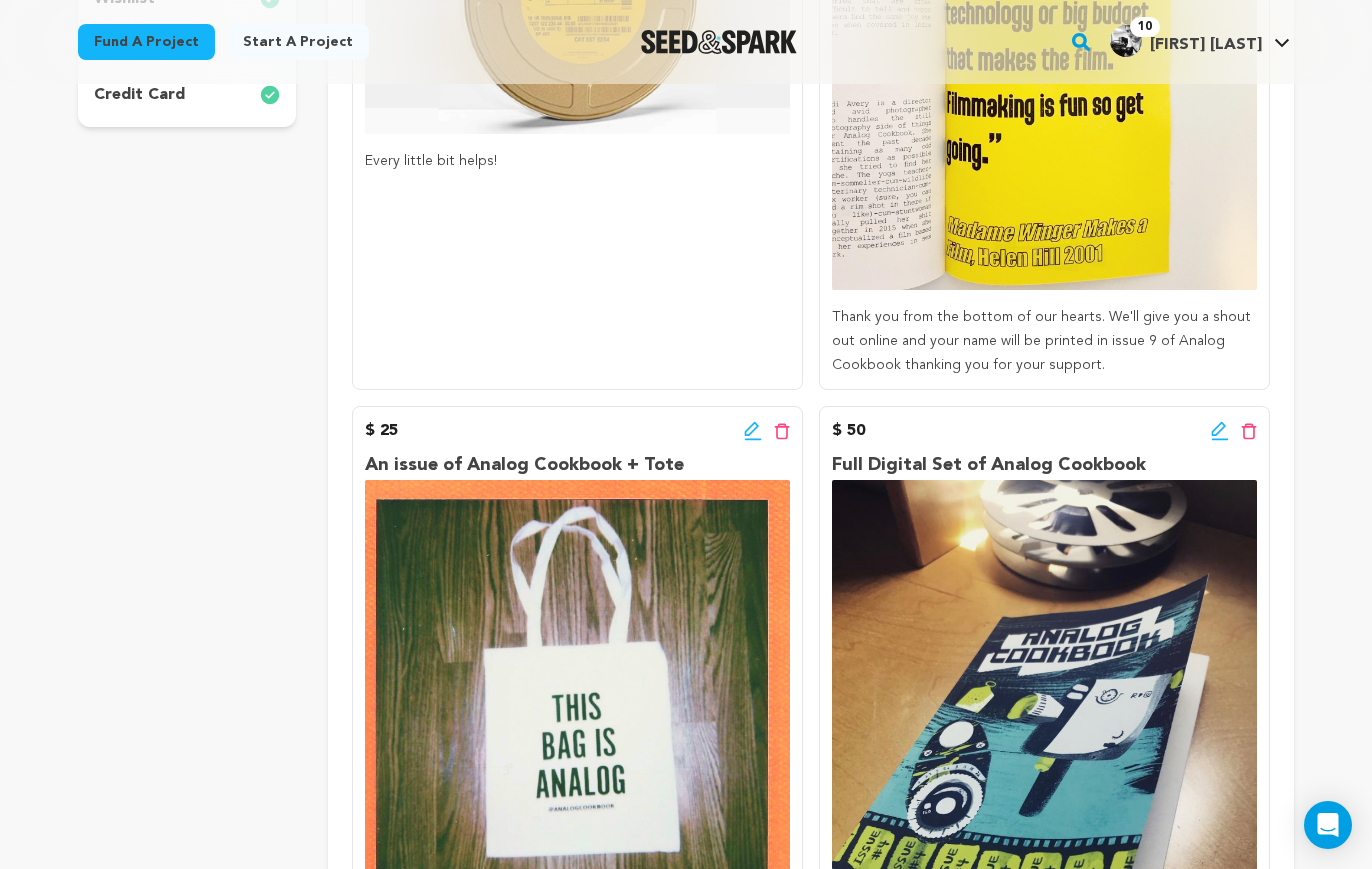 click 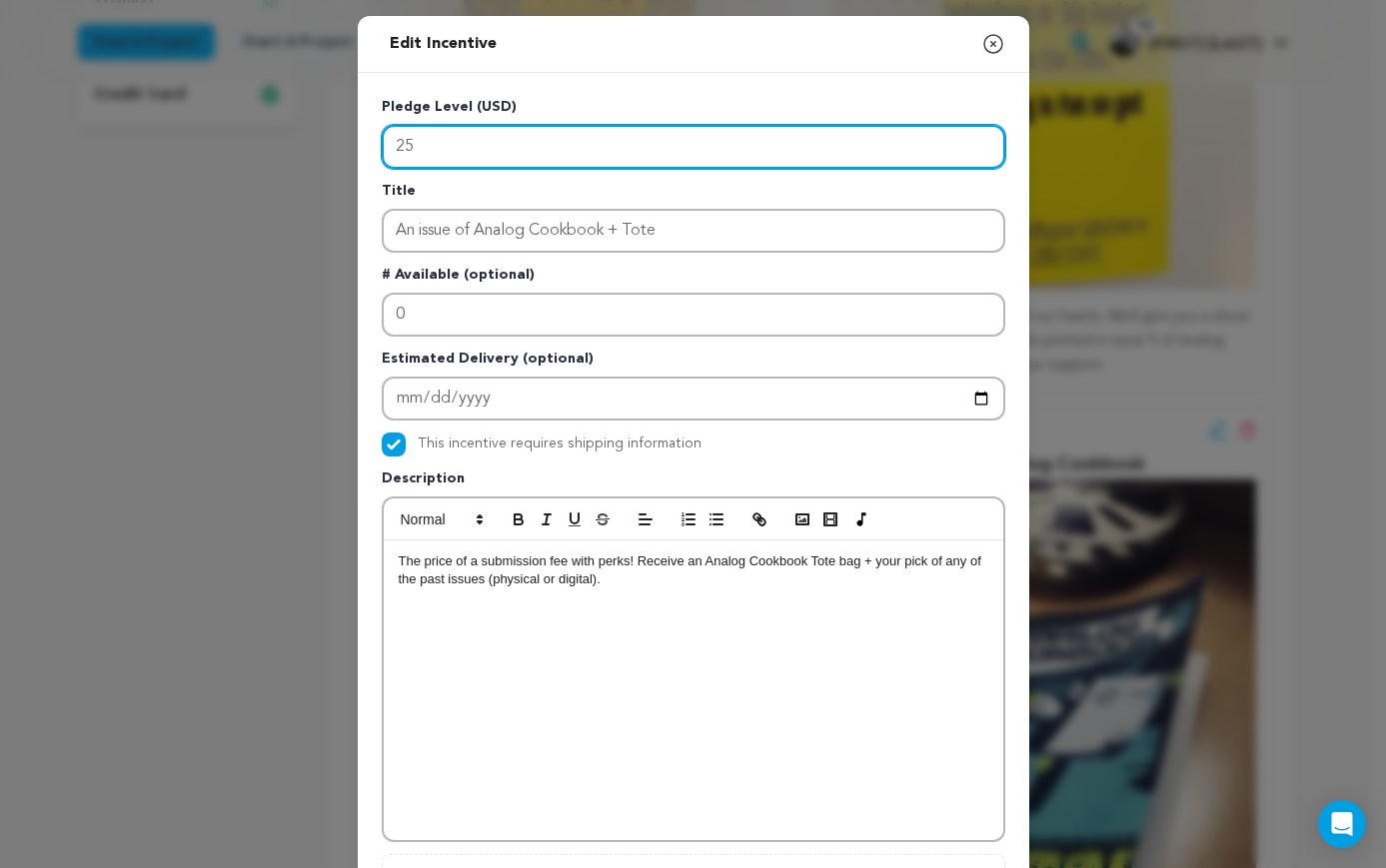 click on "25" at bounding box center (693, 147) 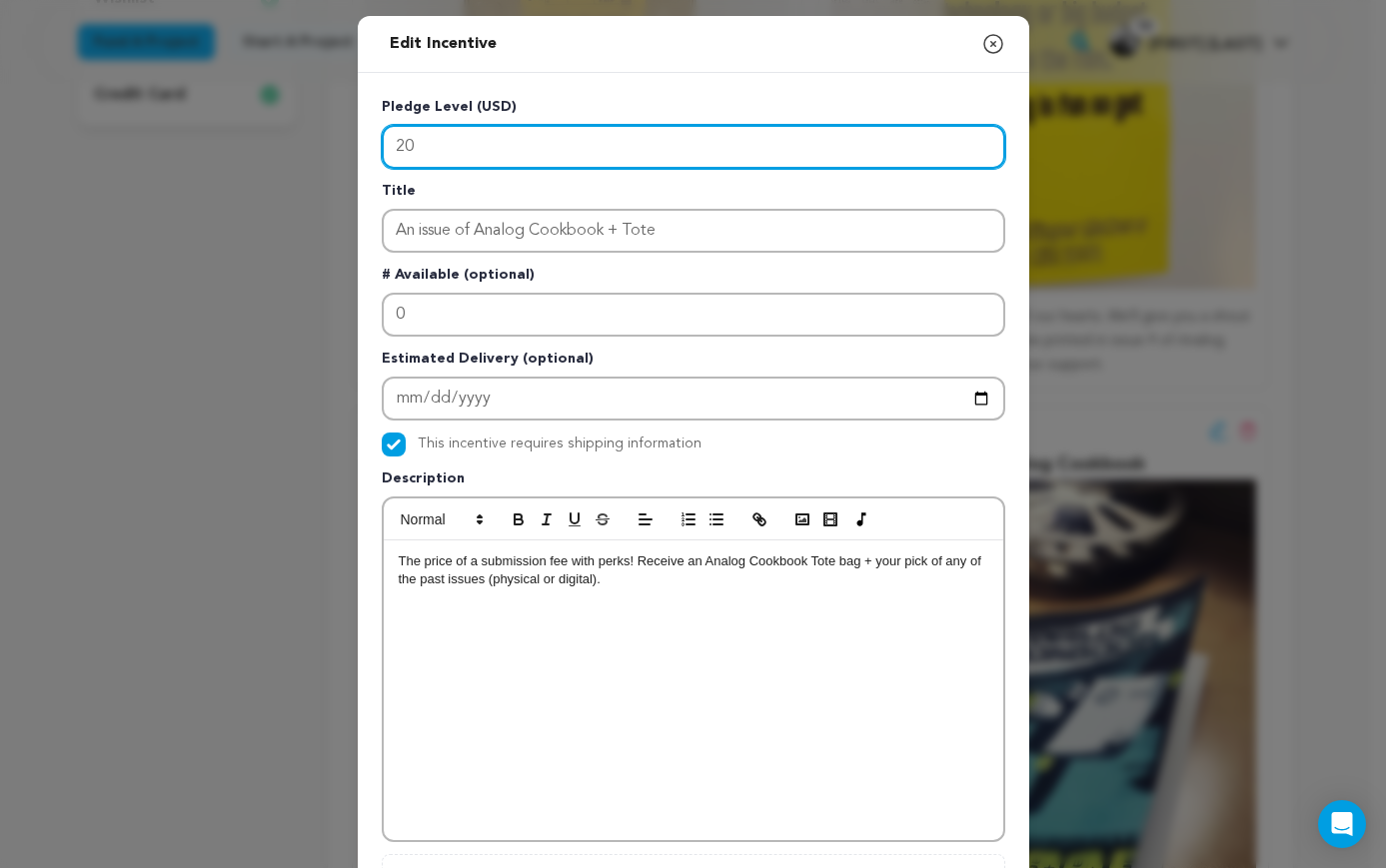 type on "20" 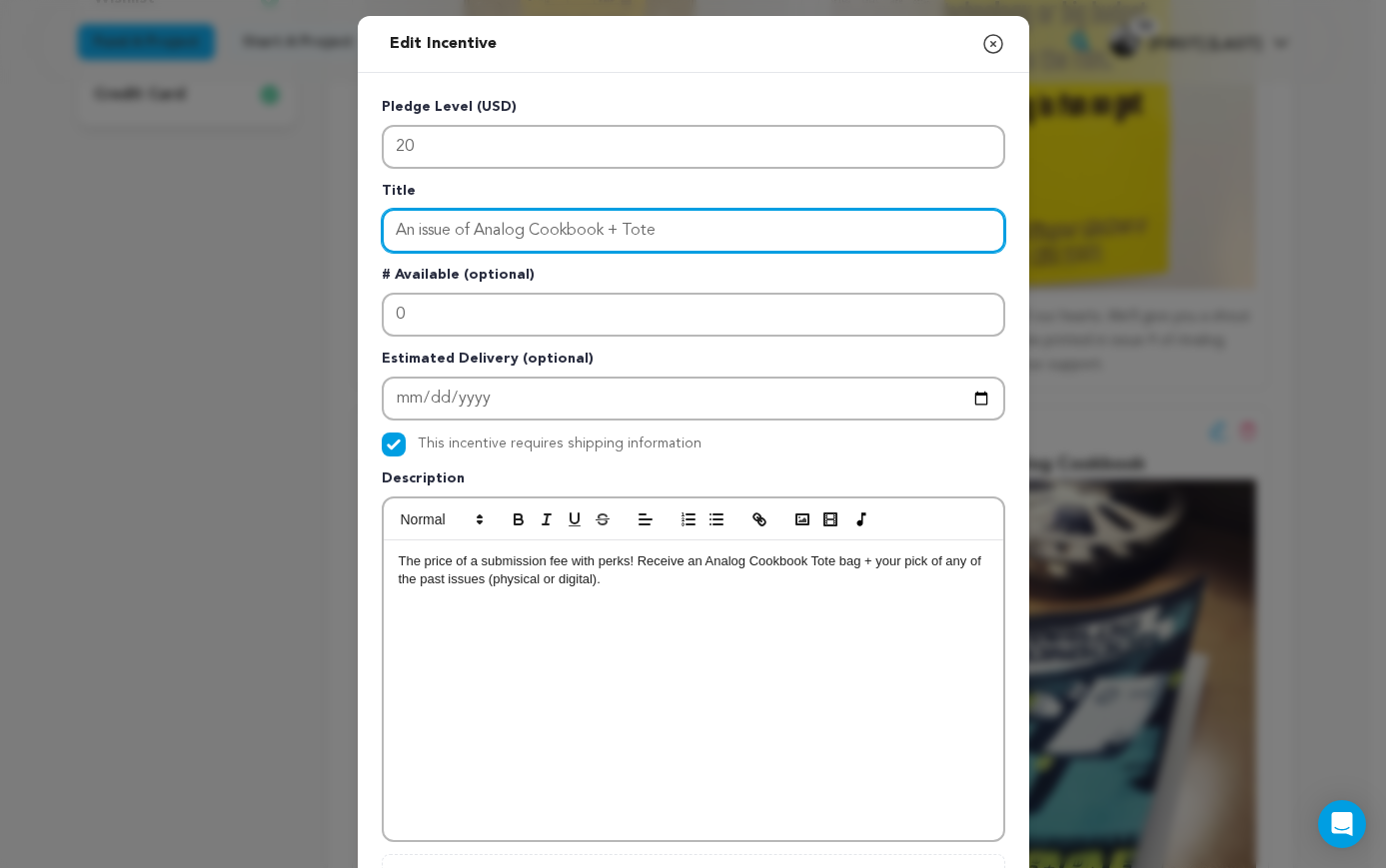 click on "An issue of Analog Cookbook + Tote" at bounding box center [693, 231] 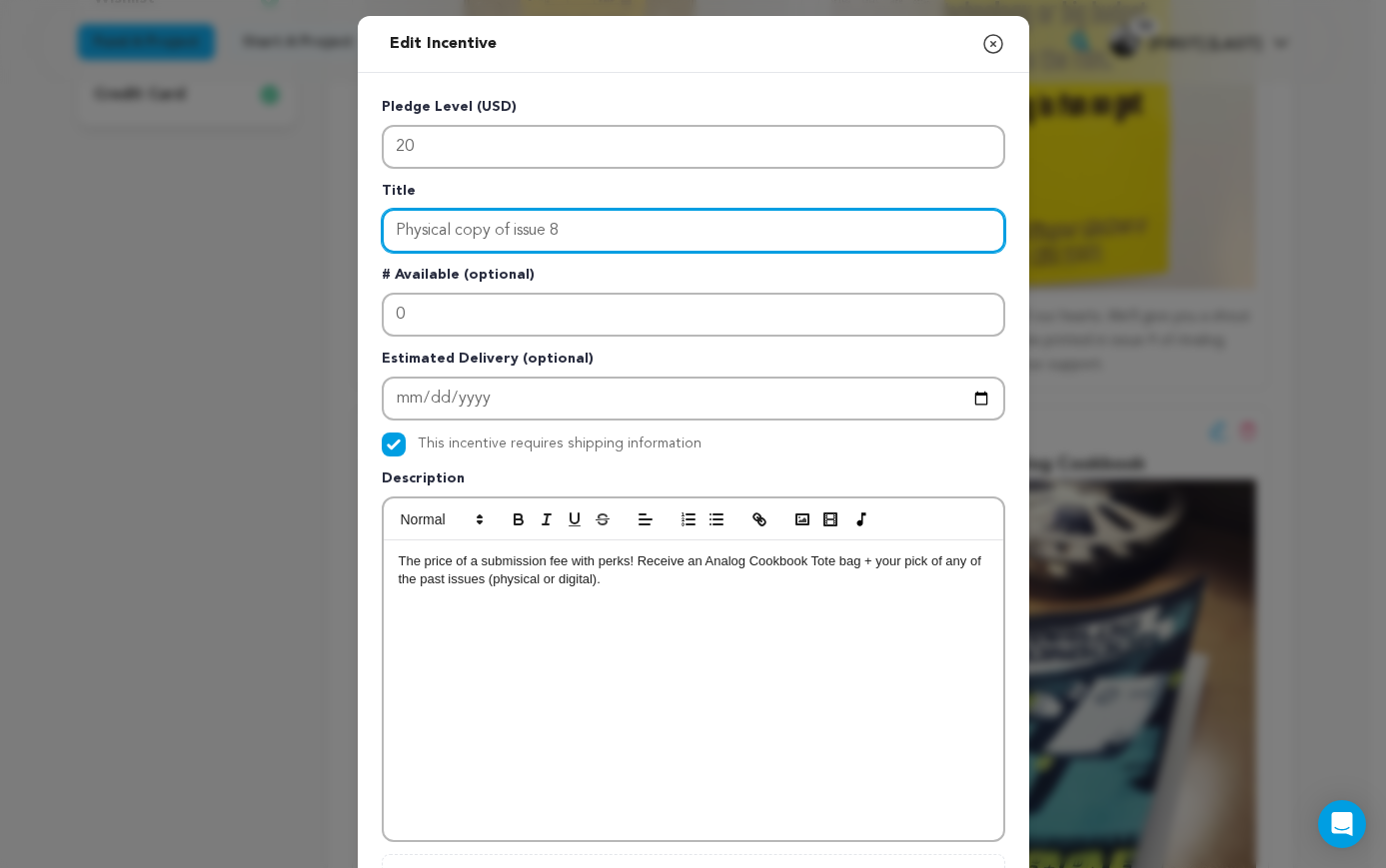 type on "Physical copy of issue 8" 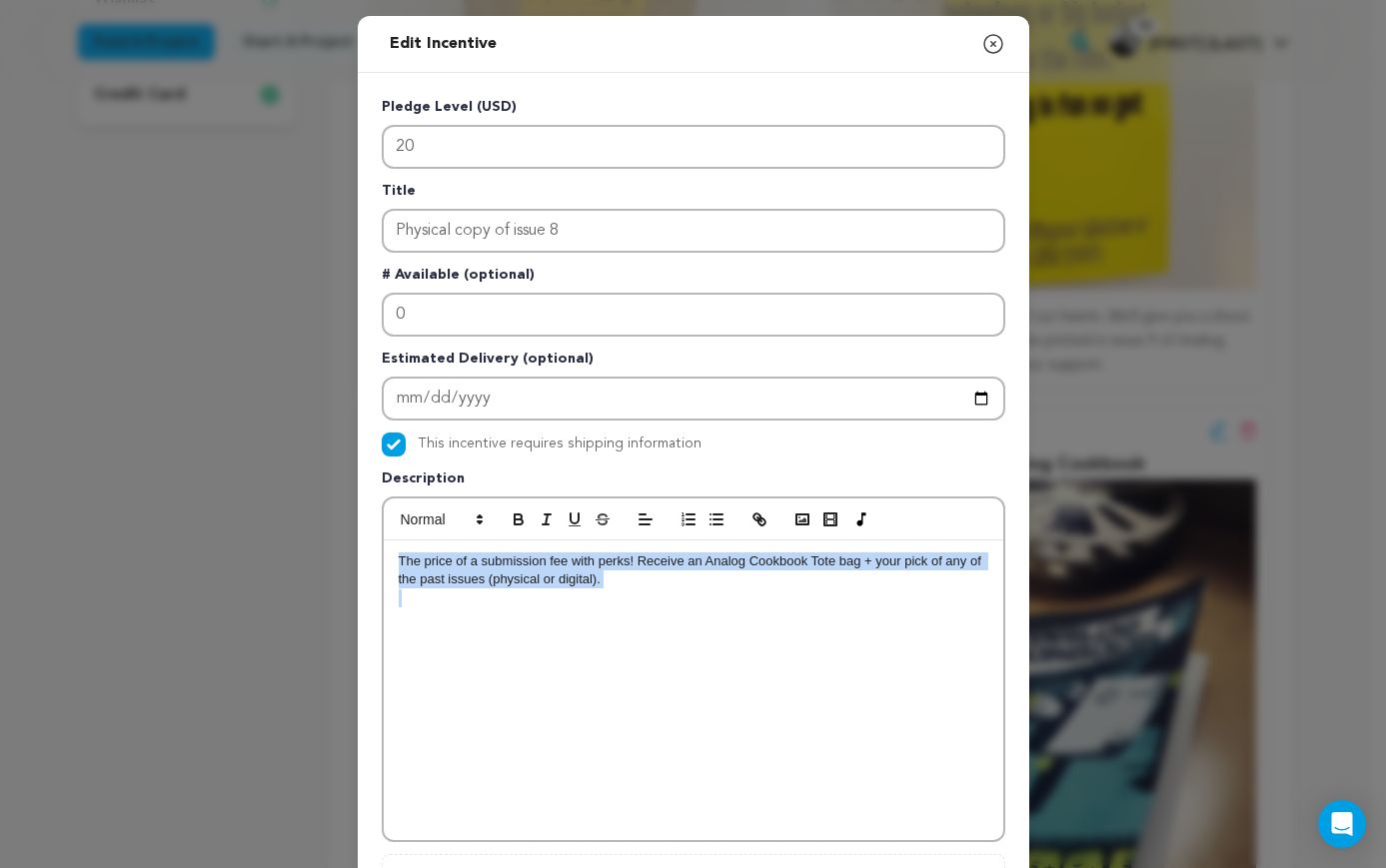 drag, startPoint x: 636, startPoint y: 589, endPoint x: 389, endPoint y: 534, distance: 253.0494 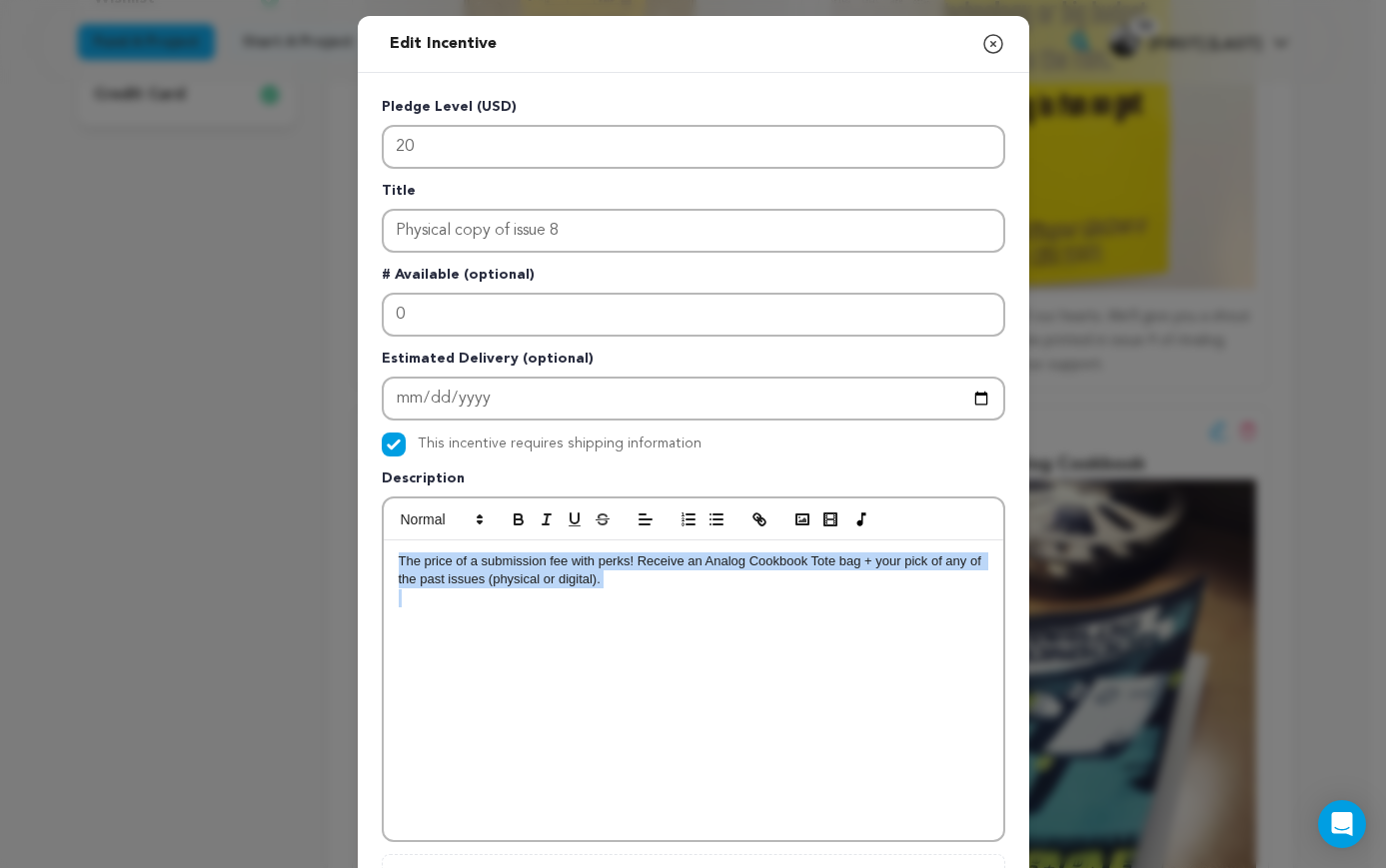 type 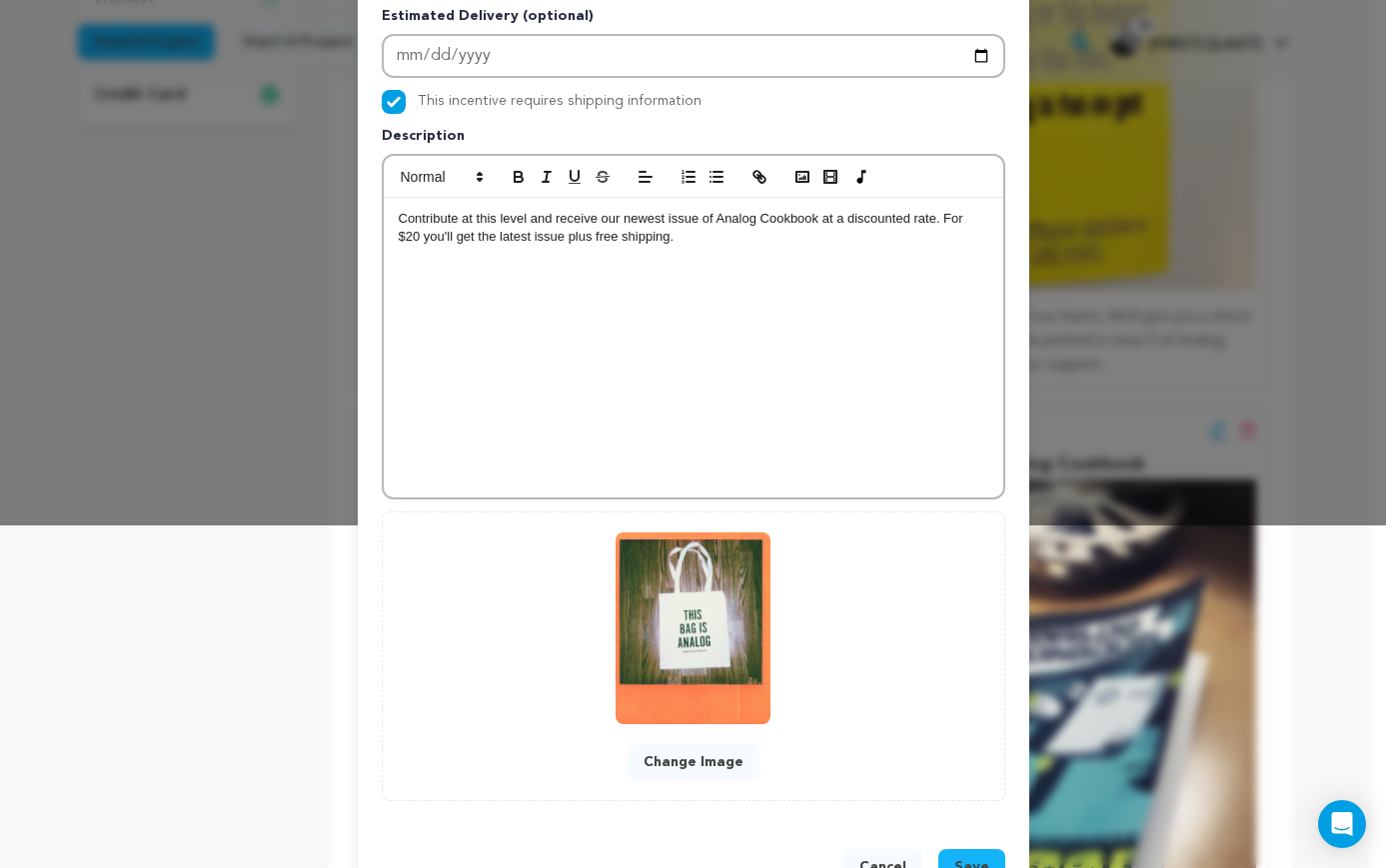 scroll, scrollTop: 408, scrollLeft: 0, axis: vertical 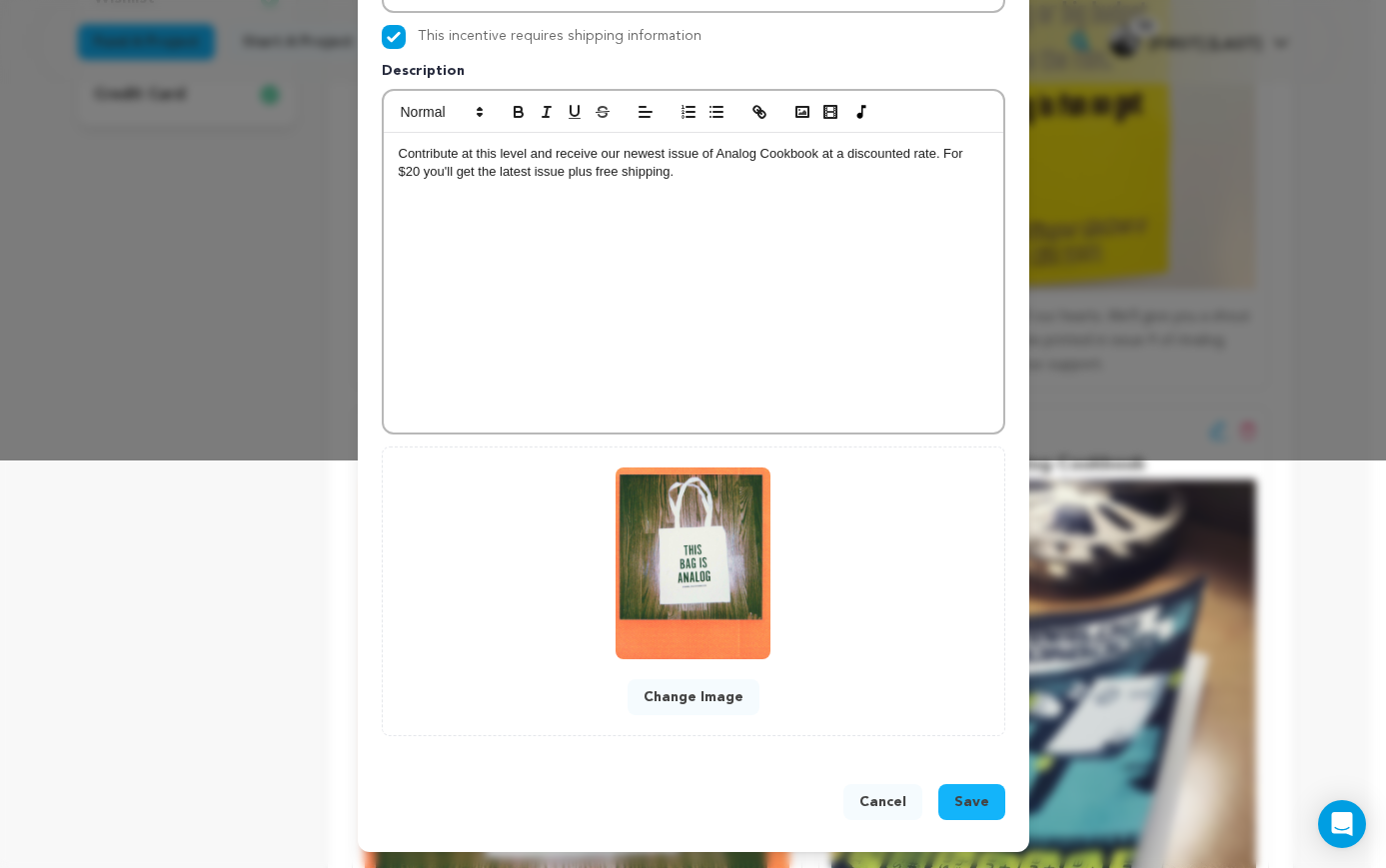 click on "Save" at bounding box center (971, 802) 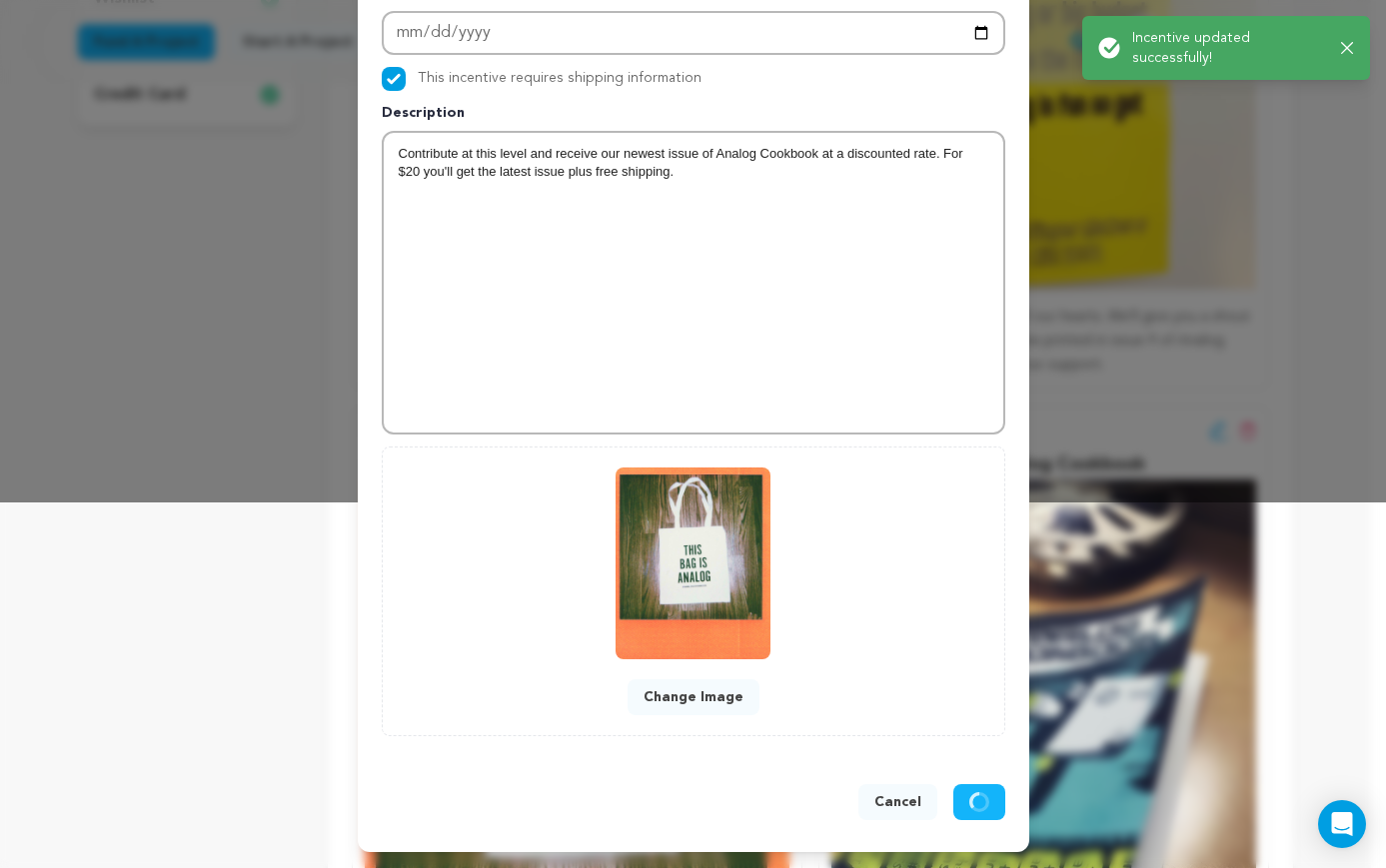 scroll, scrollTop: 366, scrollLeft: 0, axis: vertical 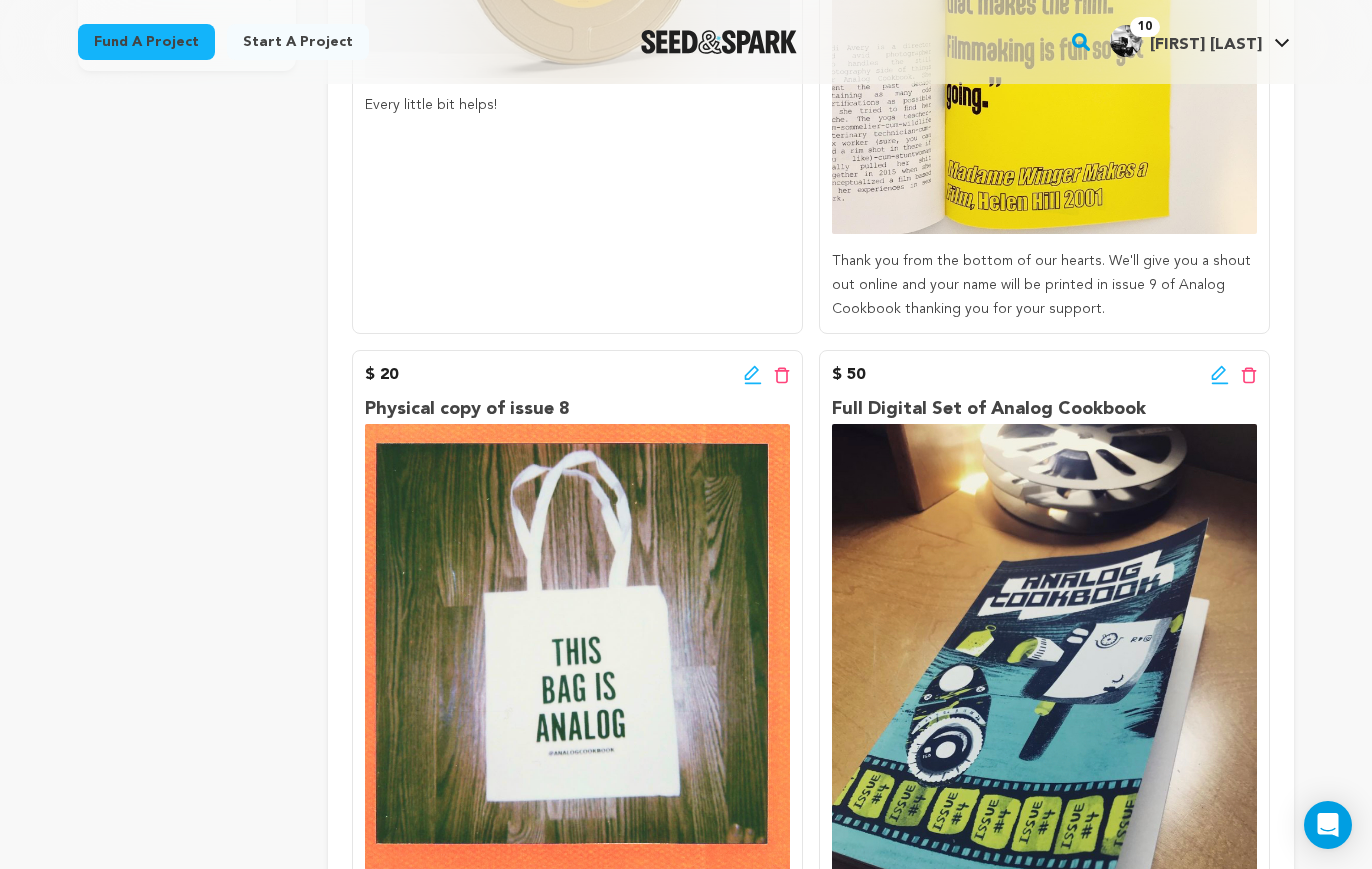 click 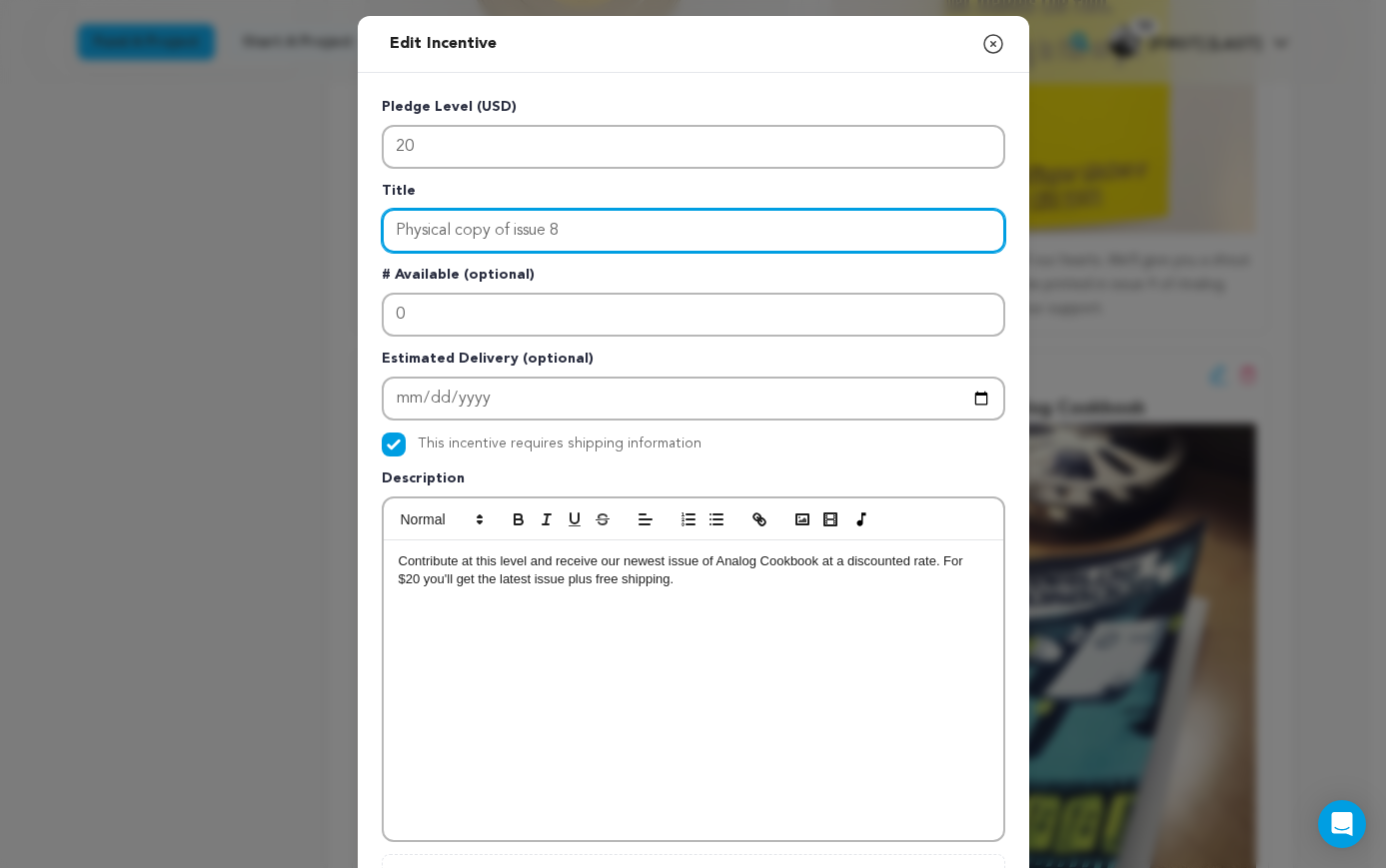 click on "Physical copy of issue 8" at bounding box center [693, 231] 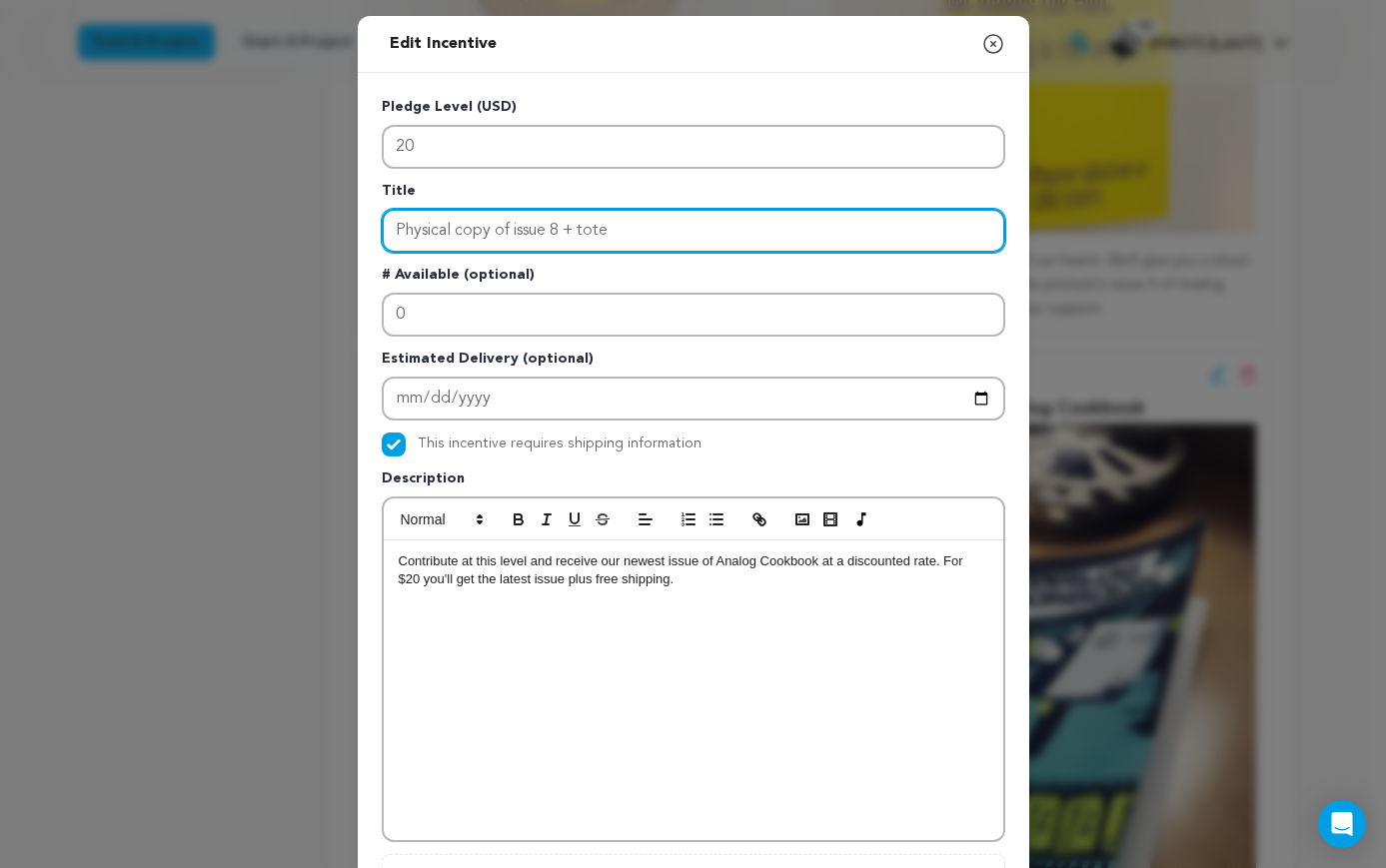 type on "Physical copy of issue 8 + tote" 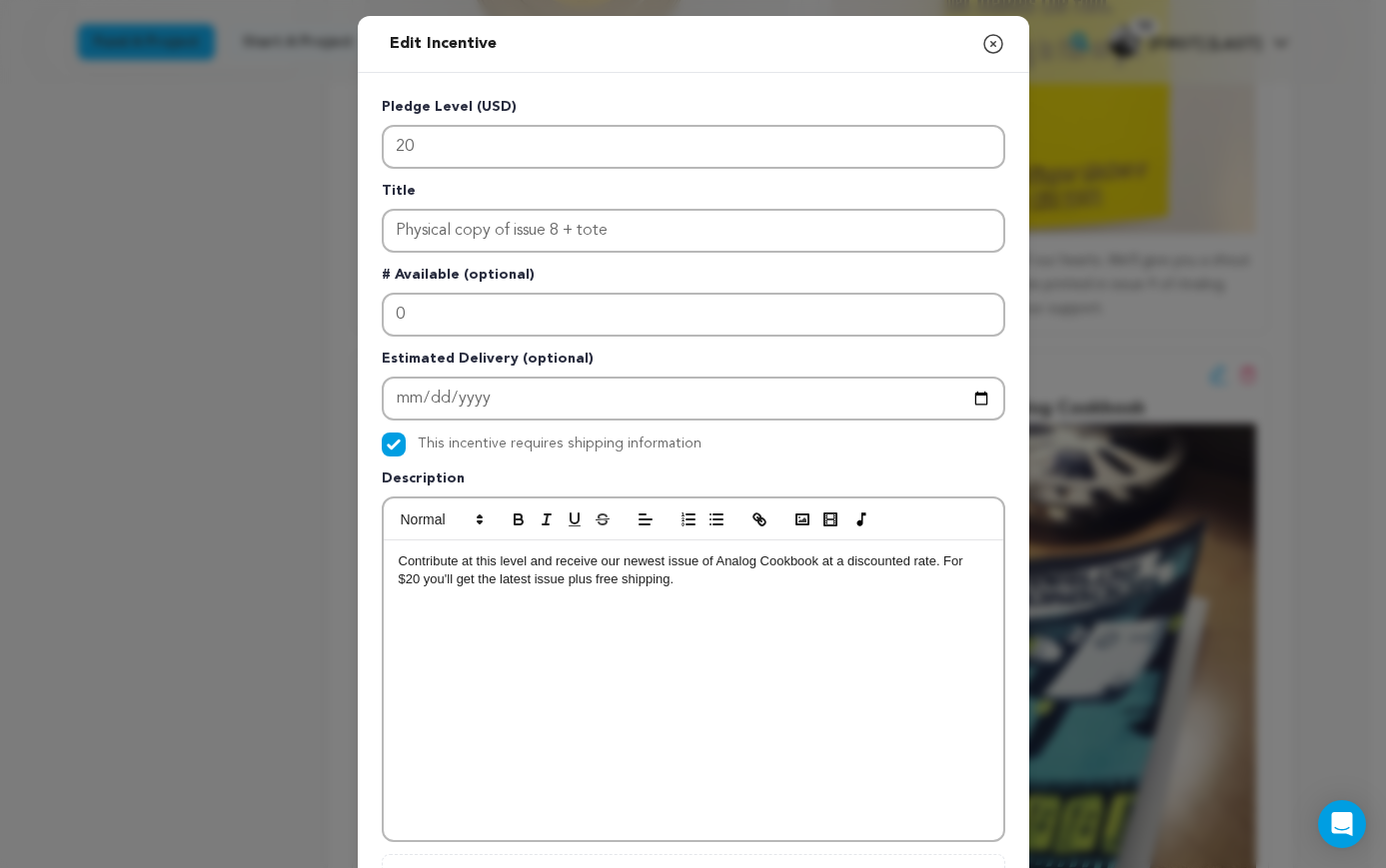 click on "Contribute at this level and receive our newest issue of Analog Cookbook at a discounted rate. For $20 you'll get the latest issue plus free shipping." at bounding box center [693, 570] 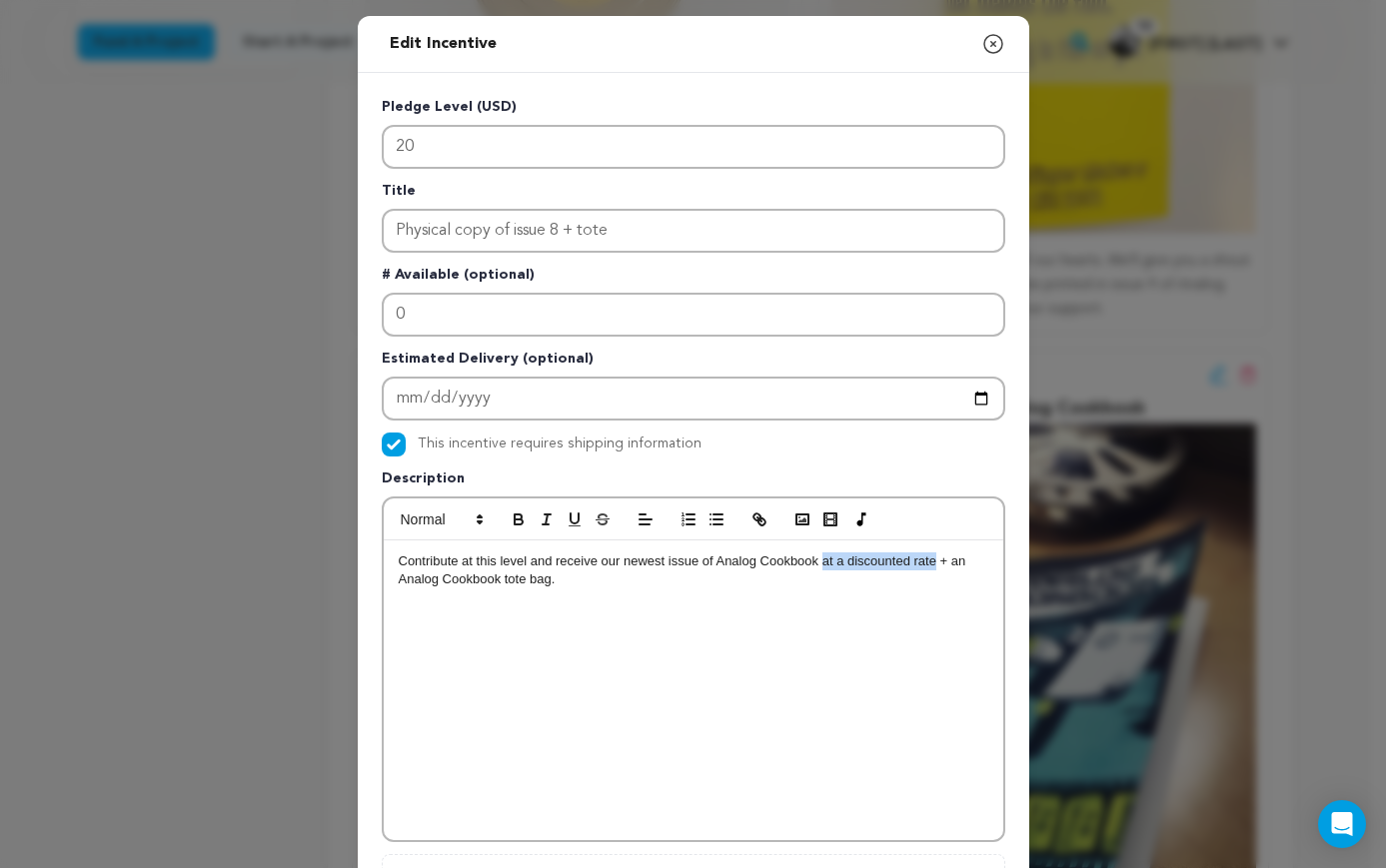 drag, startPoint x: 928, startPoint y: 564, endPoint x: 815, endPoint y: 562, distance: 113.0177 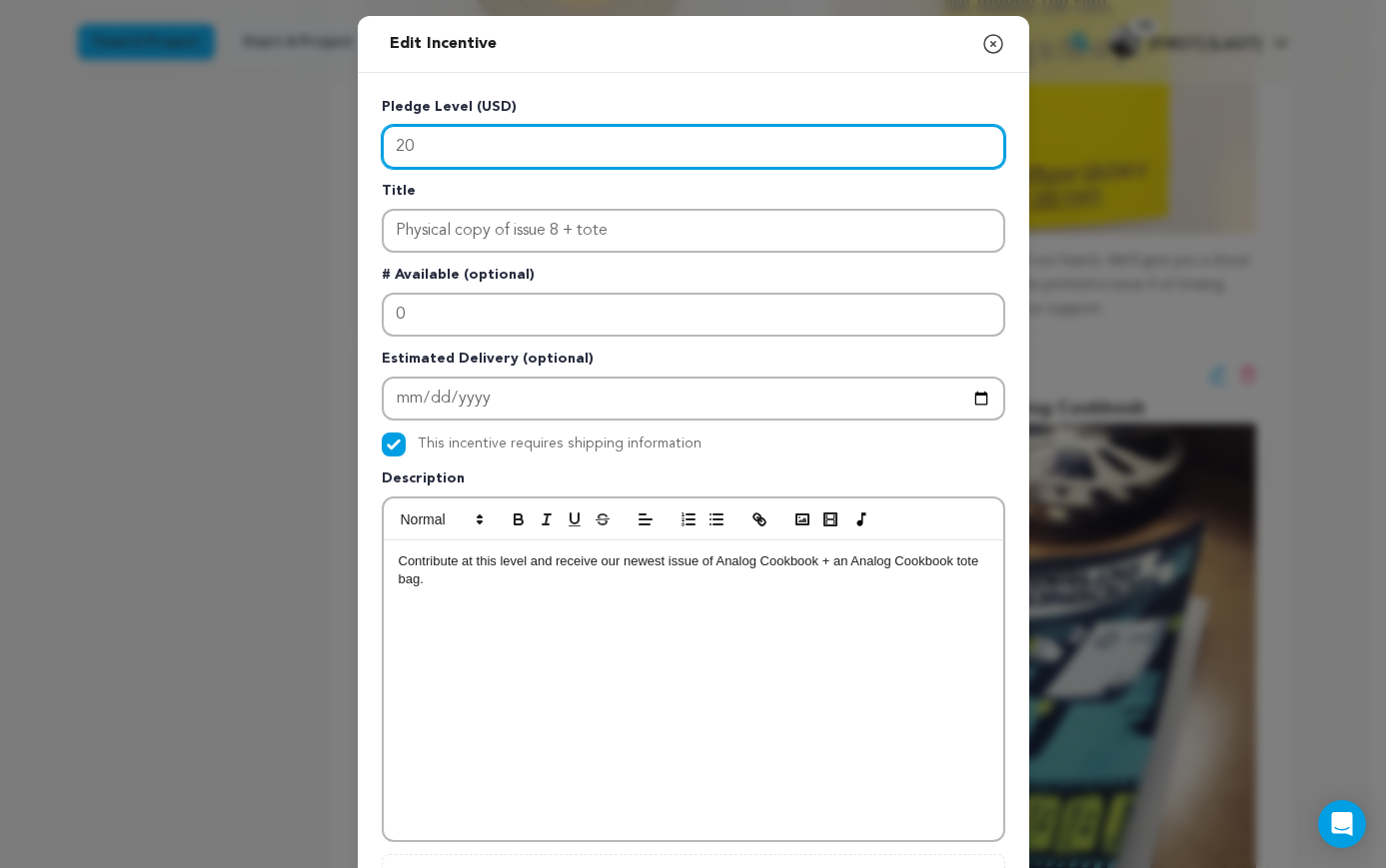 click on "20" at bounding box center [693, 147] 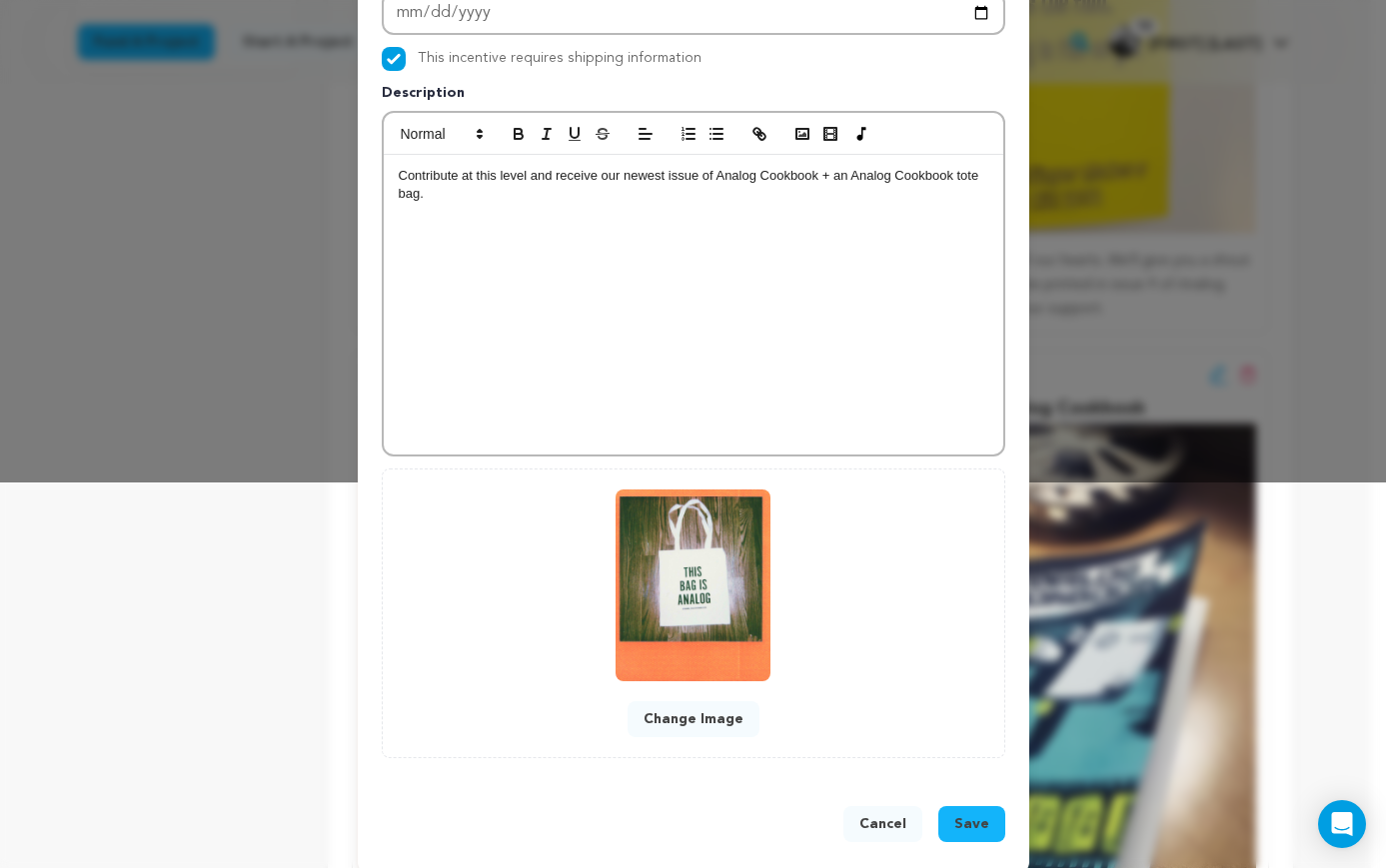scroll, scrollTop: 408, scrollLeft: 0, axis: vertical 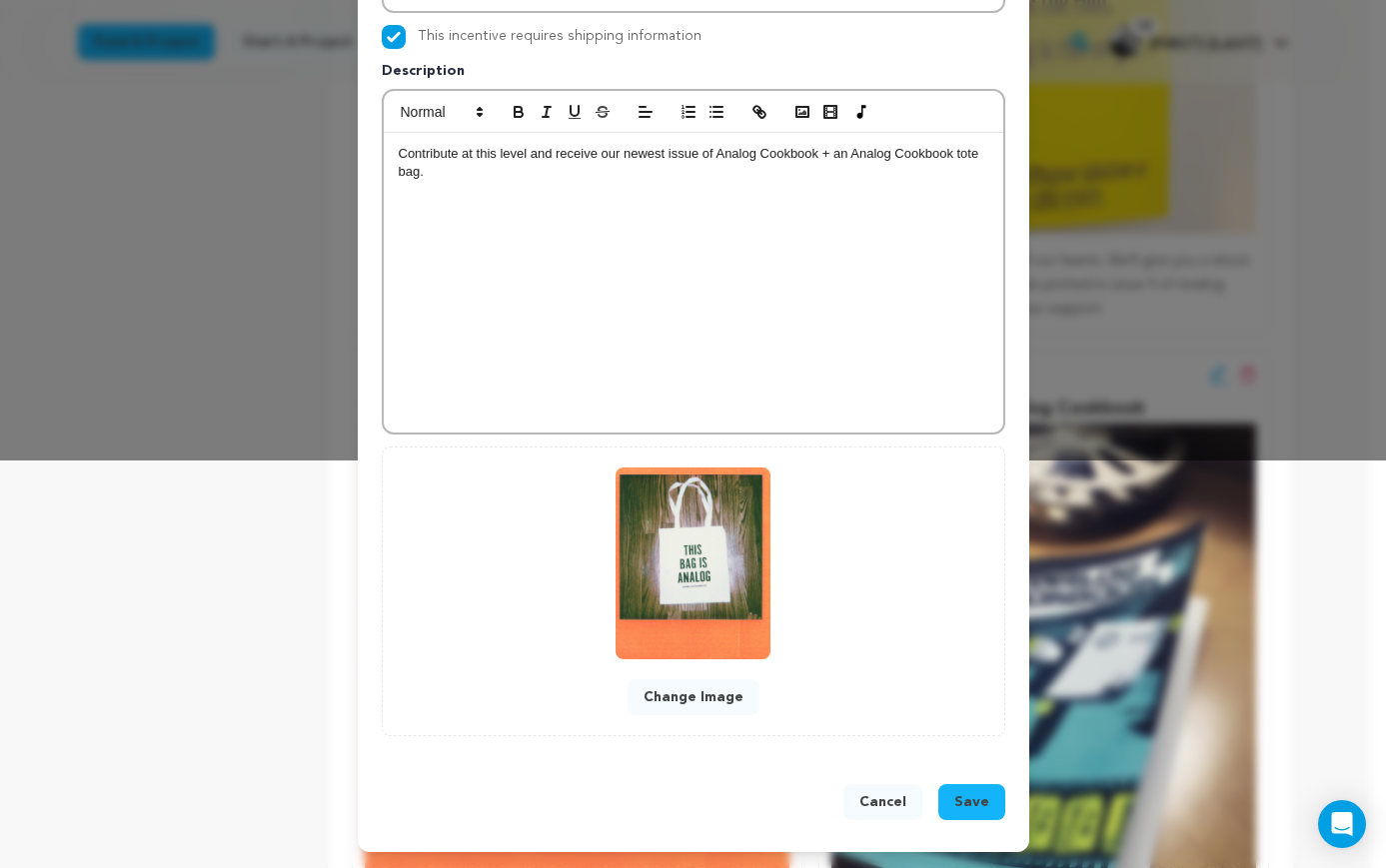 type on "25" 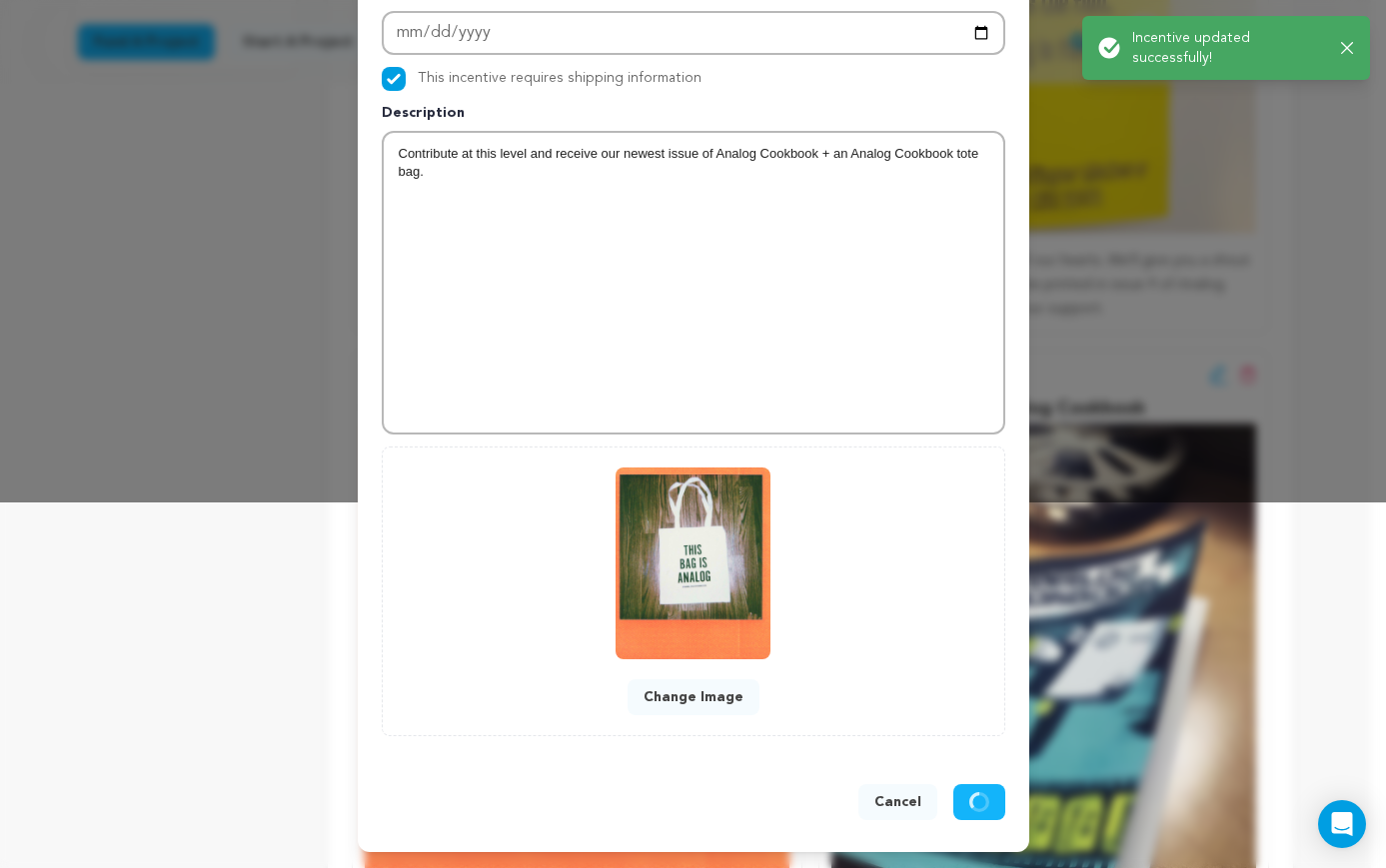 scroll, scrollTop: 366, scrollLeft: 0, axis: vertical 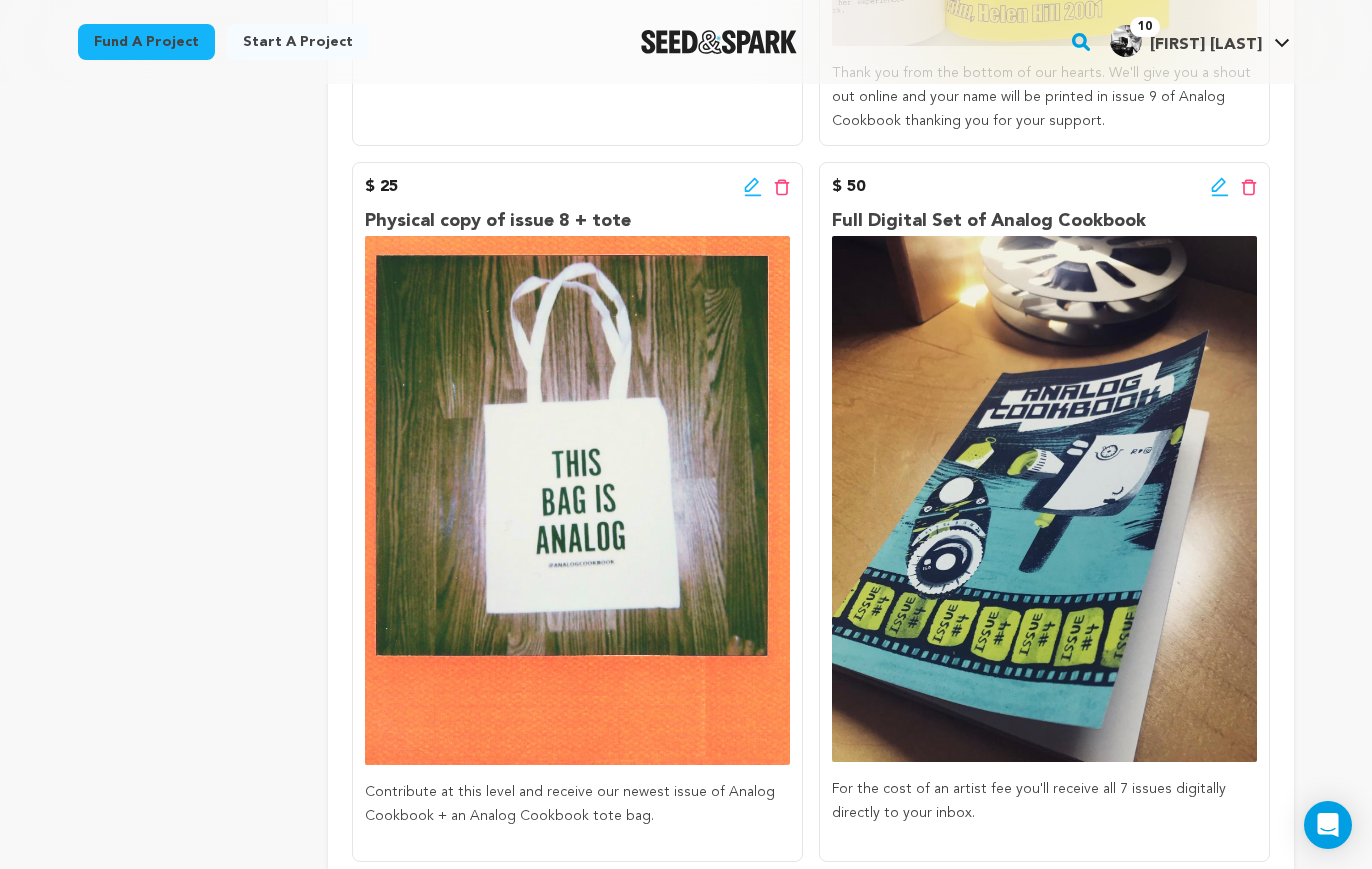 click 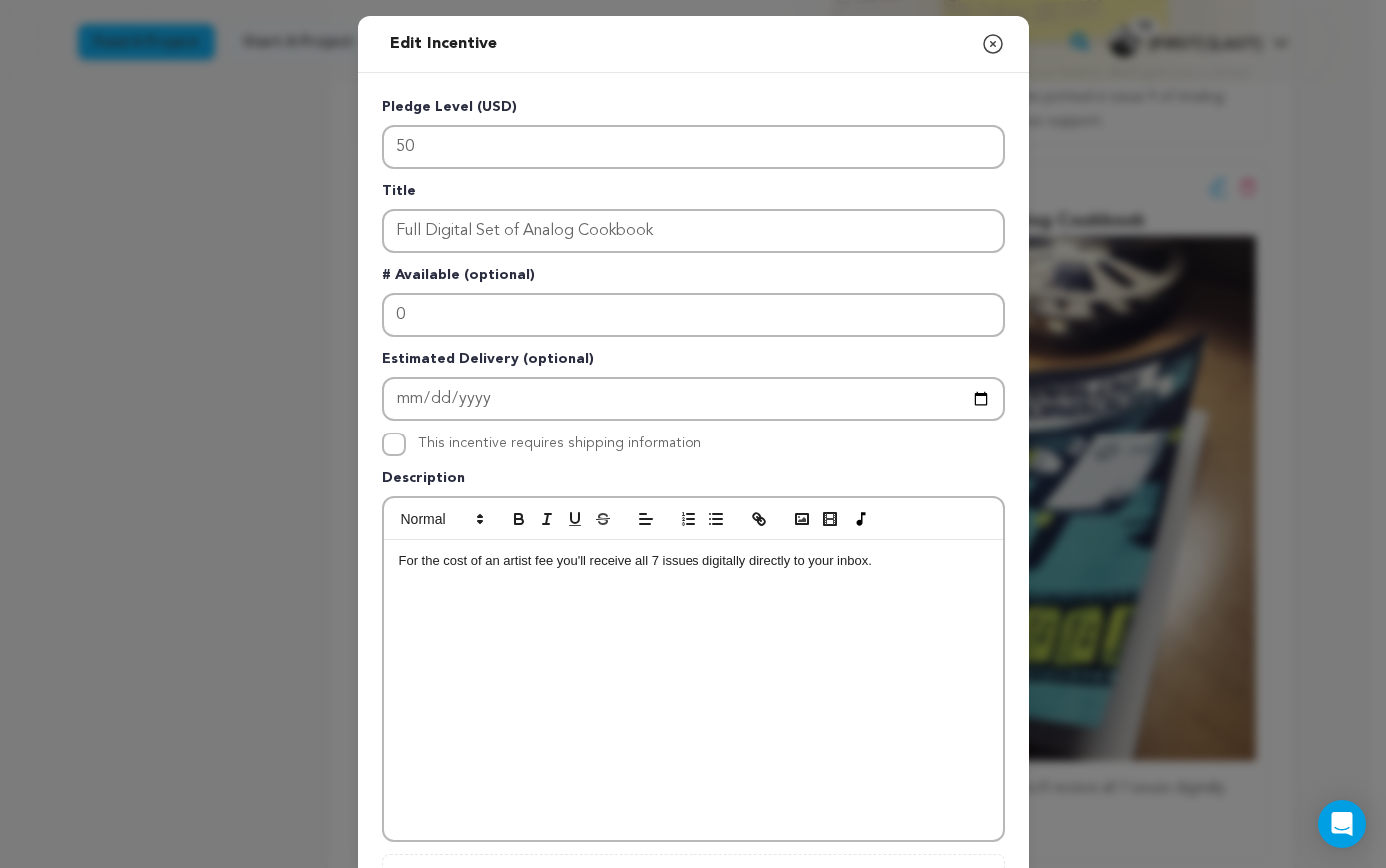 click on "For the cost of an artist fee you'll receive all 7 issues digitally directly to your inbox." at bounding box center [693, 561] 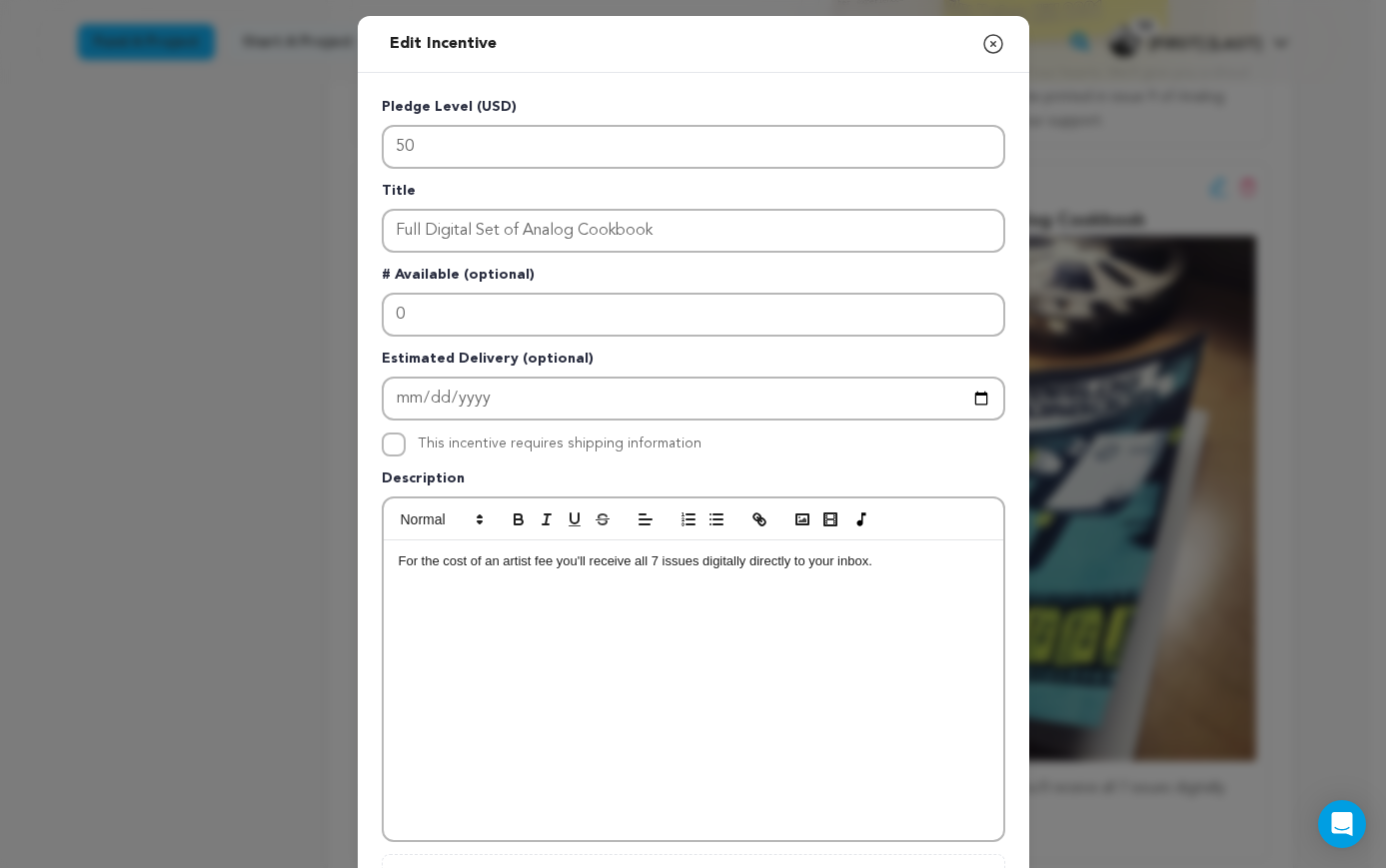 type 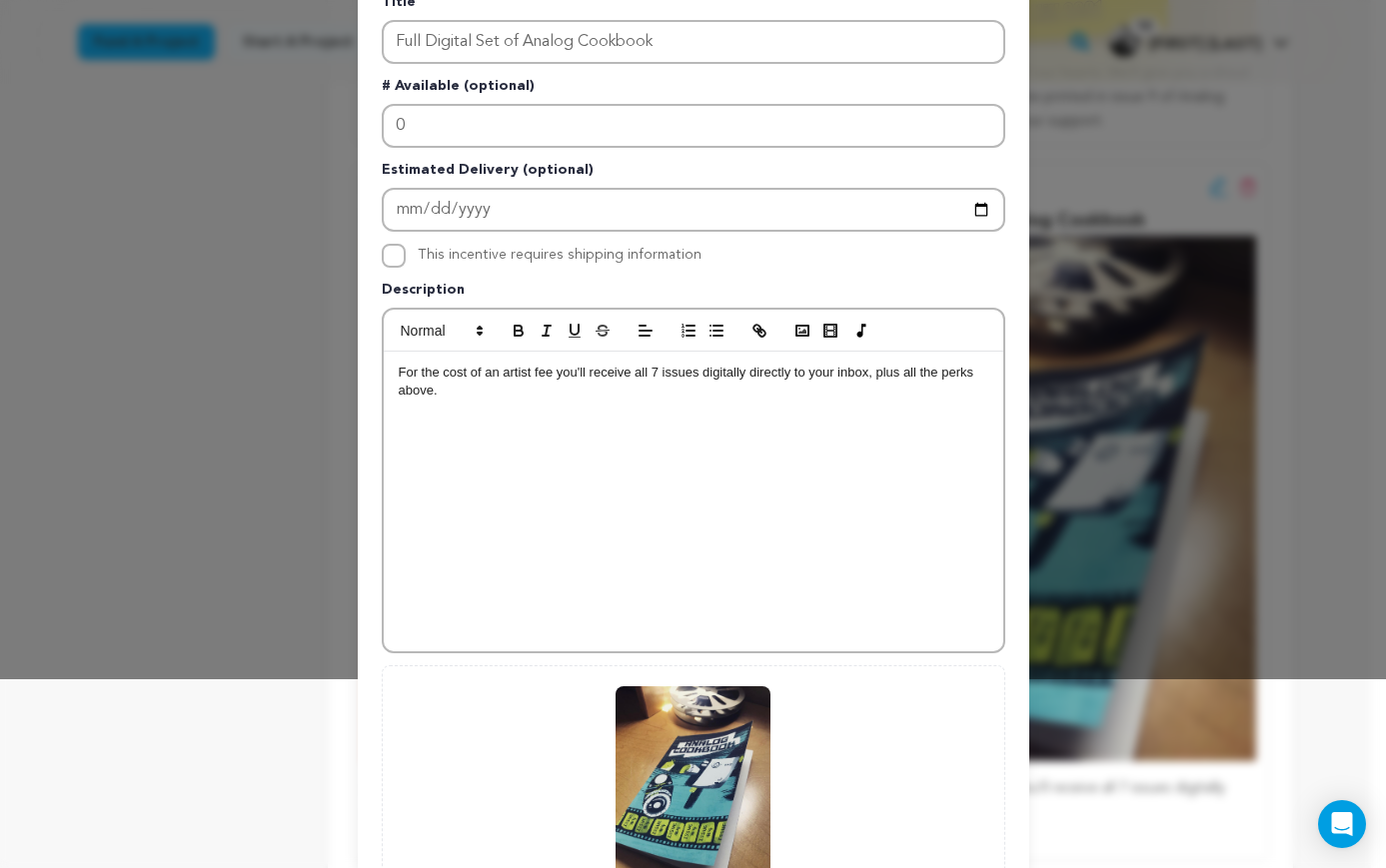 scroll, scrollTop: 408, scrollLeft: 0, axis: vertical 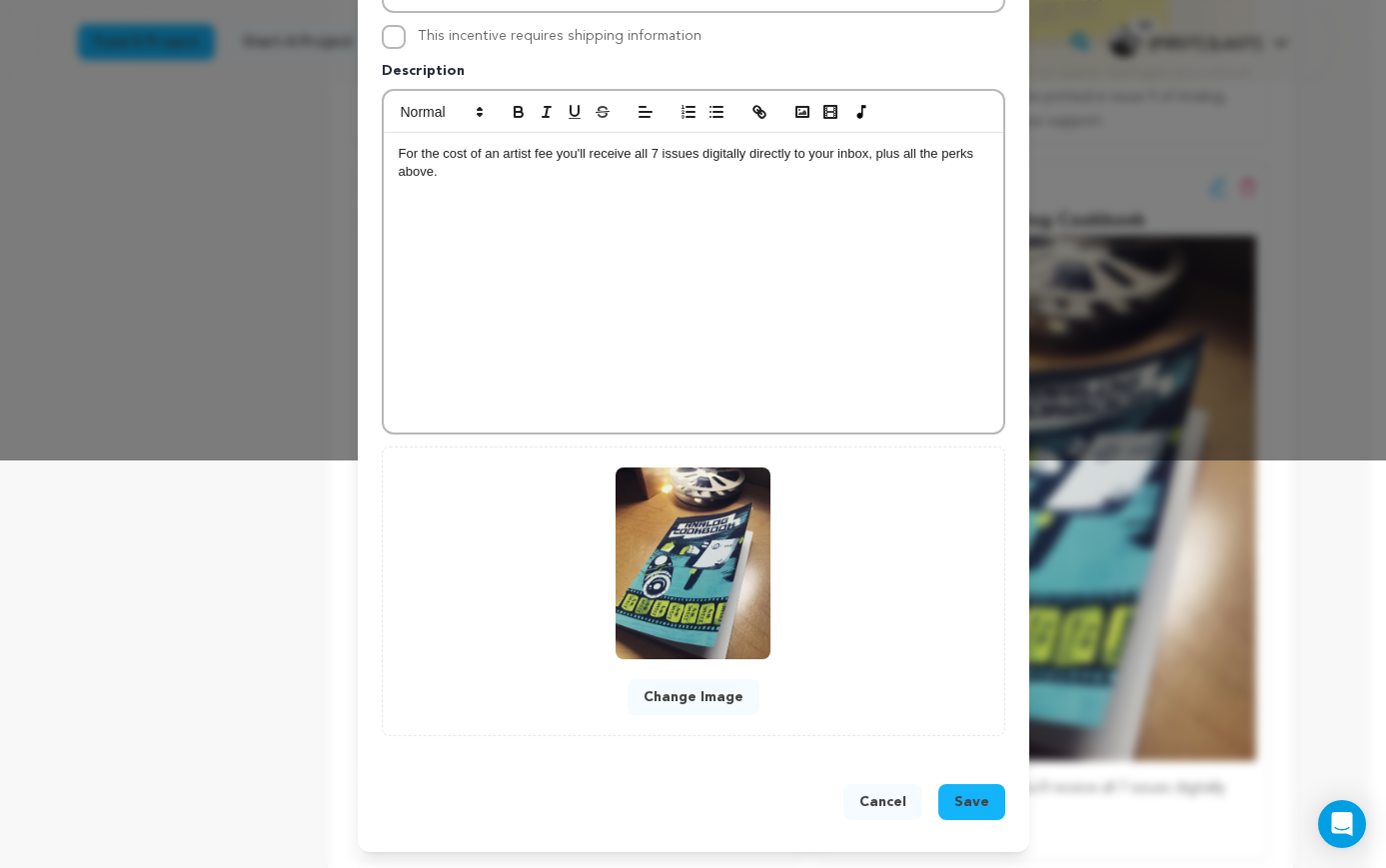 click on "Save" at bounding box center (971, 802) 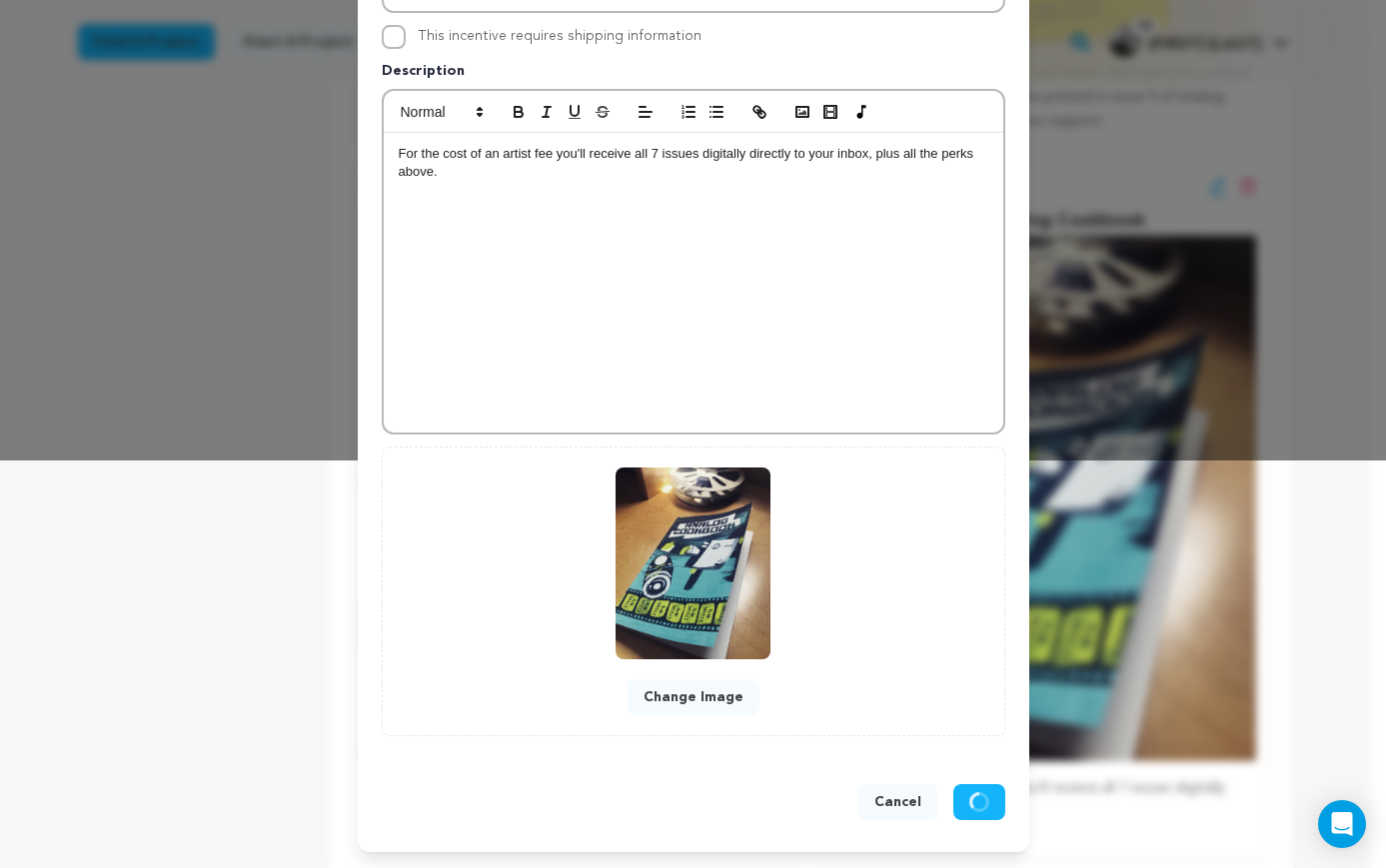 scroll, scrollTop: 366, scrollLeft: 0, axis: vertical 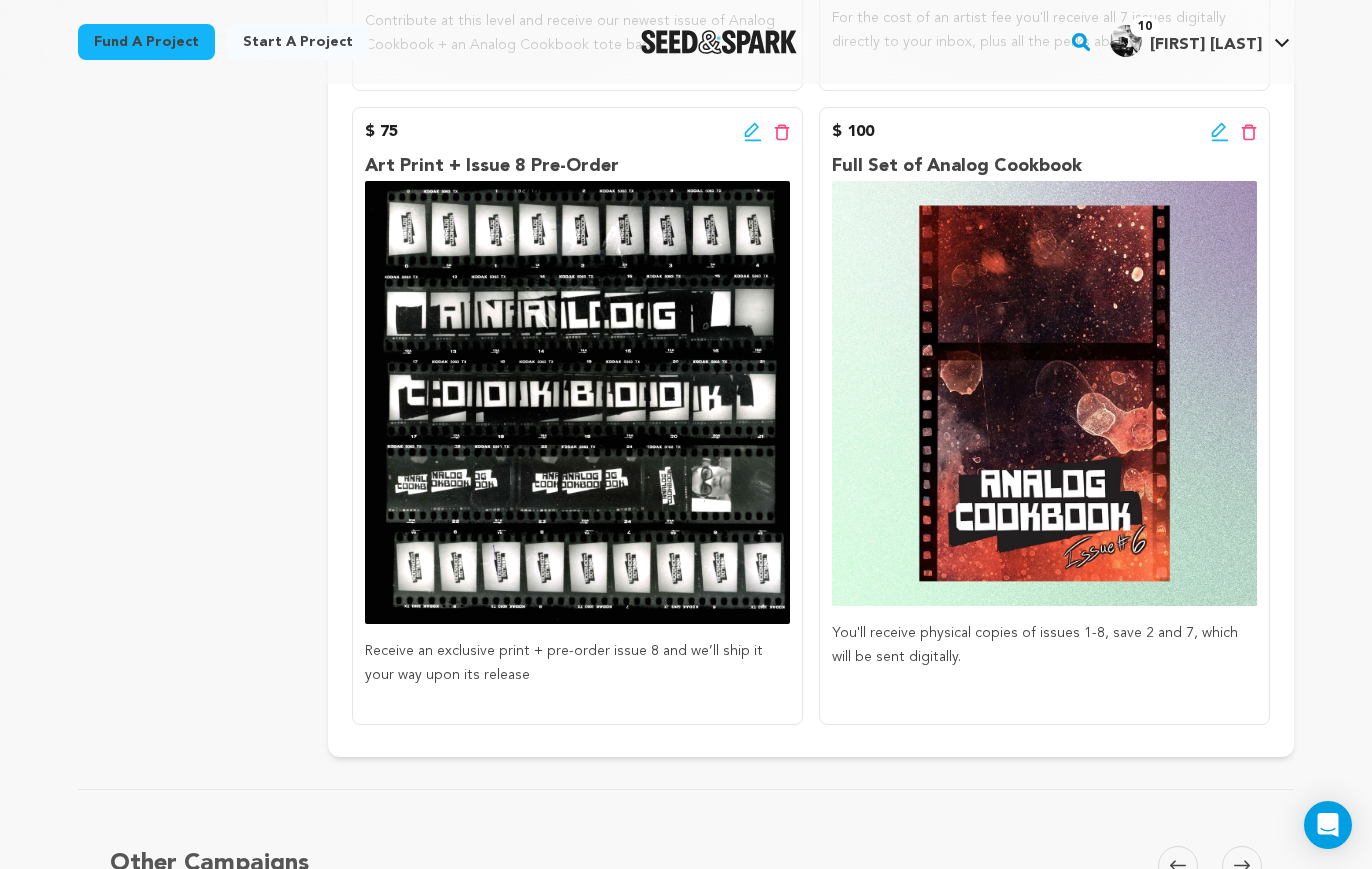 click 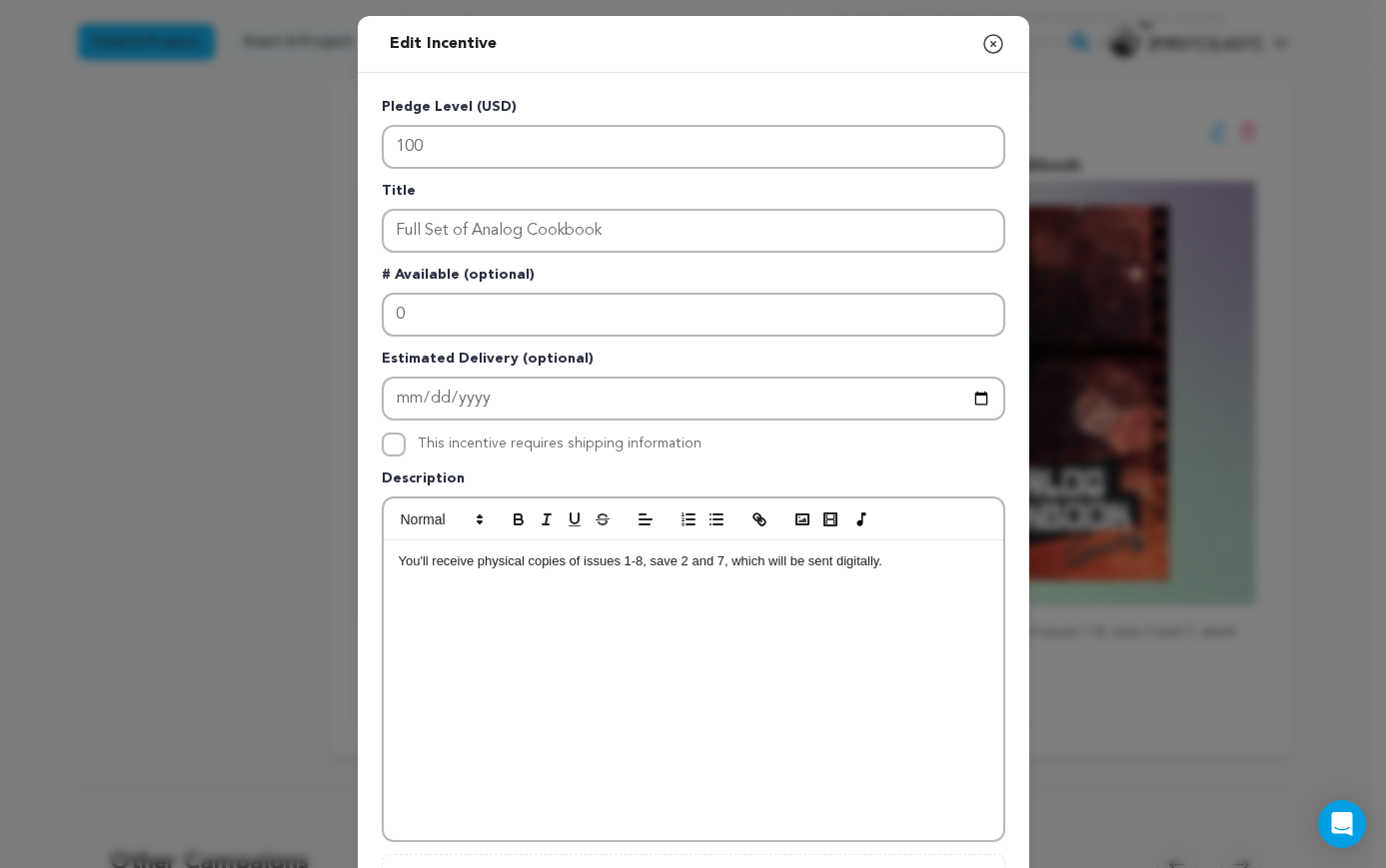 click on "You'll receive physical copies of issues 1-8, save 2 and 7, which will be sent digitally." at bounding box center [693, 561] 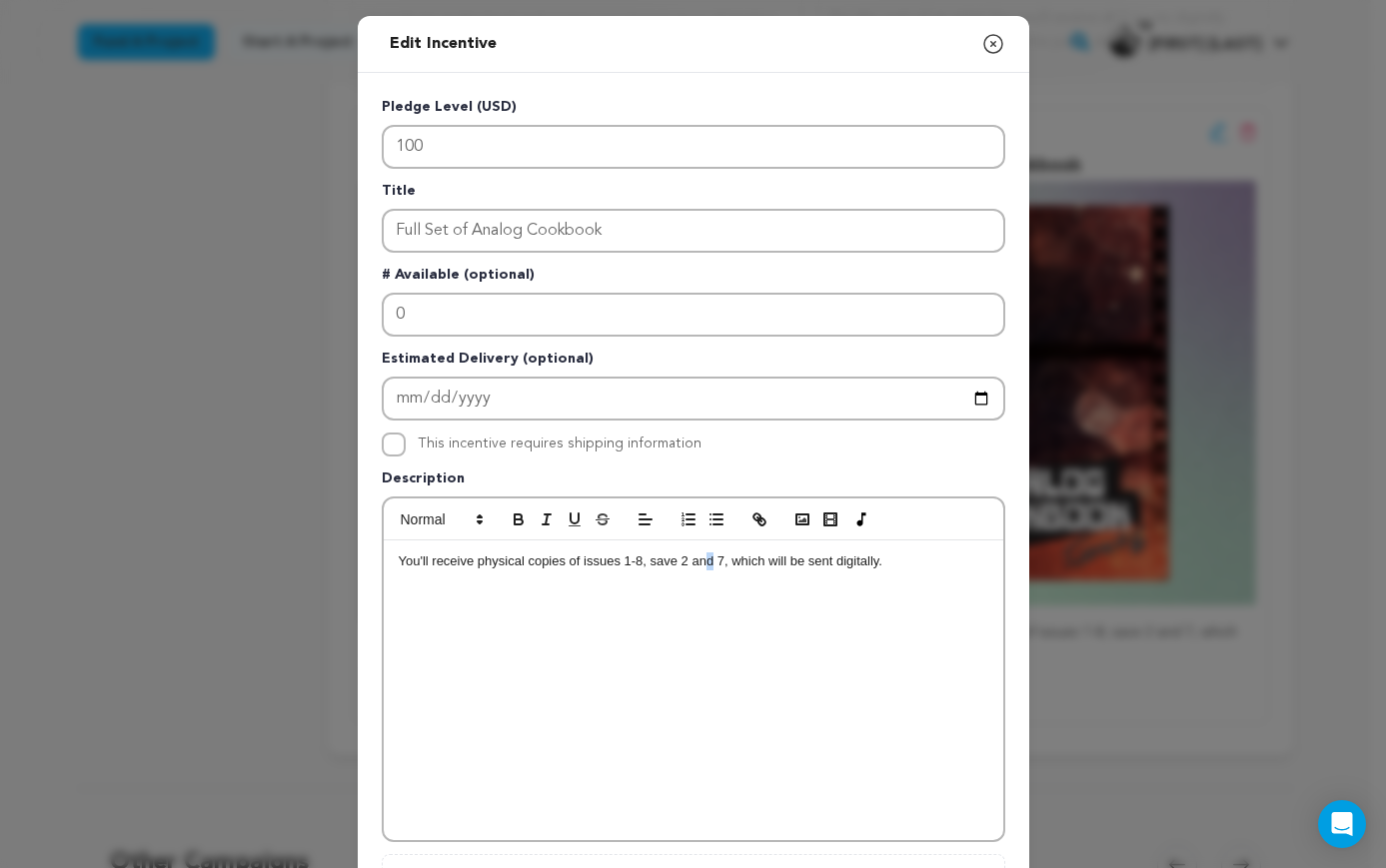 click on "You'll receive physical copies of issues 1-8, save 2 and 7, which will be sent digitally." at bounding box center (693, 561) 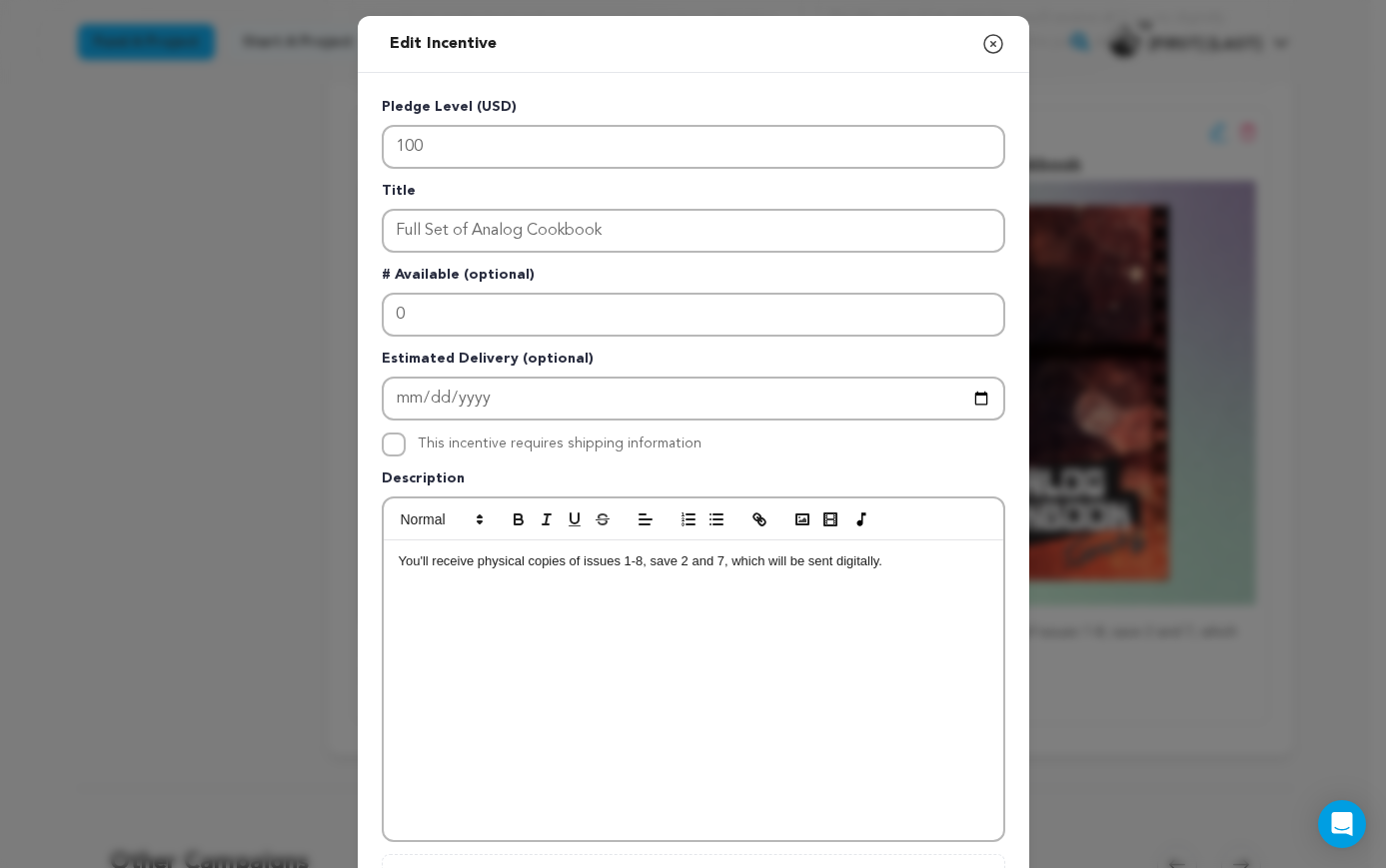 click at bounding box center [693, 579] 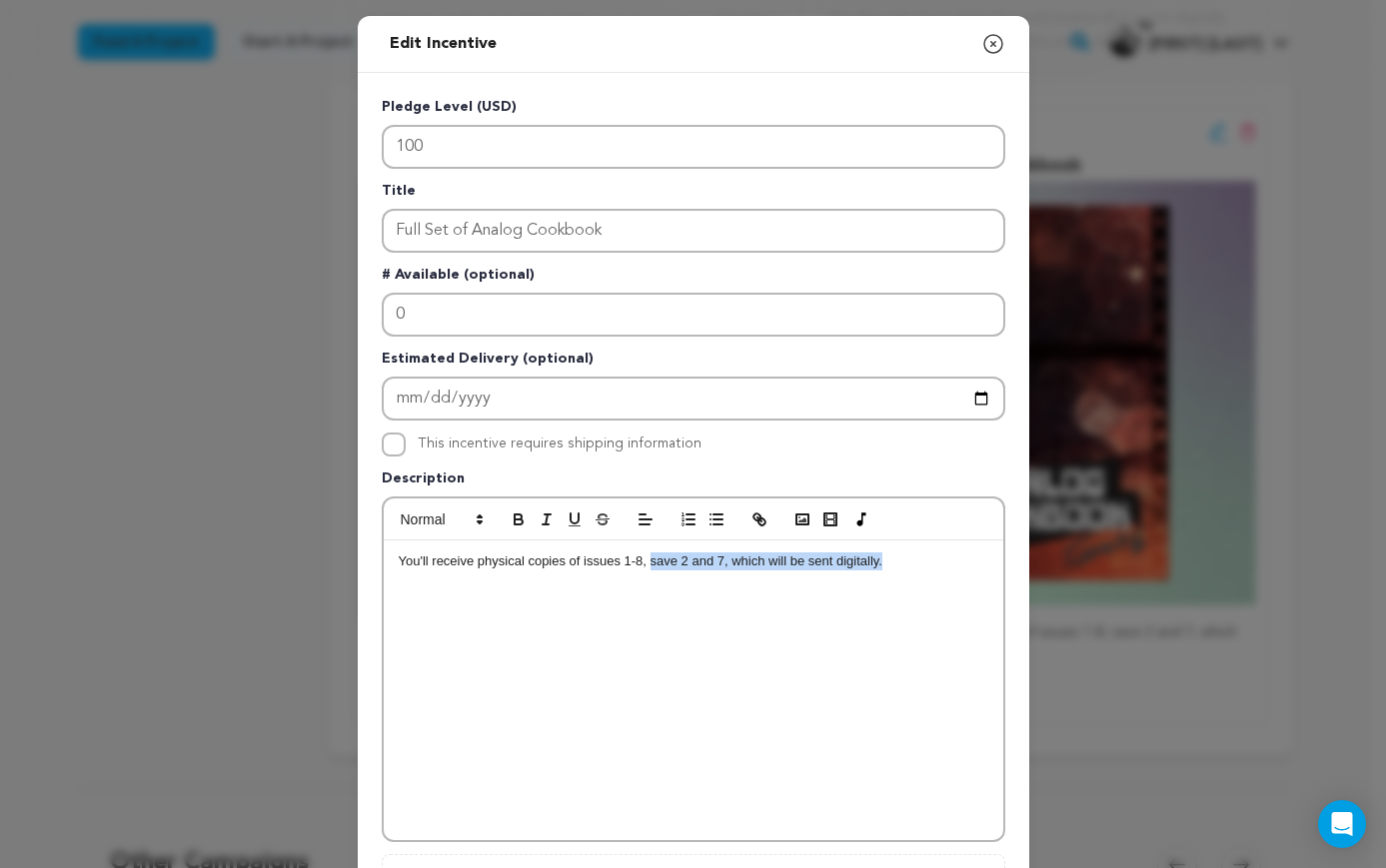 drag, startPoint x: 883, startPoint y: 566, endPoint x: 643, endPoint y: 568, distance: 240.0083 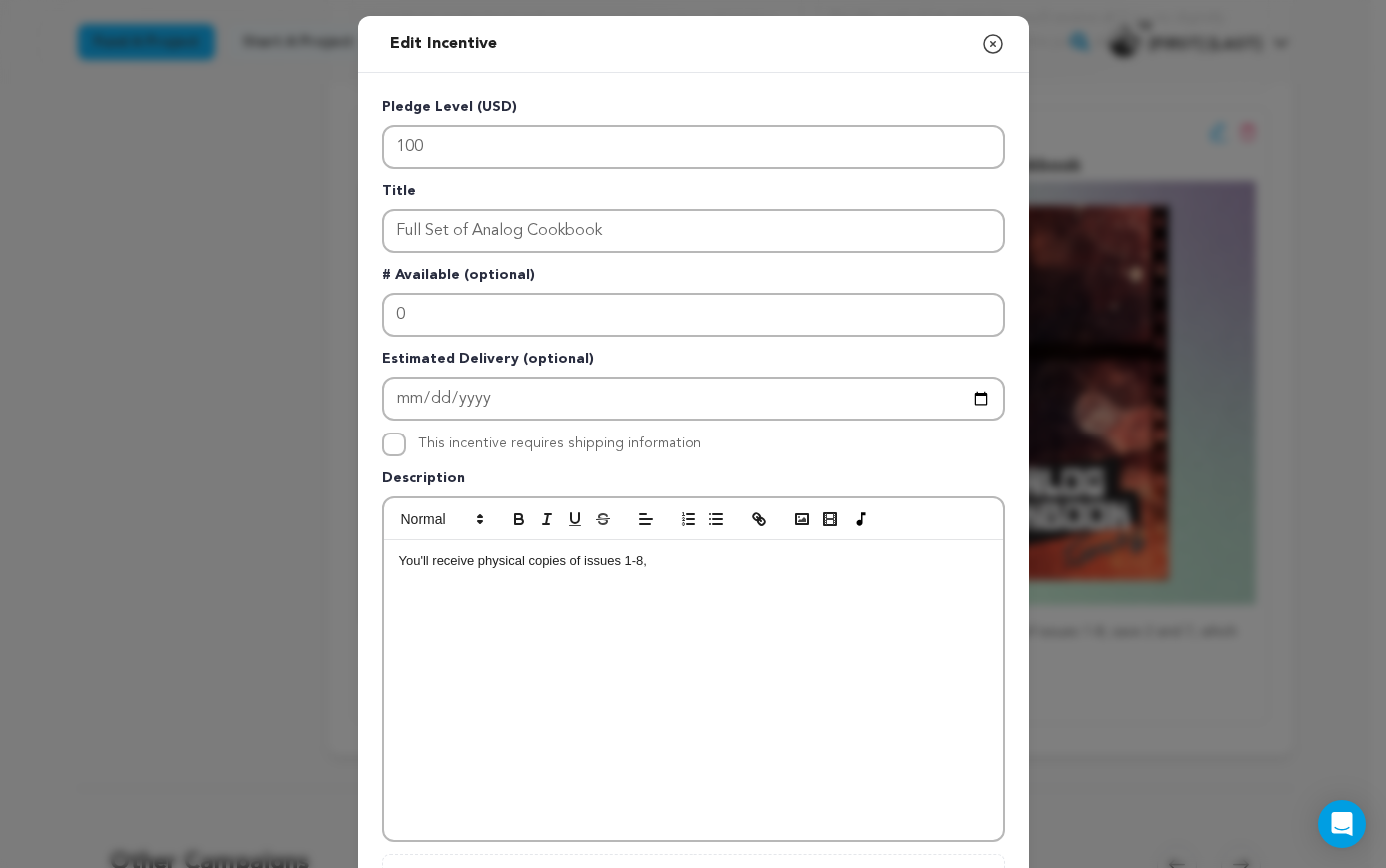 type 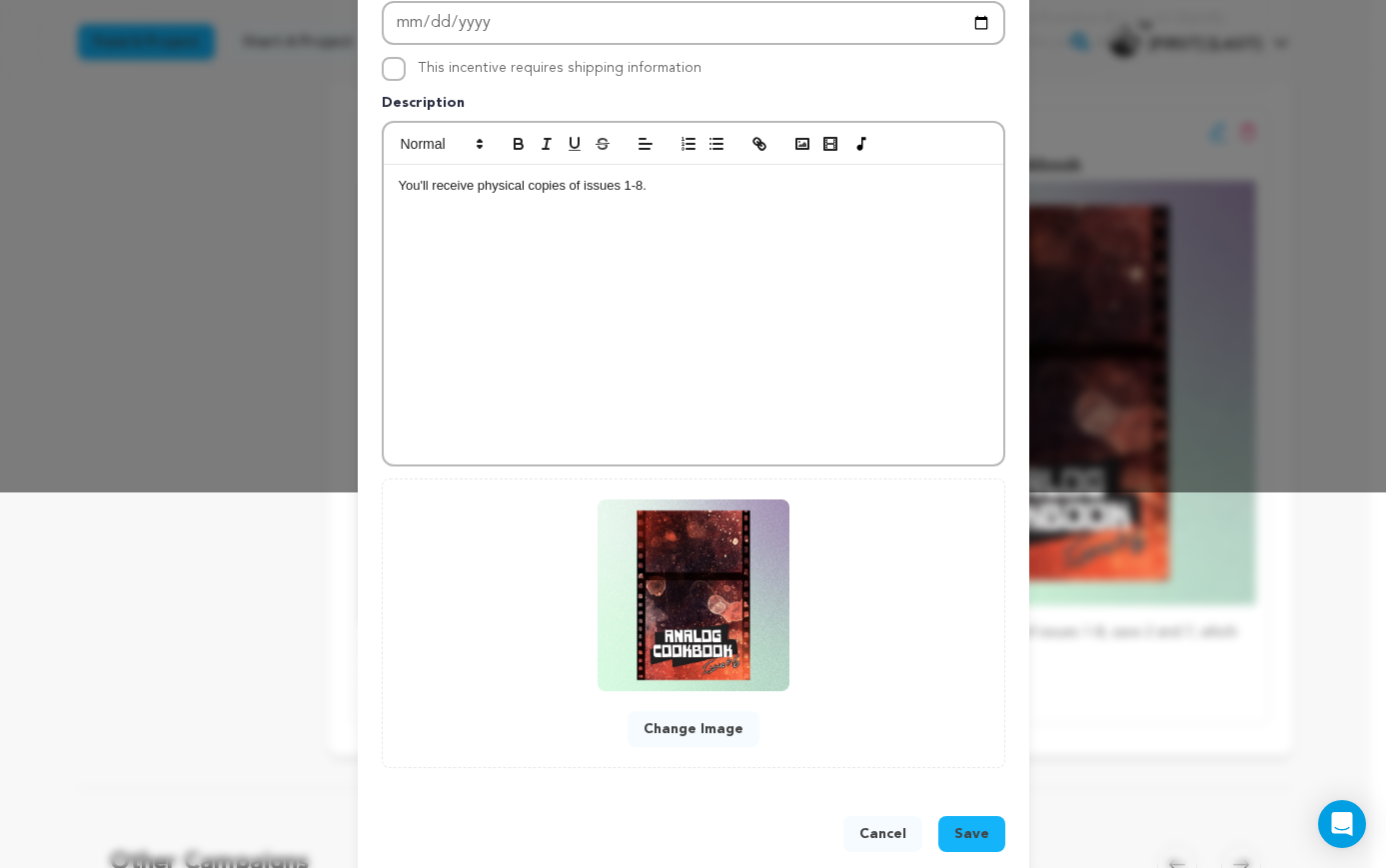 scroll, scrollTop: 408, scrollLeft: 0, axis: vertical 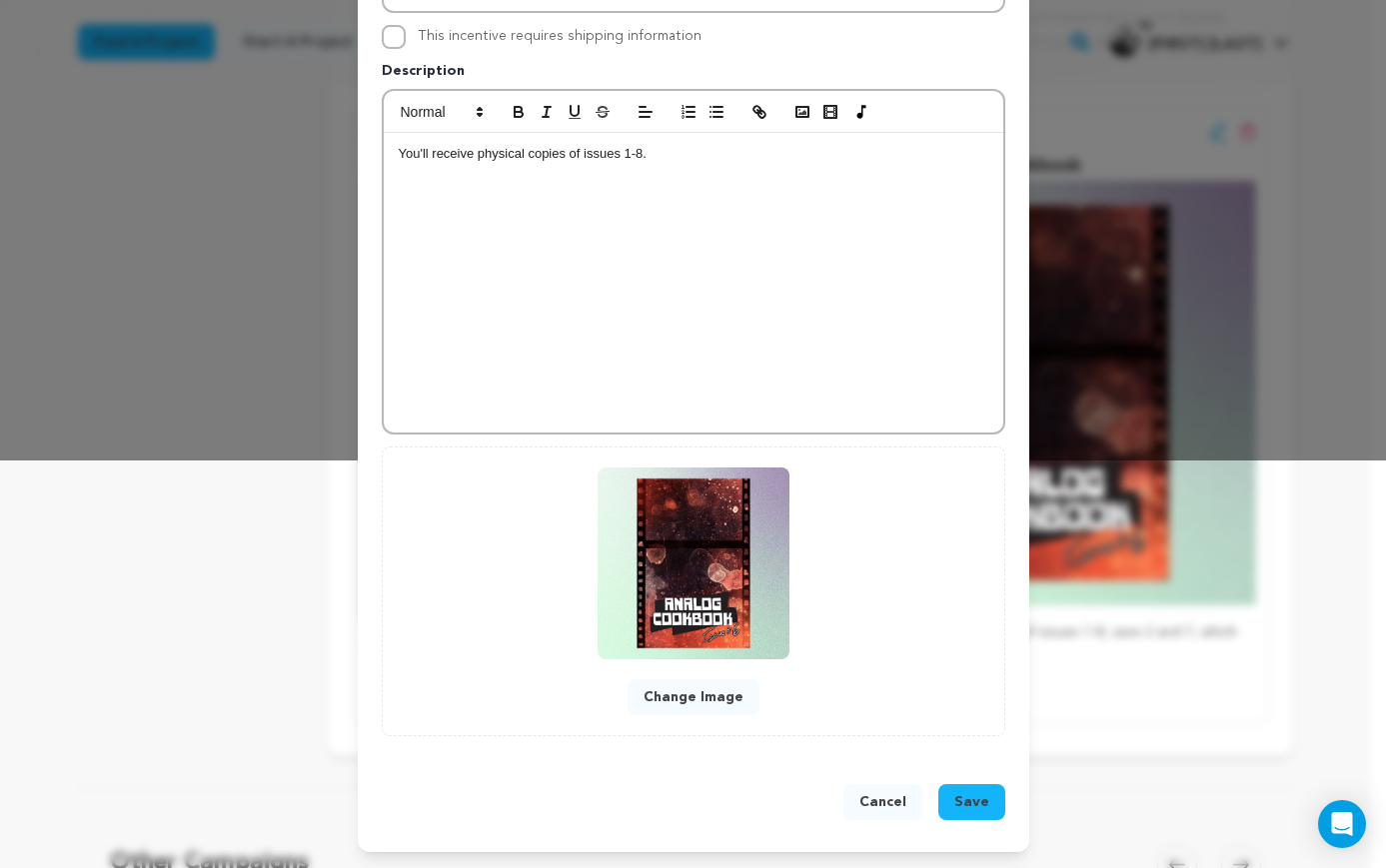 click on "Save" at bounding box center (971, 802) 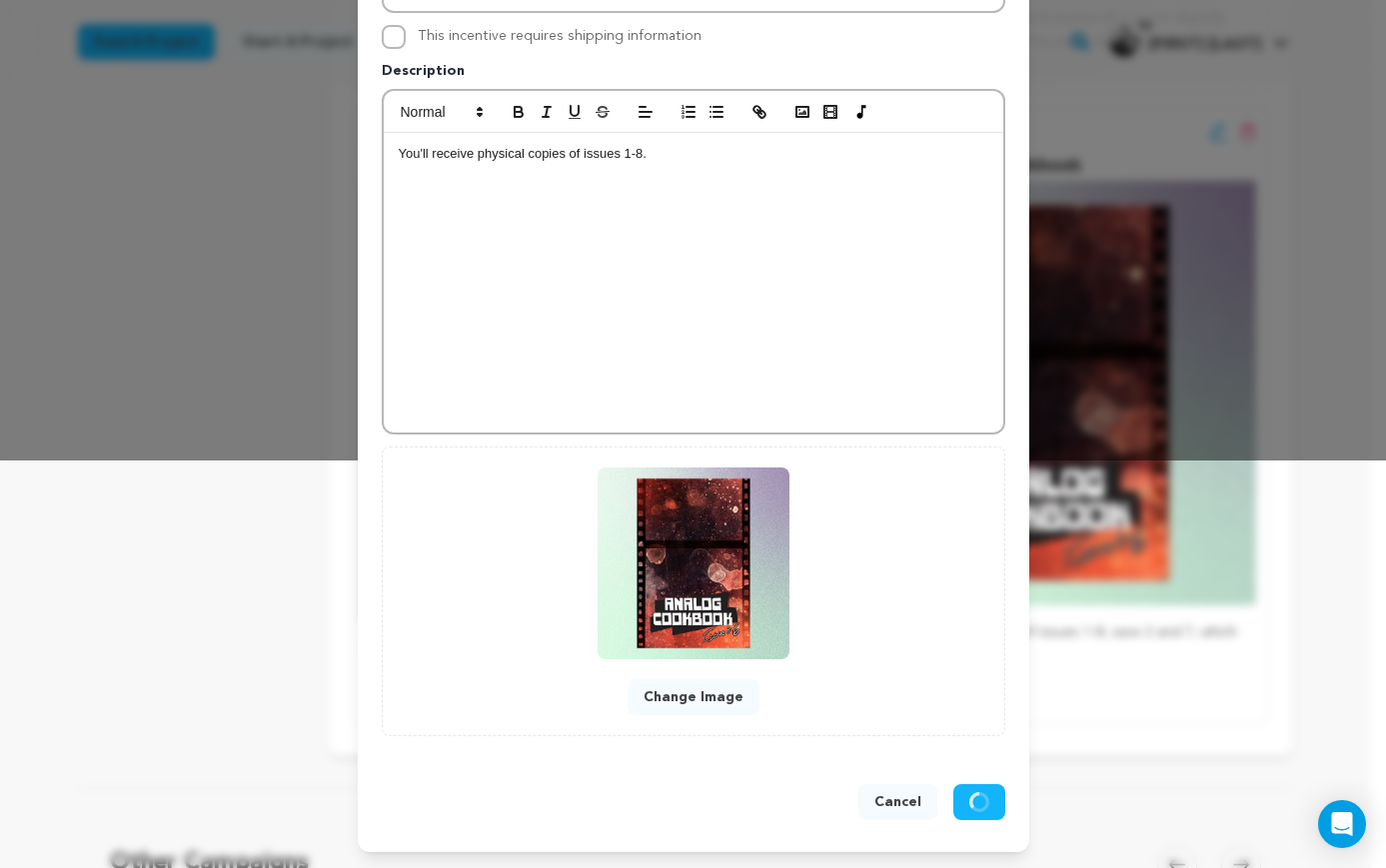 scroll, scrollTop: 366, scrollLeft: 0, axis: vertical 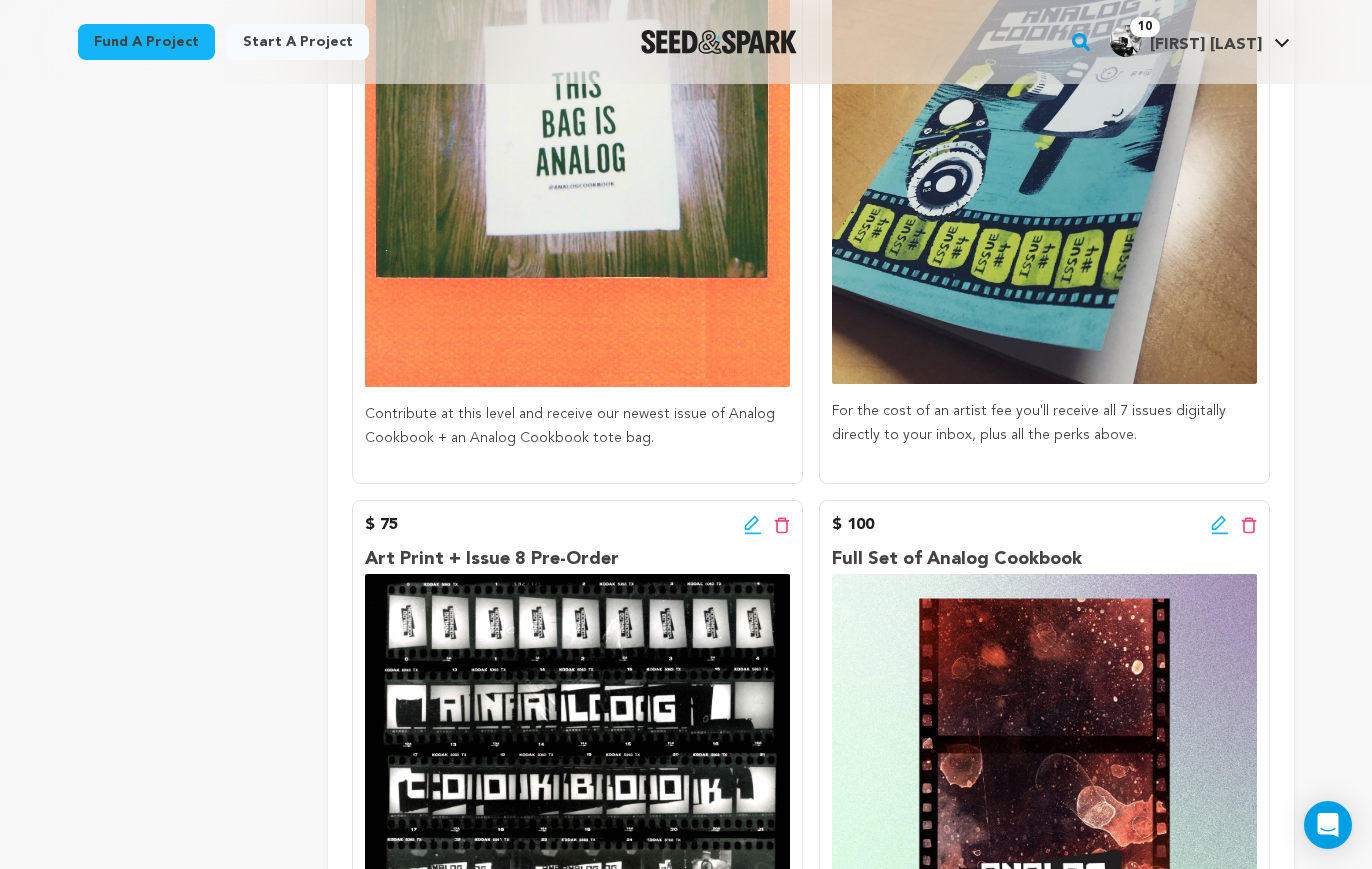 click 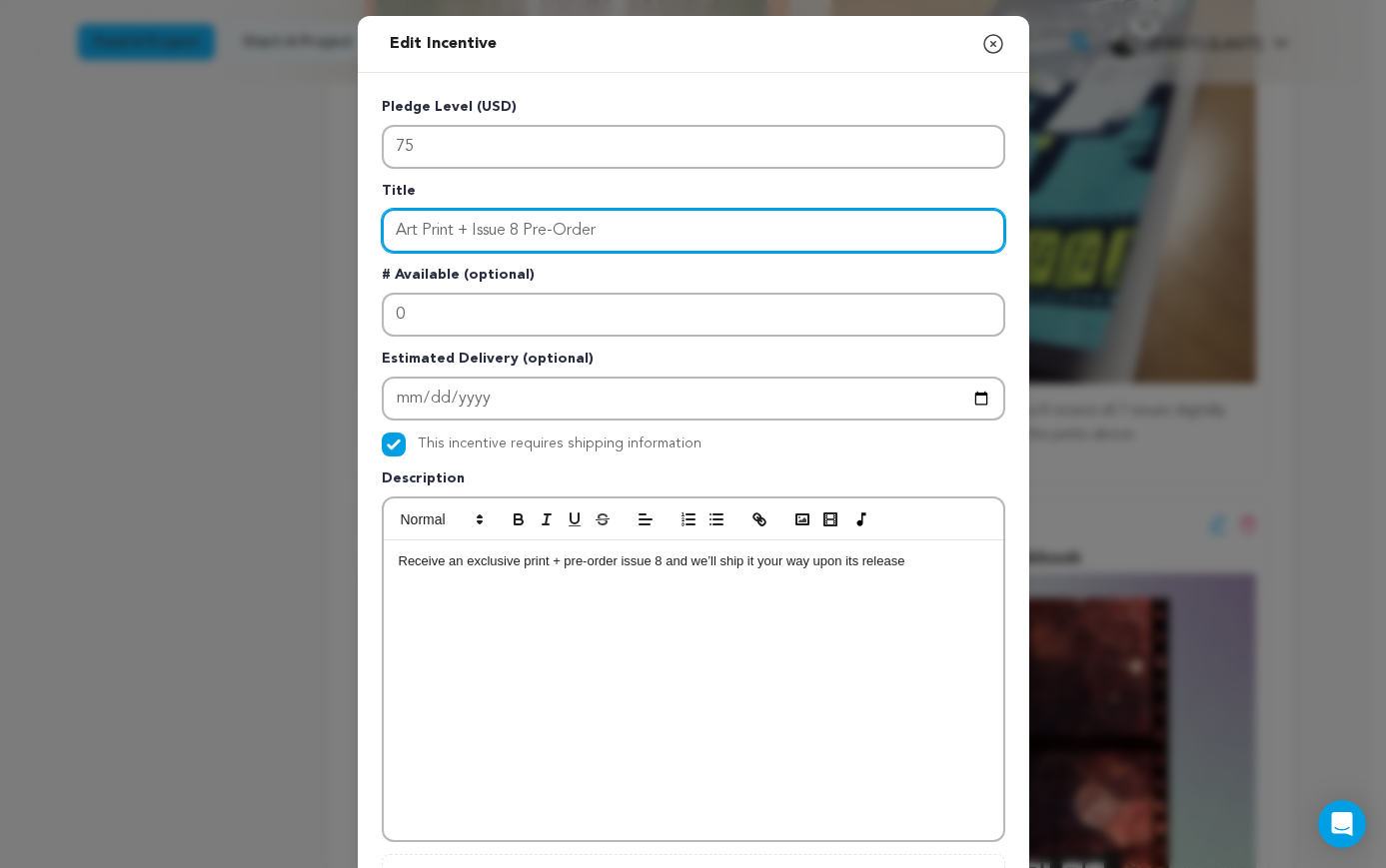 drag, startPoint x: 634, startPoint y: 235, endPoint x: 465, endPoint y: 235, distance: 169 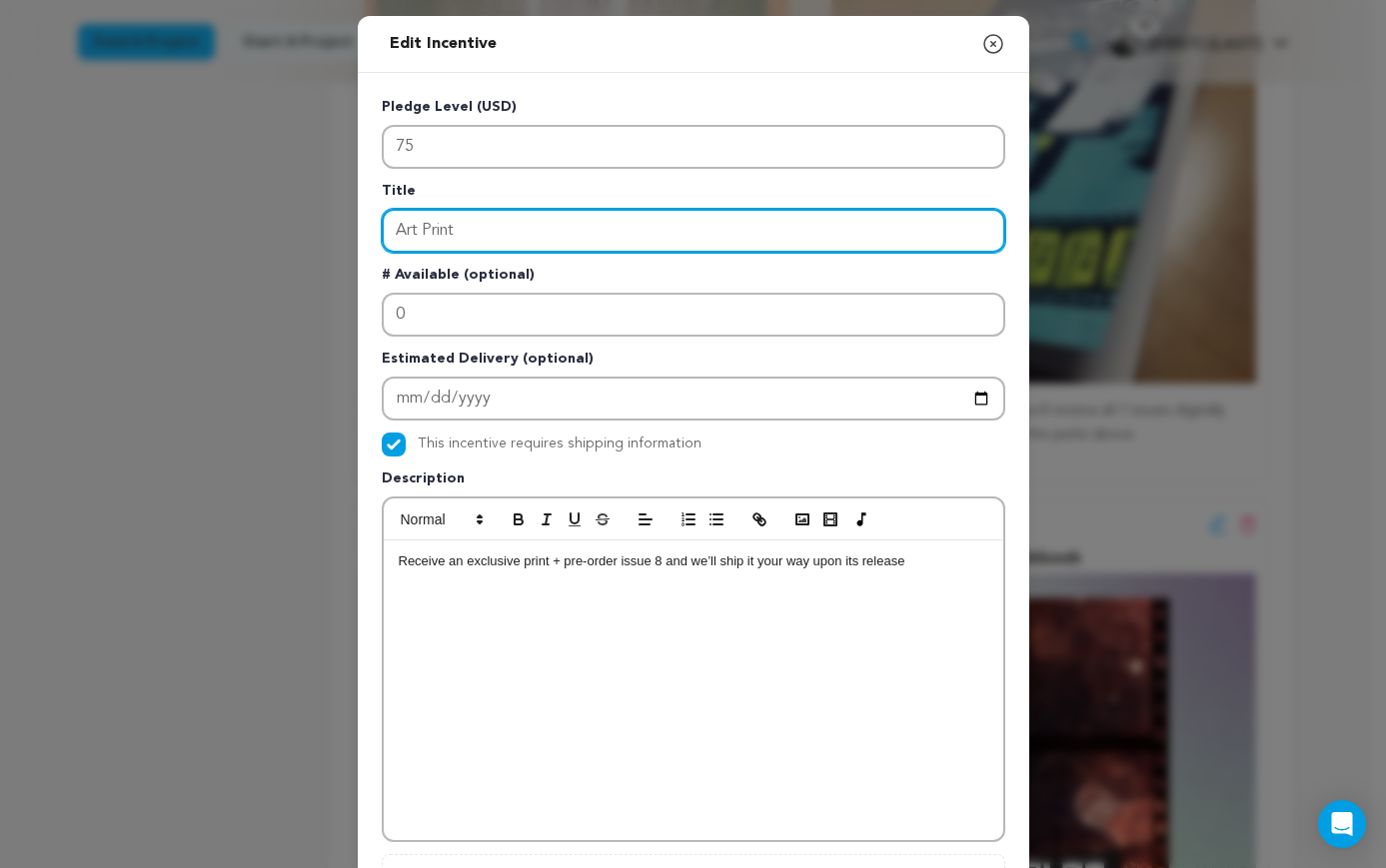 type on "Art Print" 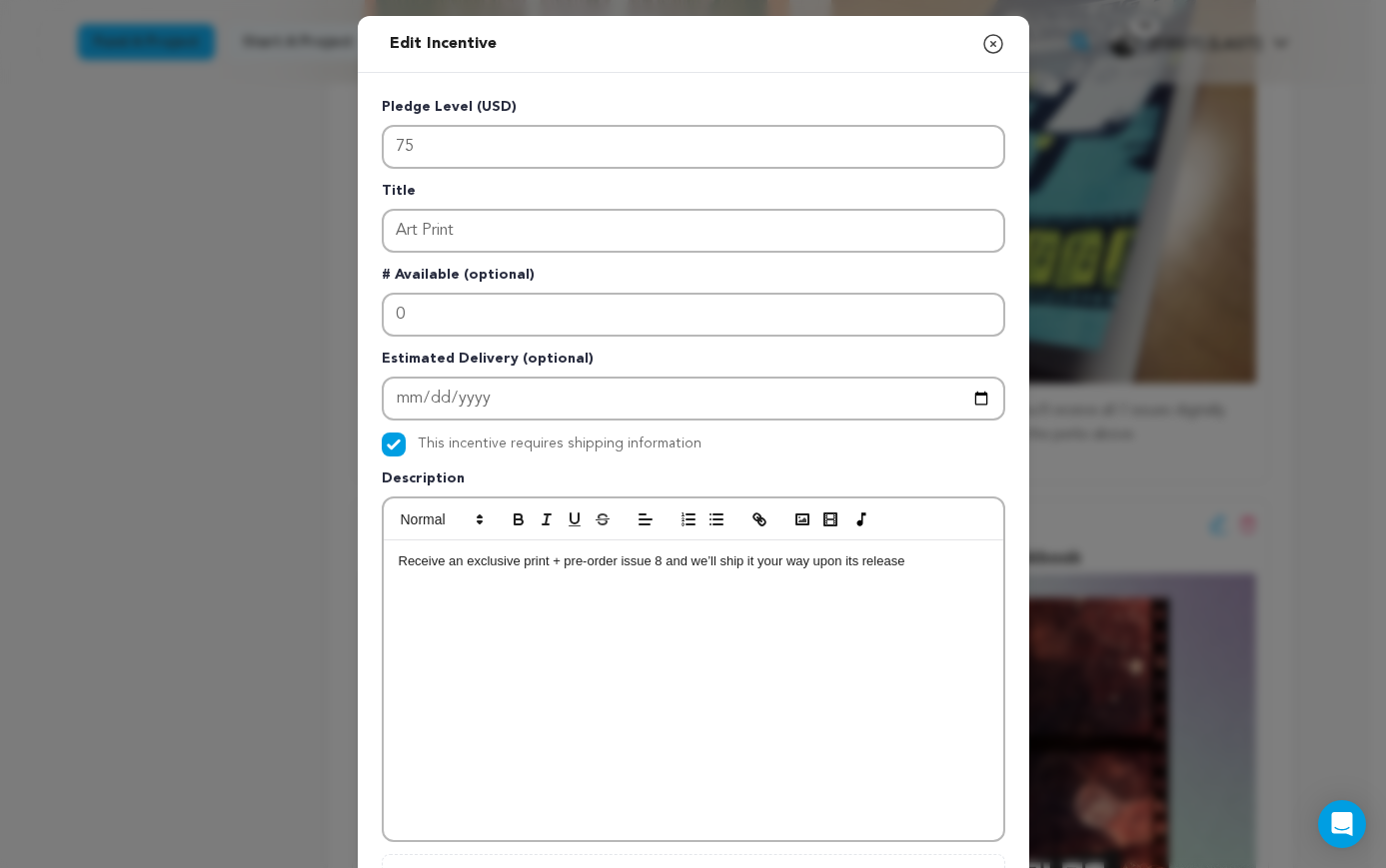 click at bounding box center [693, 579] 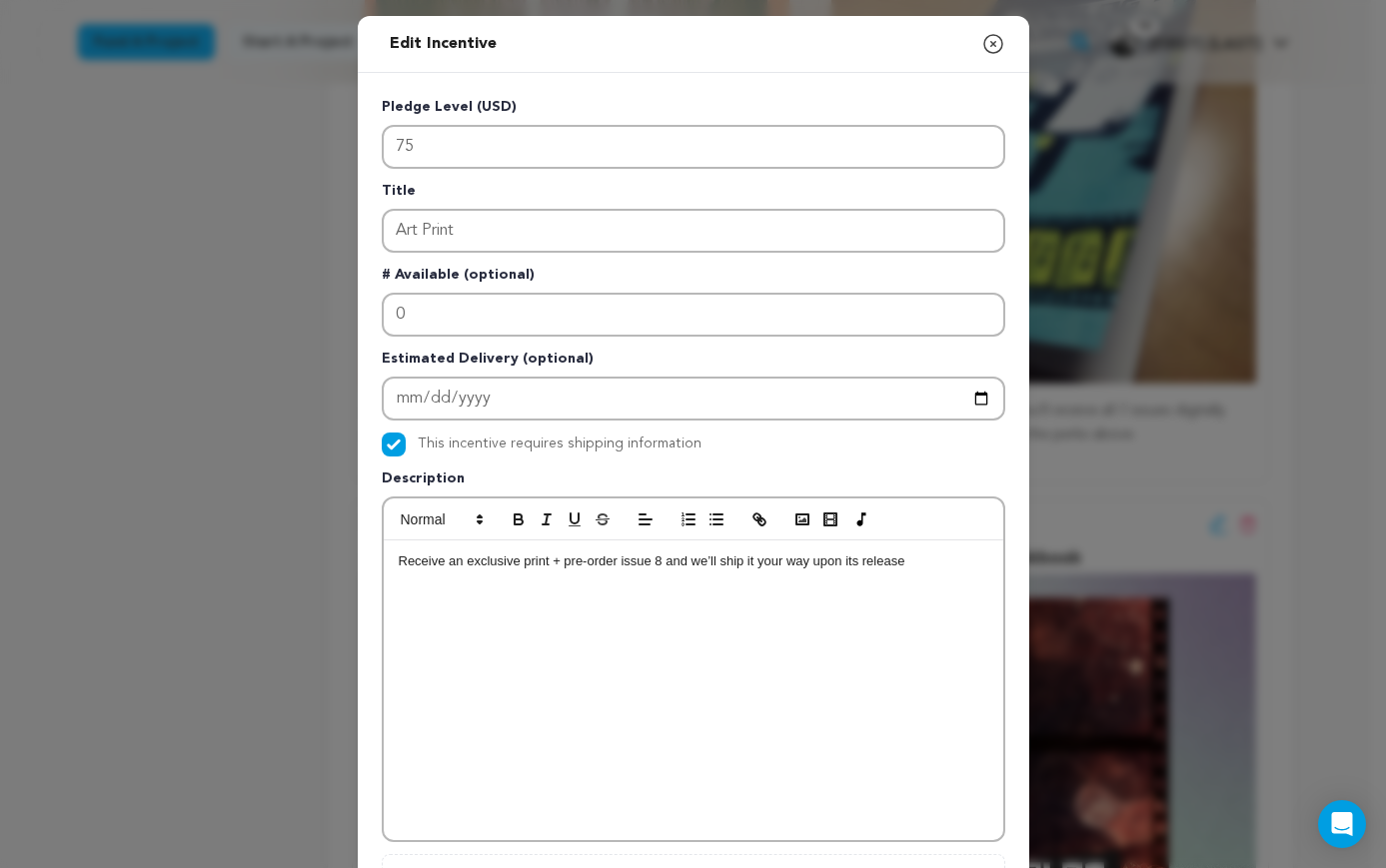 click at bounding box center [693, 579] 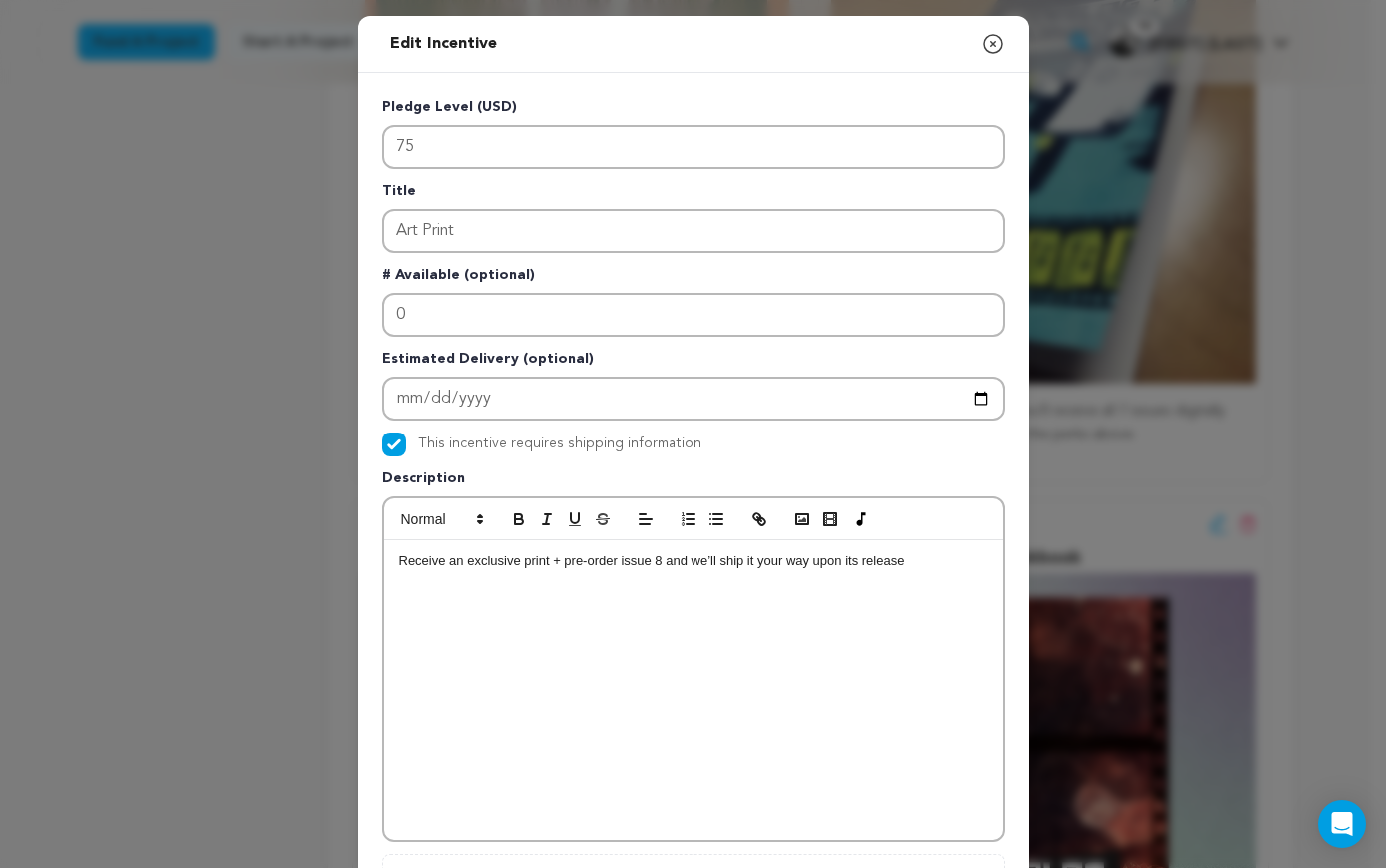 drag, startPoint x: 900, startPoint y: 569, endPoint x: 561, endPoint y: 565, distance: 339.0236 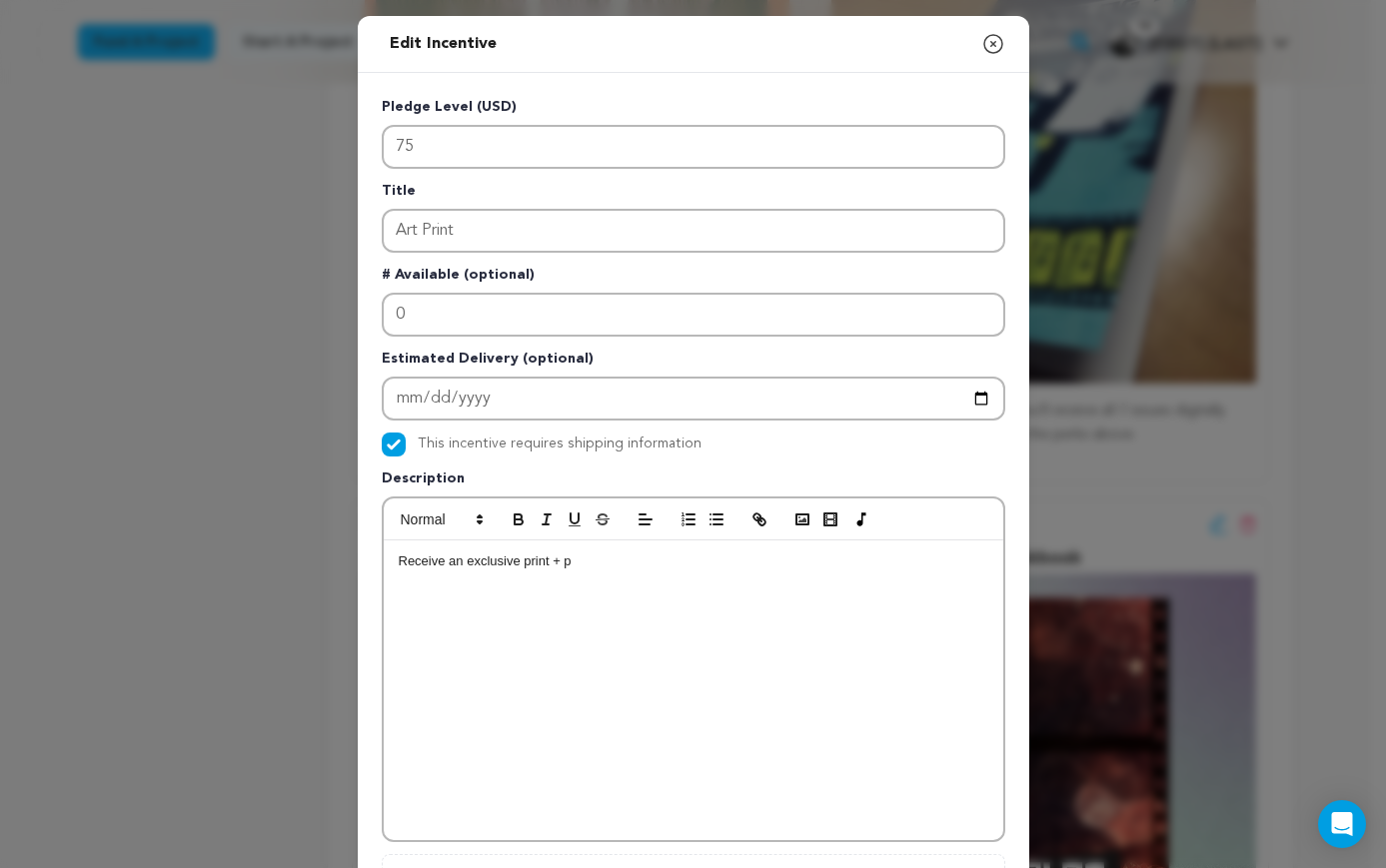 type 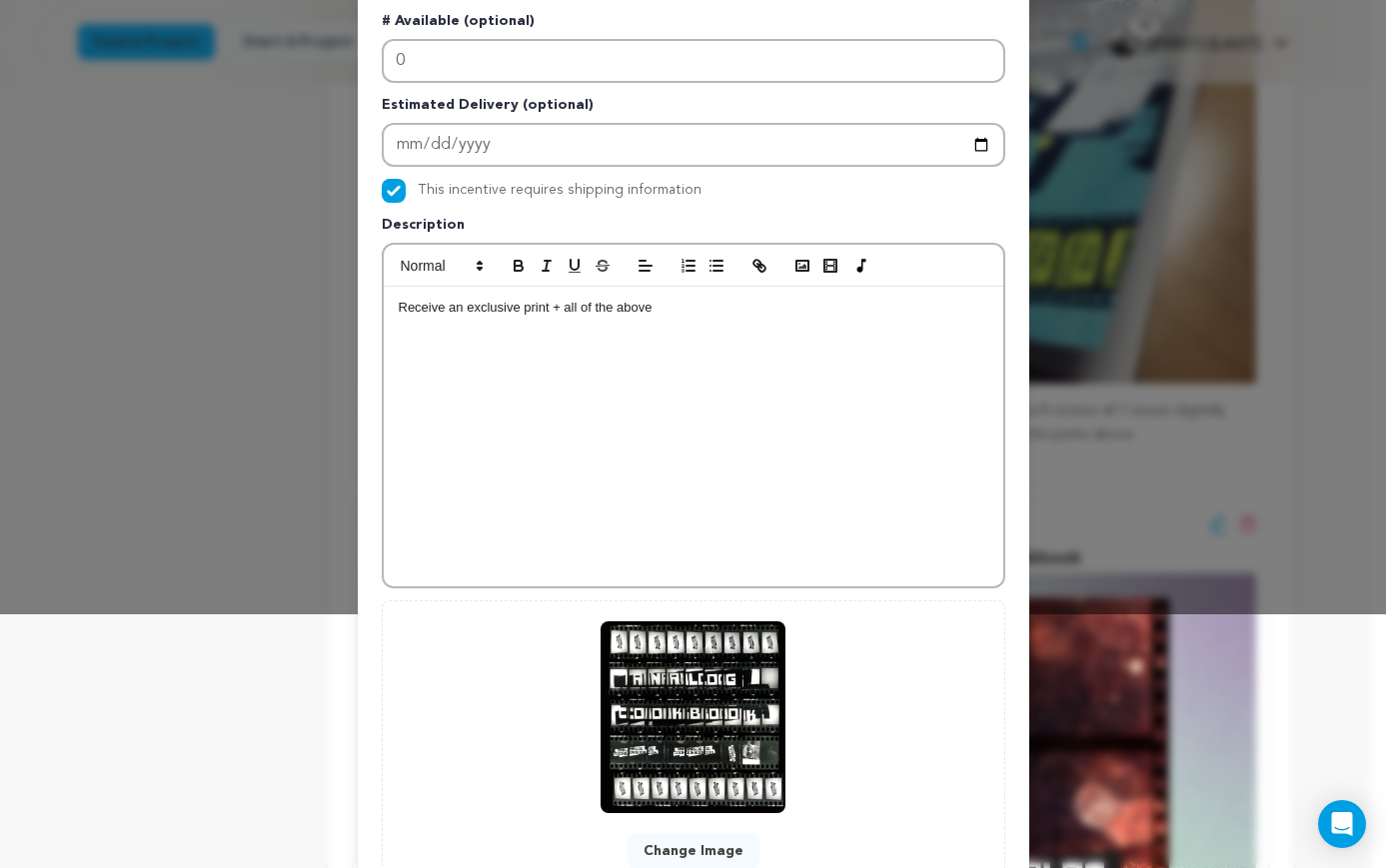 scroll, scrollTop: 408, scrollLeft: 0, axis: vertical 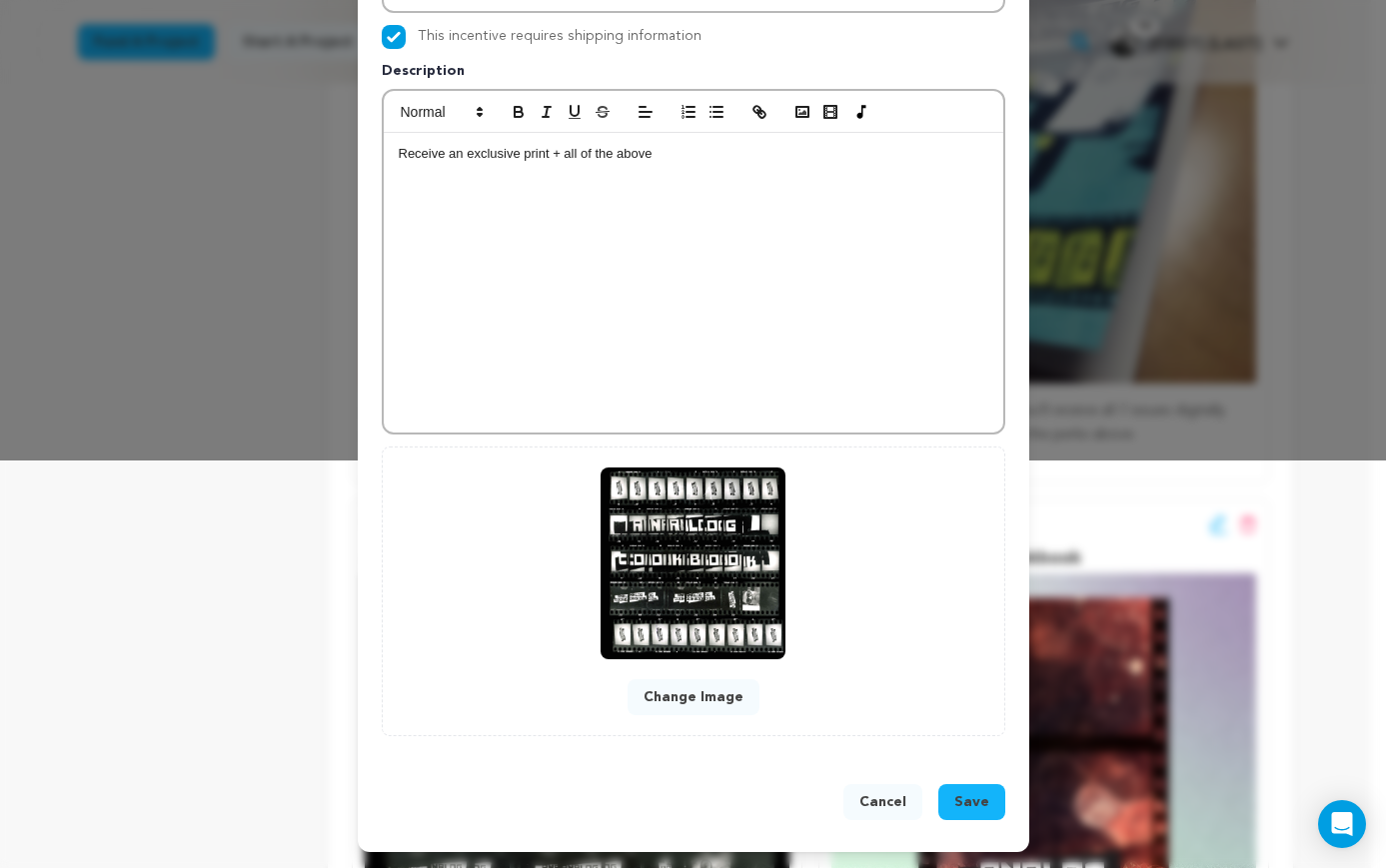 click on "Save" at bounding box center [971, 802] 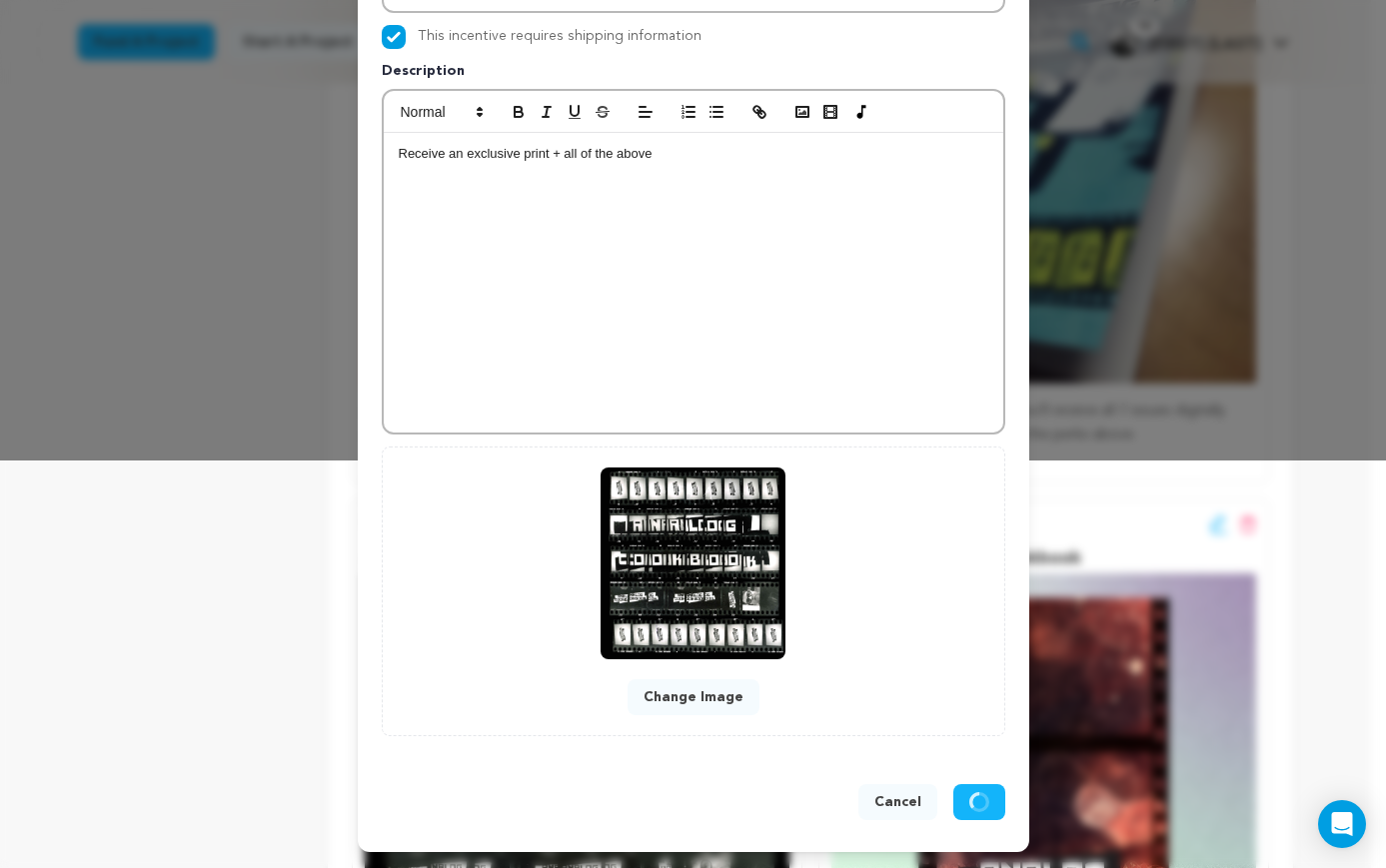 scroll, scrollTop: 366, scrollLeft: 0, axis: vertical 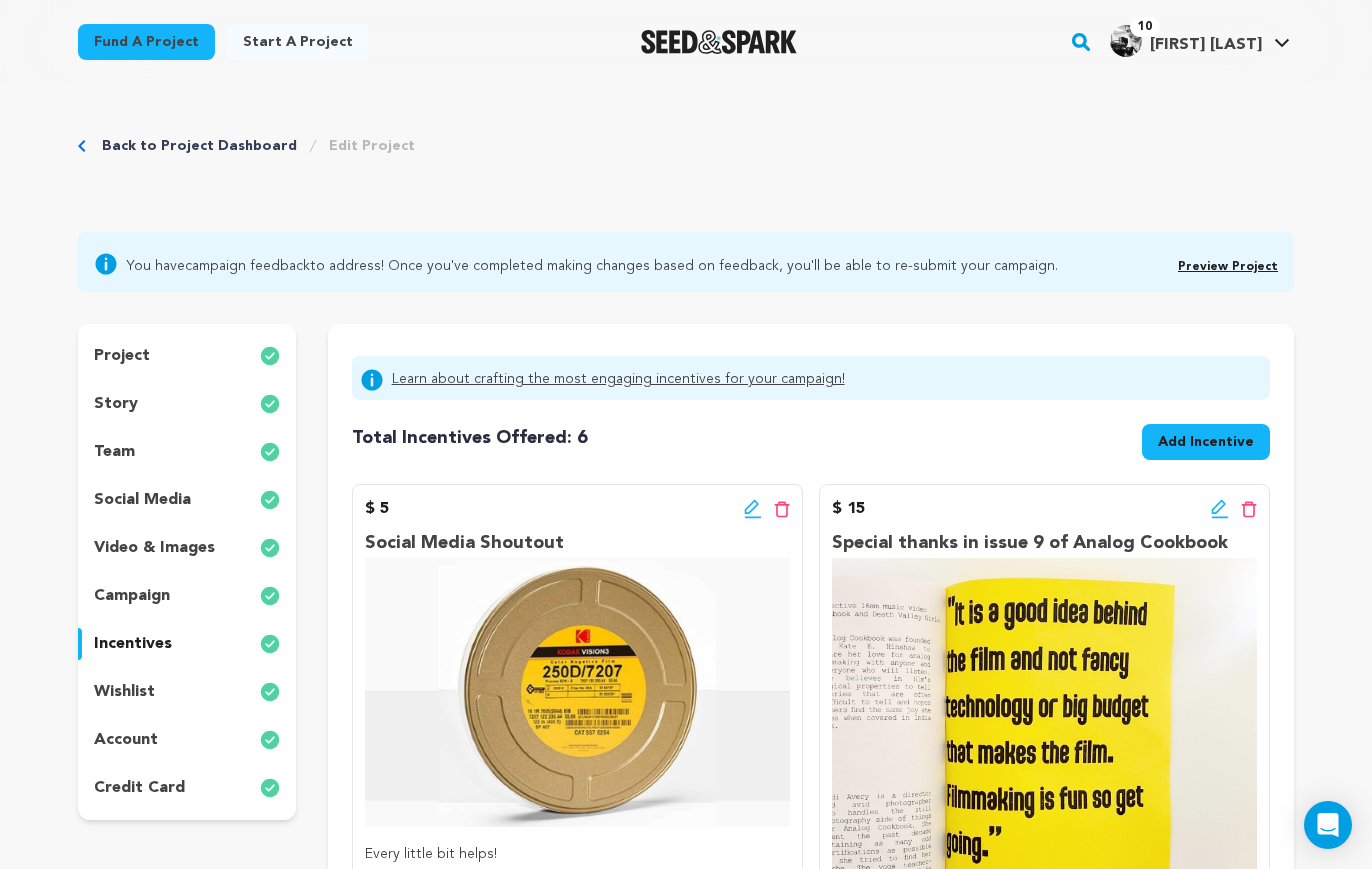 click on "Preview Project" at bounding box center [1228, 267] 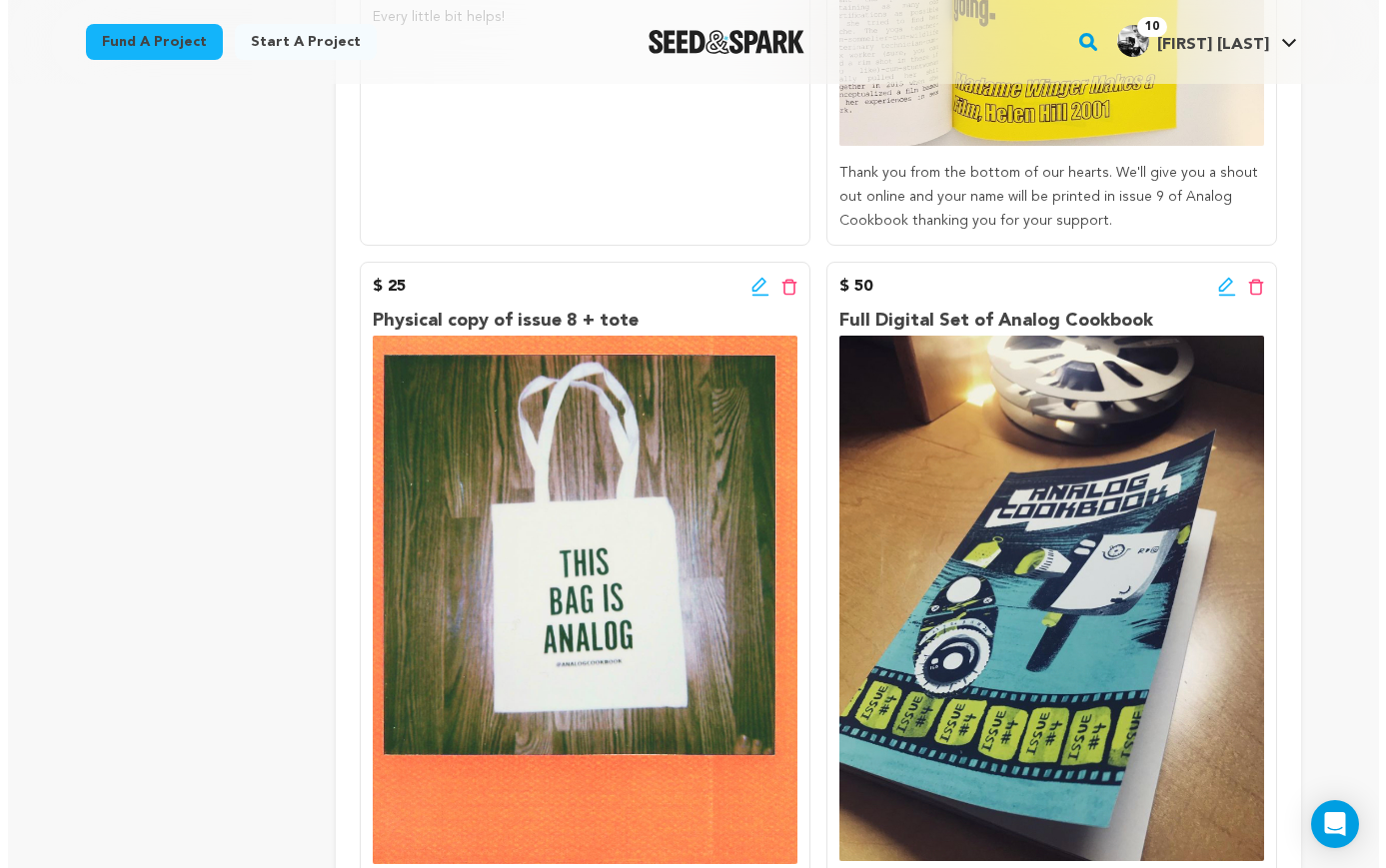 scroll, scrollTop: 818, scrollLeft: 0, axis: vertical 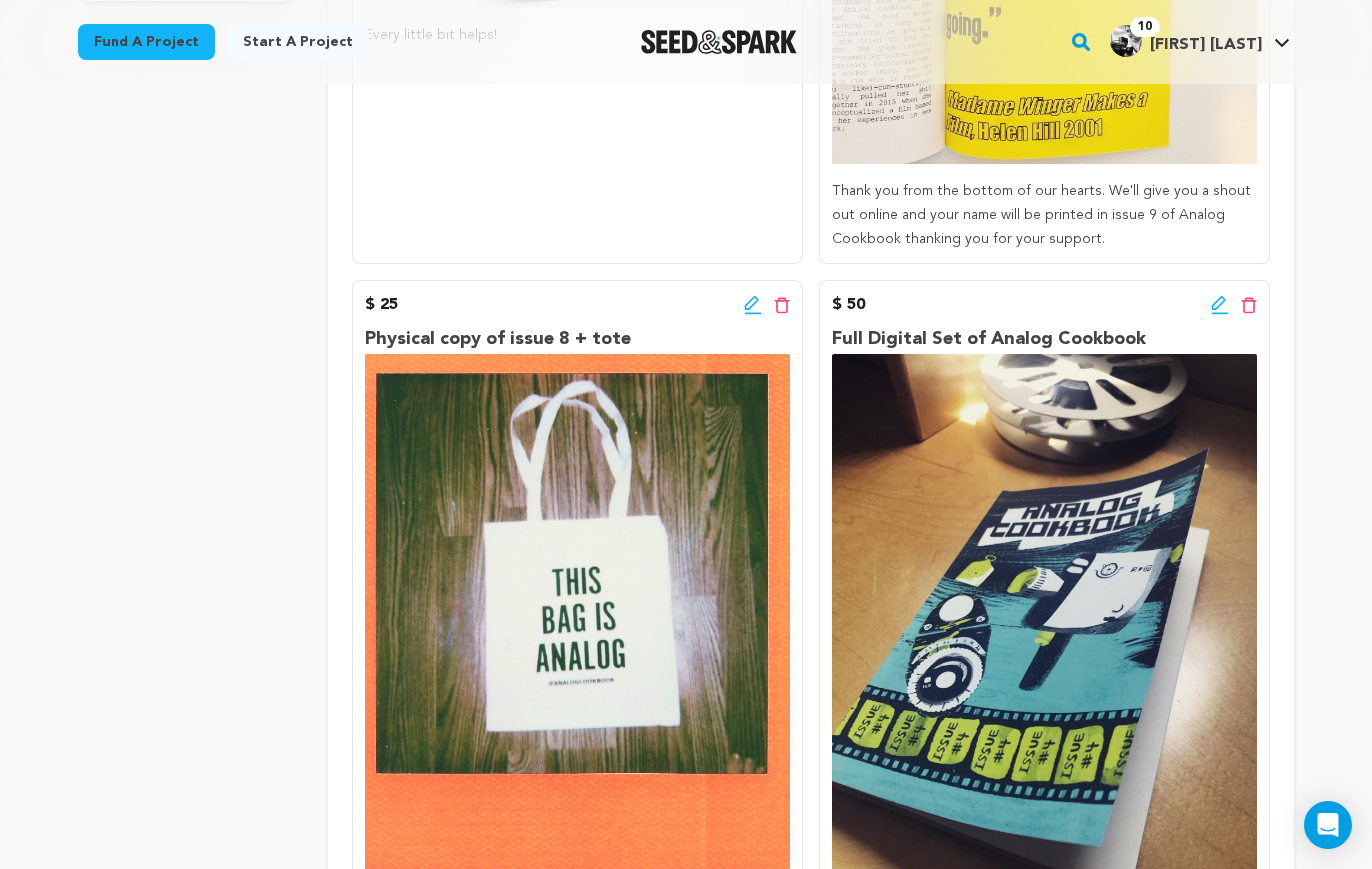 click 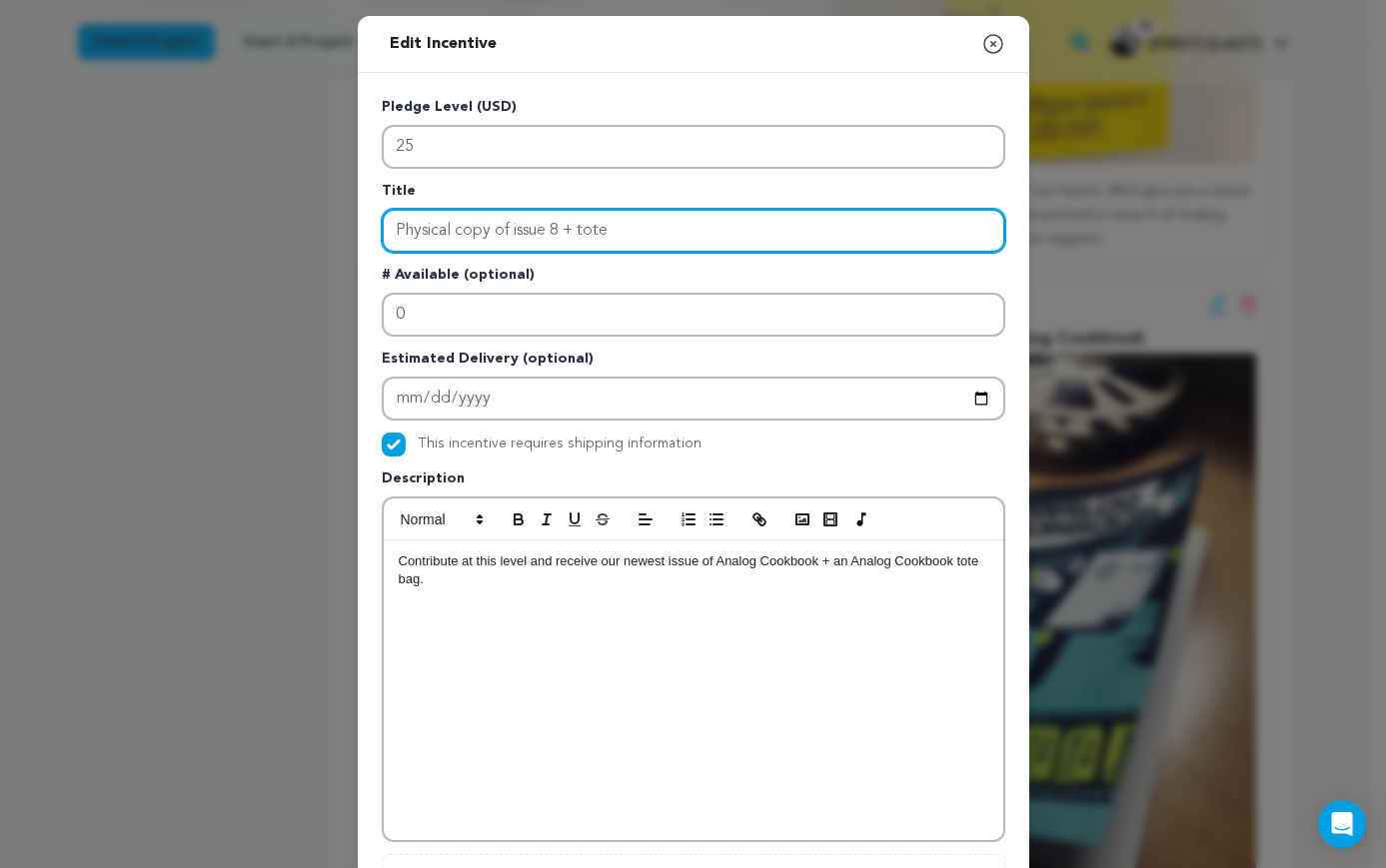 drag, startPoint x: 614, startPoint y: 233, endPoint x: 562, endPoint y: 235, distance: 52.03845 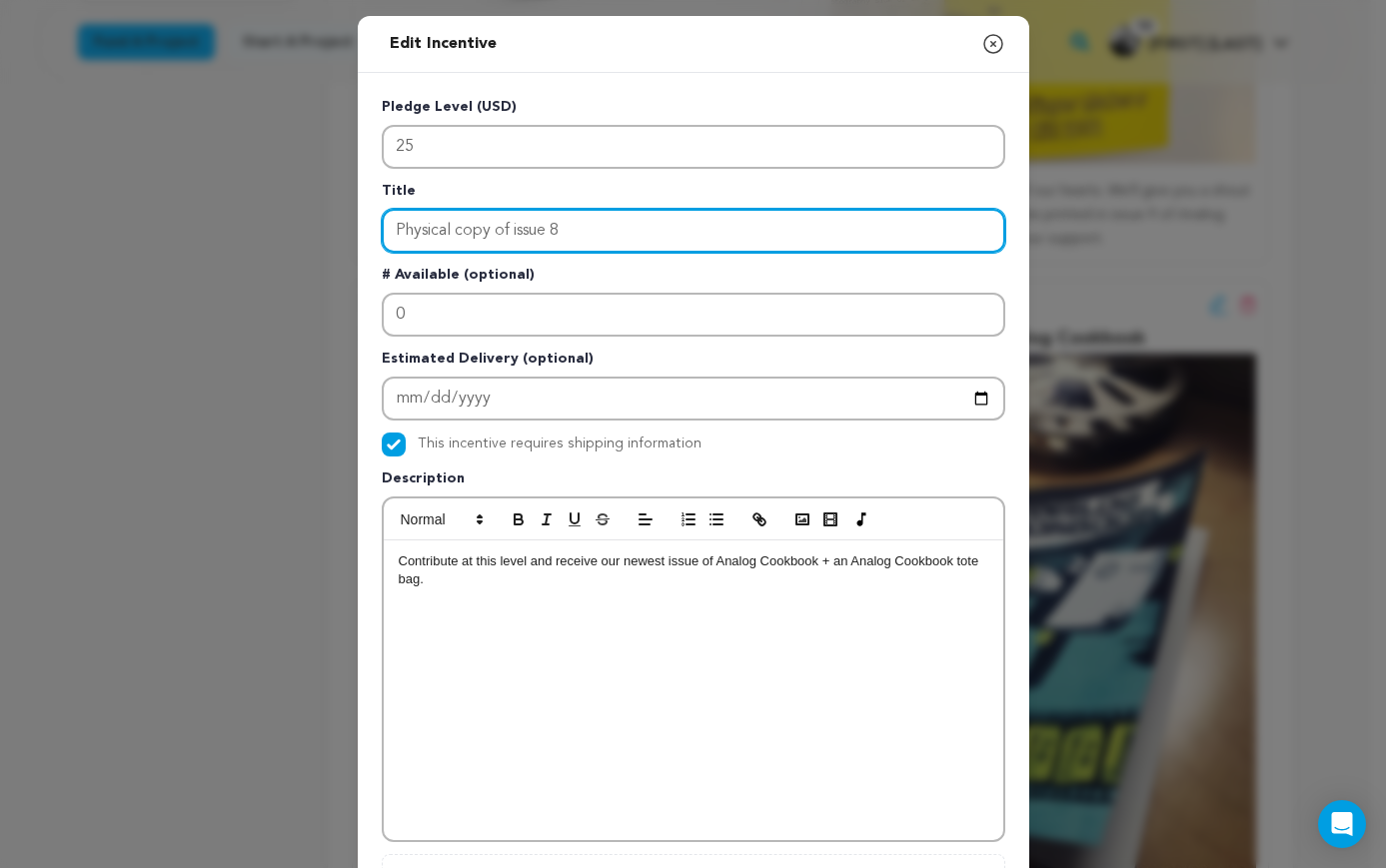 type on "Physical copy of issue 8" 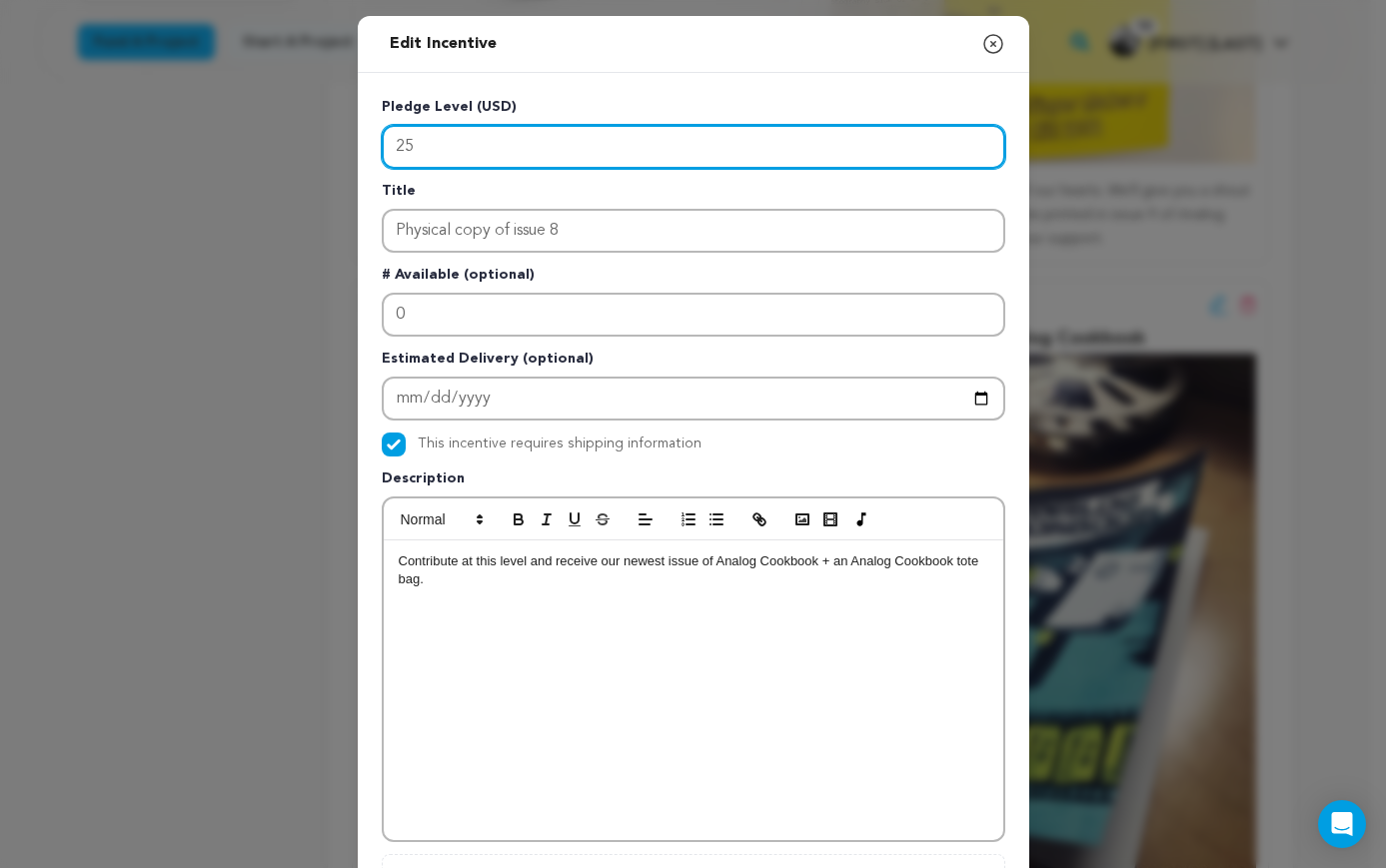 click on "25" at bounding box center (693, 147) 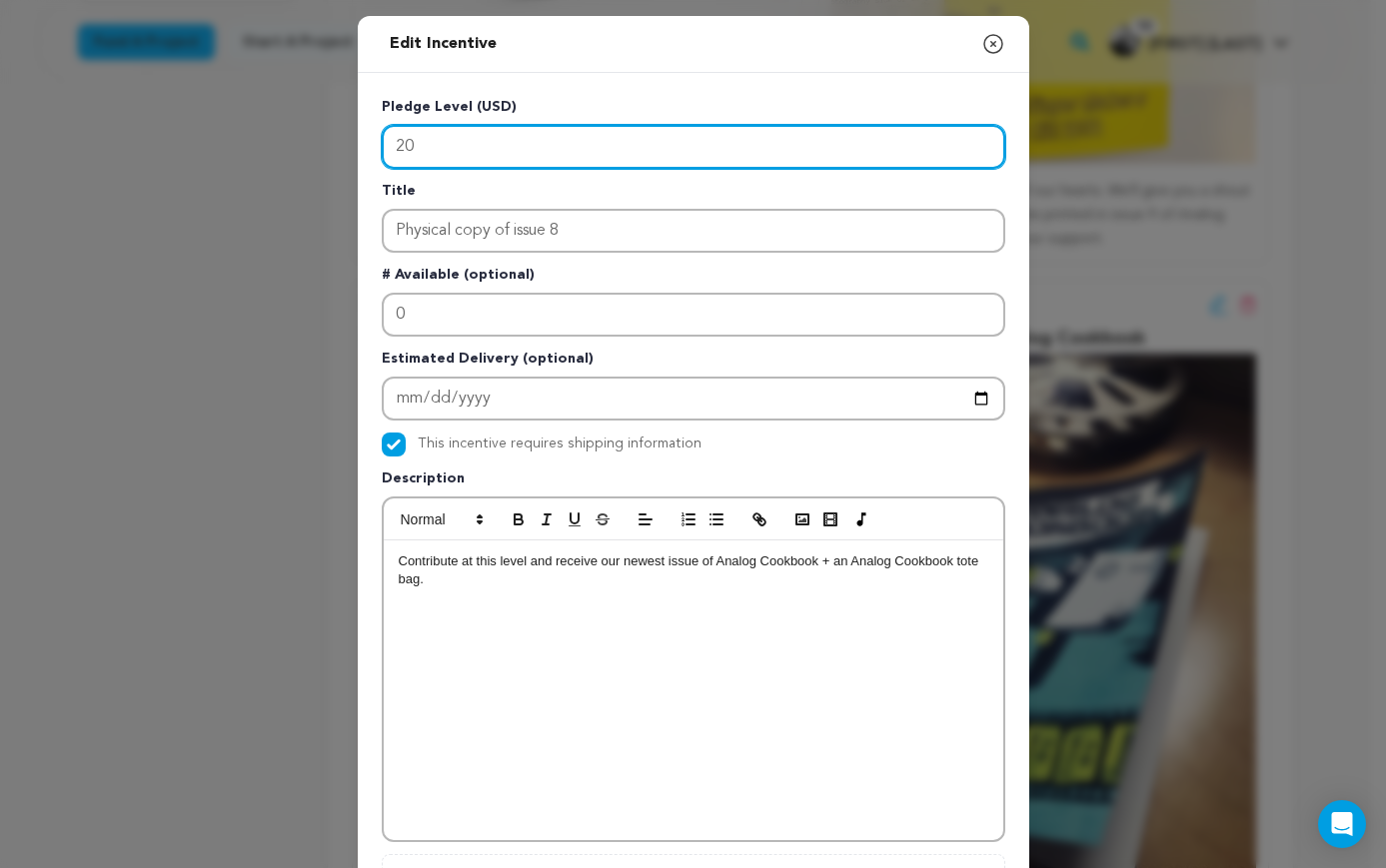 type on "20" 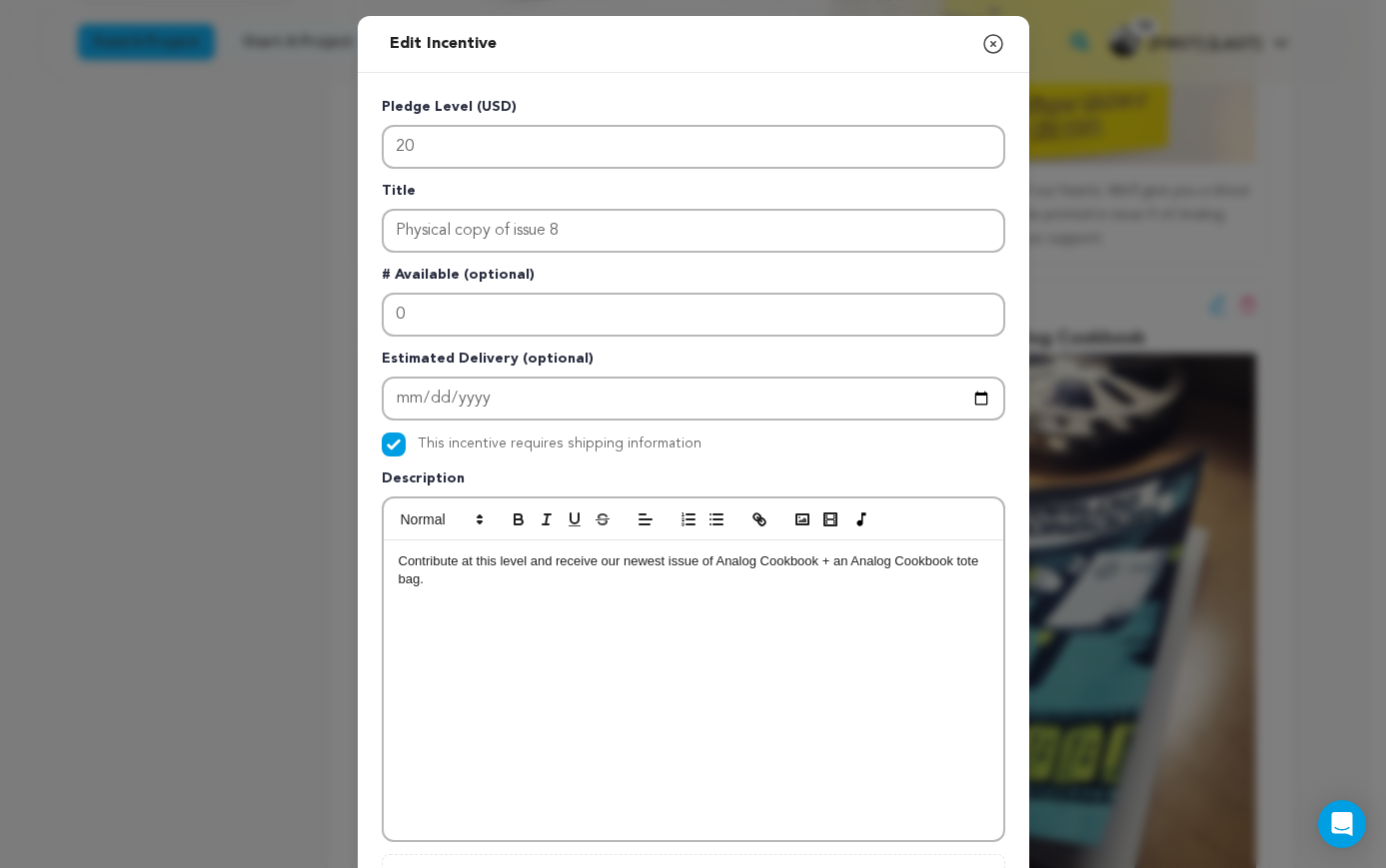drag, startPoint x: 699, startPoint y: 583, endPoint x: 818, endPoint y: 565, distance: 120.353646 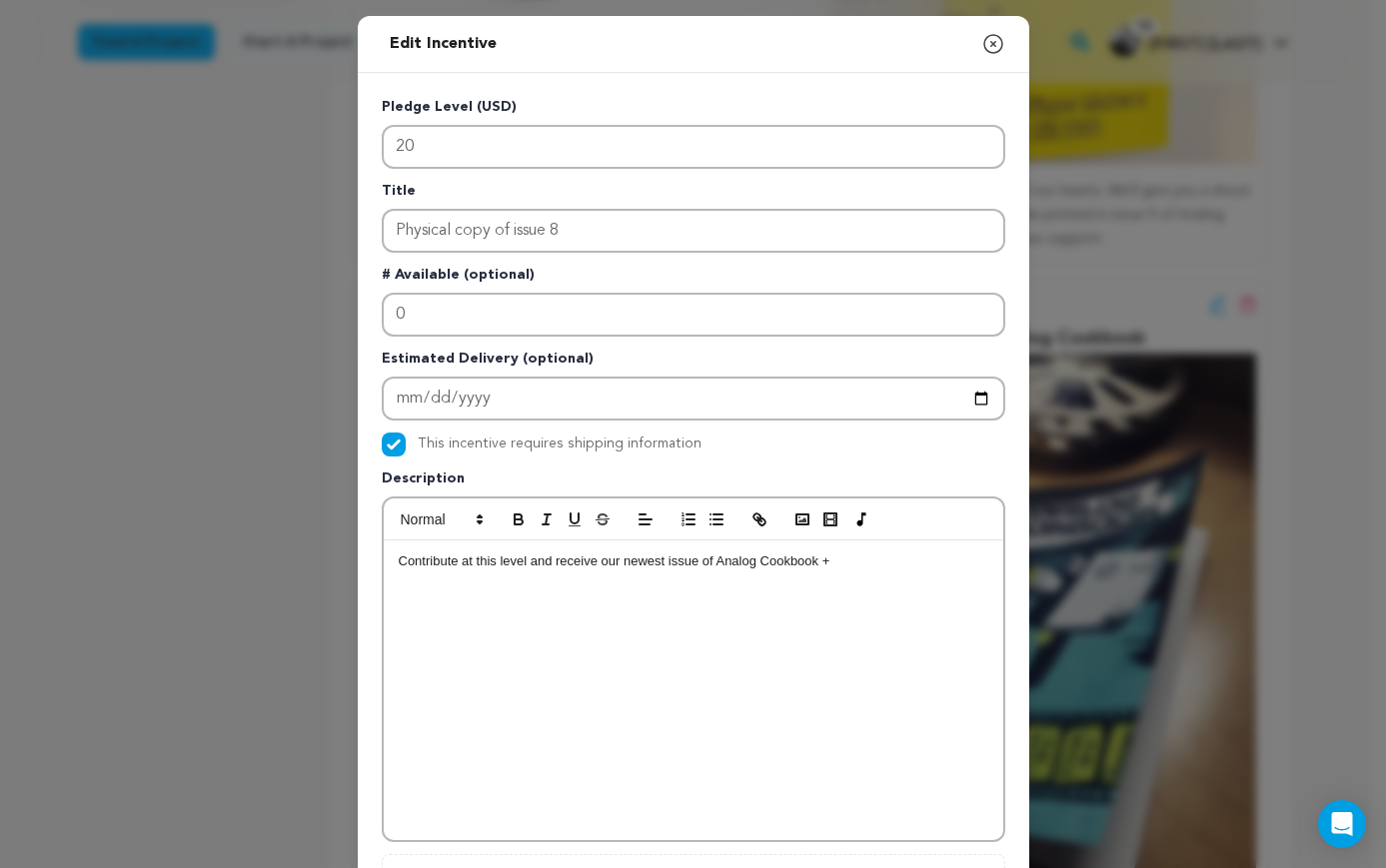 type 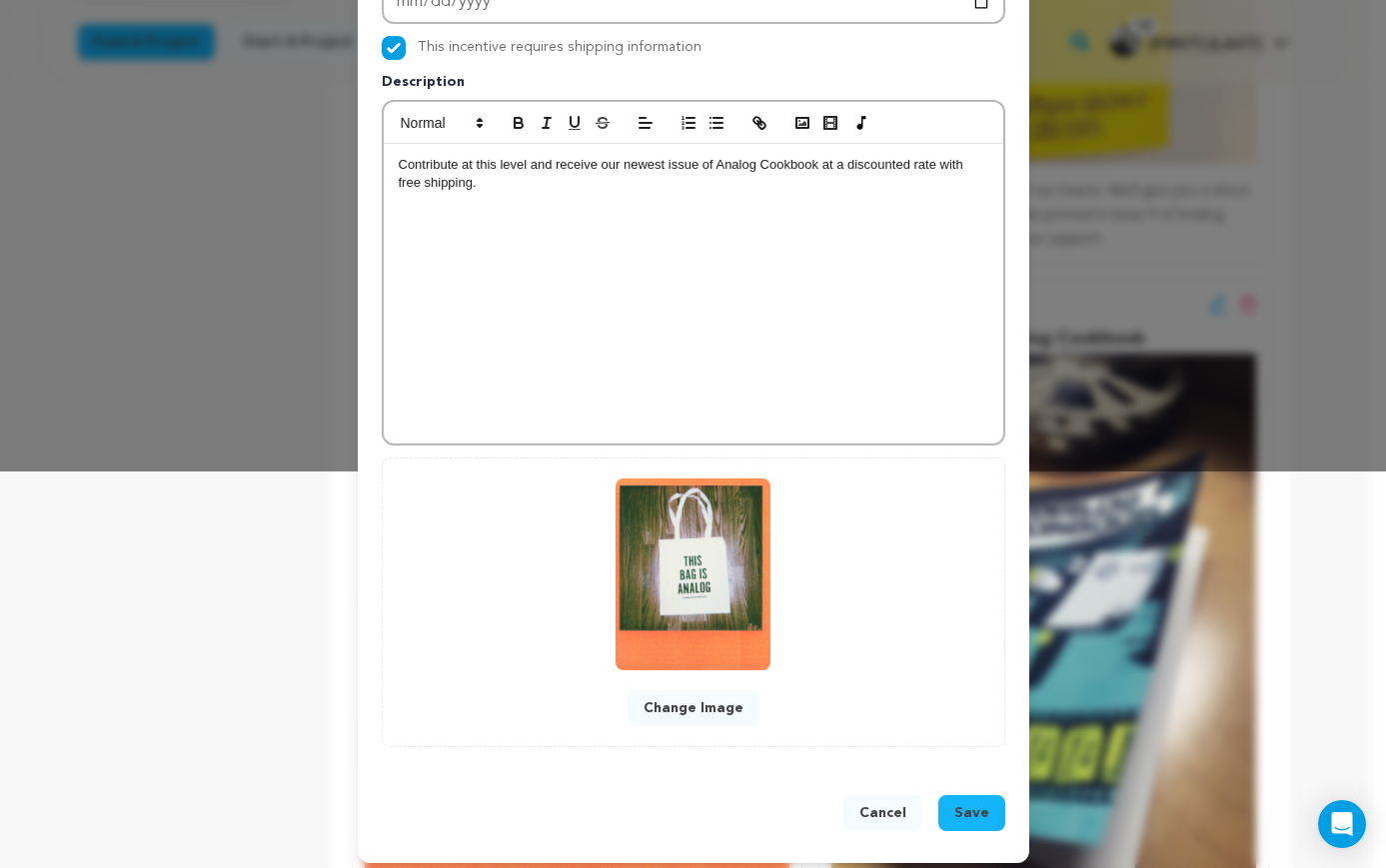 scroll, scrollTop: 408, scrollLeft: 0, axis: vertical 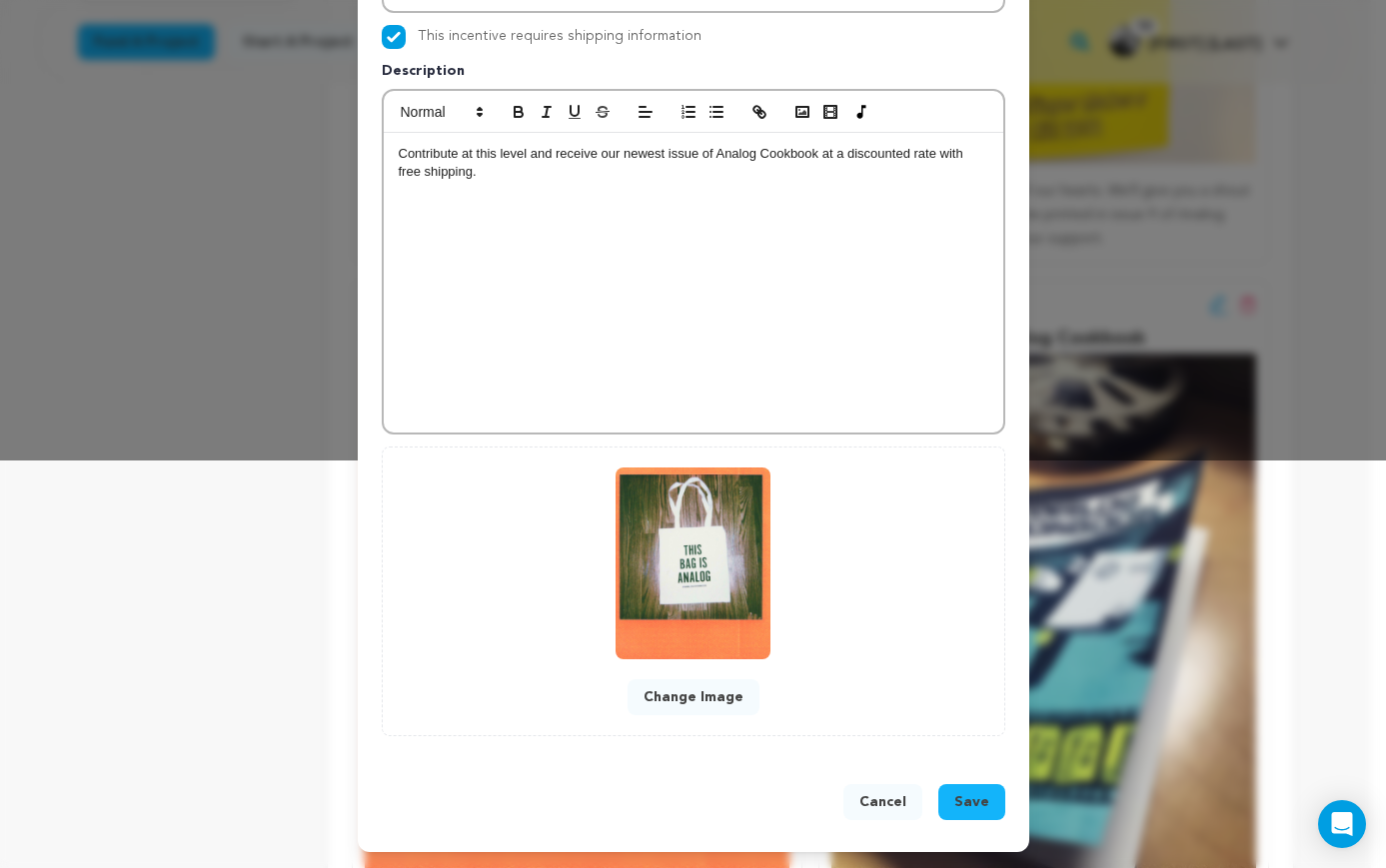 click on "Save" at bounding box center [971, 802] 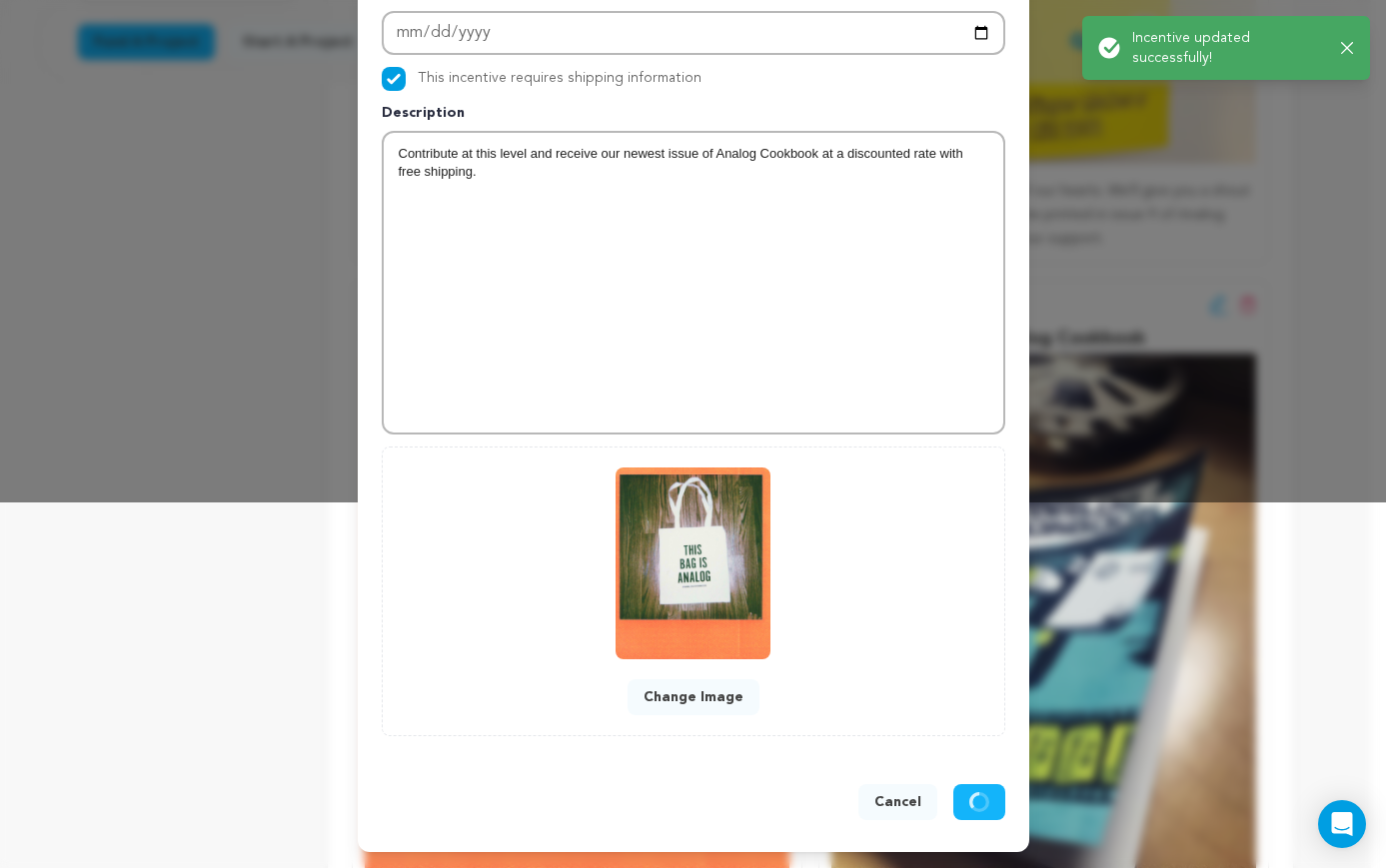 scroll, scrollTop: 366, scrollLeft: 0, axis: vertical 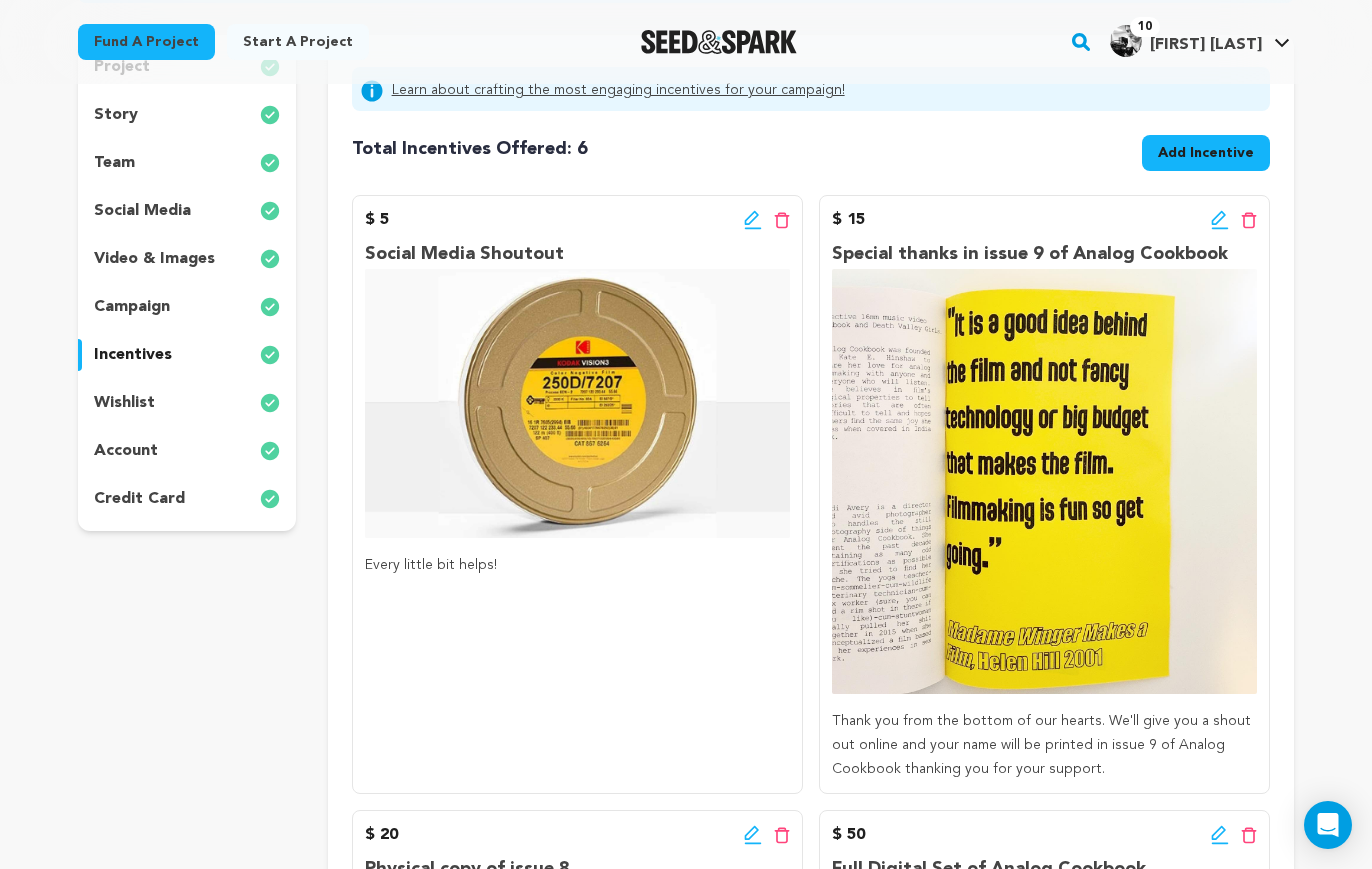 click on "Add Incentive" at bounding box center [1206, 153] 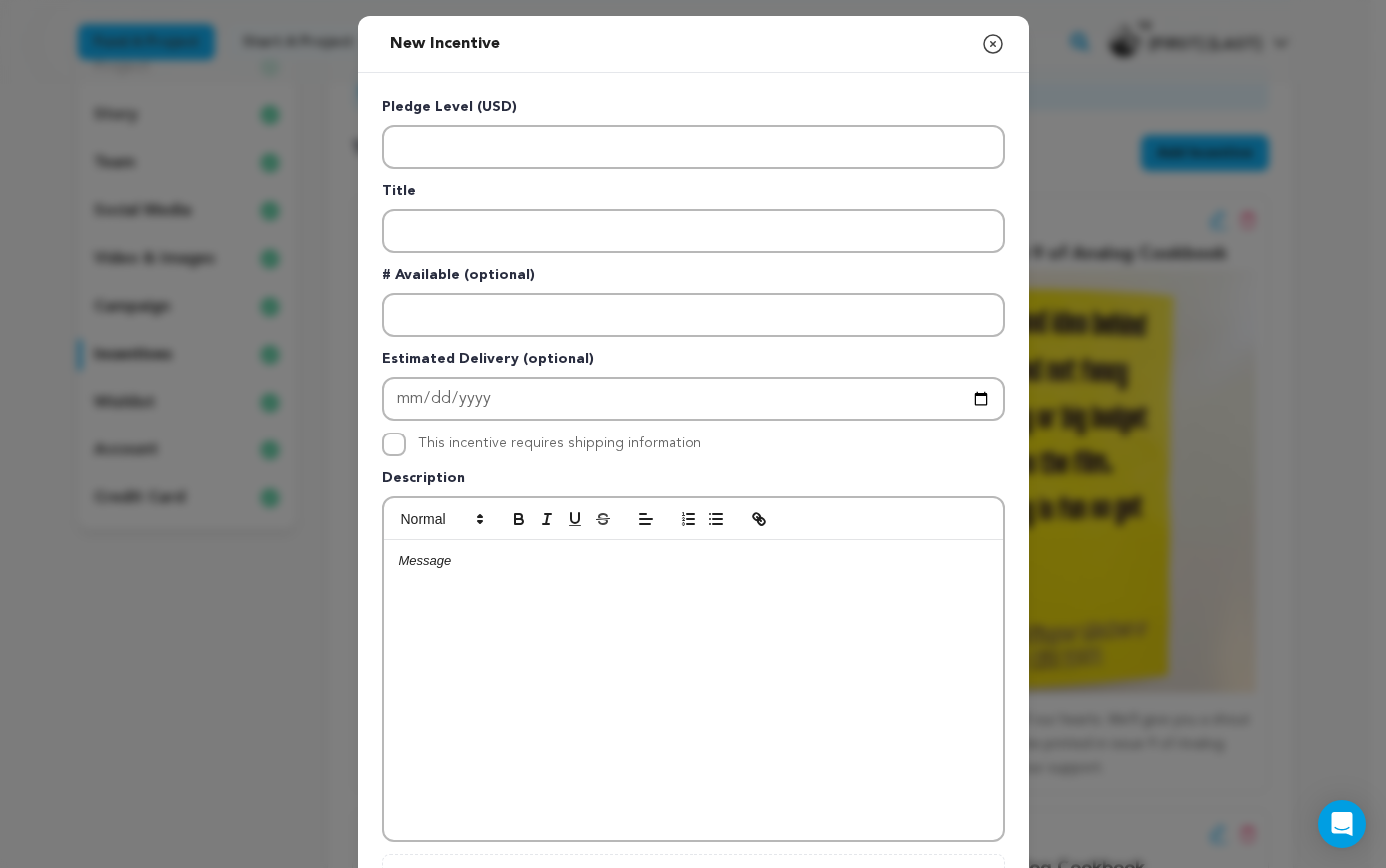 click 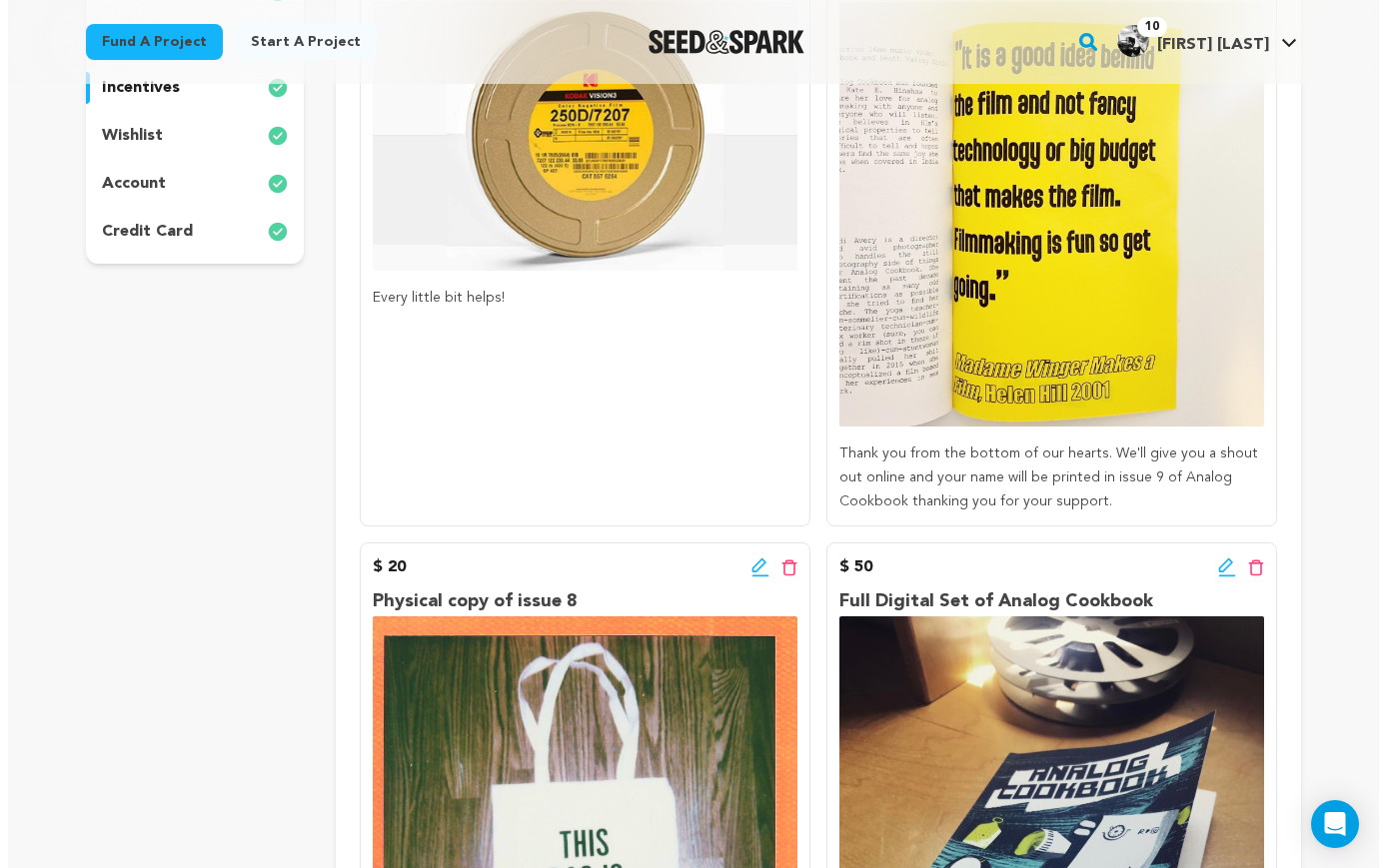scroll, scrollTop: 570, scrollLeft: 0, axis: vertical 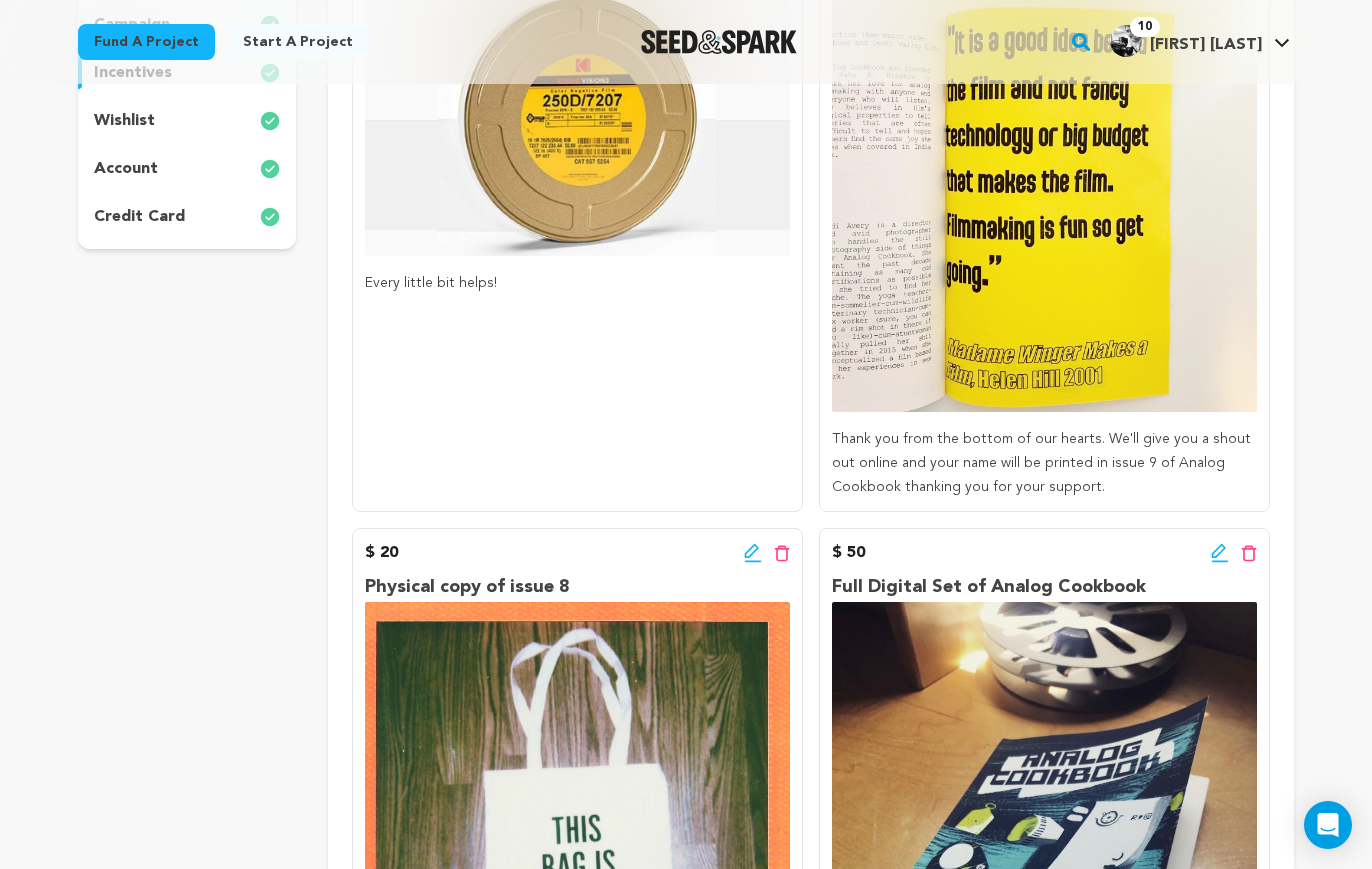 click 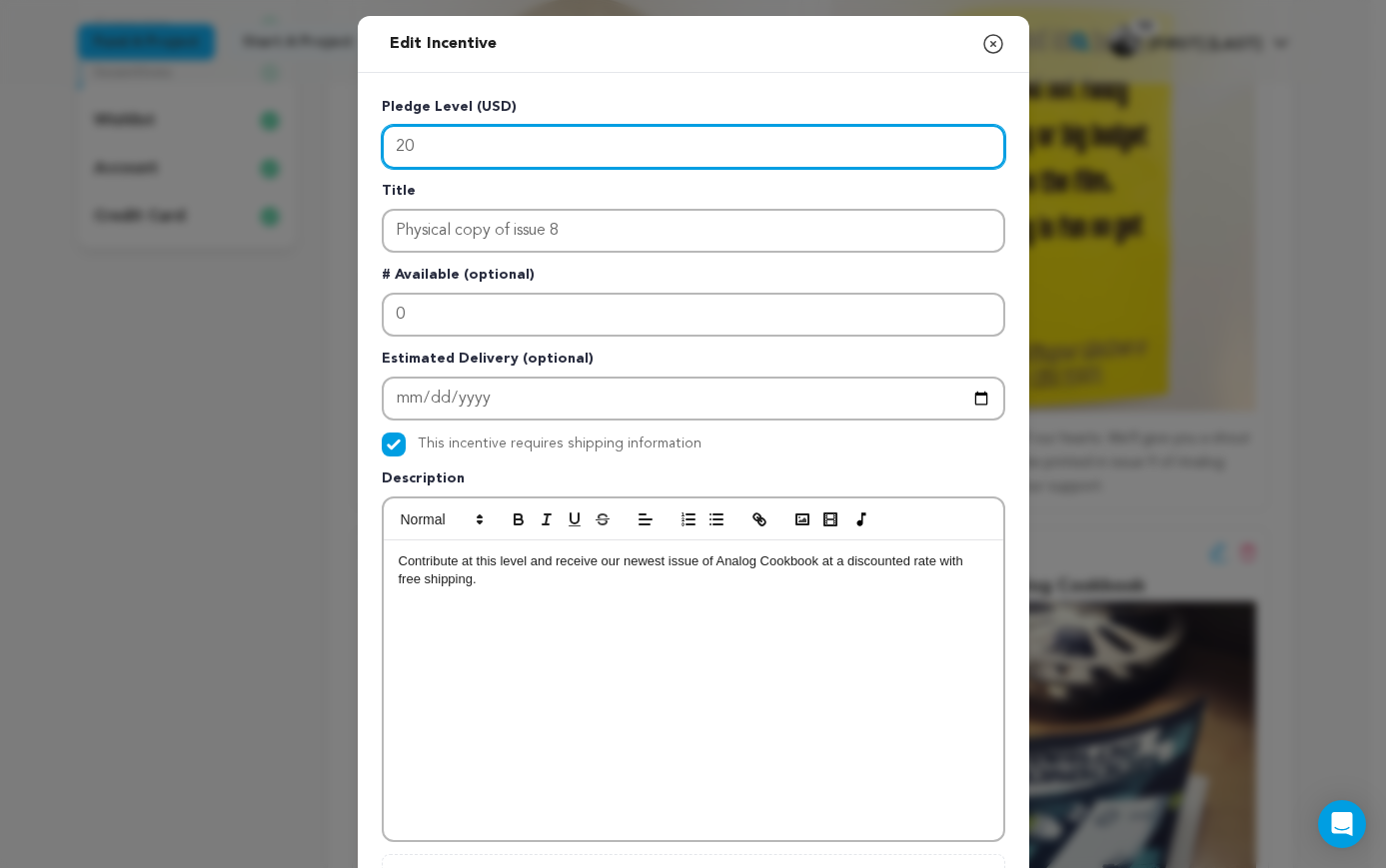 click on "20" at bounding box center (693, 147) 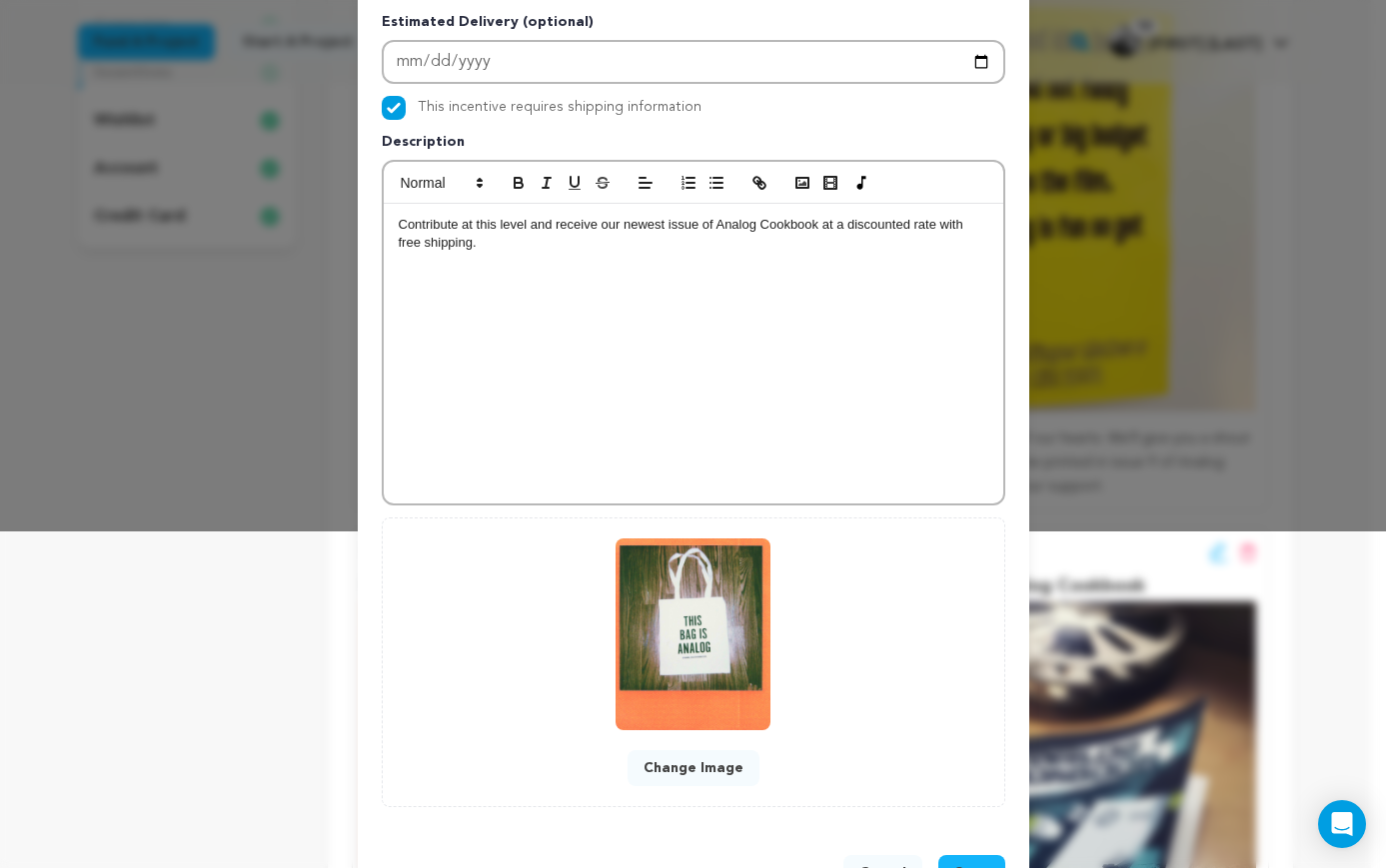 scroll, scrollTop: 408, scrollLeft: 0, axis: vertical 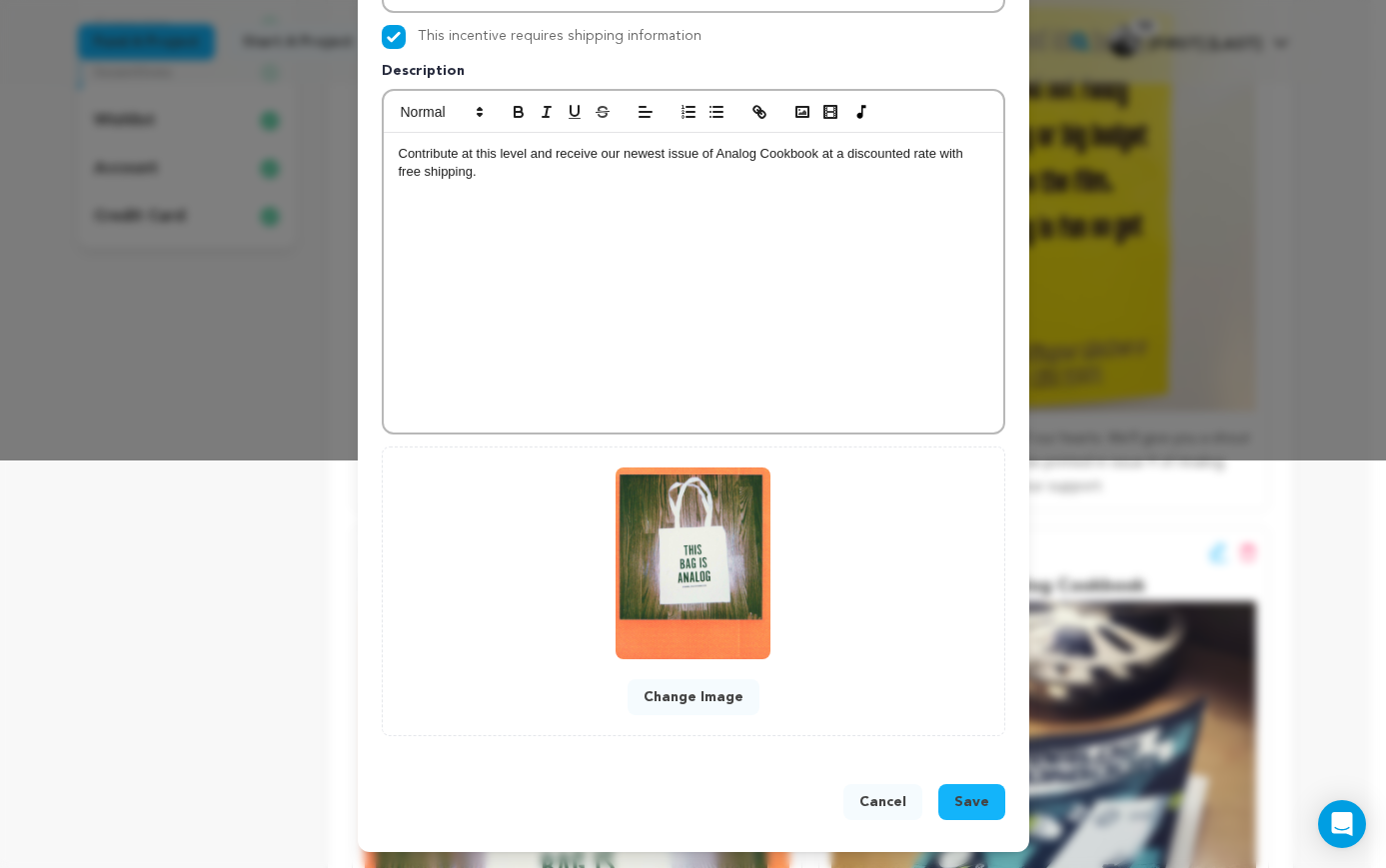 type on "25" 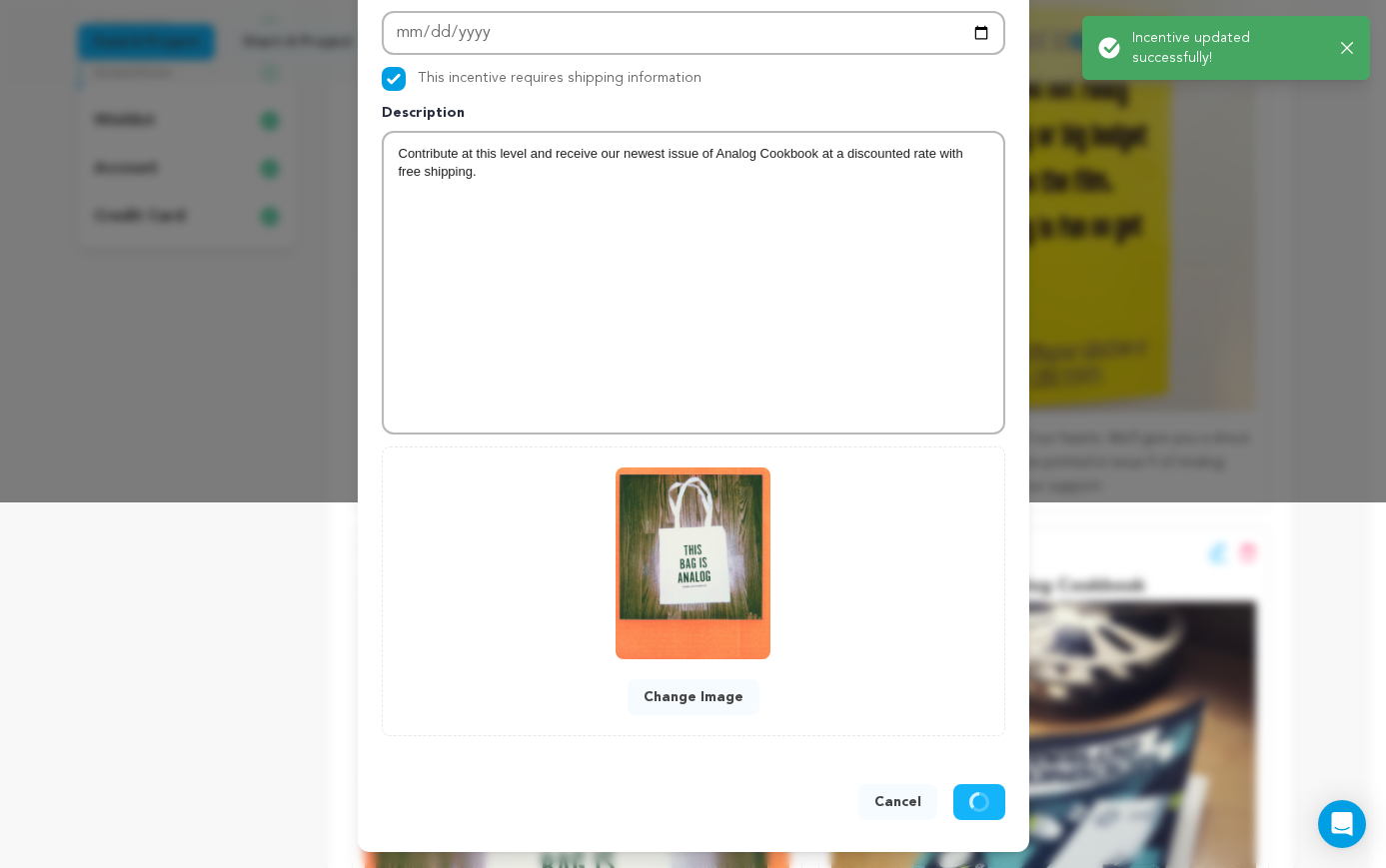 scroll, scrollTop: 355, scrollLeft: 0, axis: vertical 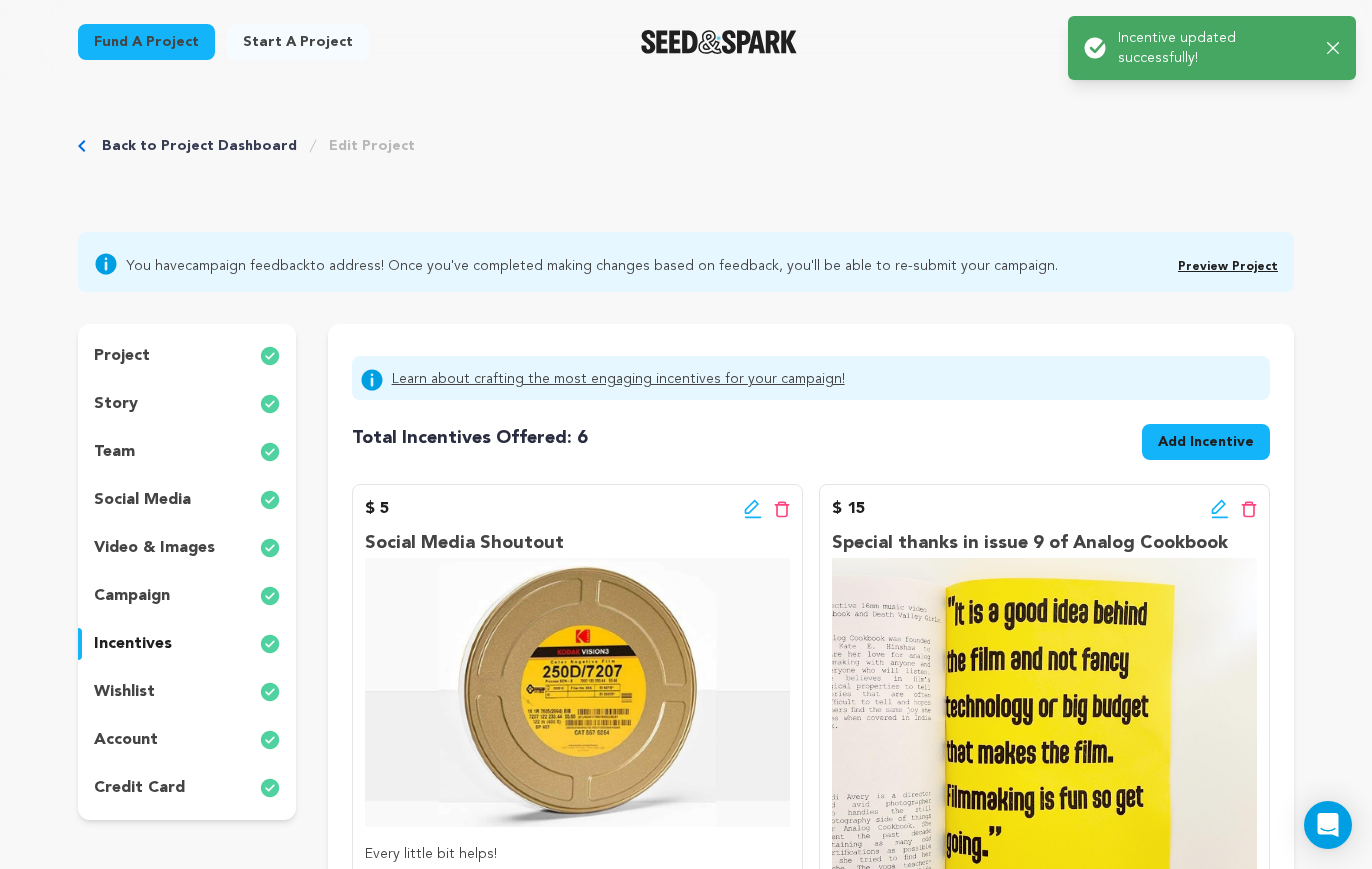 click 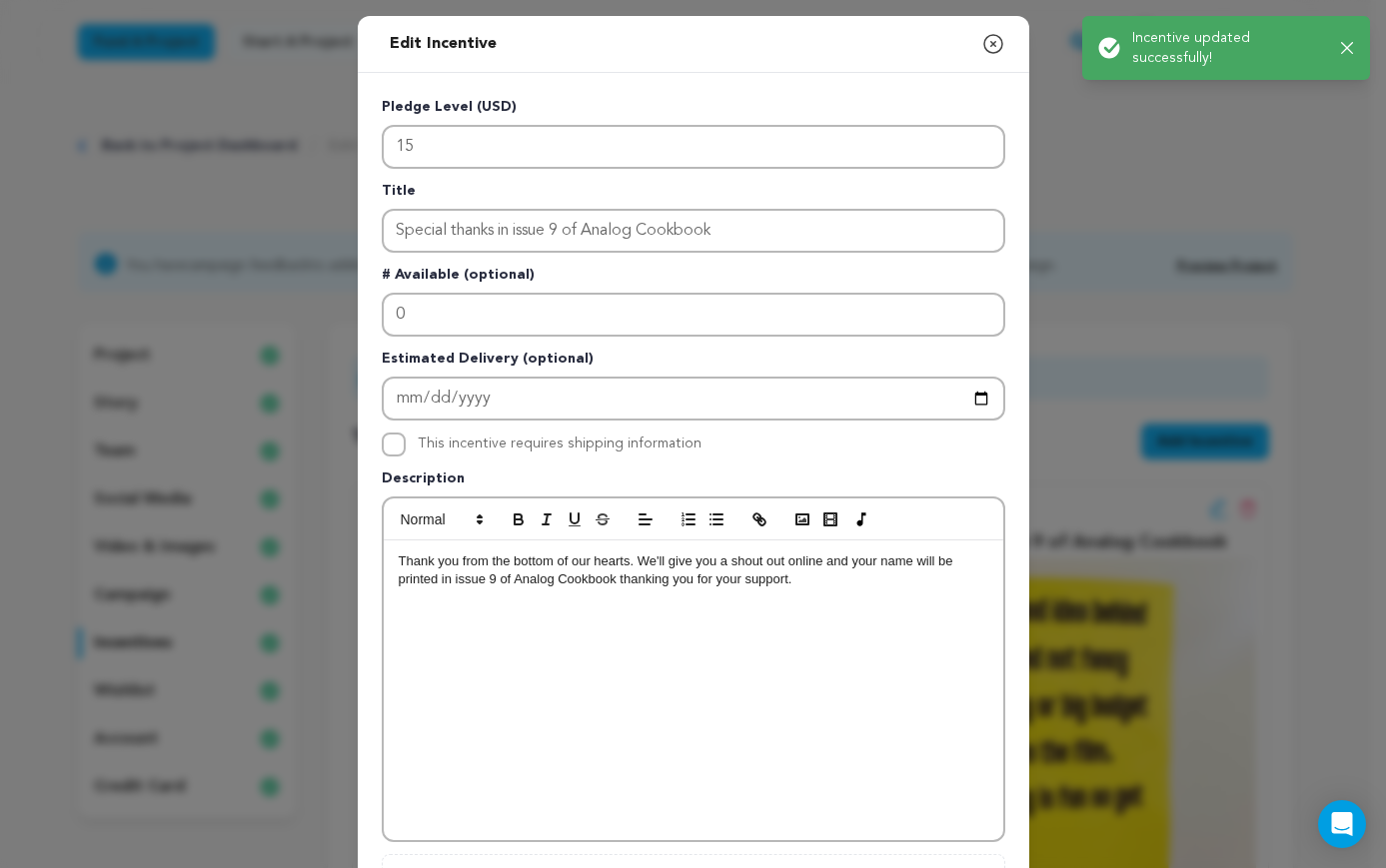 click on "Title" at bounding box center (693, 195) 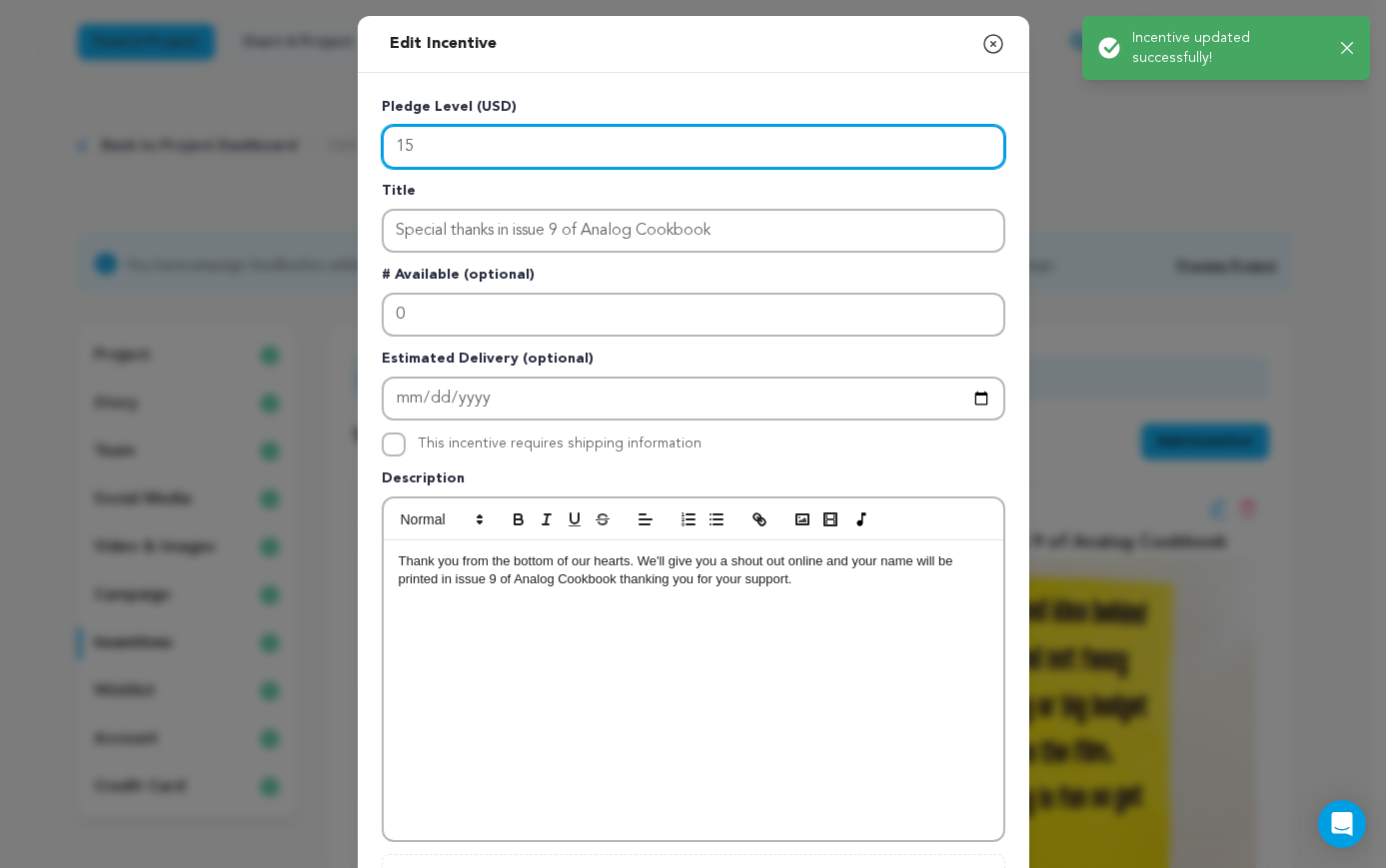 click on "15" at bounding box center (693, 147) 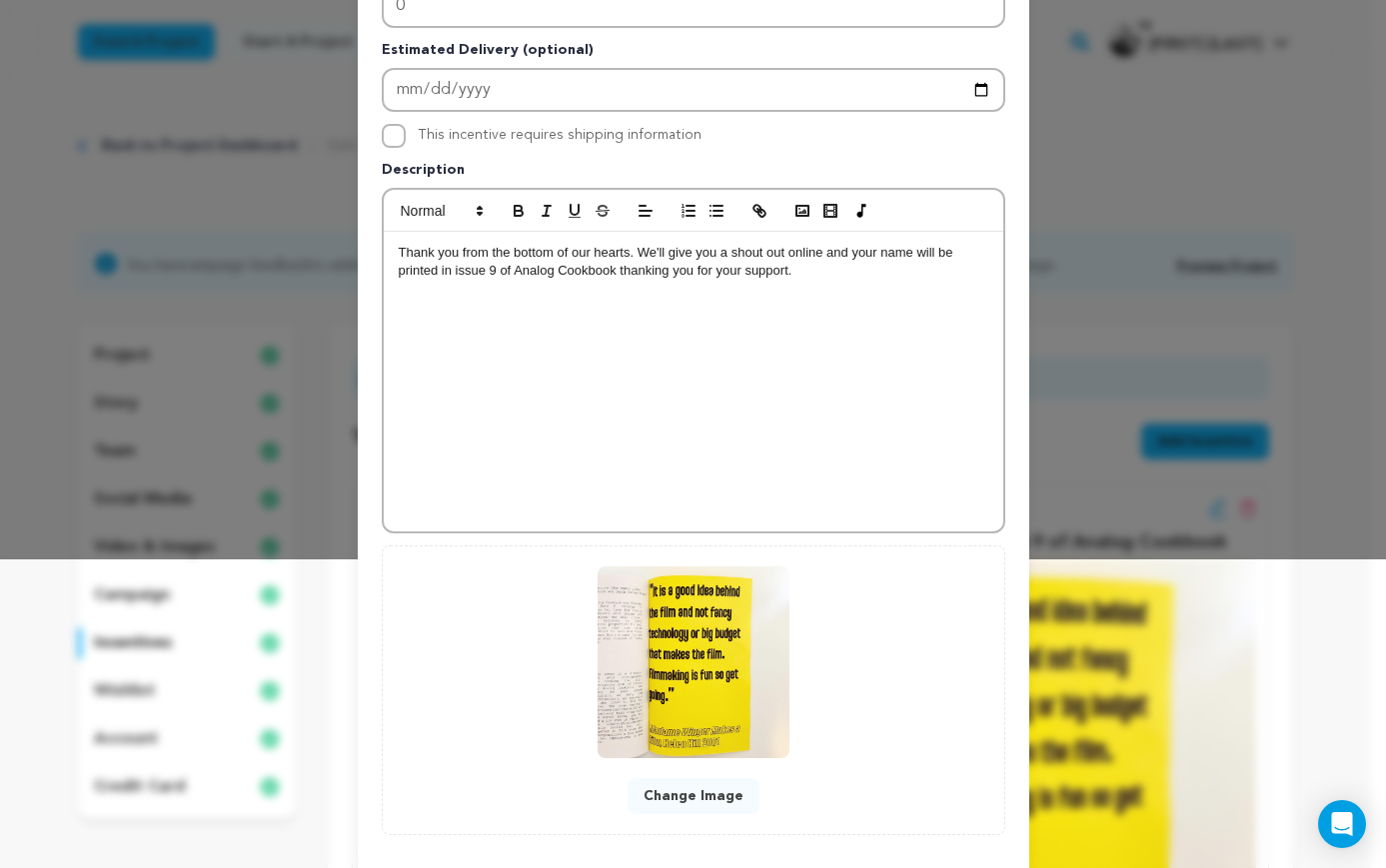 scroll, scrollTop: 408, scrollLeft: 0, axis: vertical 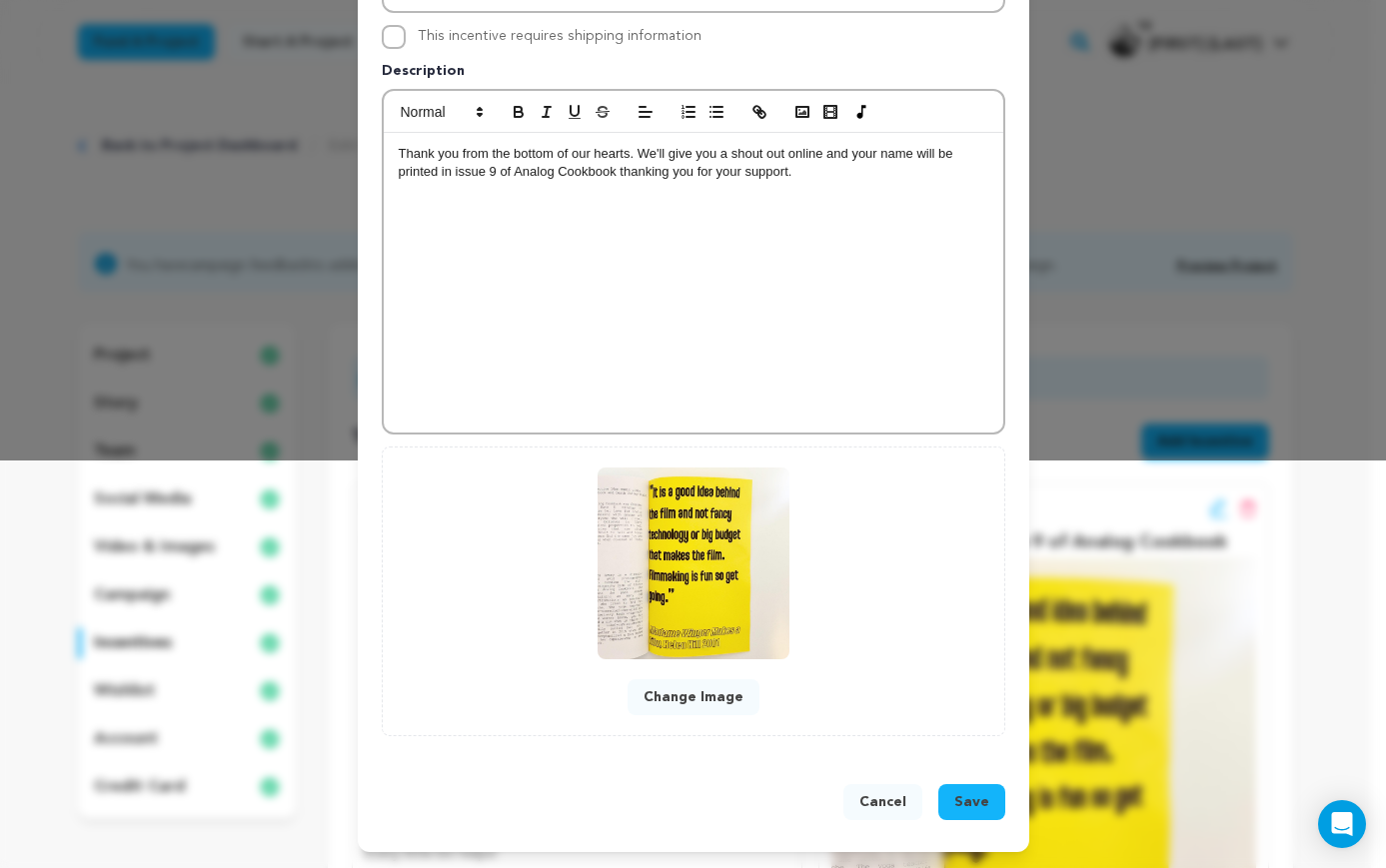 type on "10" 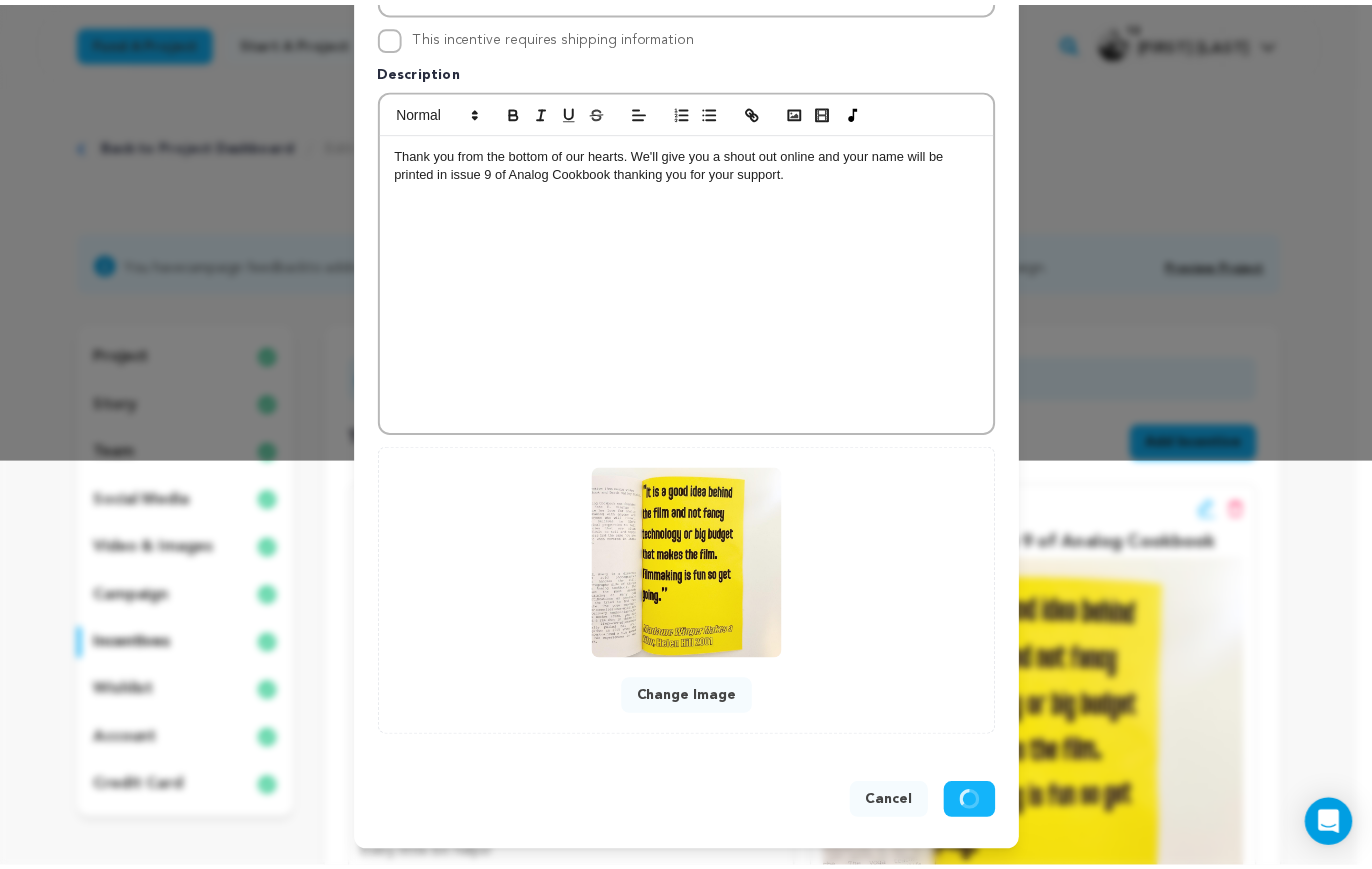 scroll, scrollTop: 366, scrollLeft: 0, axis: vertical 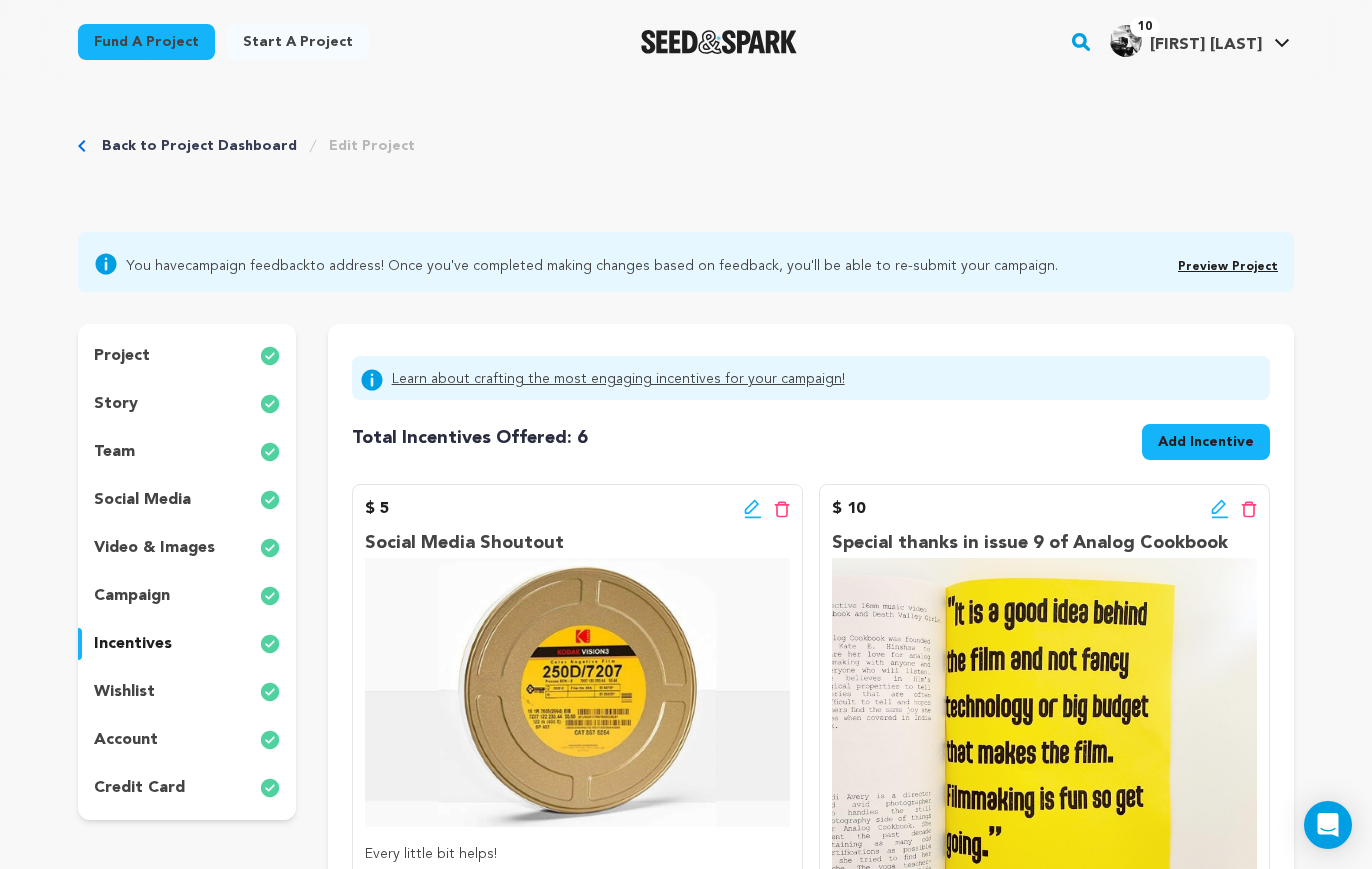 click on "Add Incentive" at bounding box center [1206, 442] 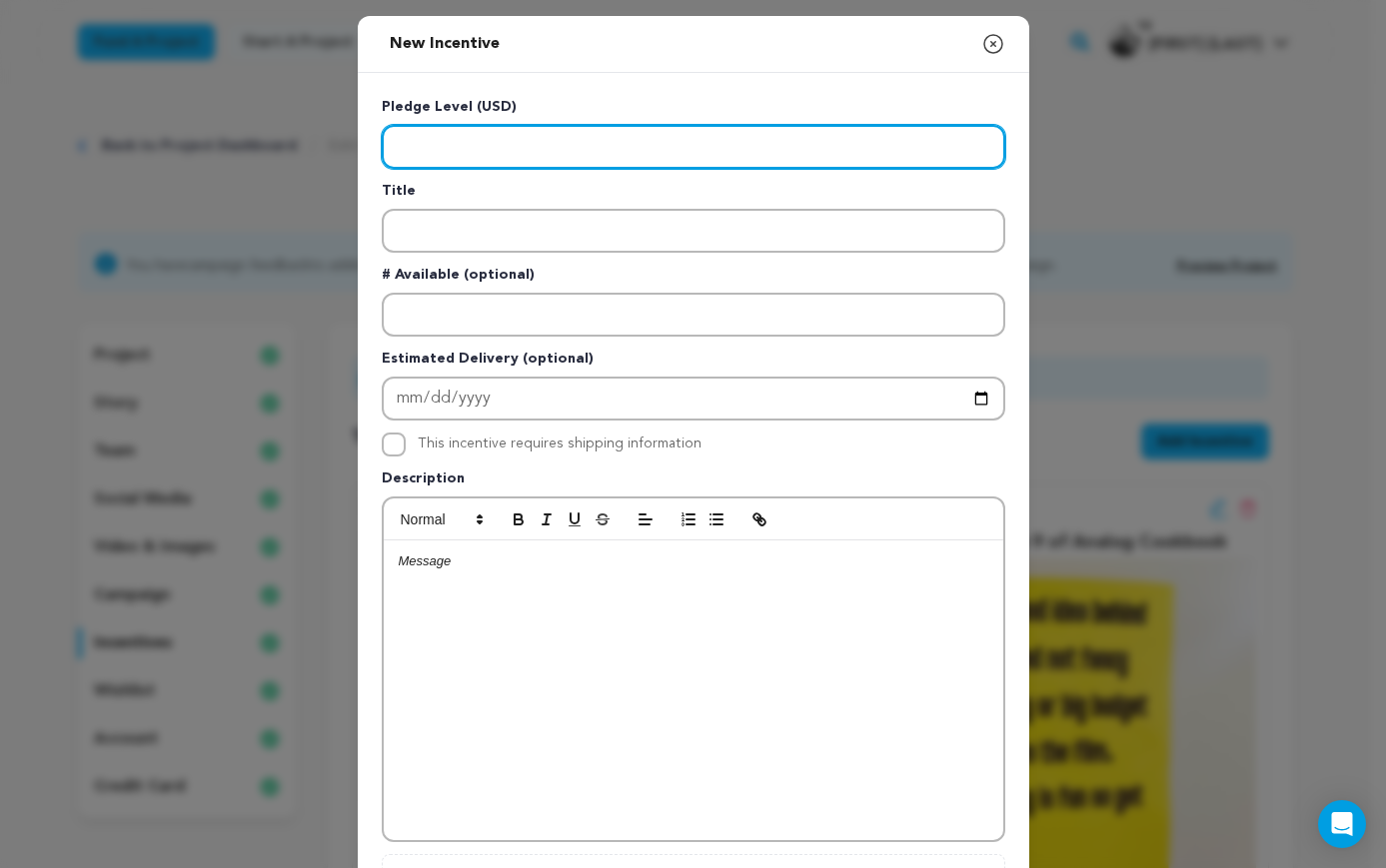 click at bounding box center (693, 147) 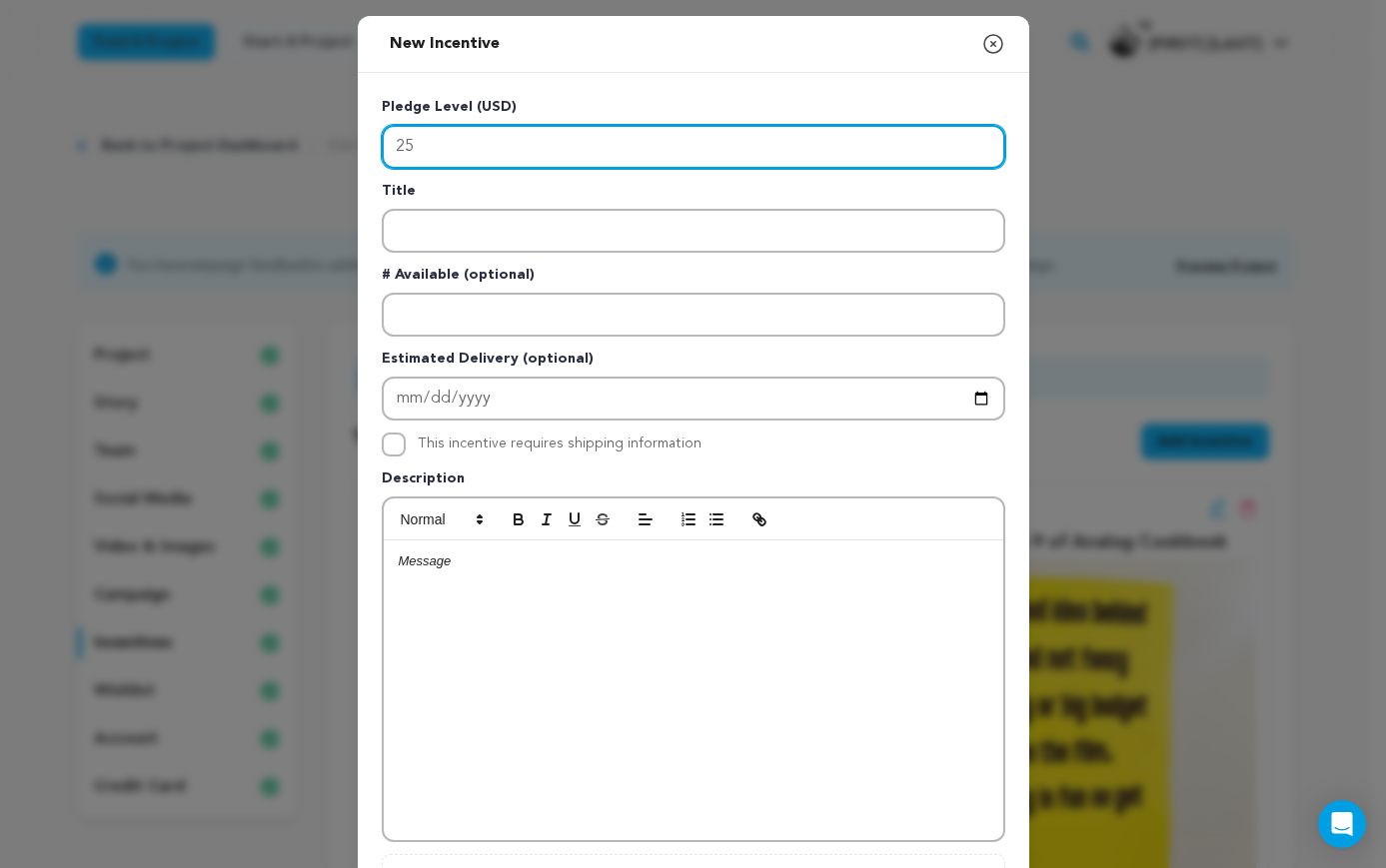 type on "2" 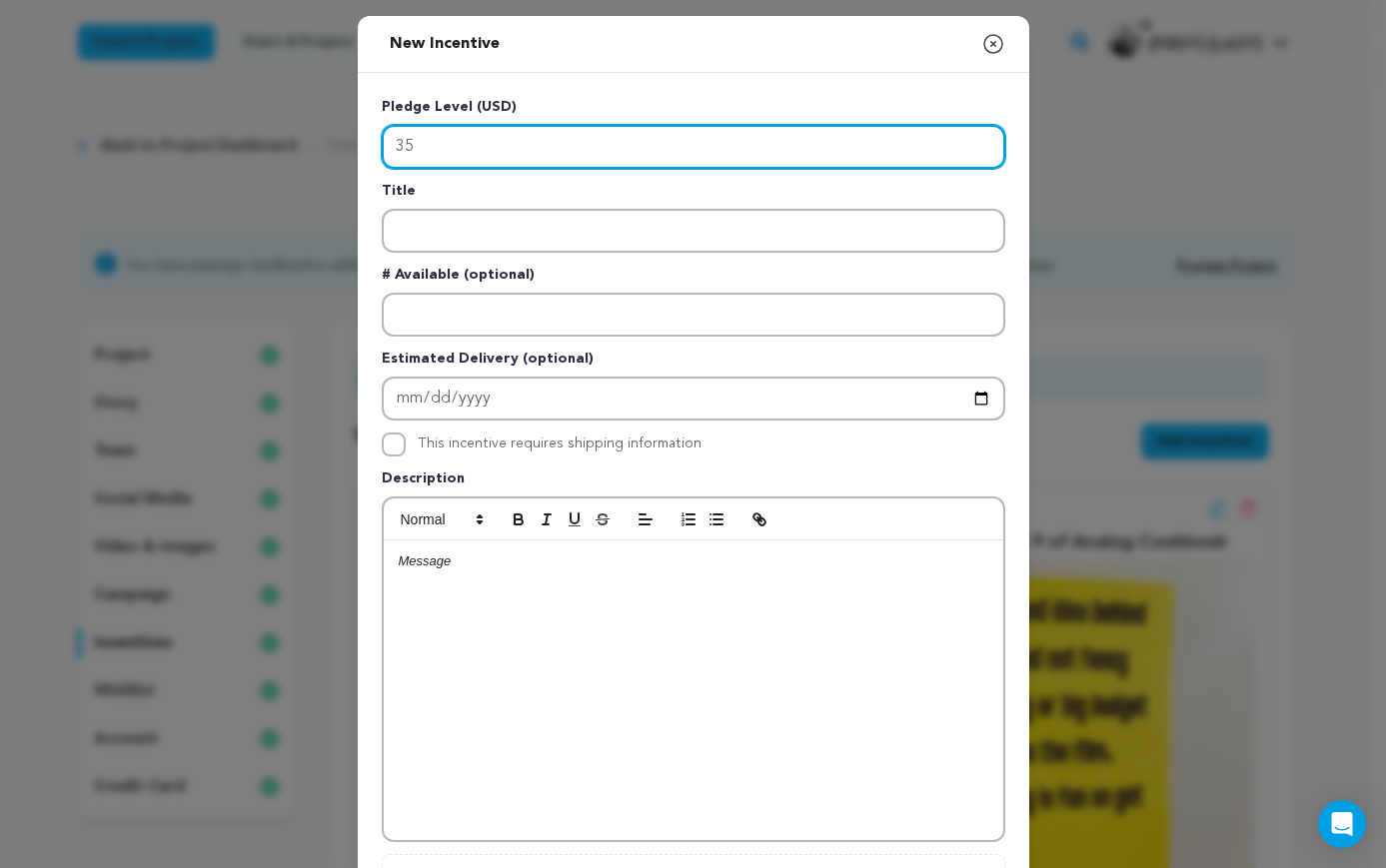 type on "35" 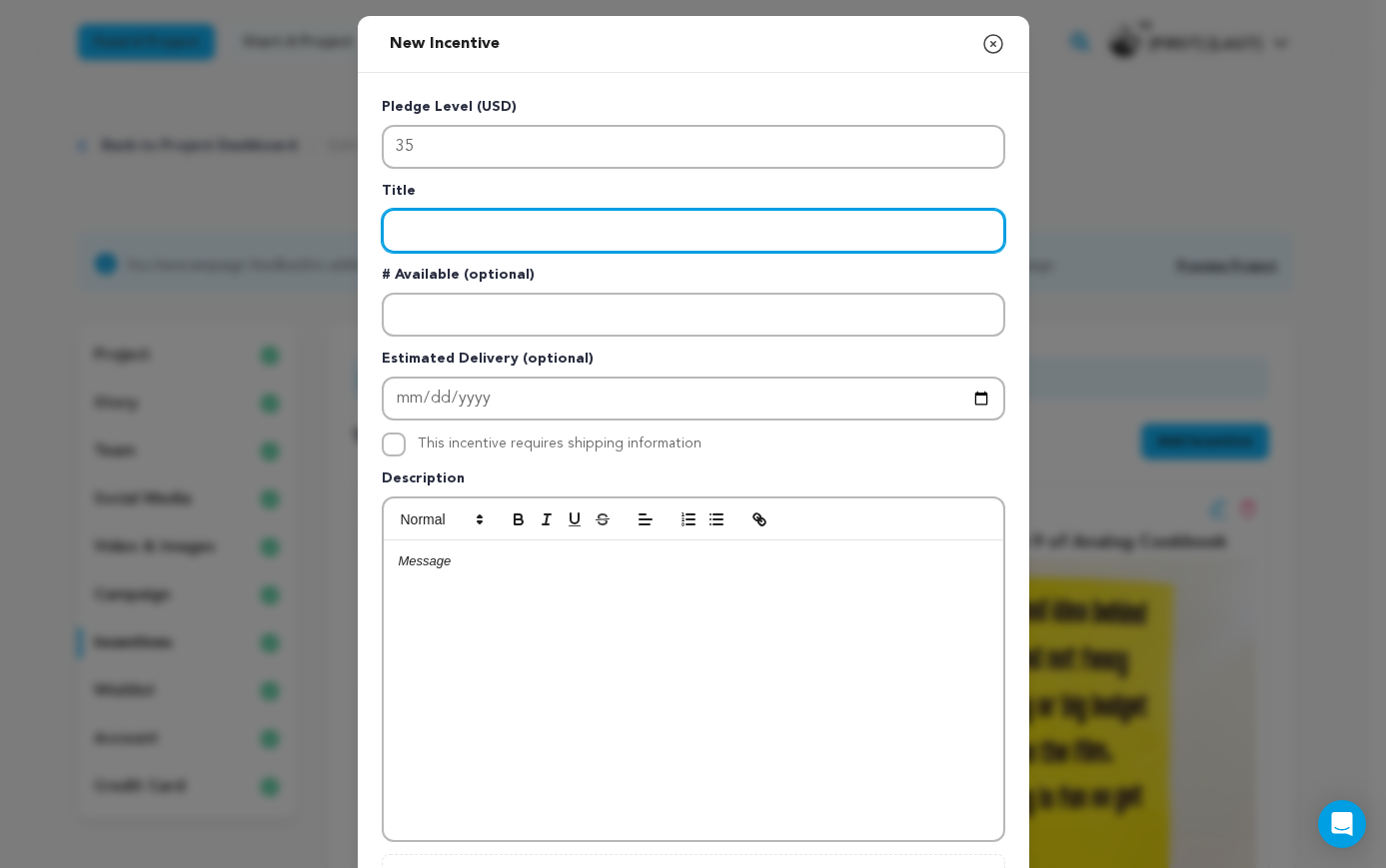 click at bounding box center (693, 231) 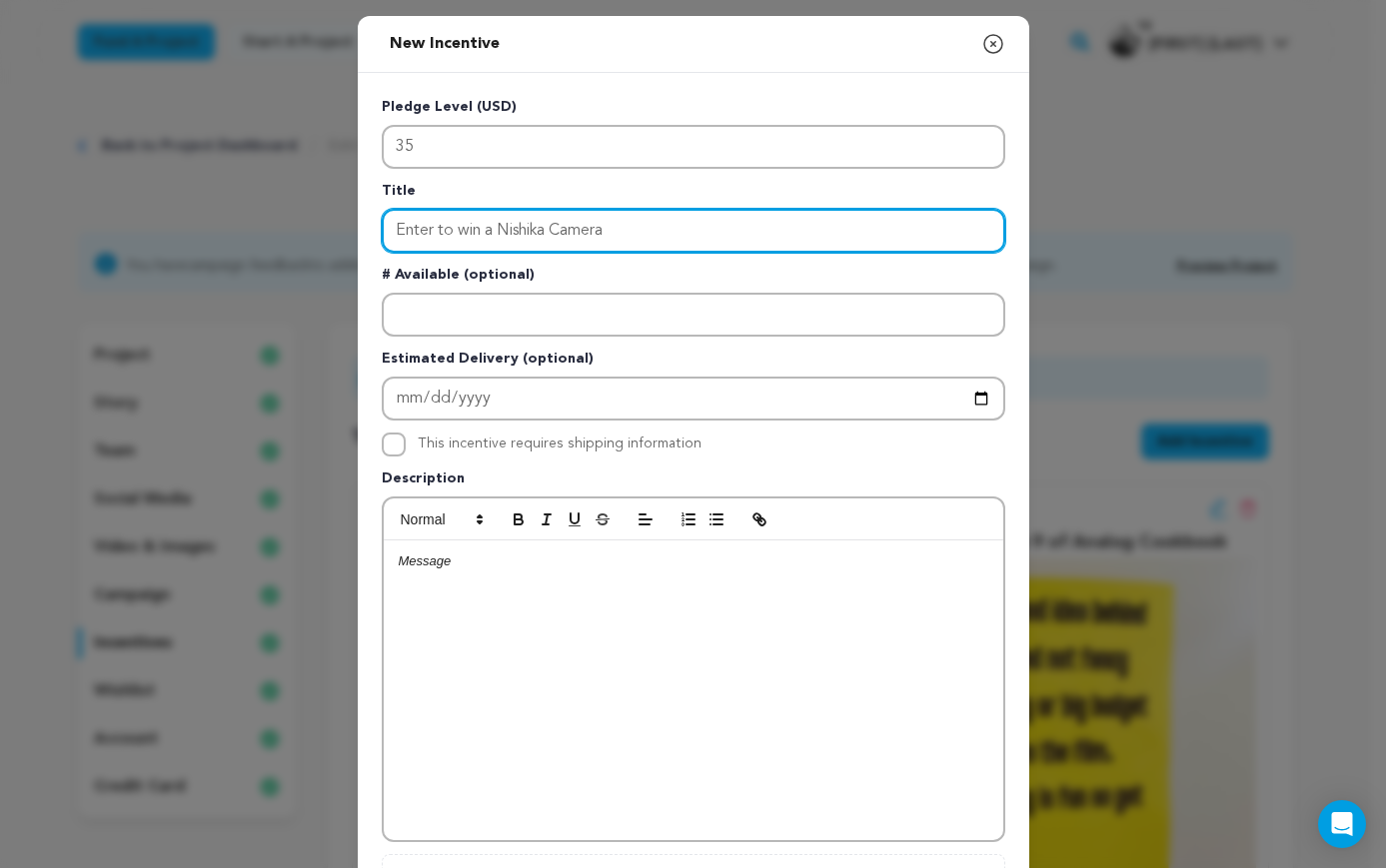 type on "Enter to win a Nishika Camera" 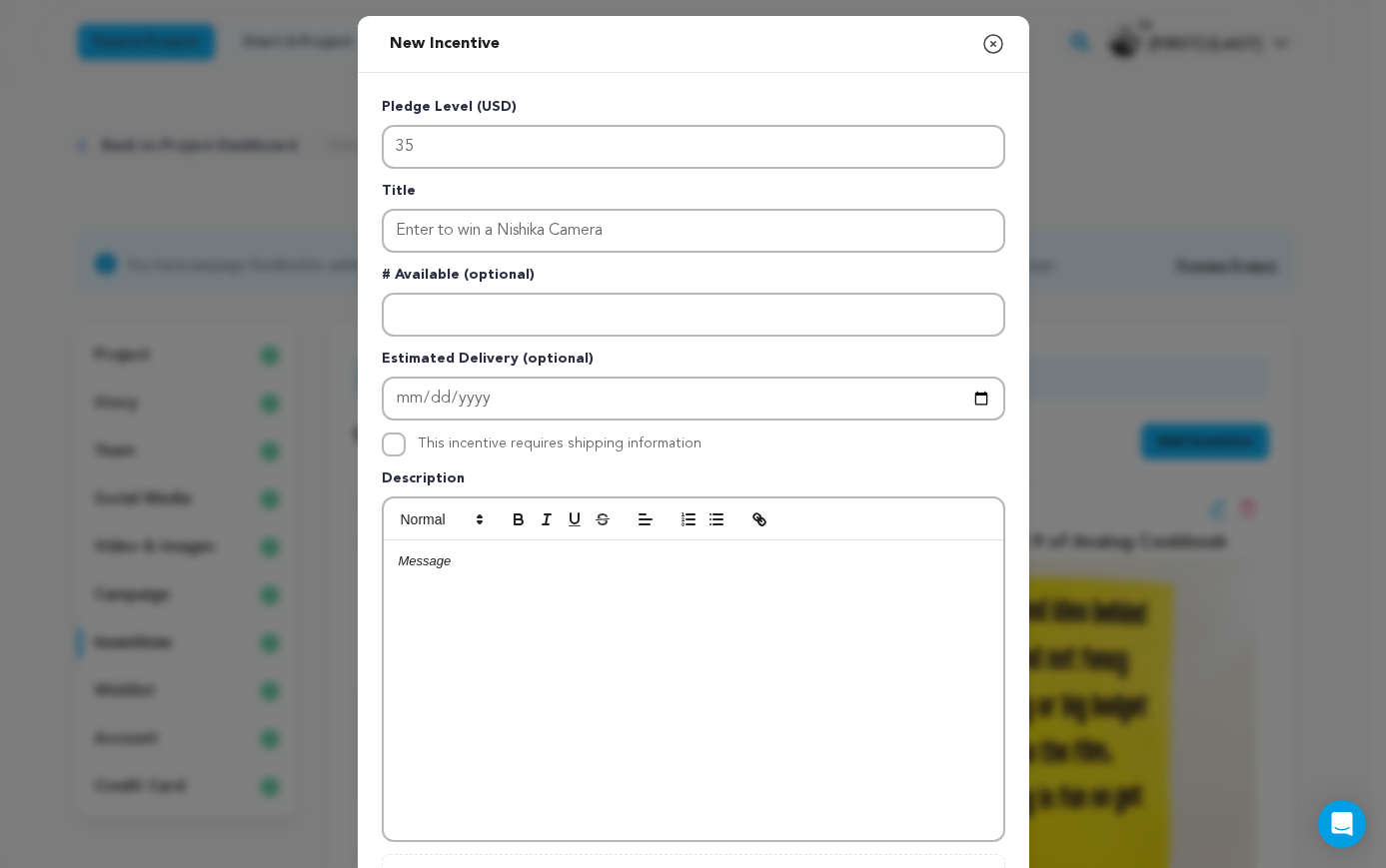 click at bounding box center [693, 561] 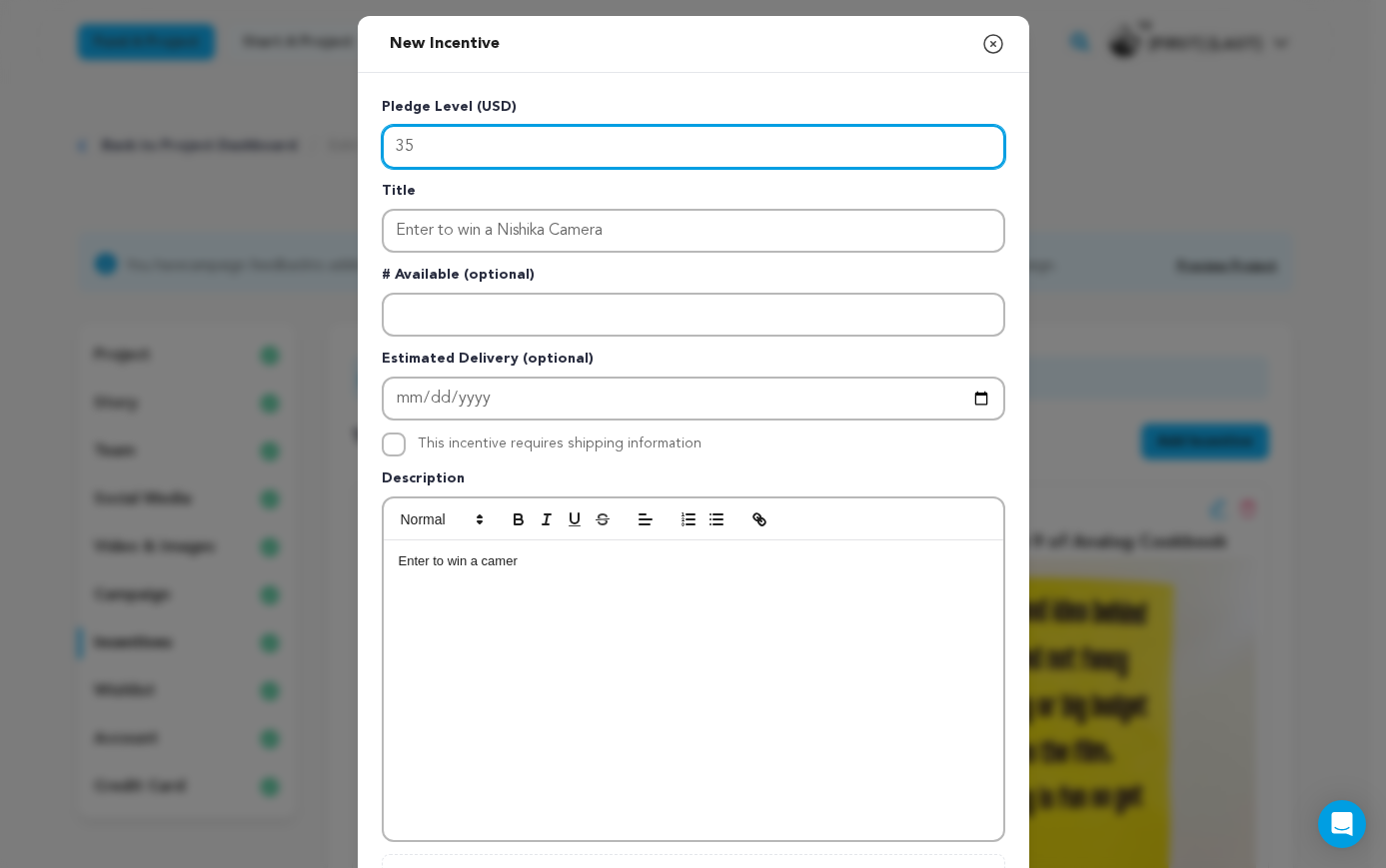 click on "35" at bounding box center (693, 147) 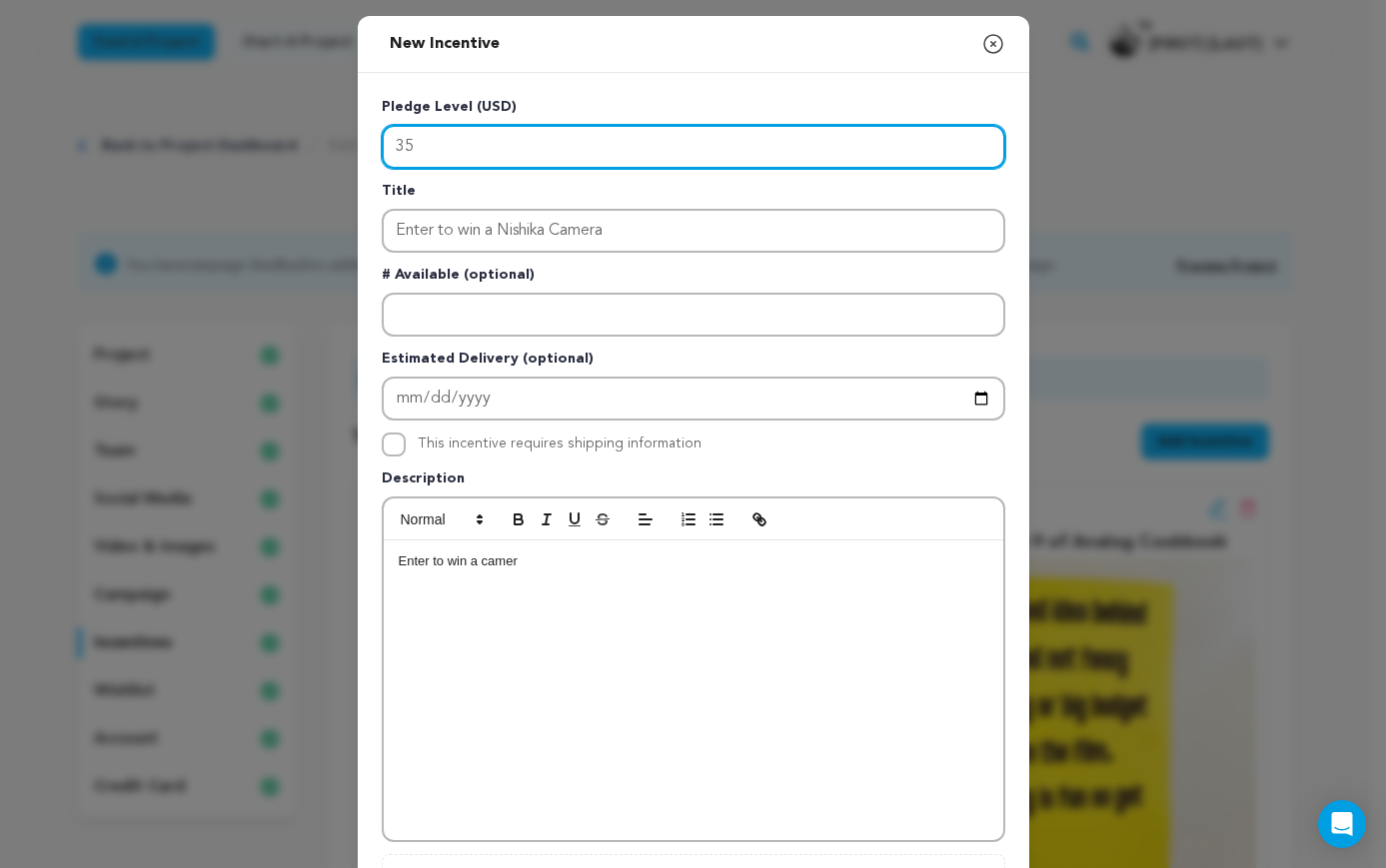 type on "3" 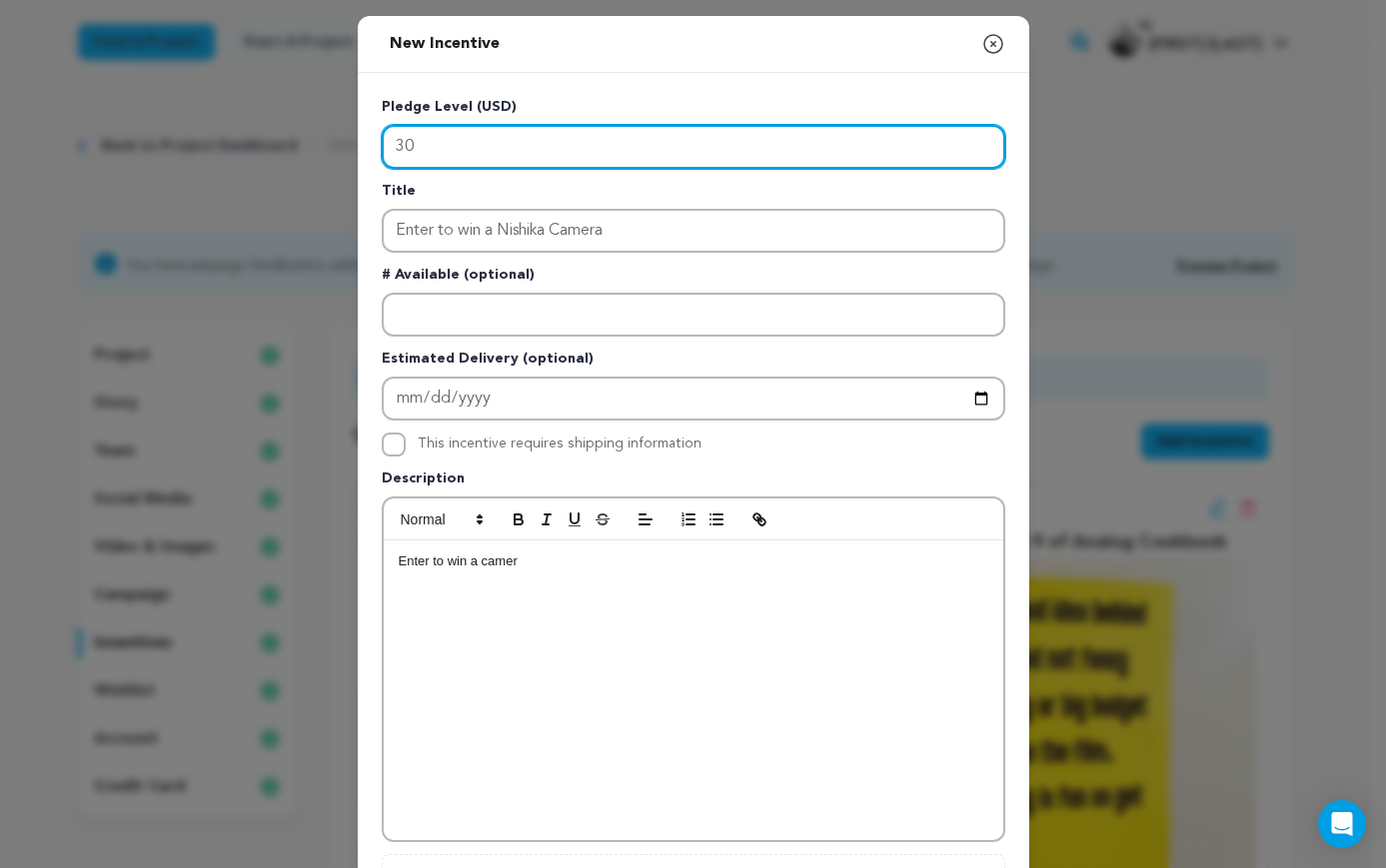 type on "30" 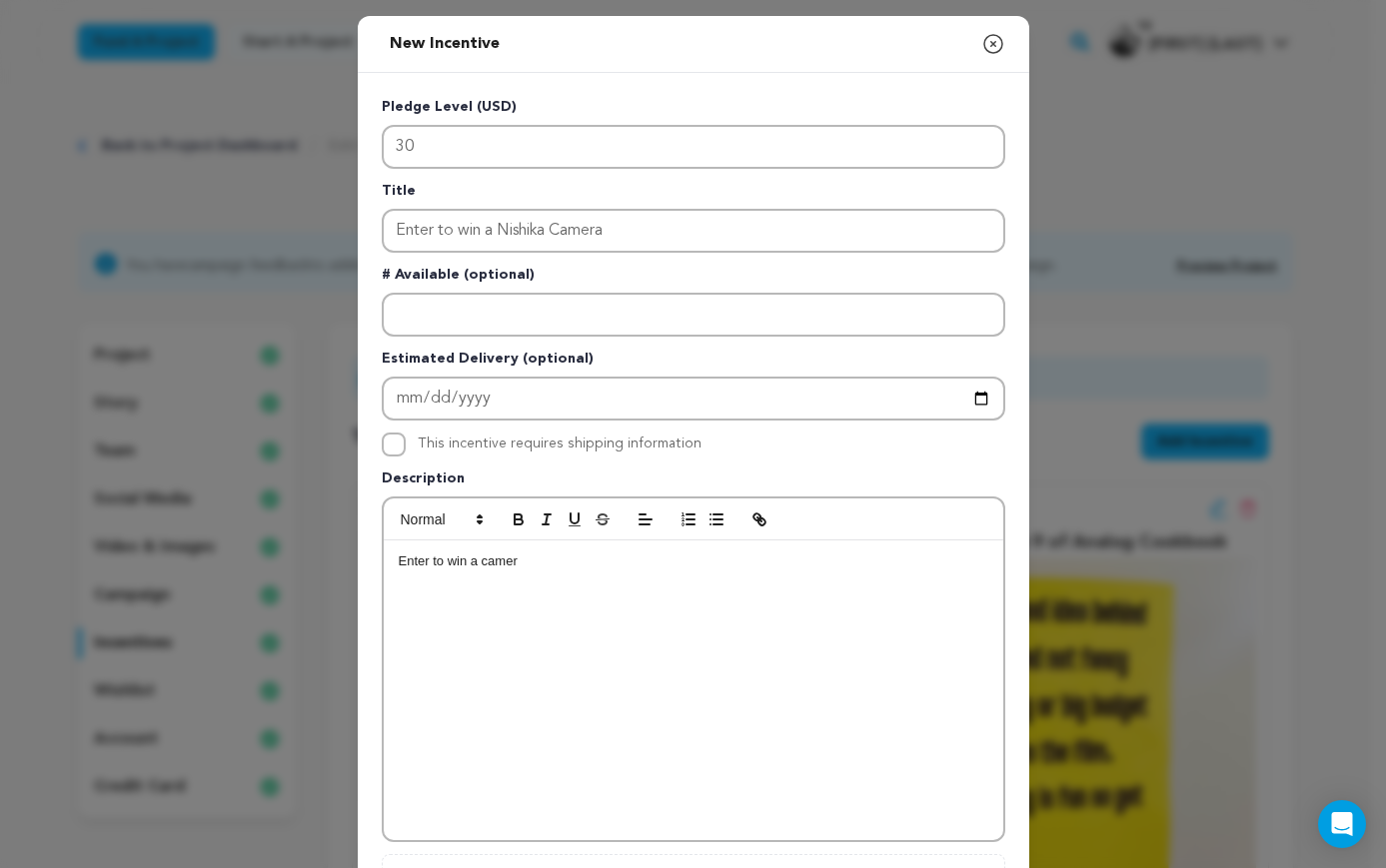 click on "Enter to win a camer" at bounding box center [693, 690] 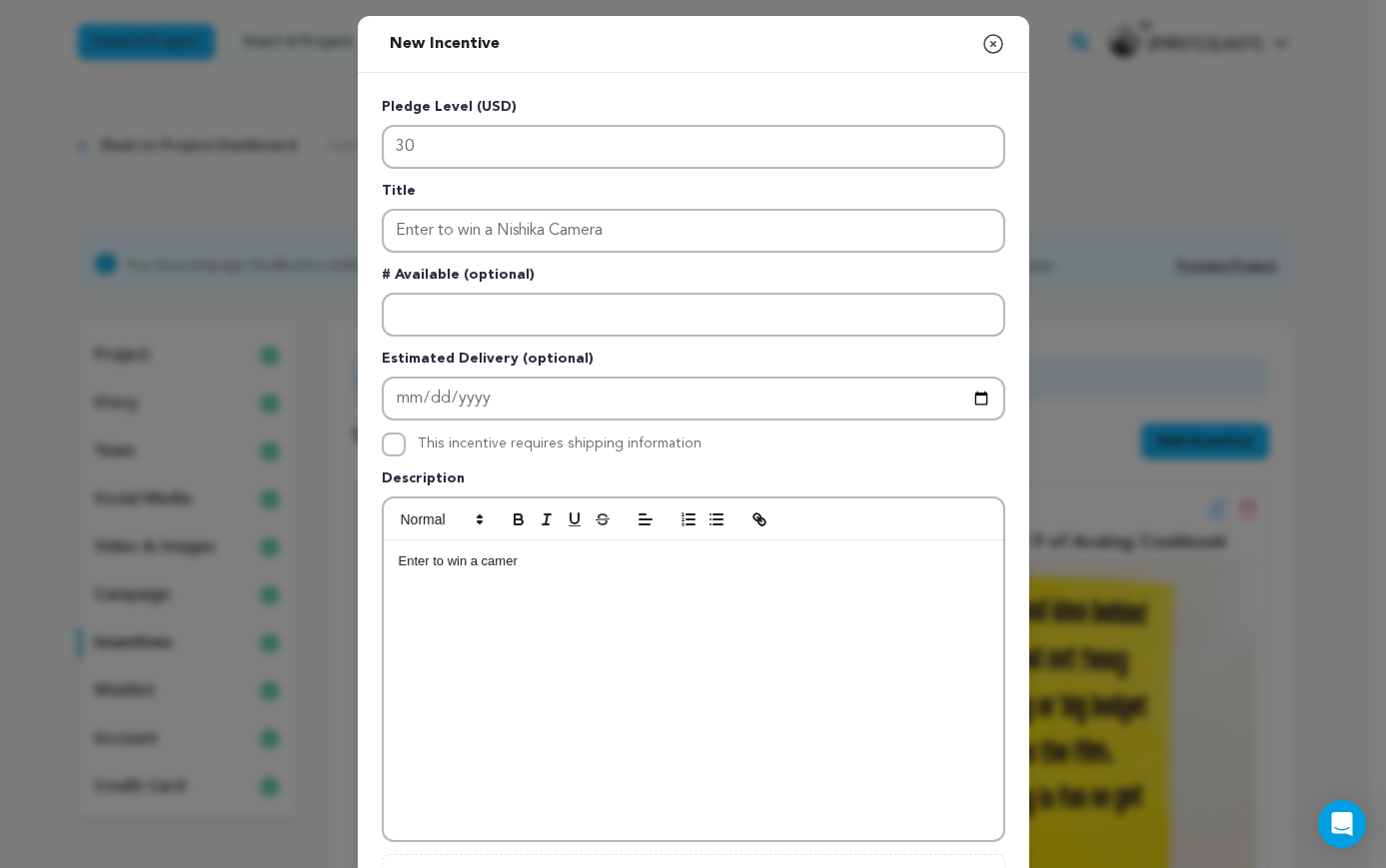 click on "Enter to win a camer" at bounding box center (693, 690) 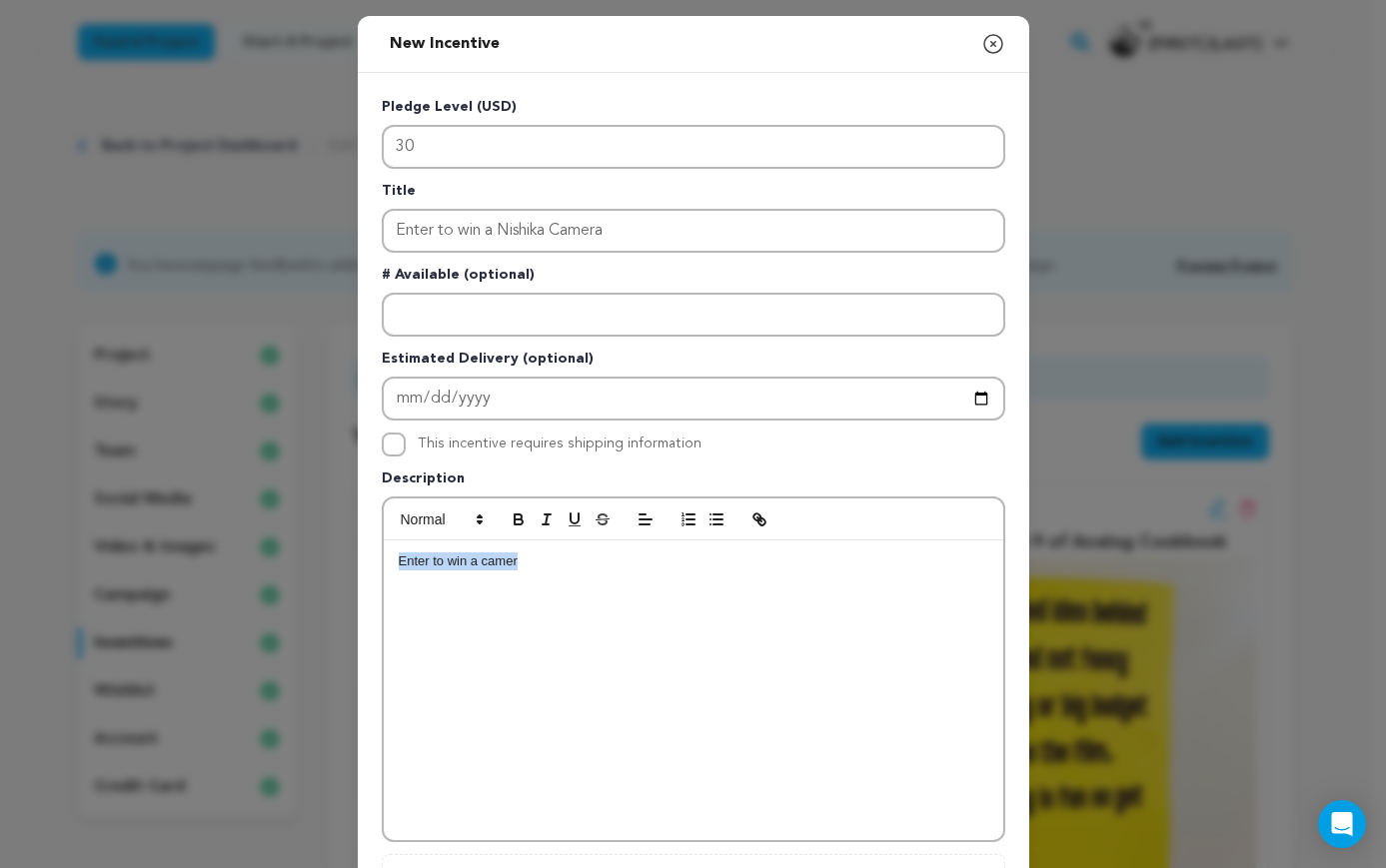click on "Enter to win a camer" at bounding box center (693, 690) 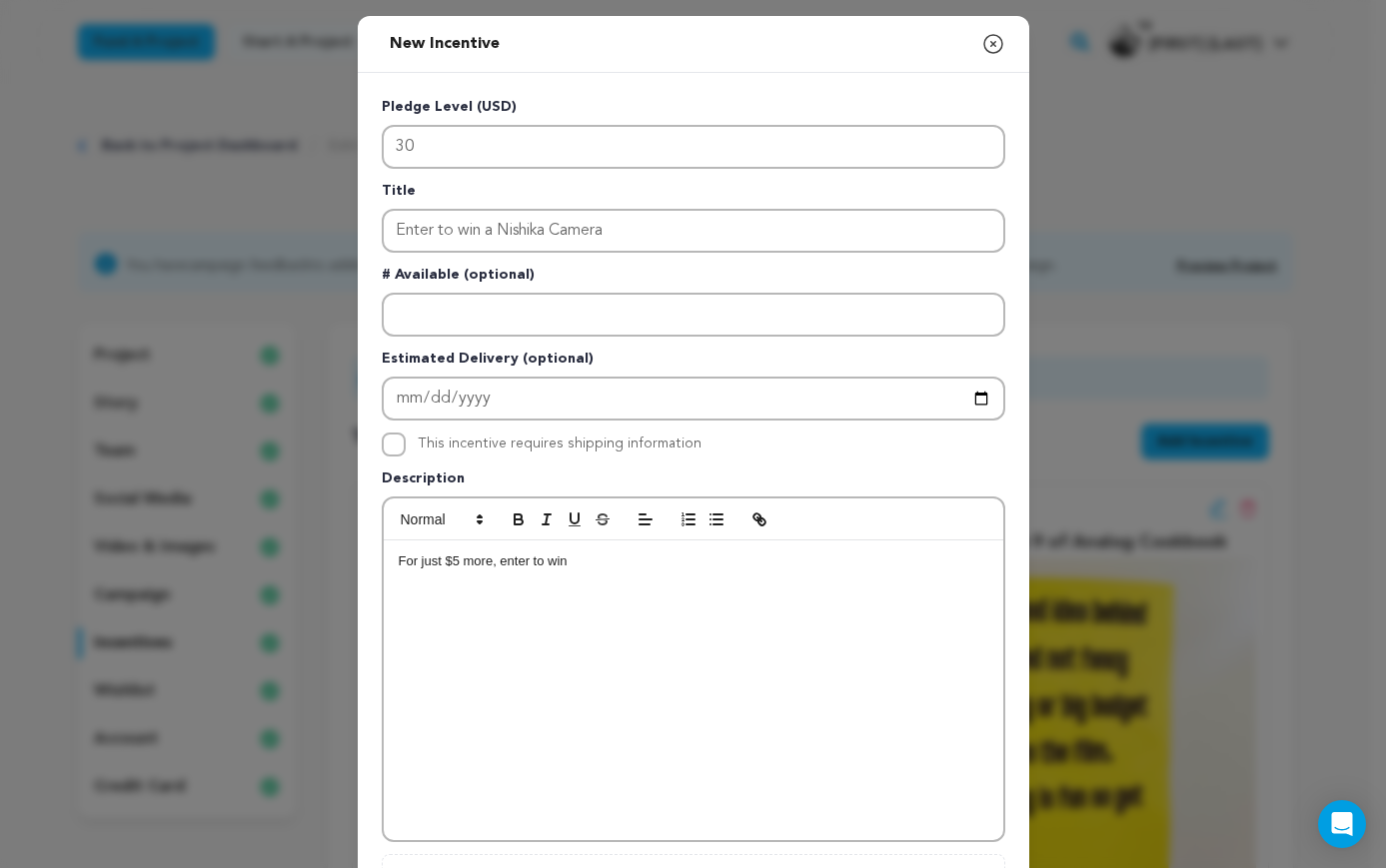 click 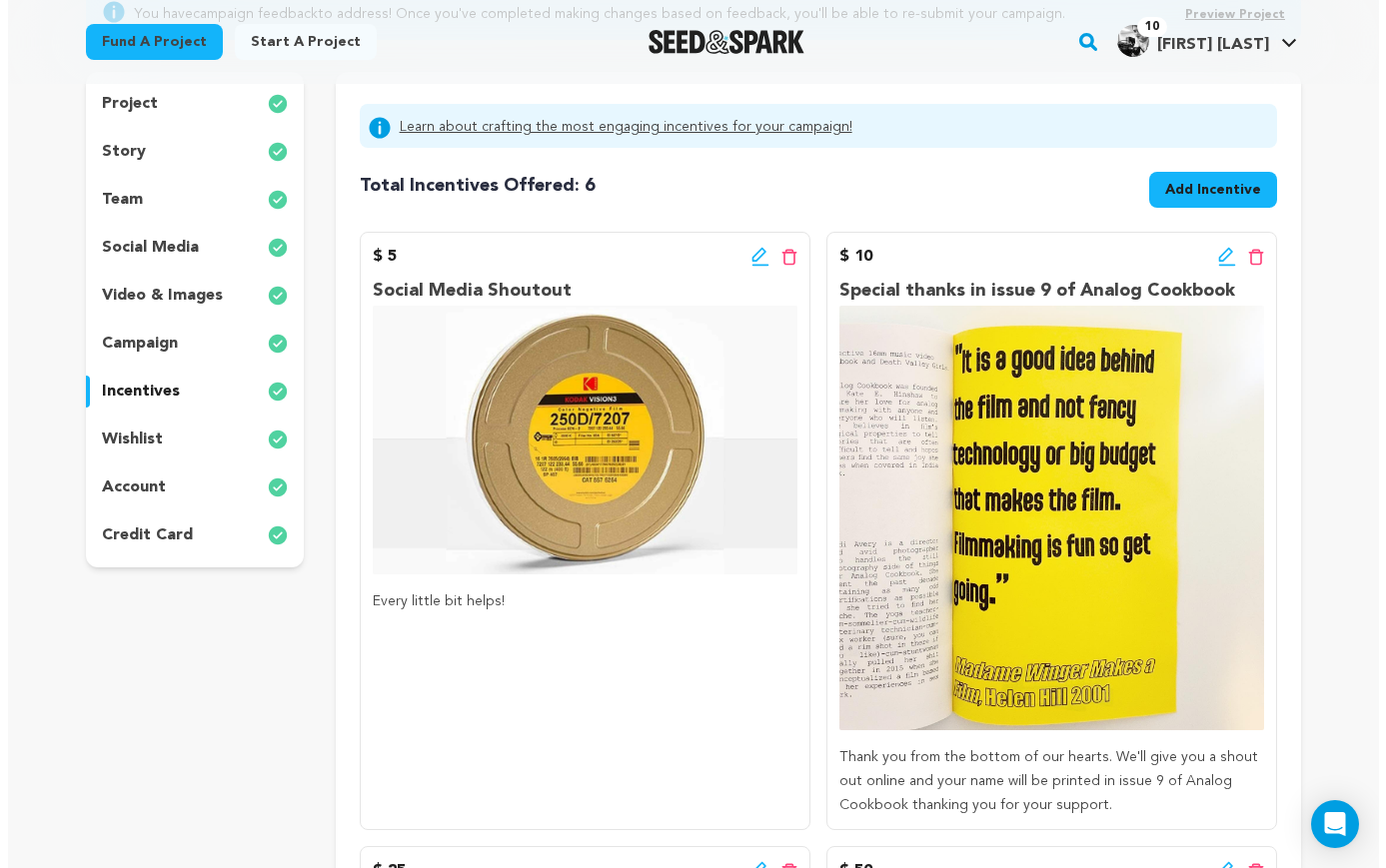 scroll, scrollTop: 247, scrollLeft: 0, axis: vertical 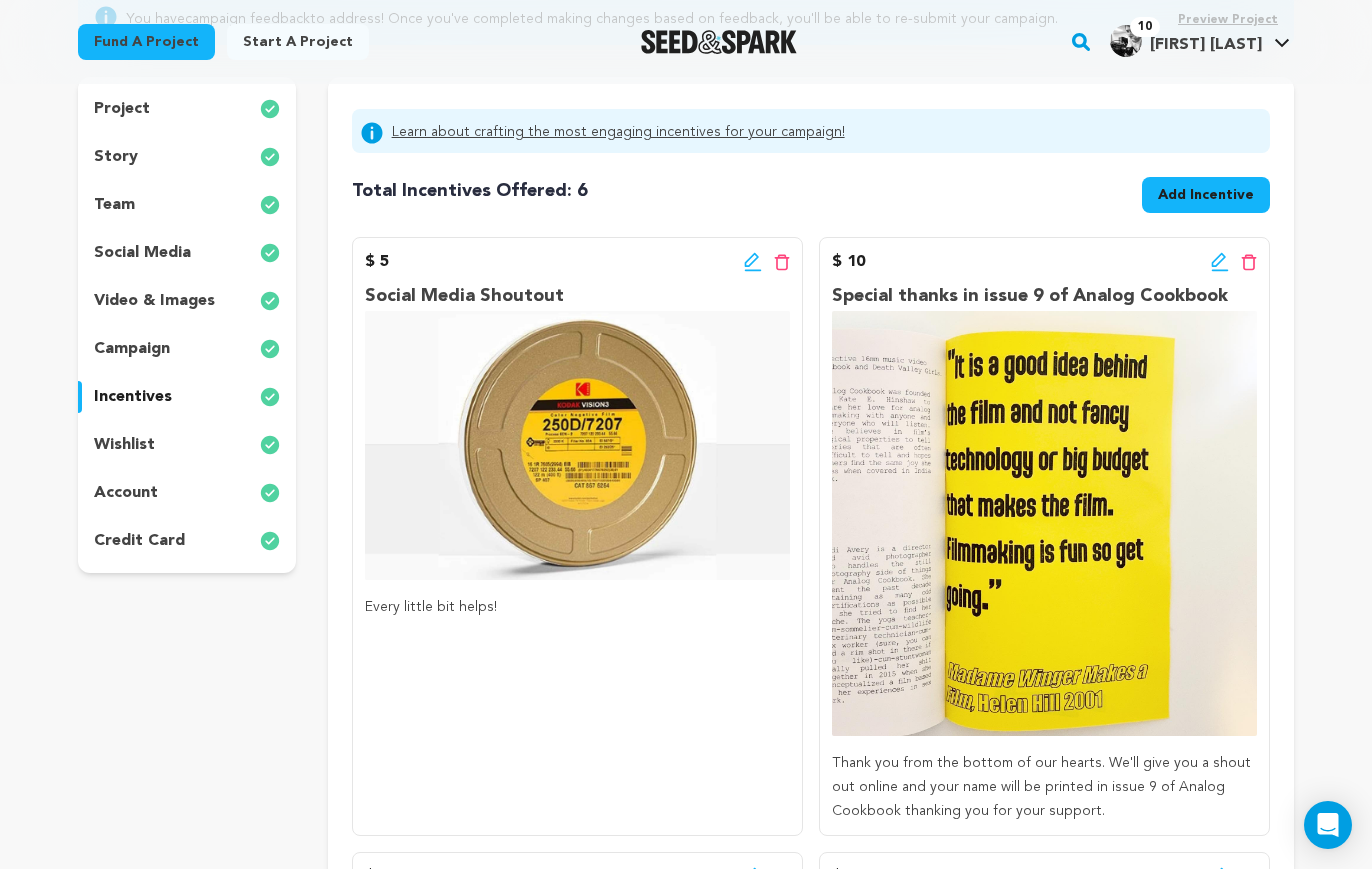 click on "Add Incentive" at bounding box center [1206, 195] 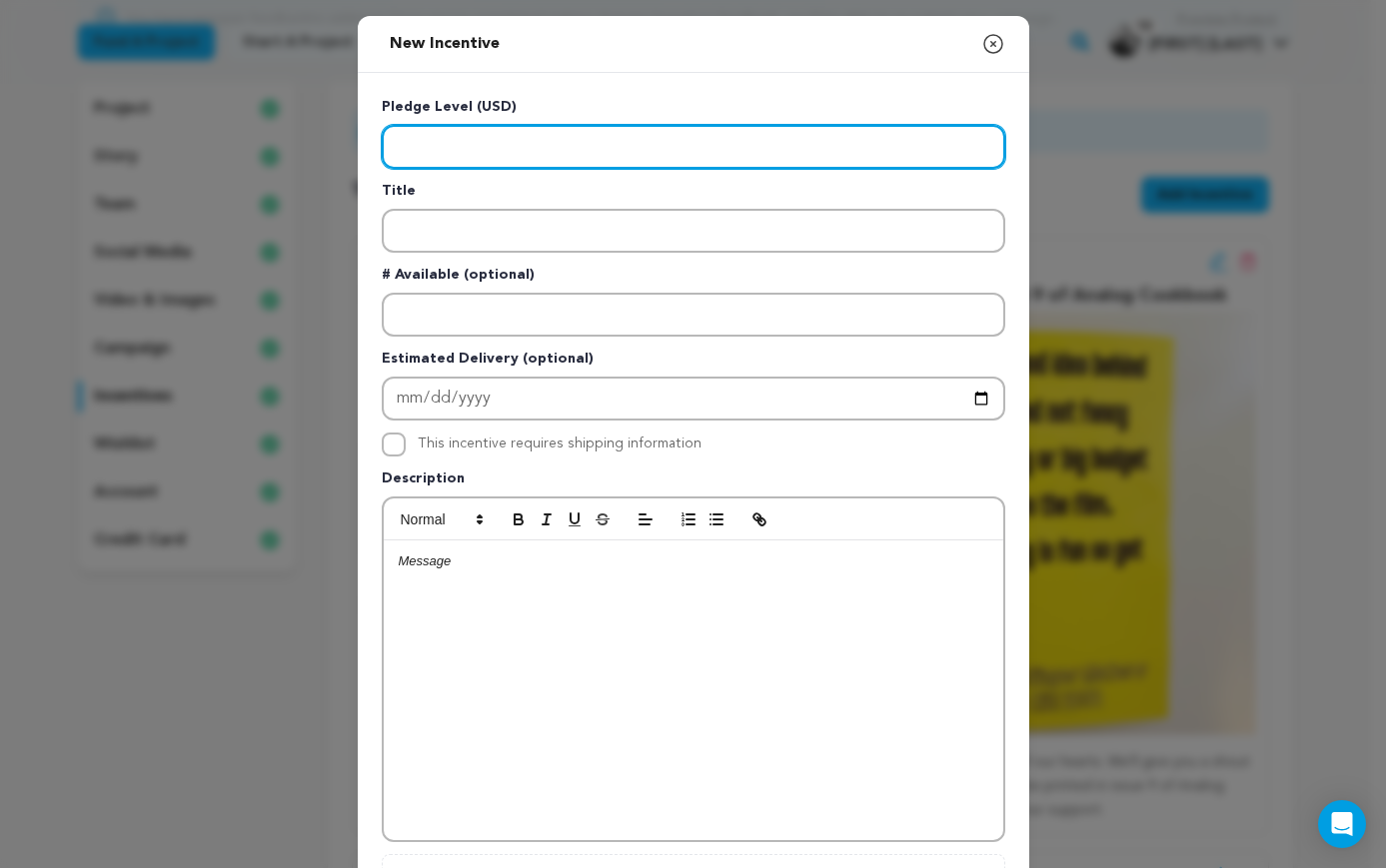 click at bounding box center [693, 147] 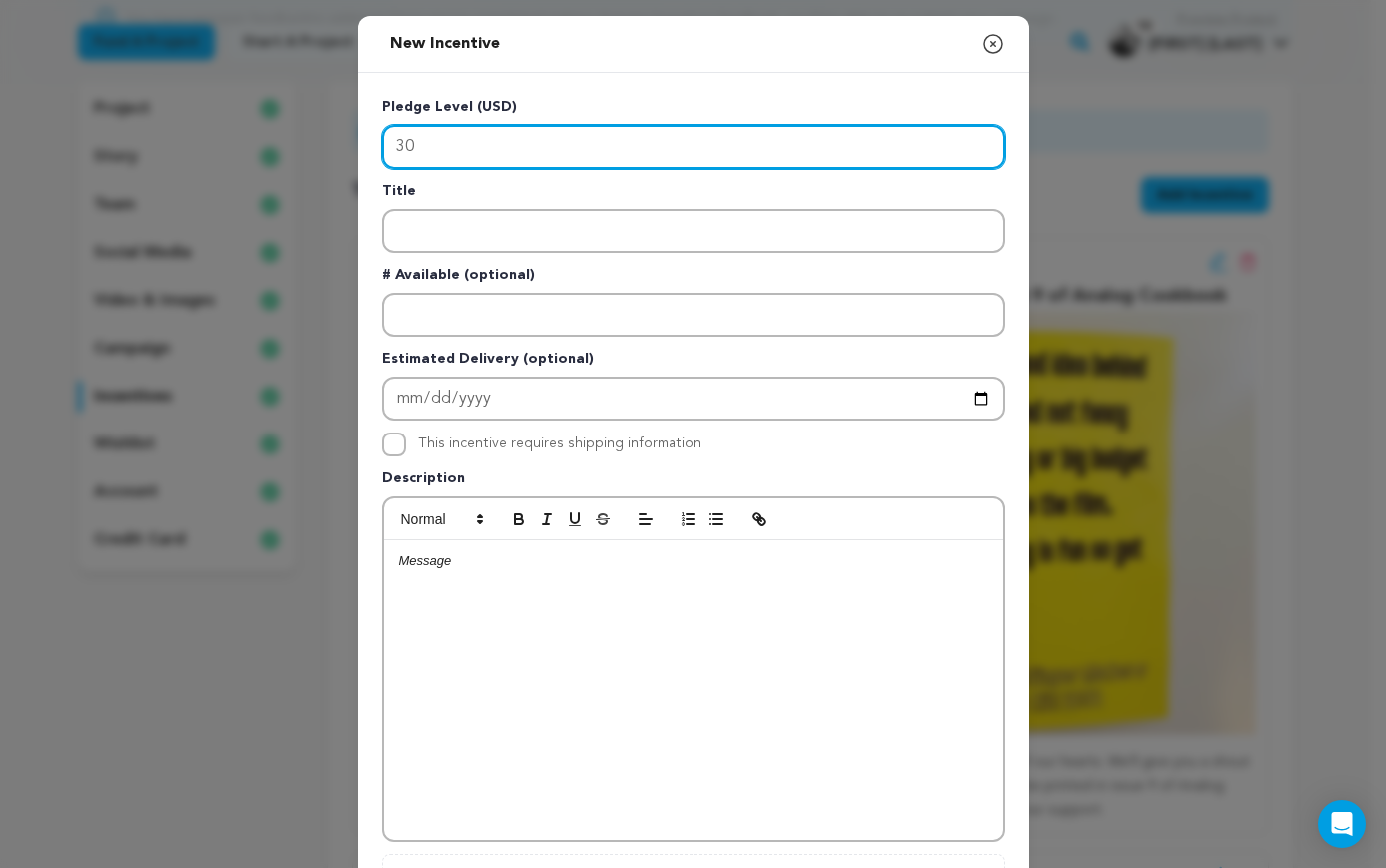 type on "30" 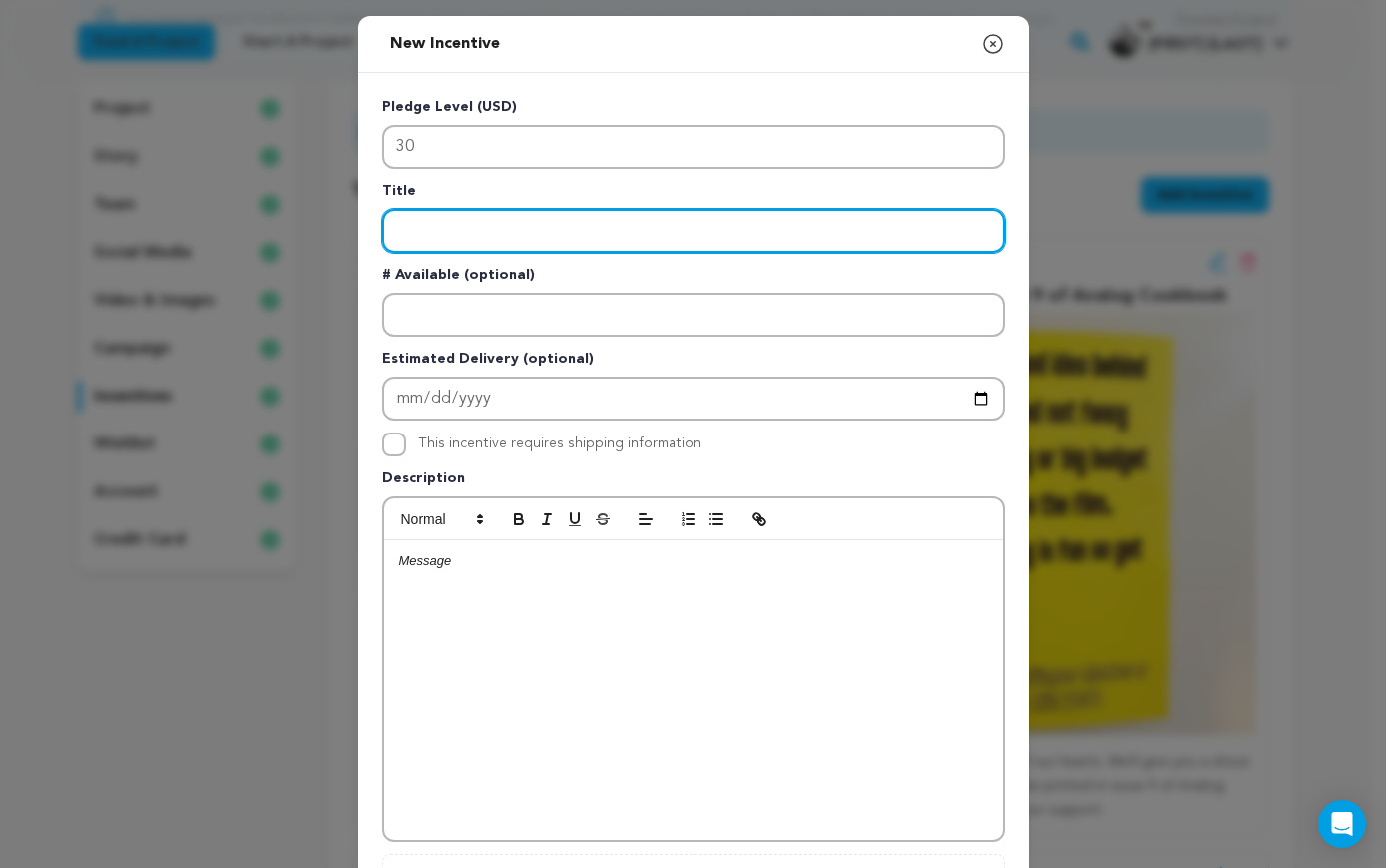type on "R" 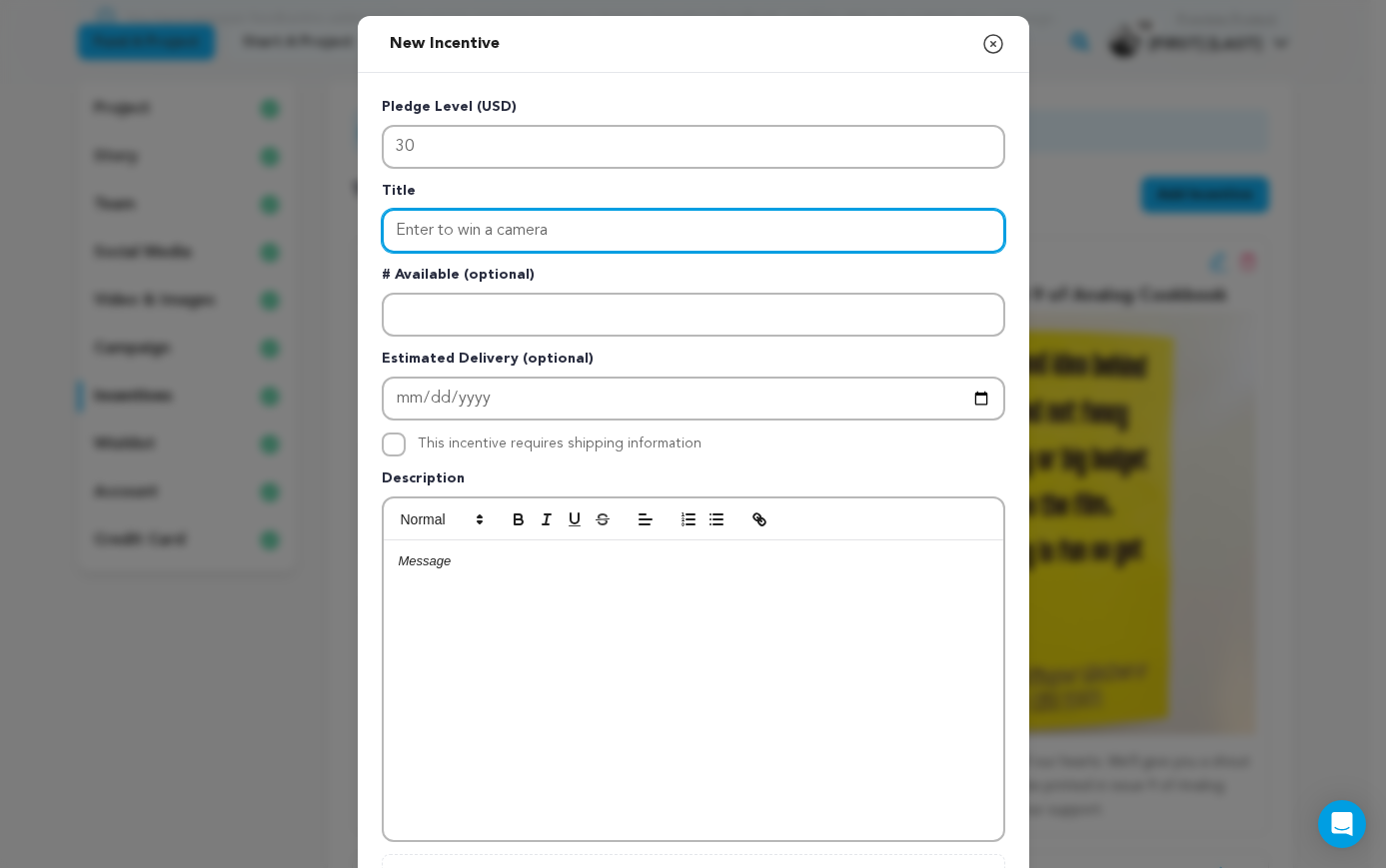 type on "Enter to win a camera" 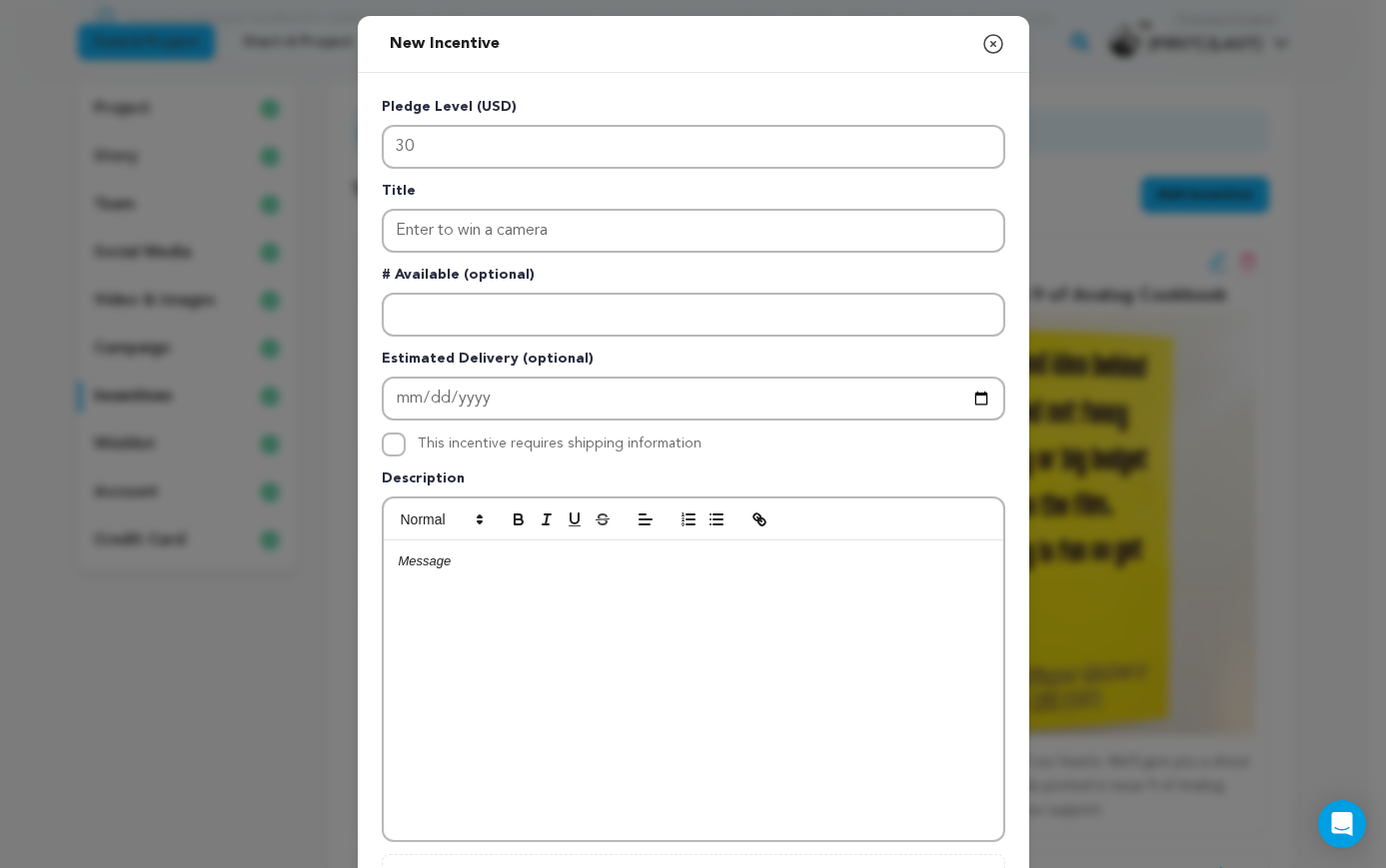 click at bounding box center [693, 561] 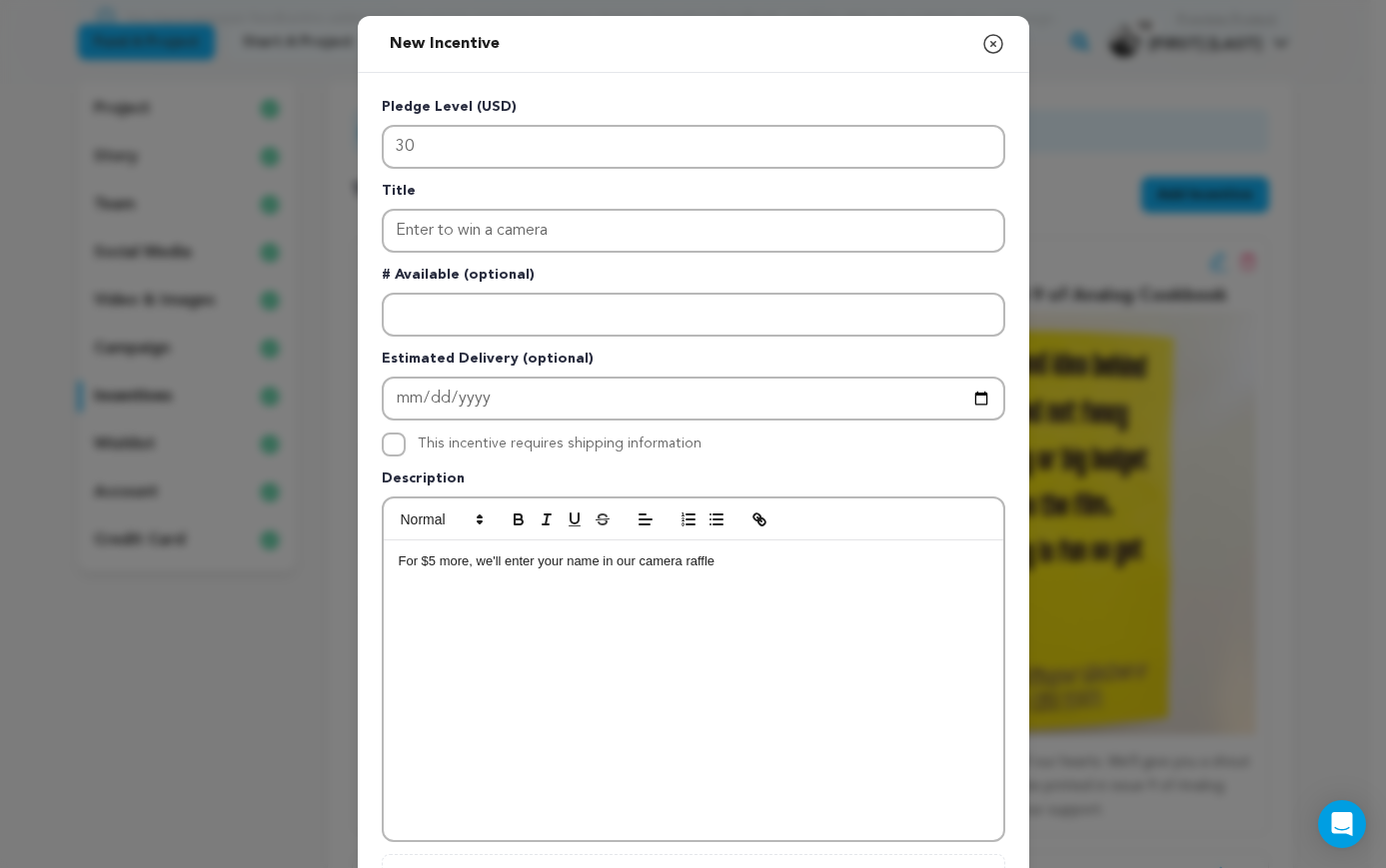 scroll, scrollTop: 204, scrollLeft: 0, axis: vertical 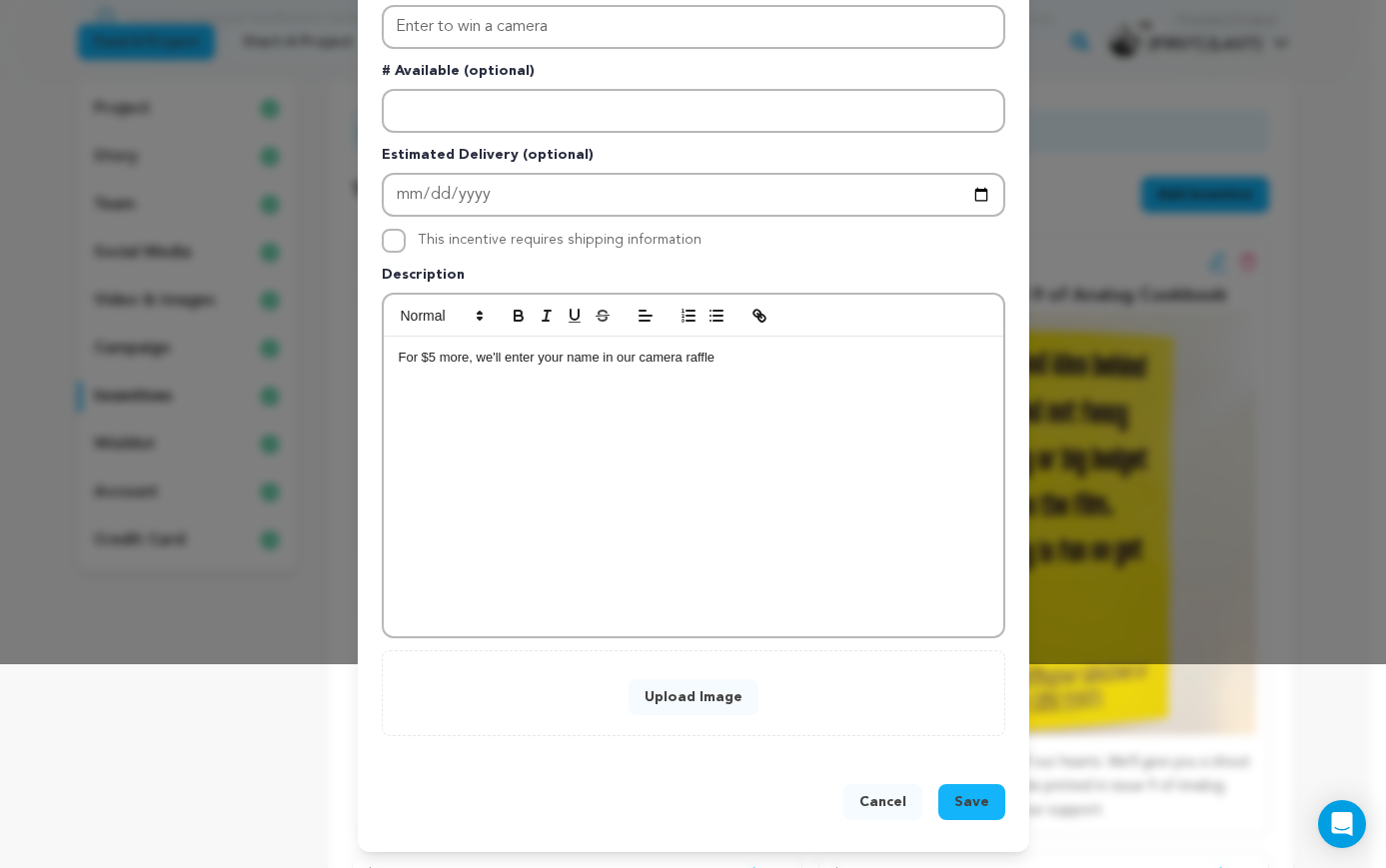 click on "Upload Image" at bounding box center (693, 697) 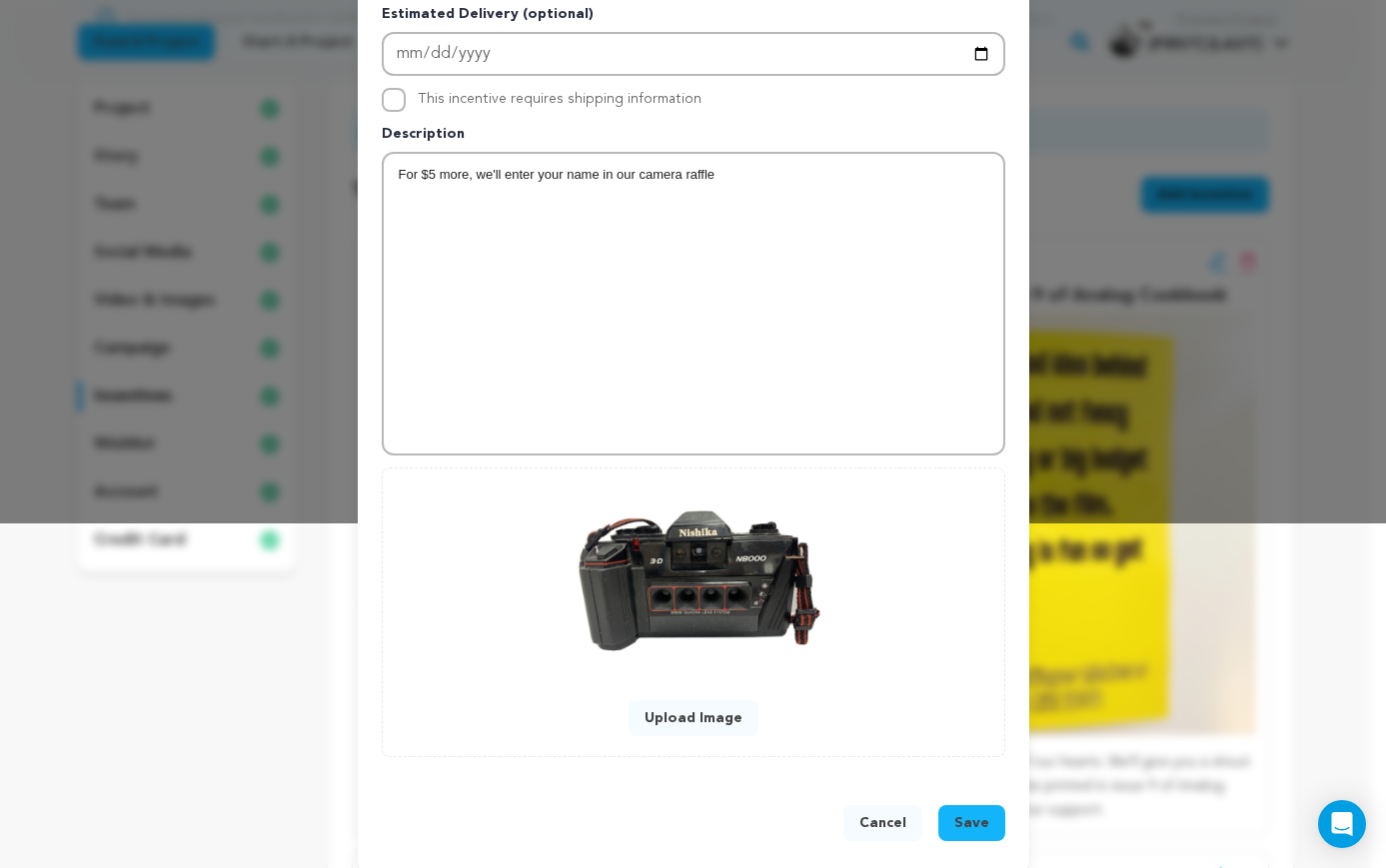 scroll, scrollTop: 366, scrollLeft: 0, axis: vertical 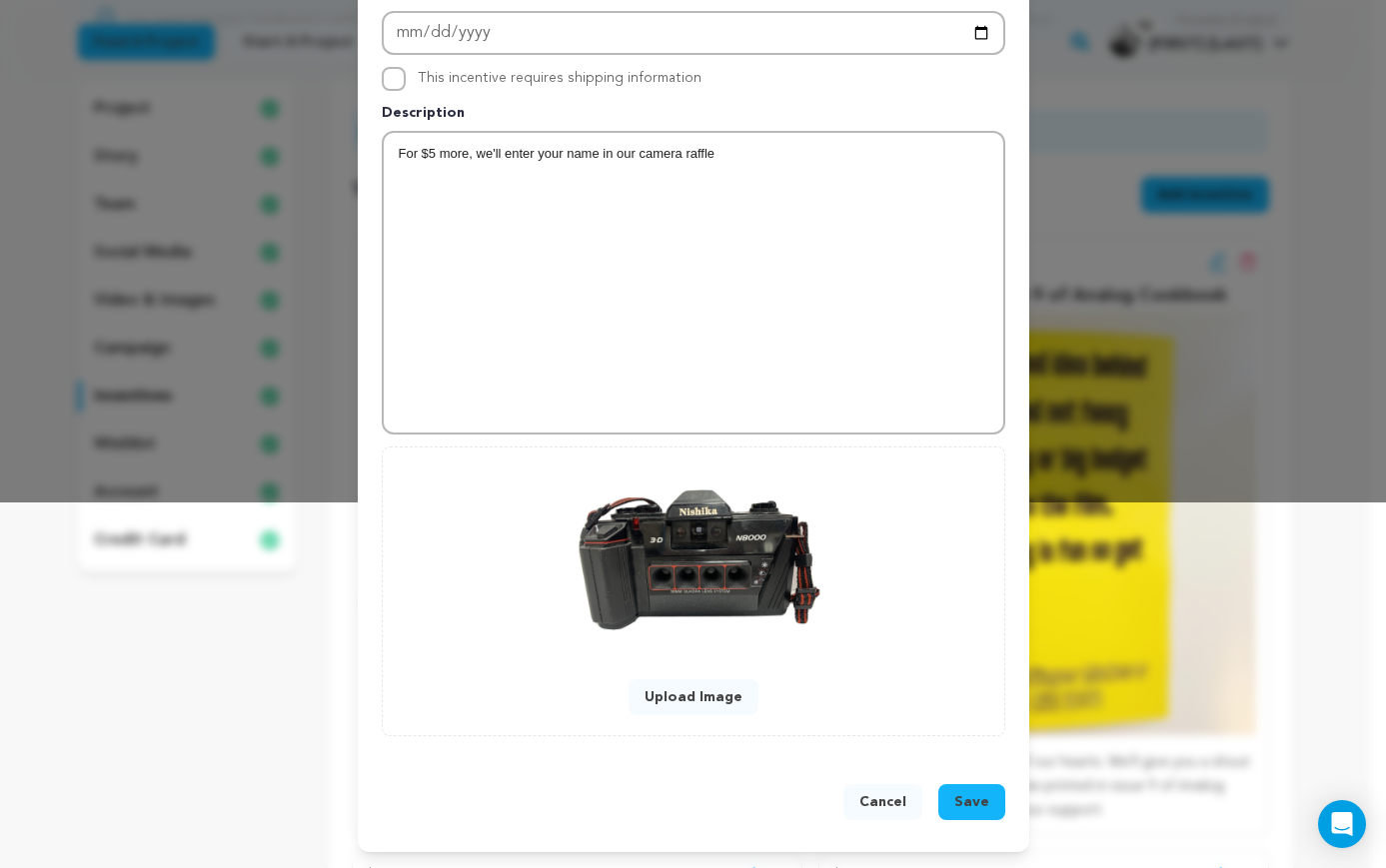 click on "Save" at bounding box center (971, 802) 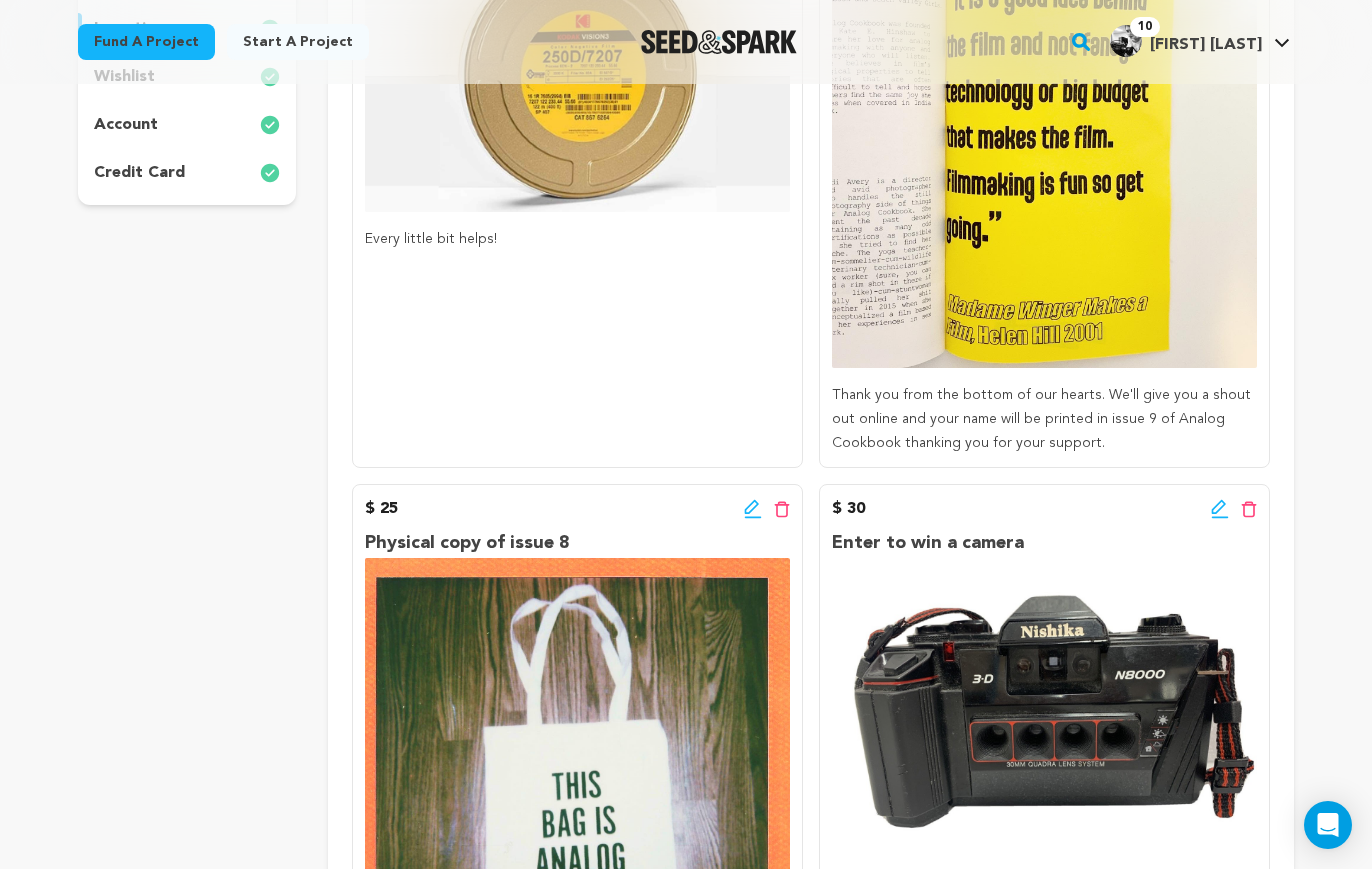 scroll, scrollTop: 623, scrollLeft: 0, axis: vertical 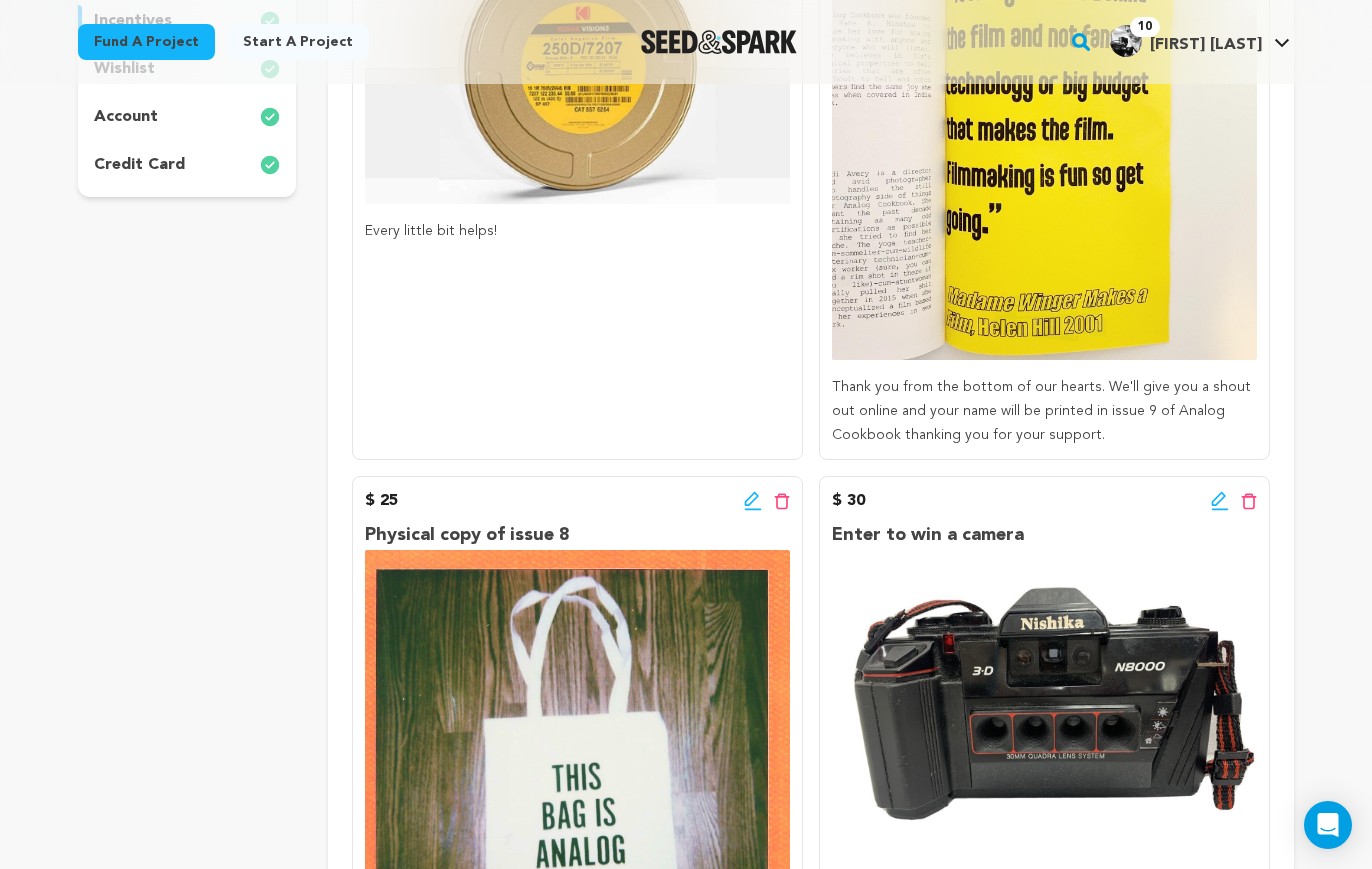click 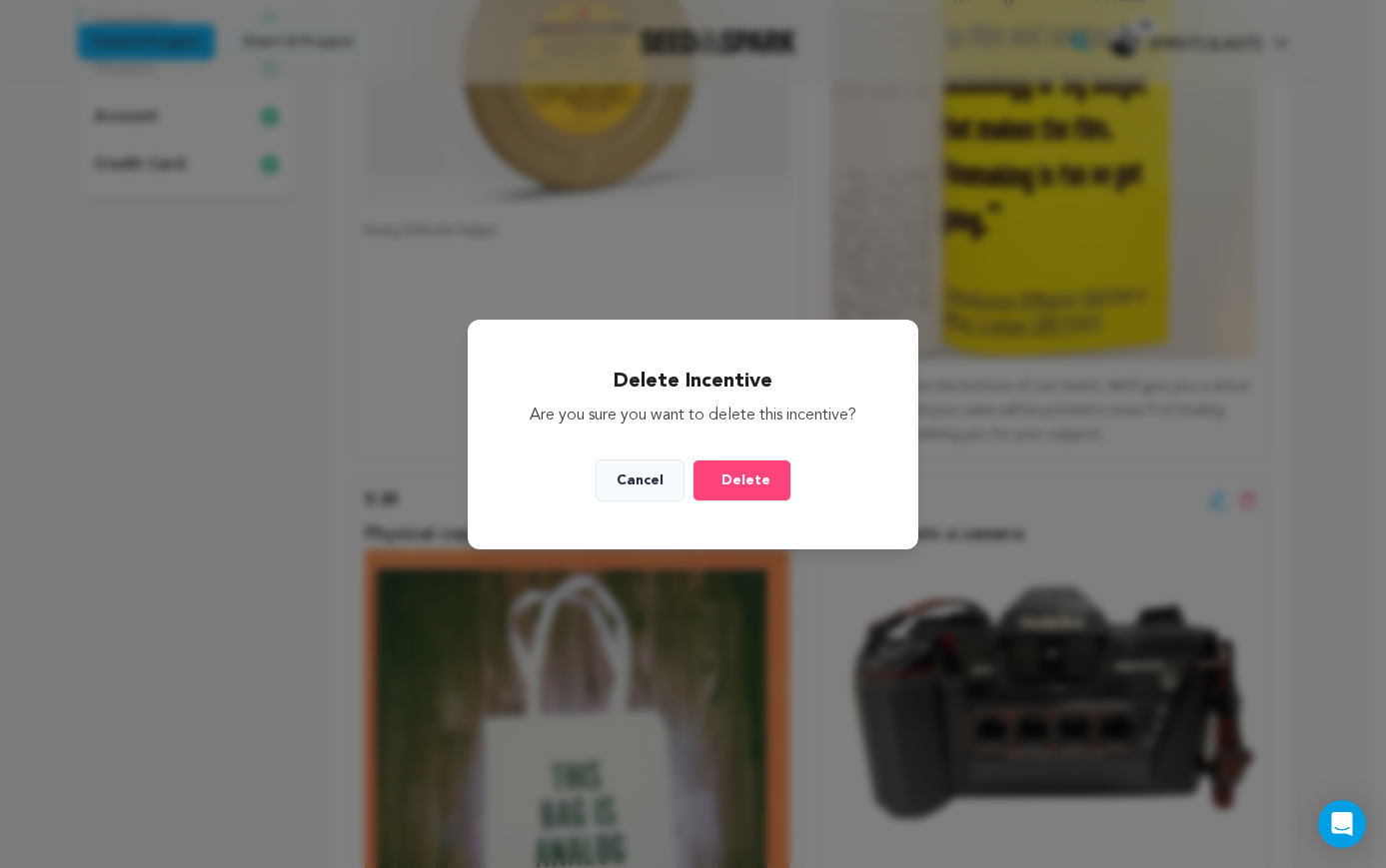 click on "Delete" at bounding box center [745, 480] 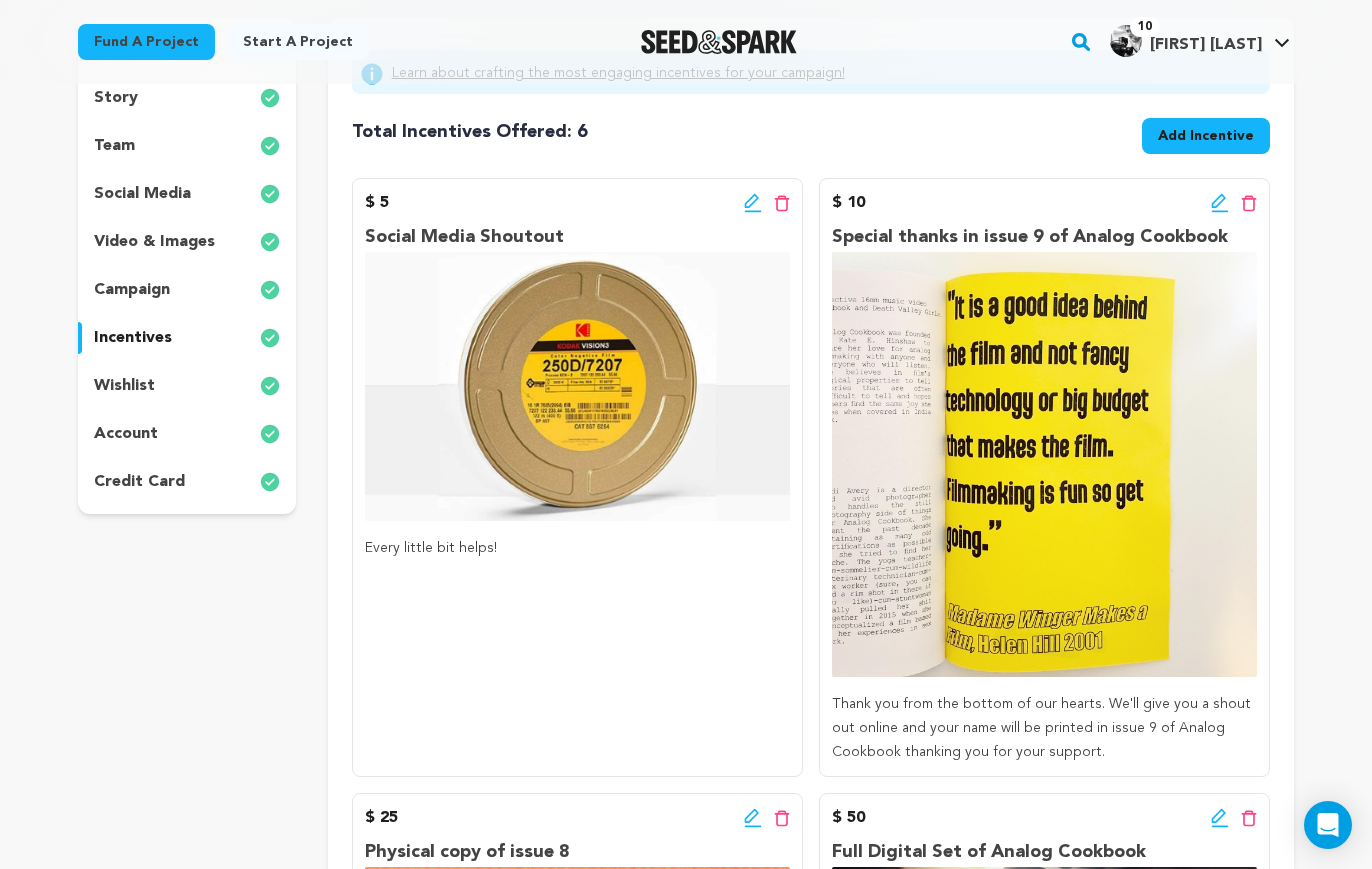 scroll, scrollTop: 301, scrollLeft: 0, axis: vertical 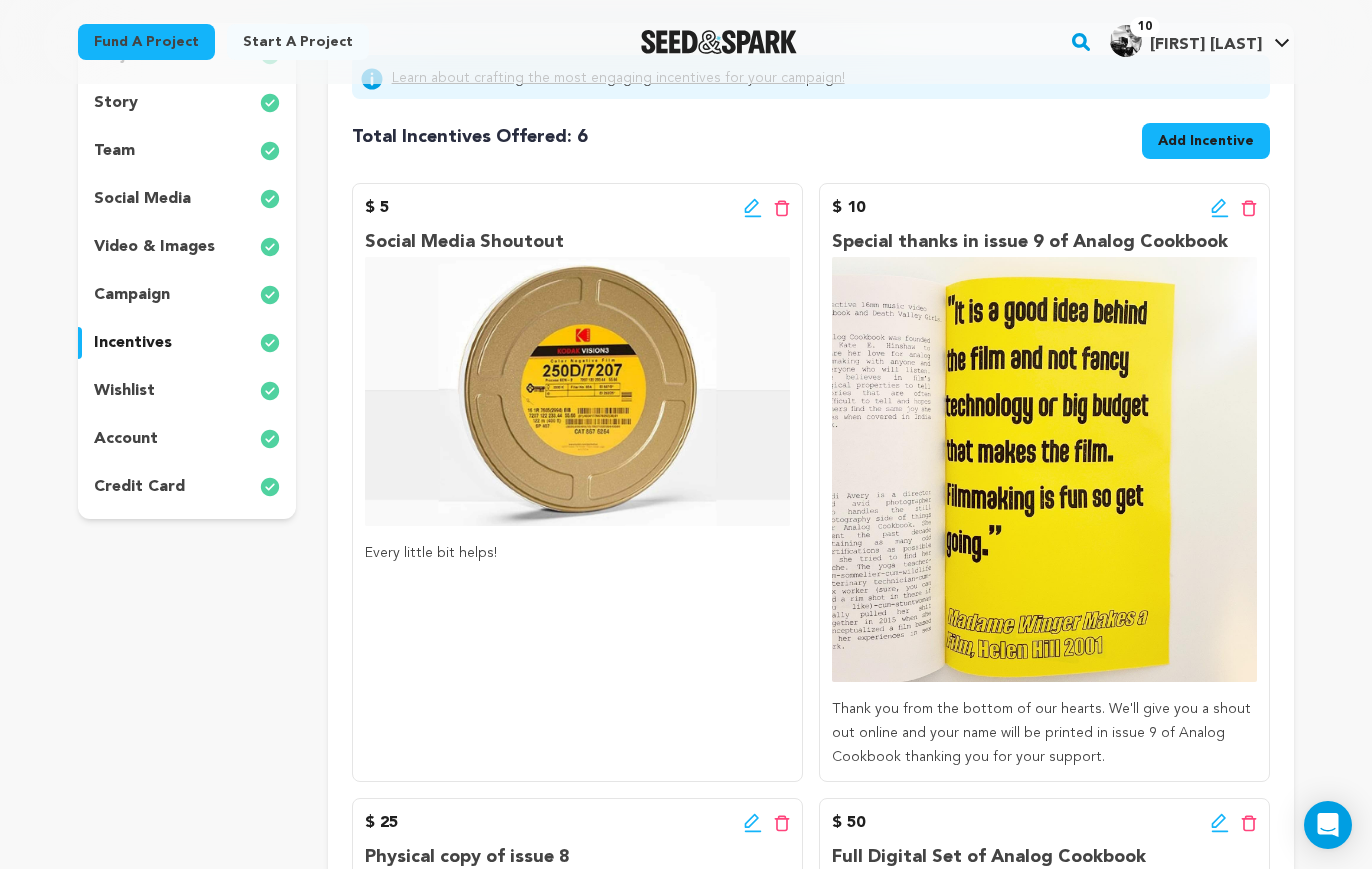 click on "Add Incentive" at bounding box center [1206, 141] 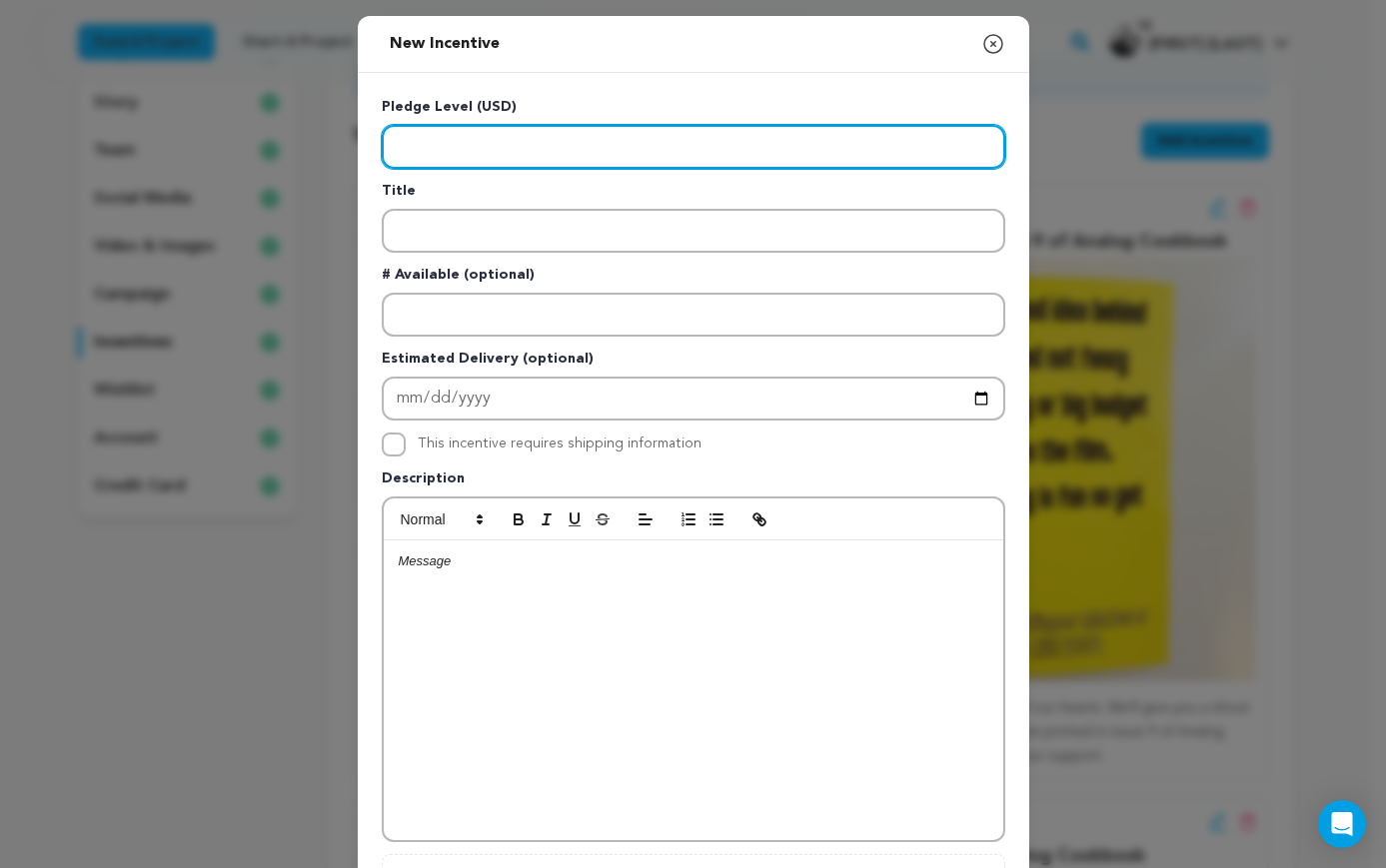 click at bounding box center (693, 147) 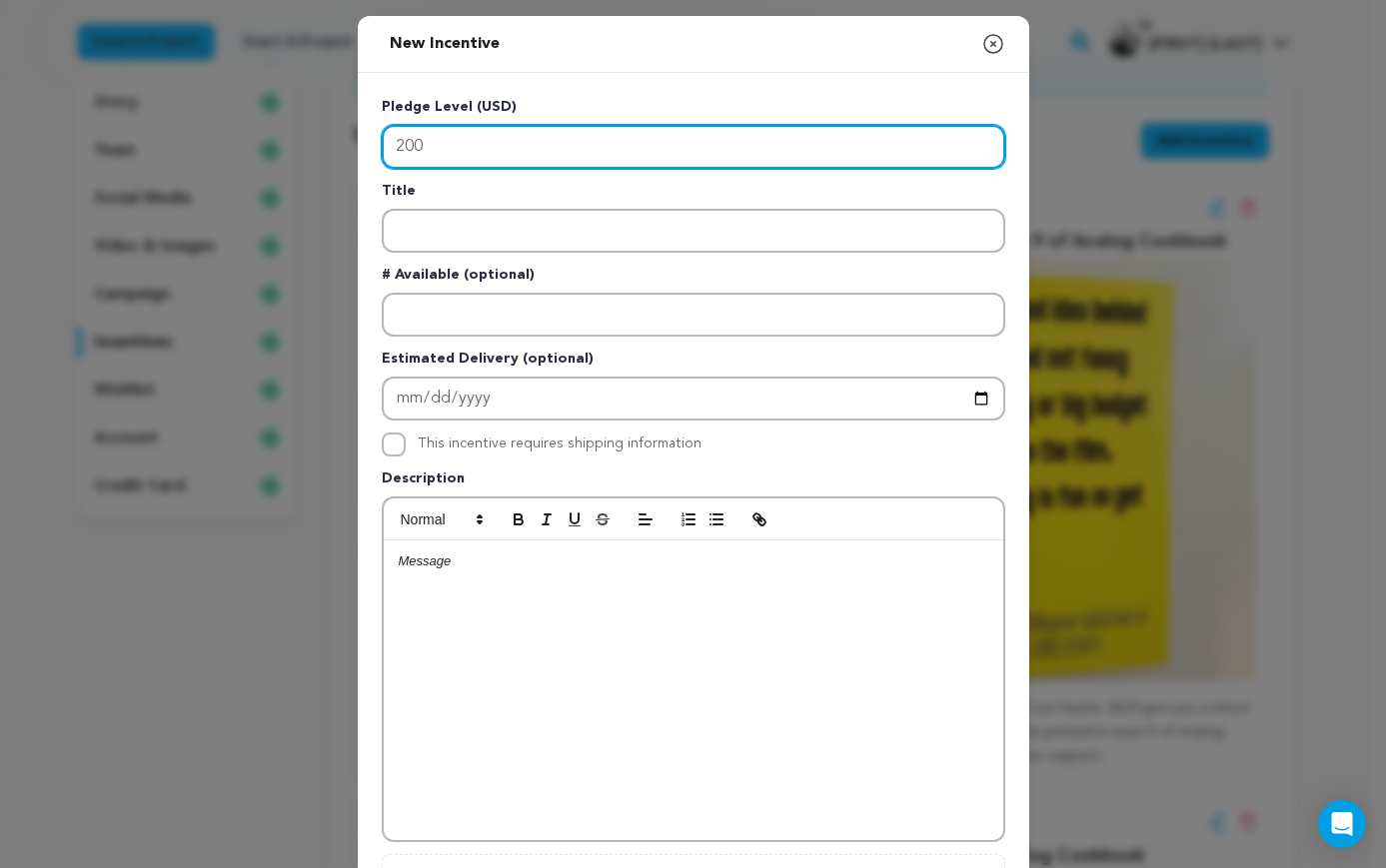 type on "200" 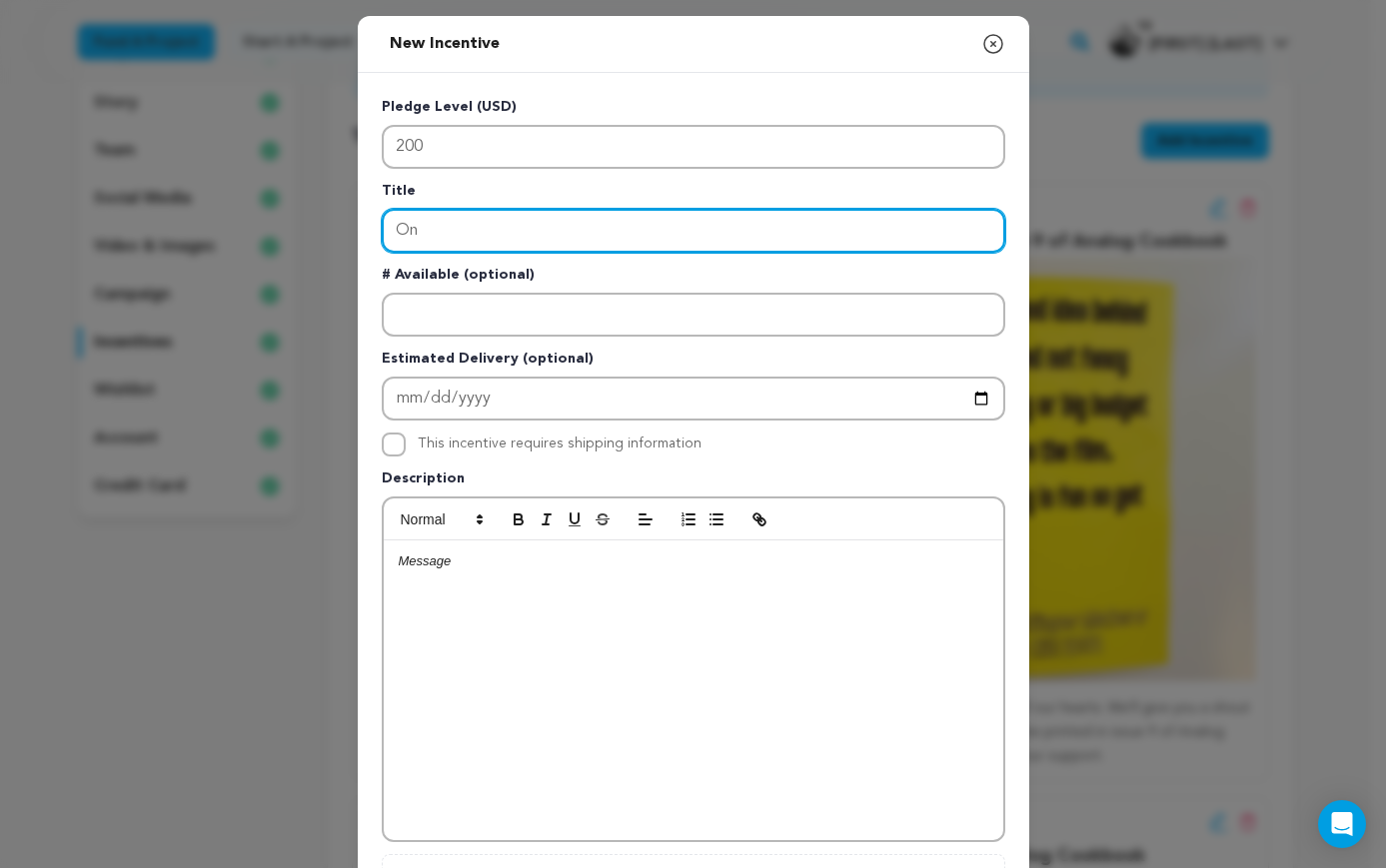 type on "O" 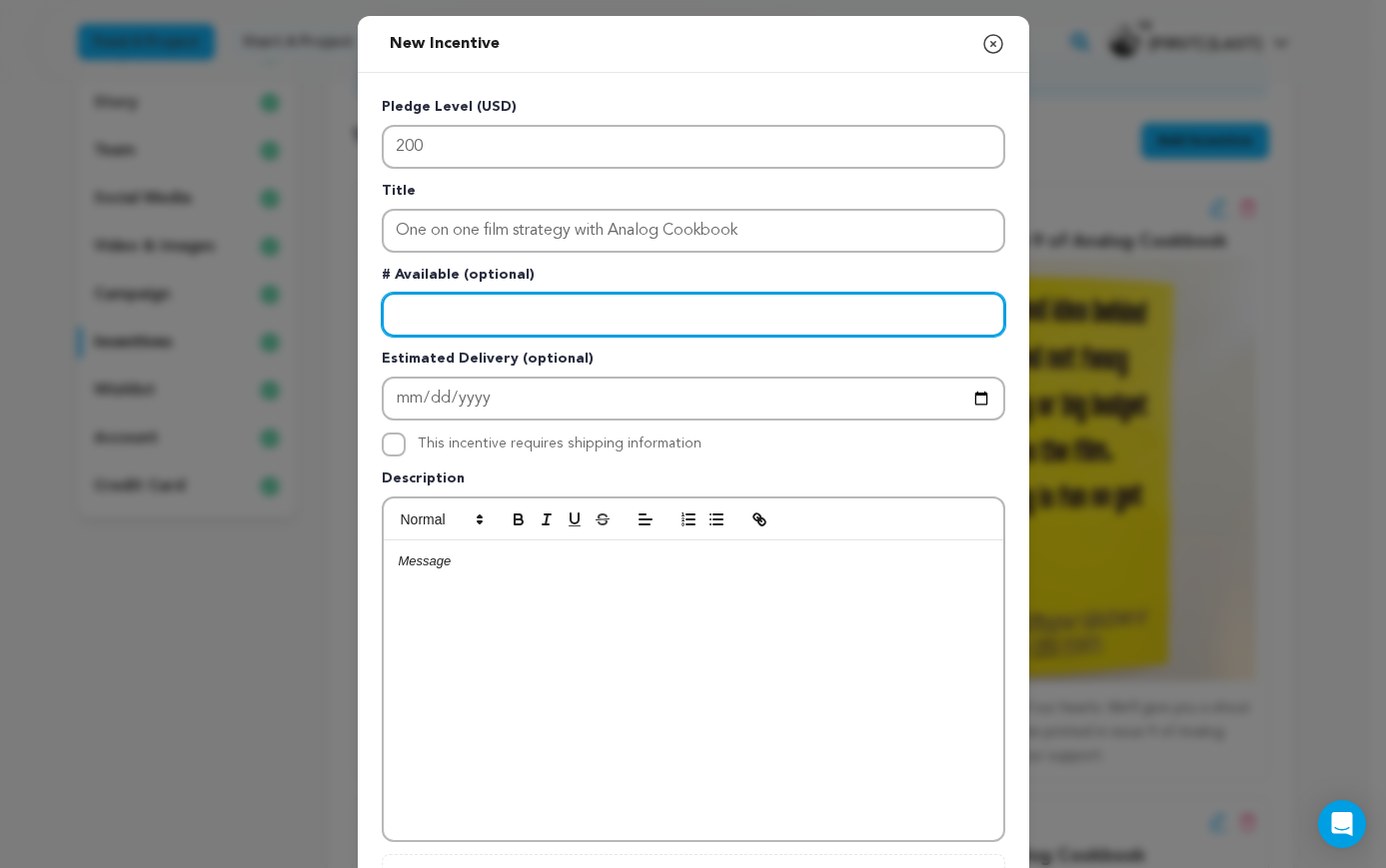 click at bounding box center (693, 315) 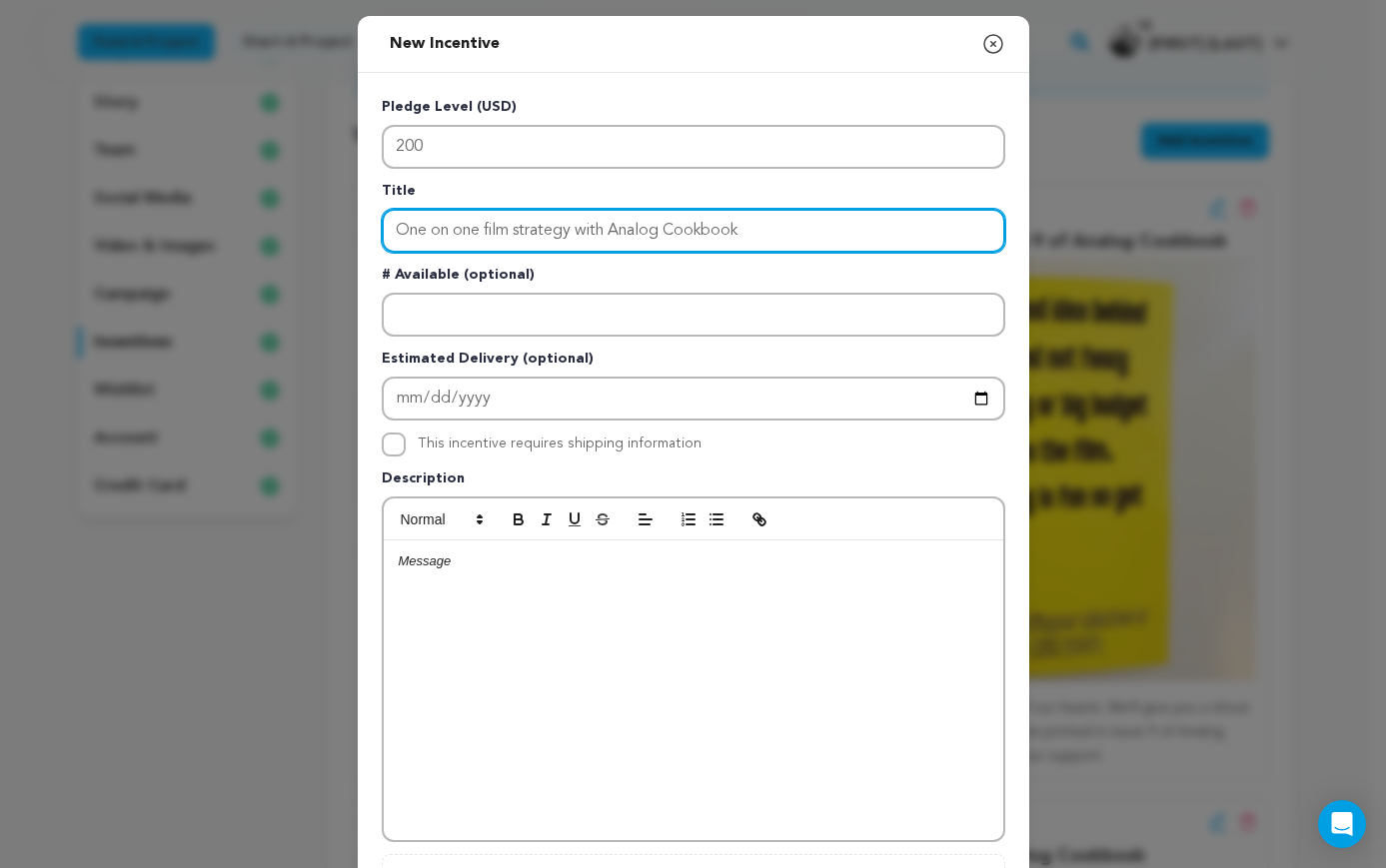 click on "One on one film strategy with Analog Cookbook" at bounding box center (693, 231) 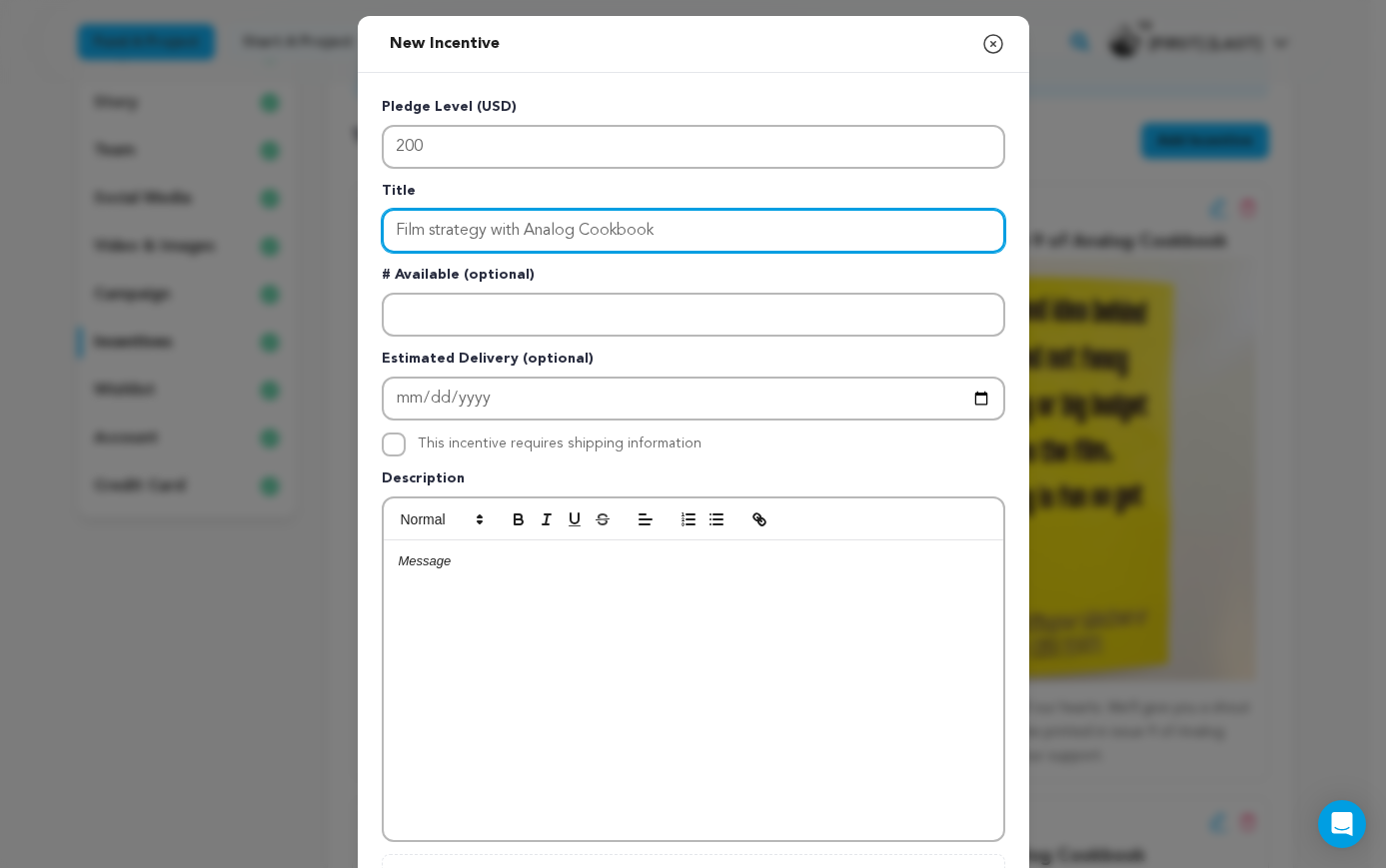 type on "Film strategy with Analog Cookbook" 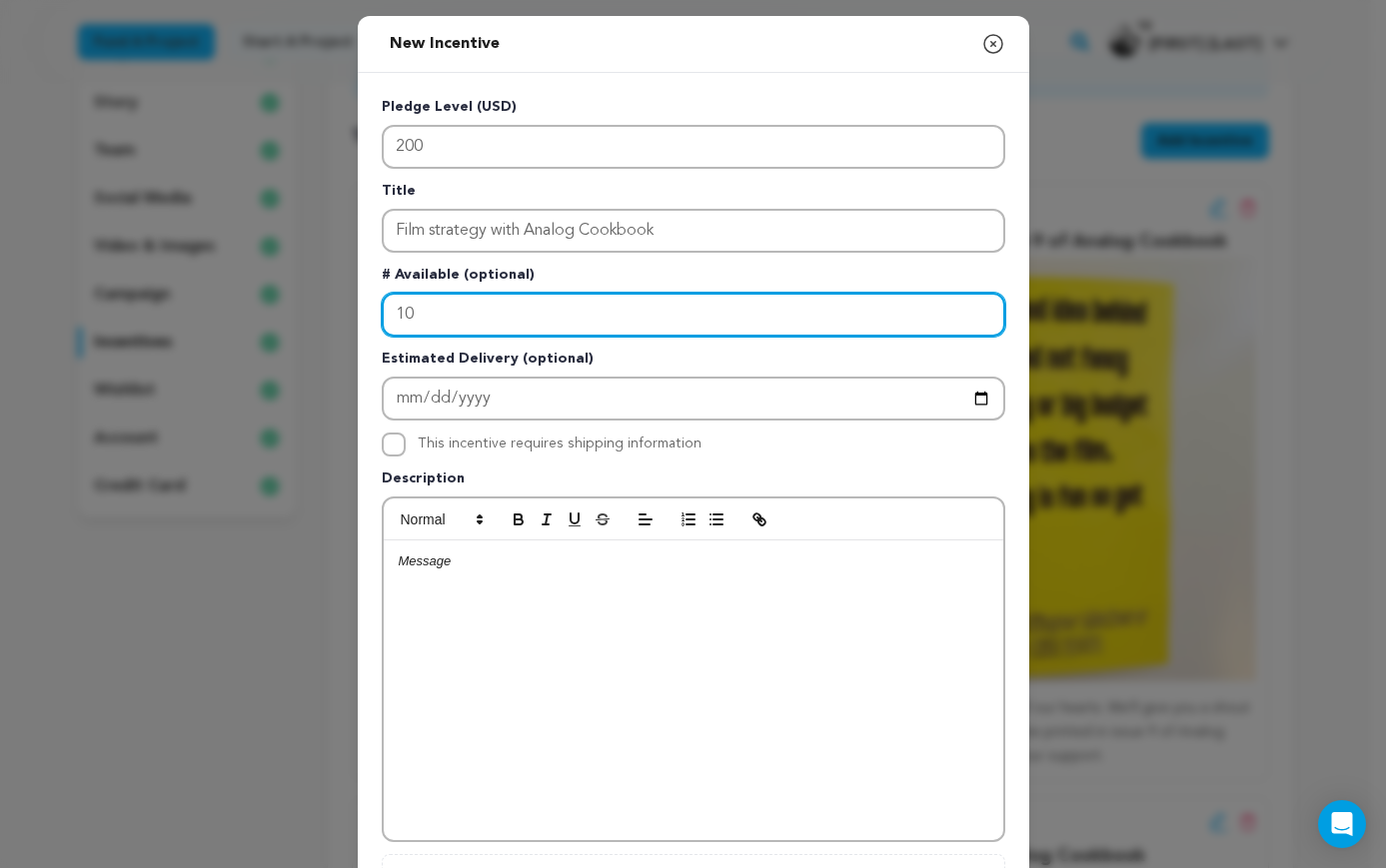 type on "10" 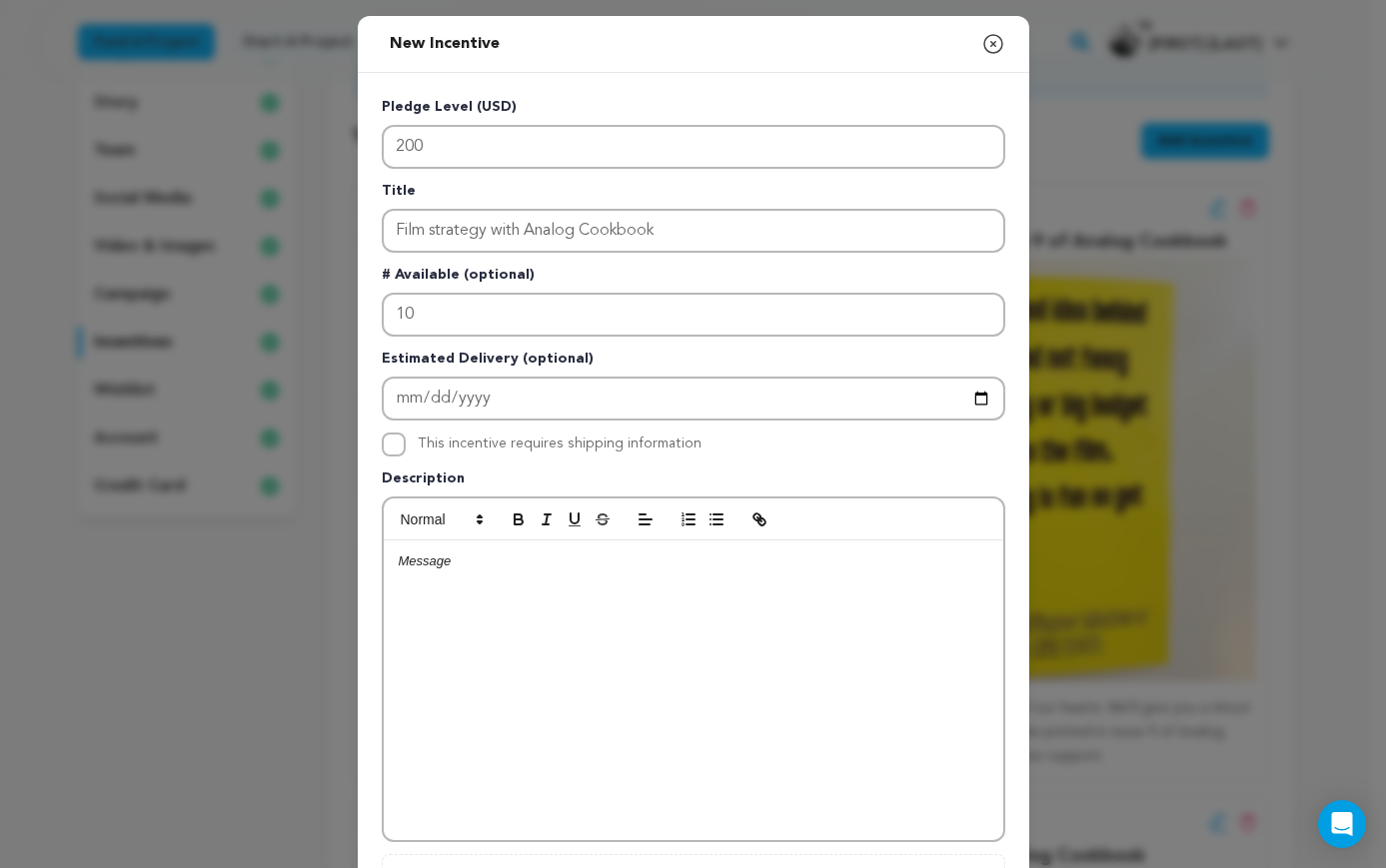 click 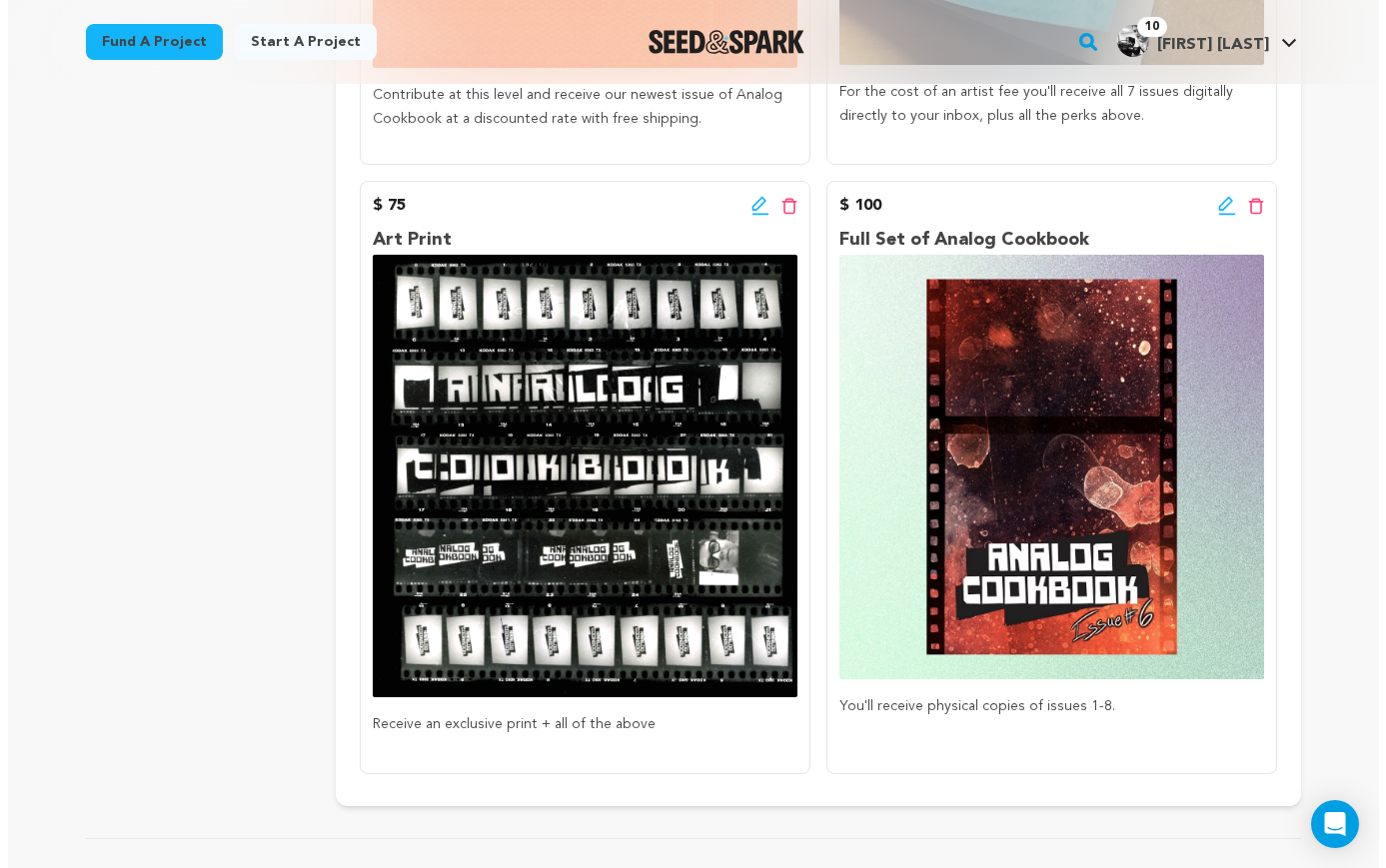 scroll, scrollTop: 1677, scrollLeft: 0, axis: vertical 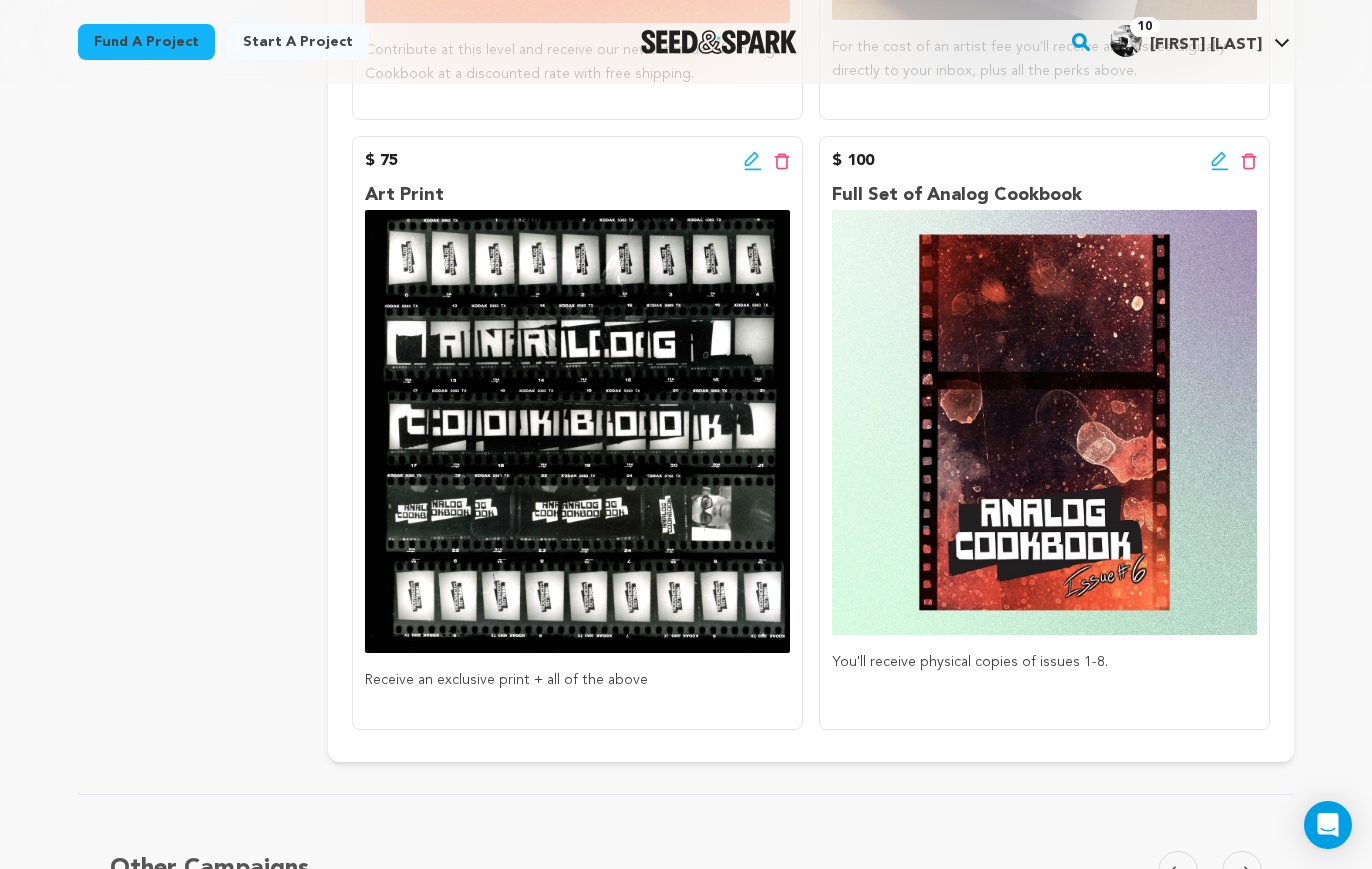 click 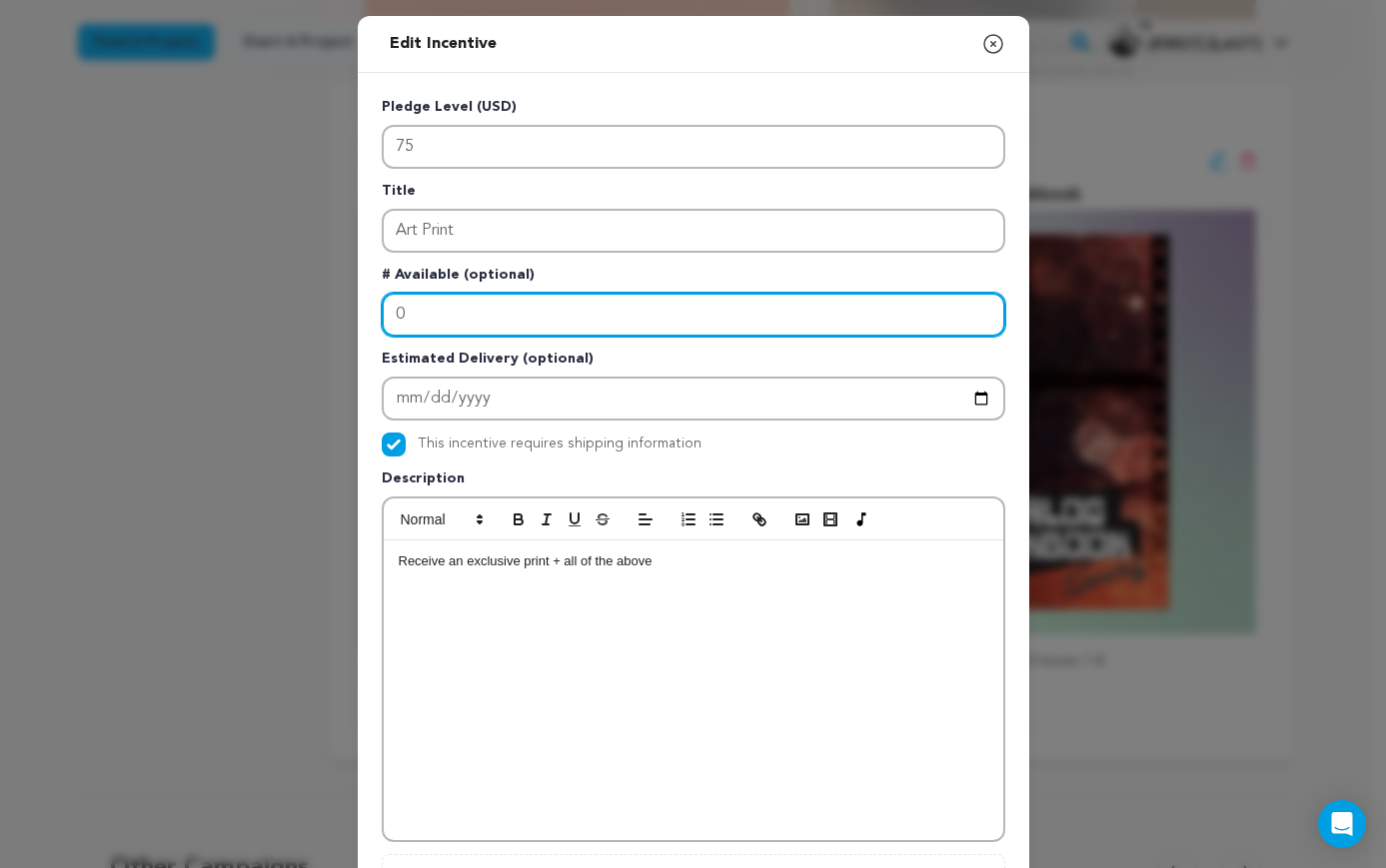 drag, startPoint x: 445, startPoint y: 320, endPoint x: 380, endPoint y: 319, distance: 65.00769 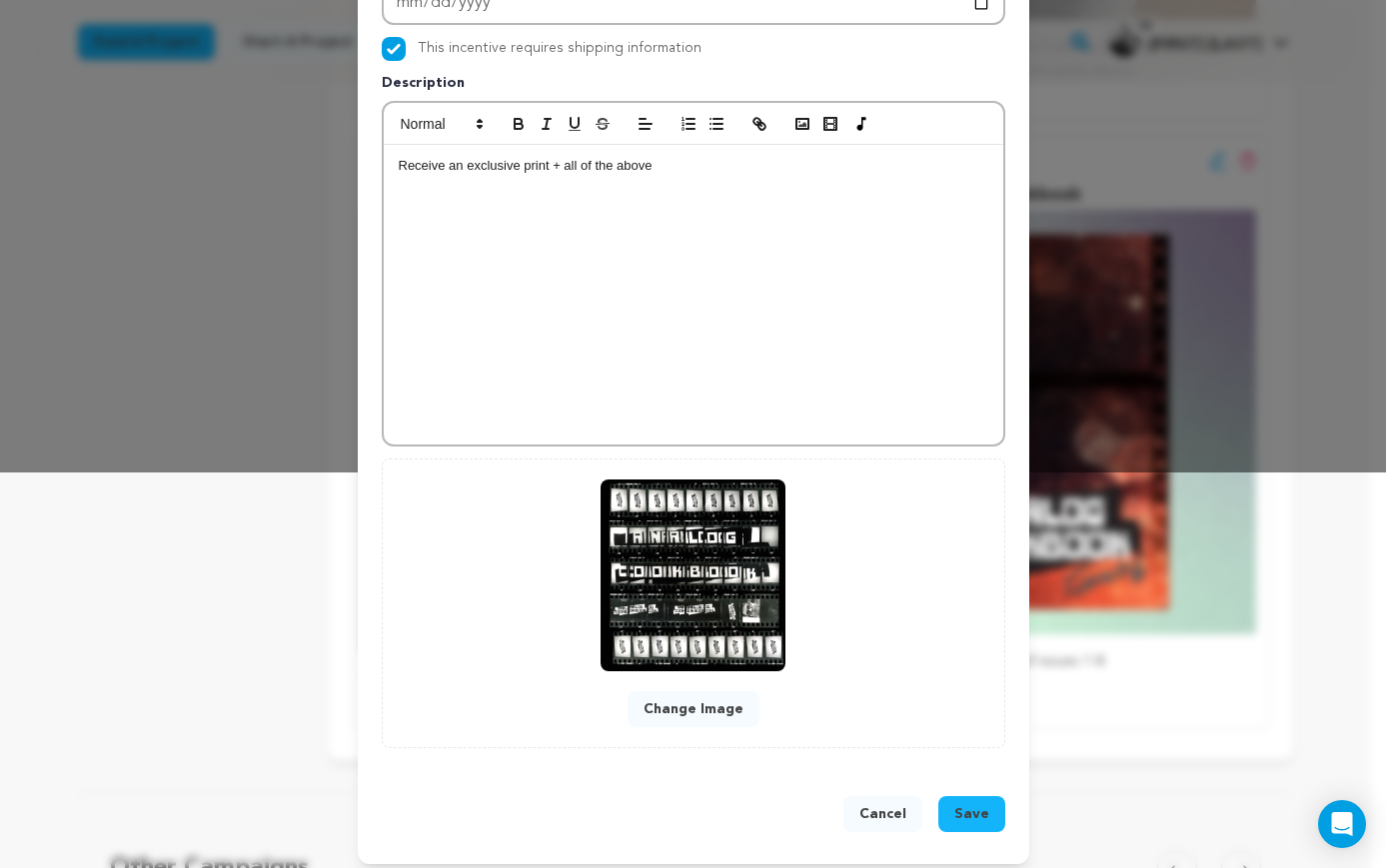 scroll, scrollTop: 408, scrollLeft: 0, axis: vertical 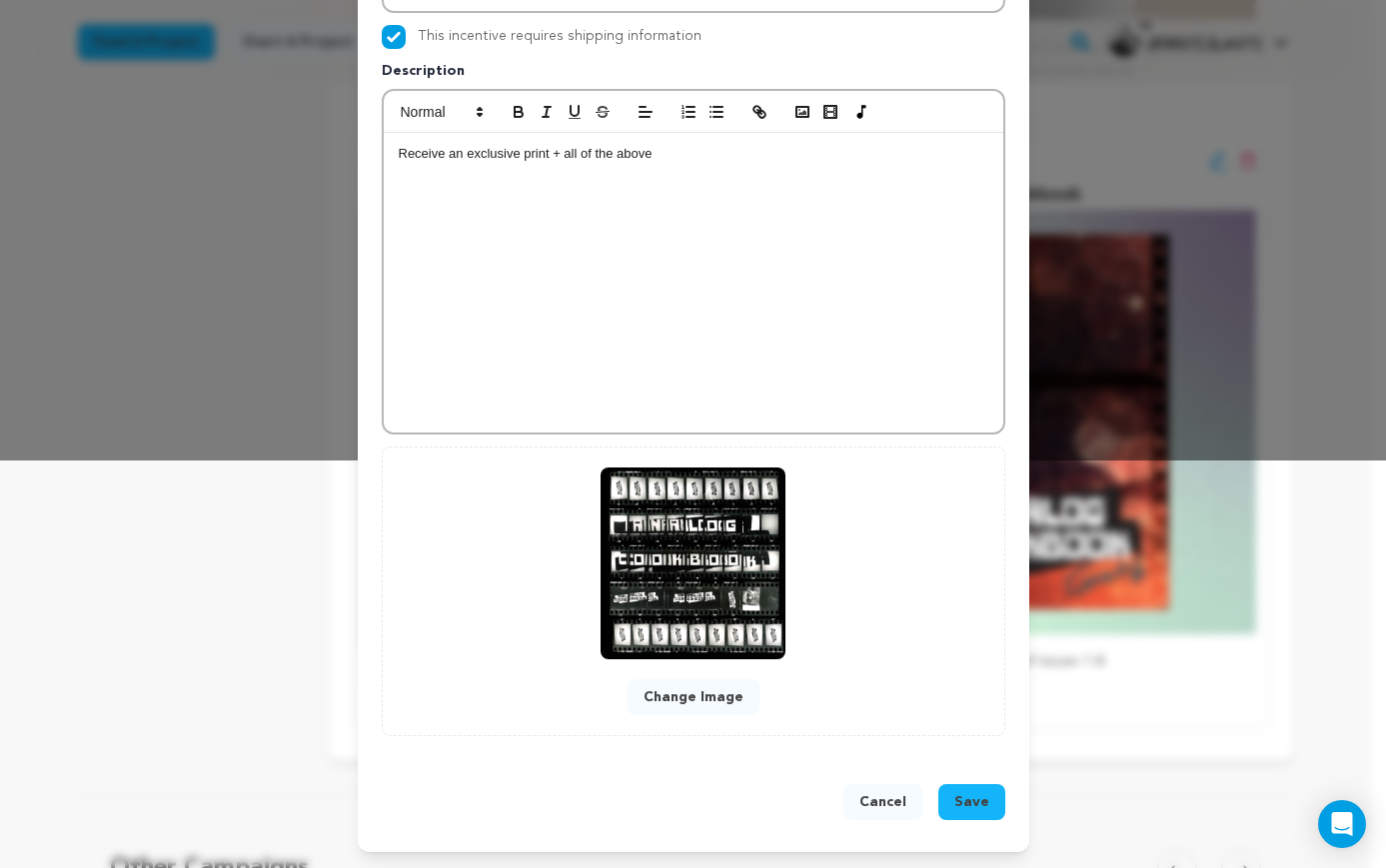 type on "50" 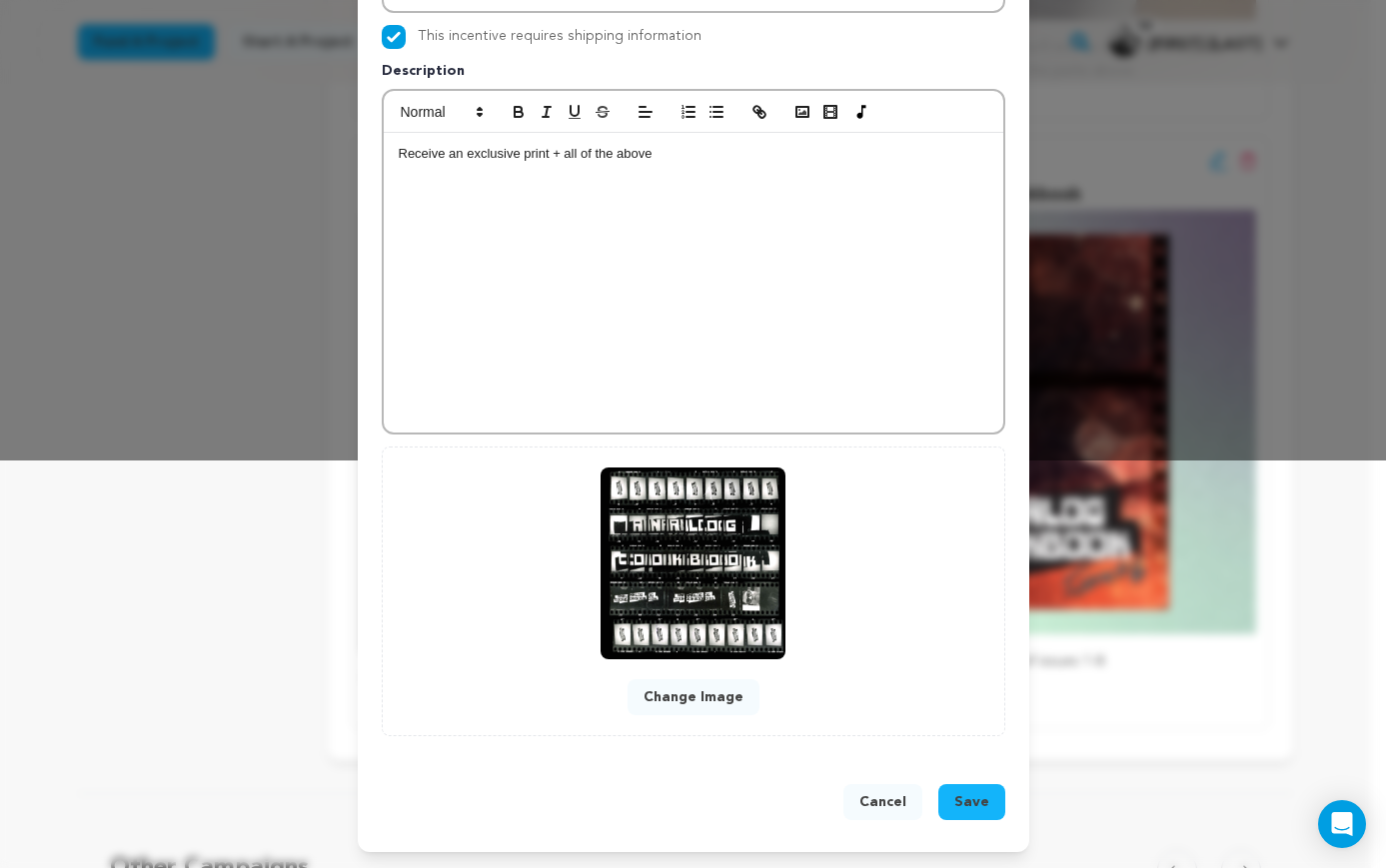 click on "Save" at bounding box center (971, 802) 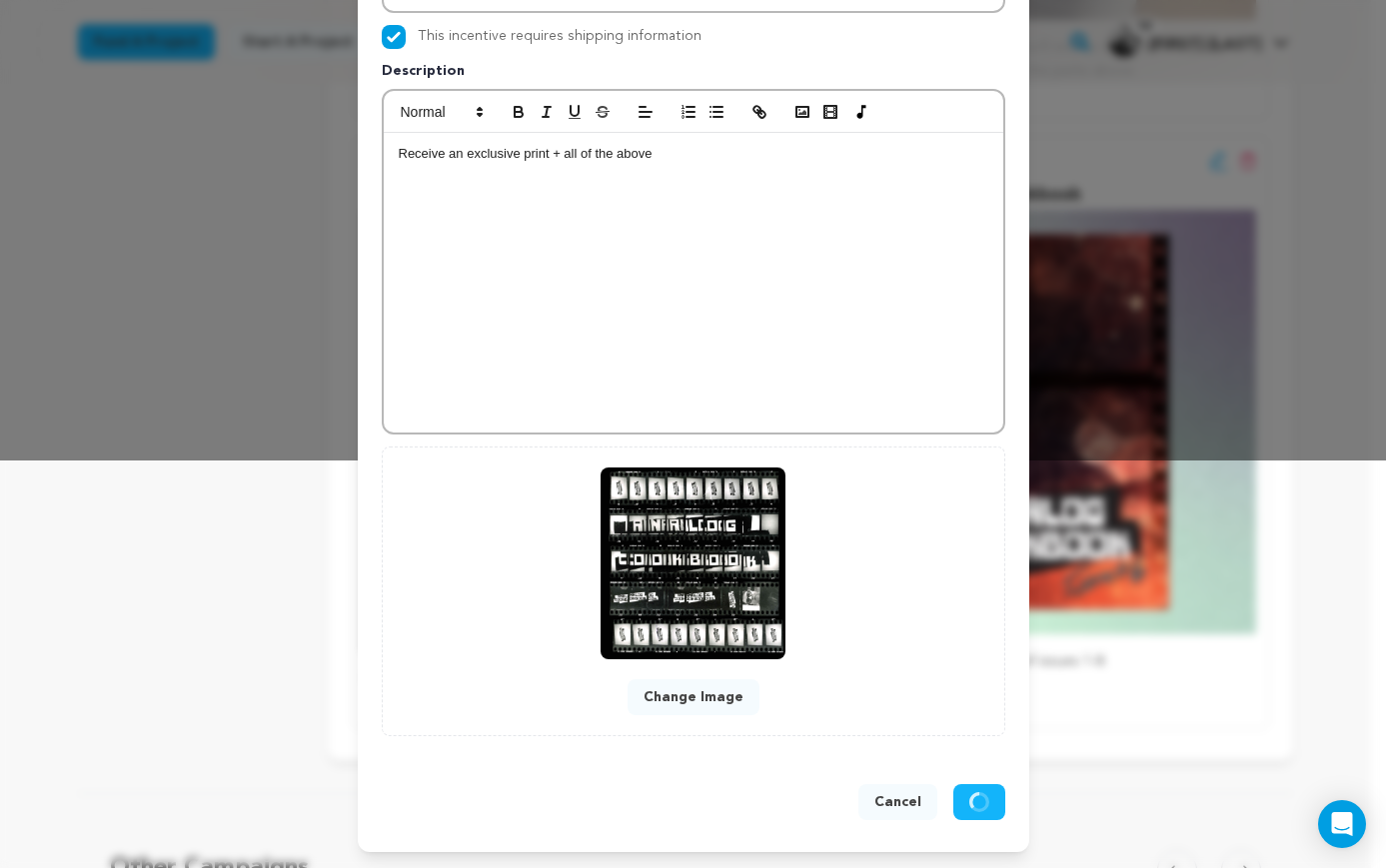 scroll, scrollTop: 366, scrollLeft: 0, axis: vertical 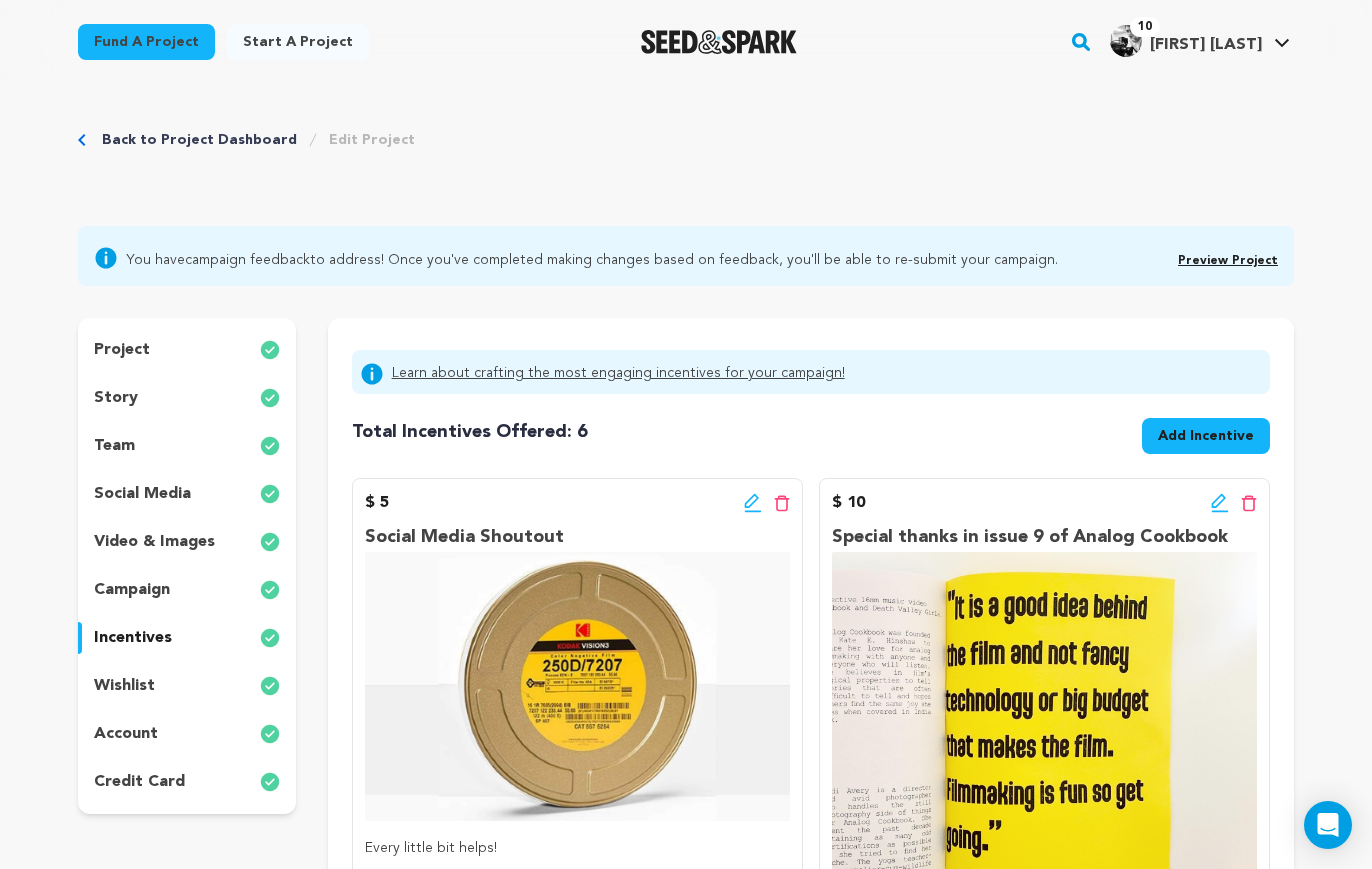 click on "Add Incentive" at bounding box center (1206, 436) 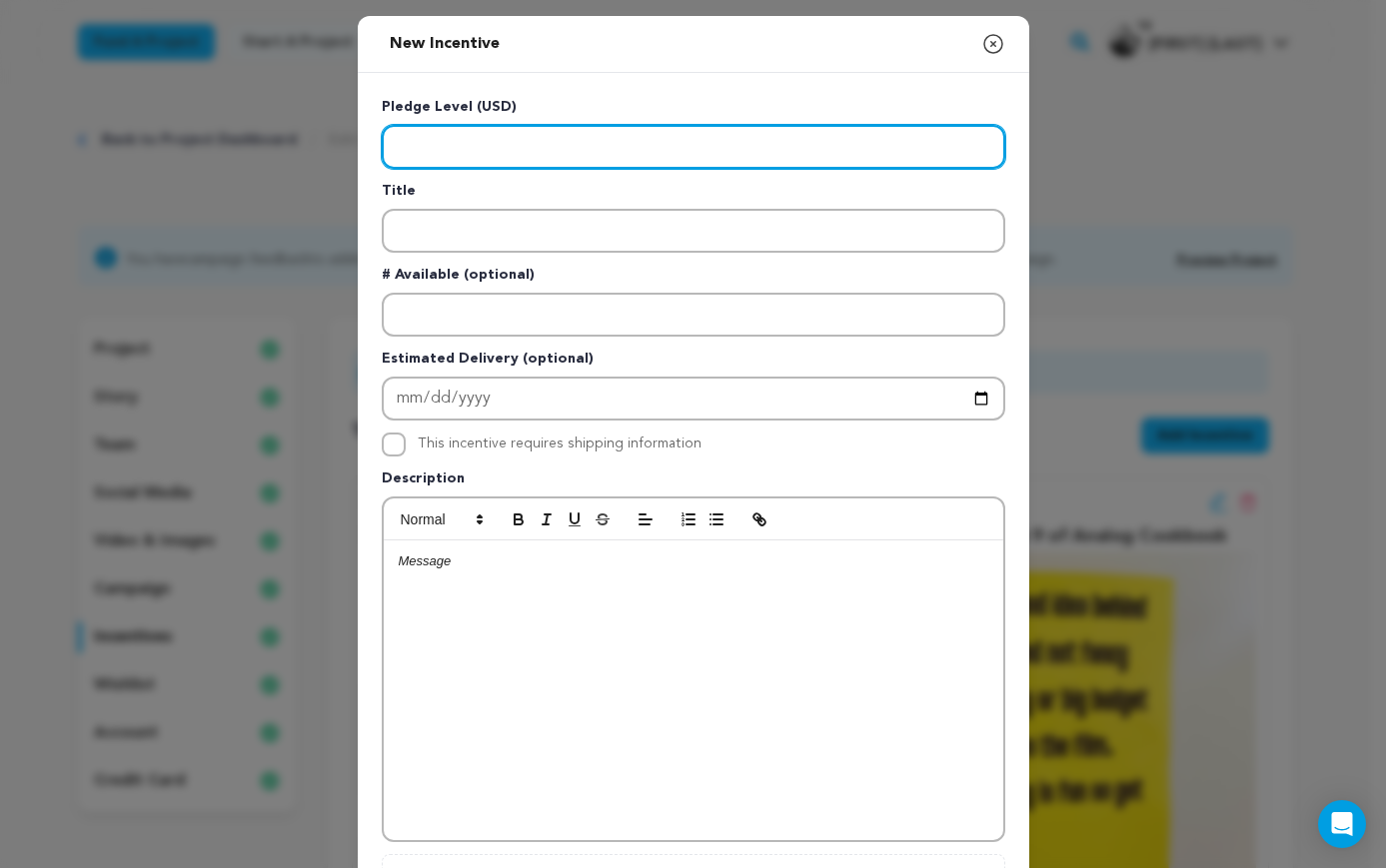 click at bounding box center (693, 147) 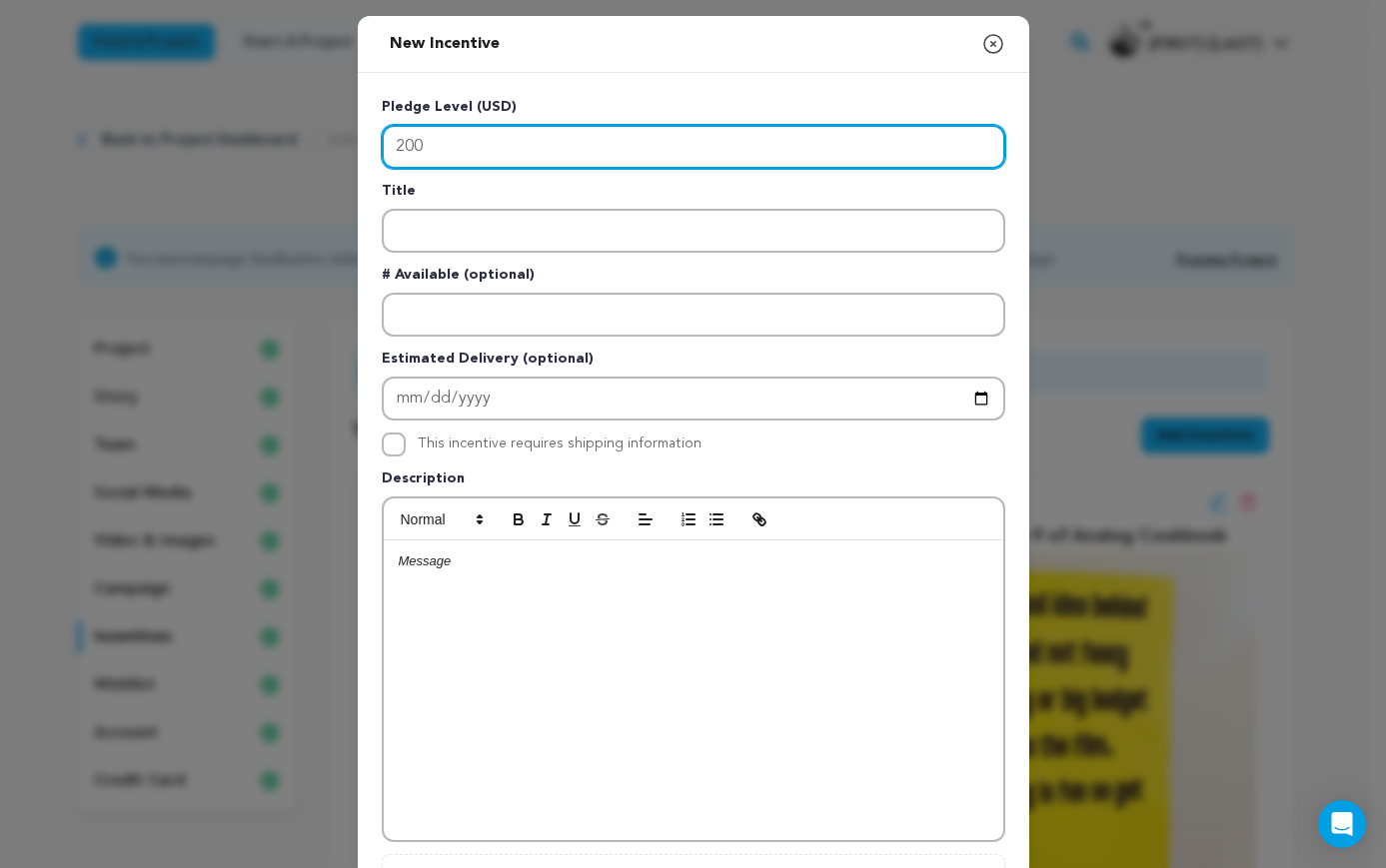 type on "200" 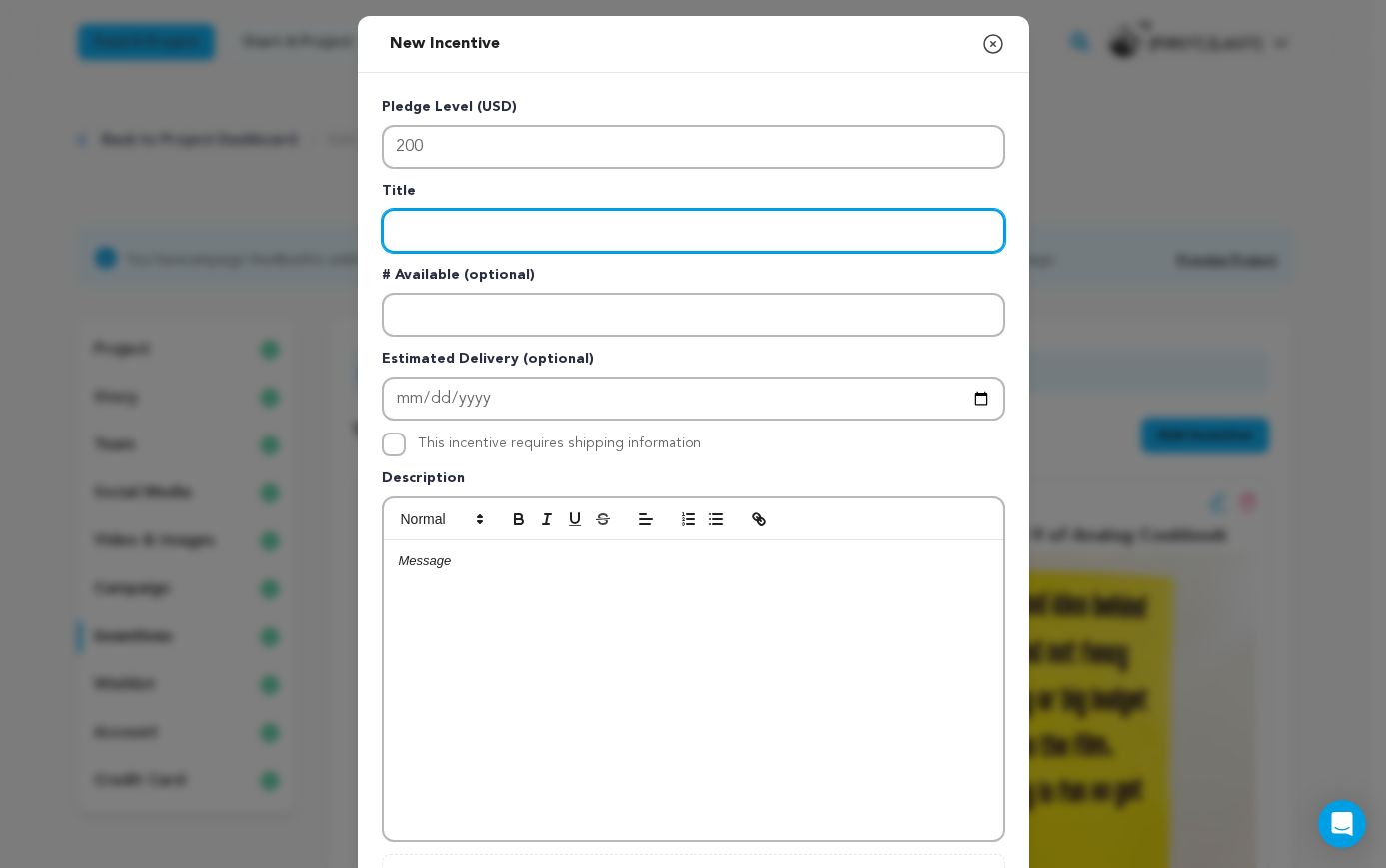 type on "i" 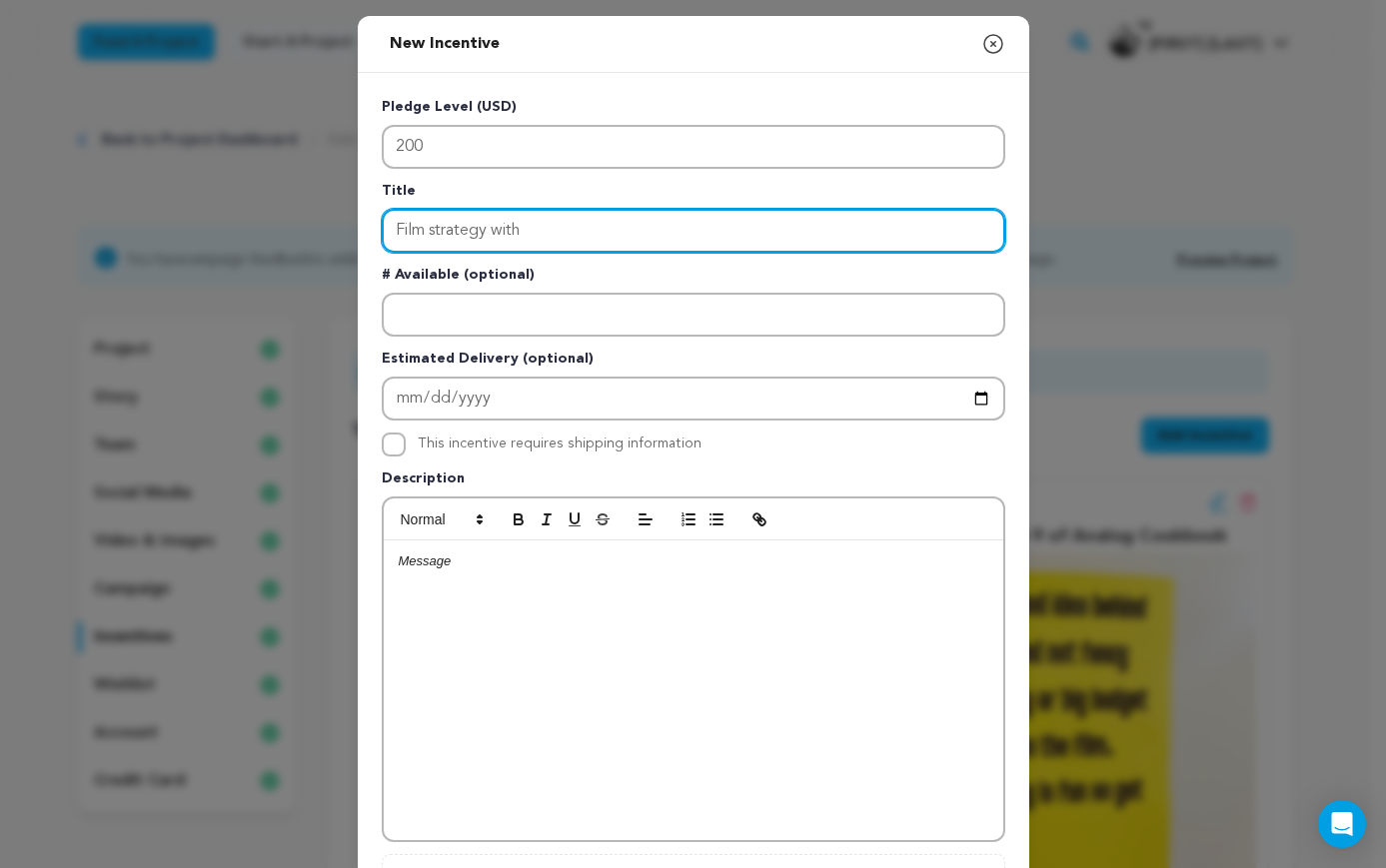 click on "Film strategy with" at bounding box center (693, 231) 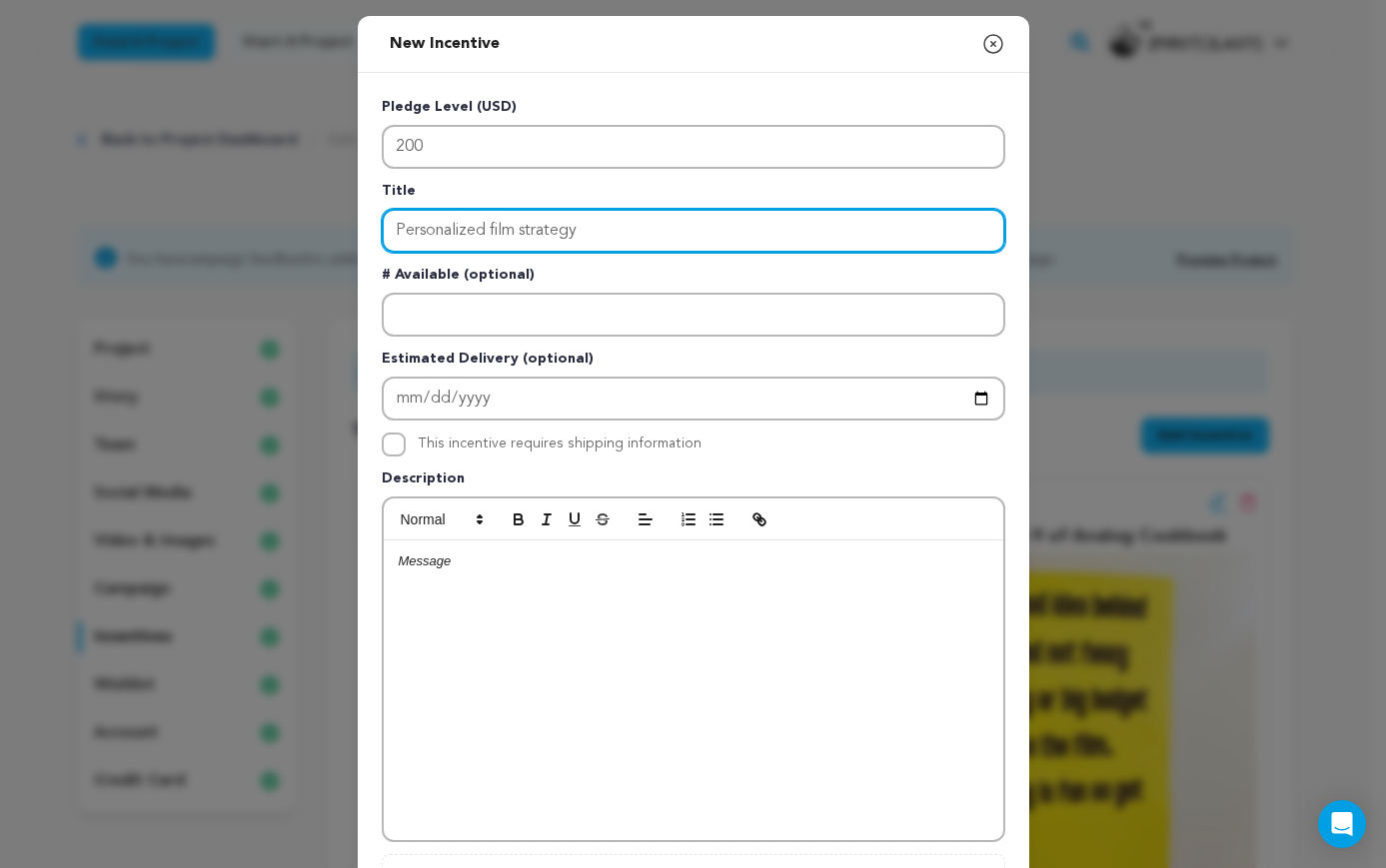 type on "Personalized film strategy" 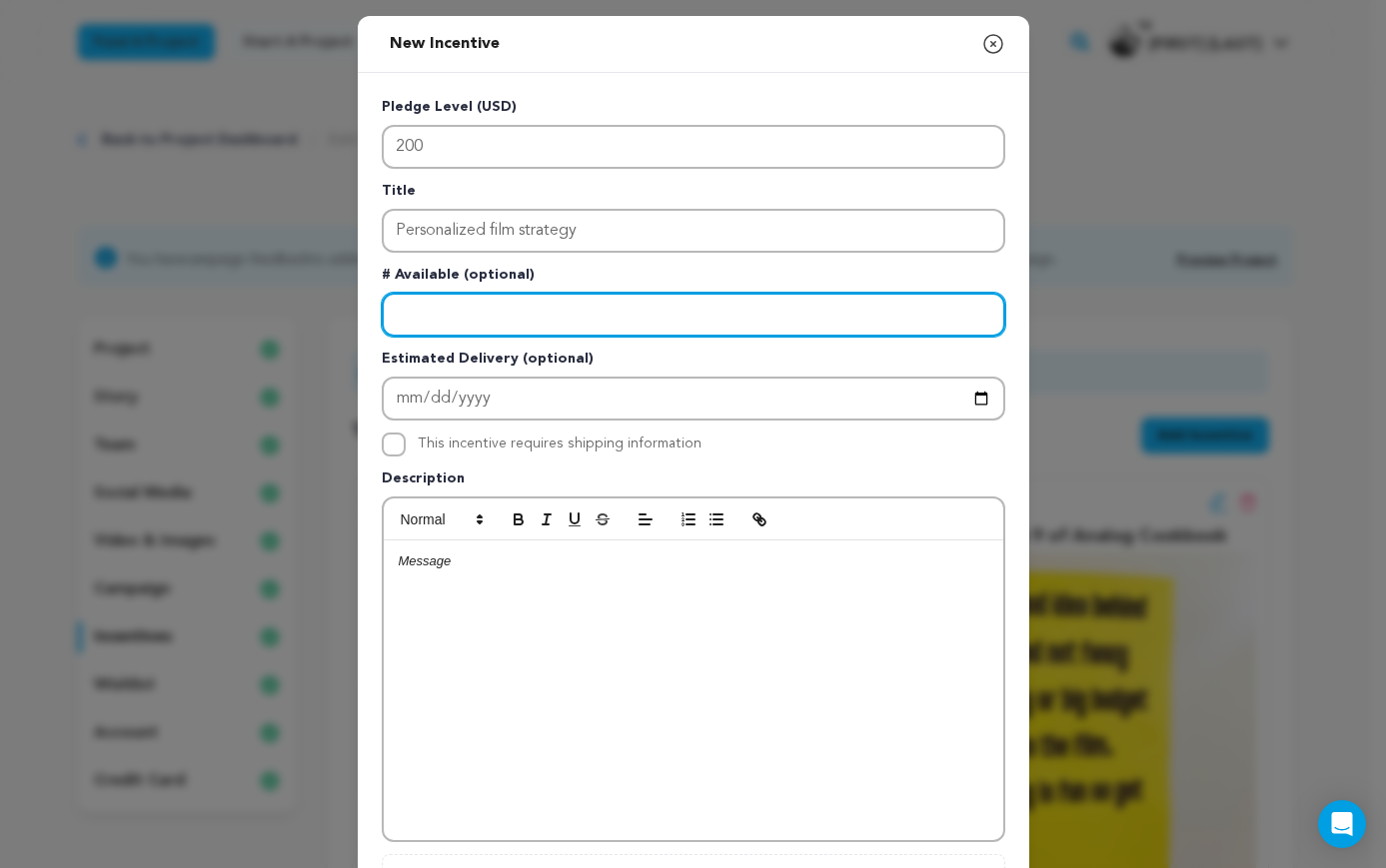 click at bounding box center [693, 315] 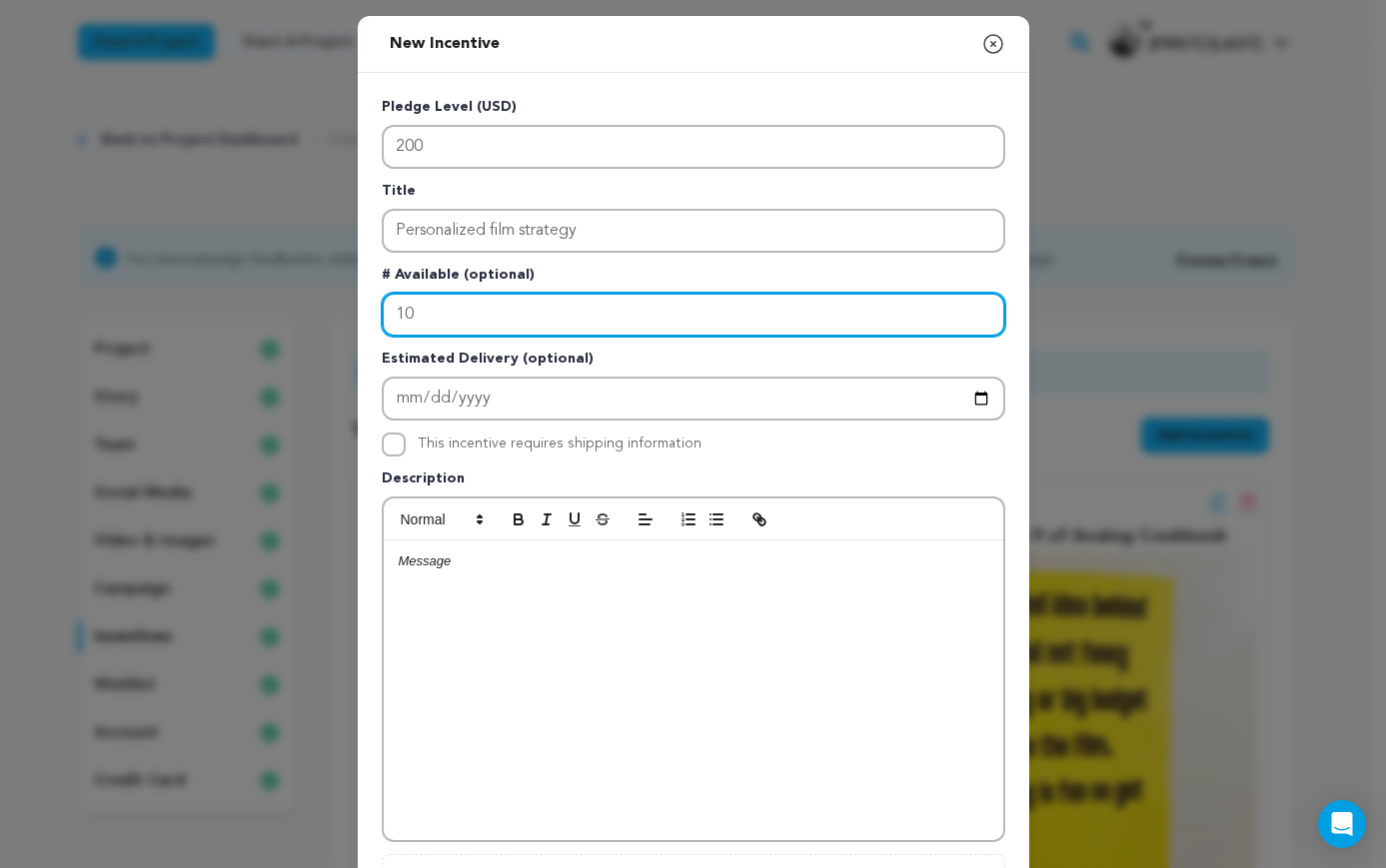 type on "10" 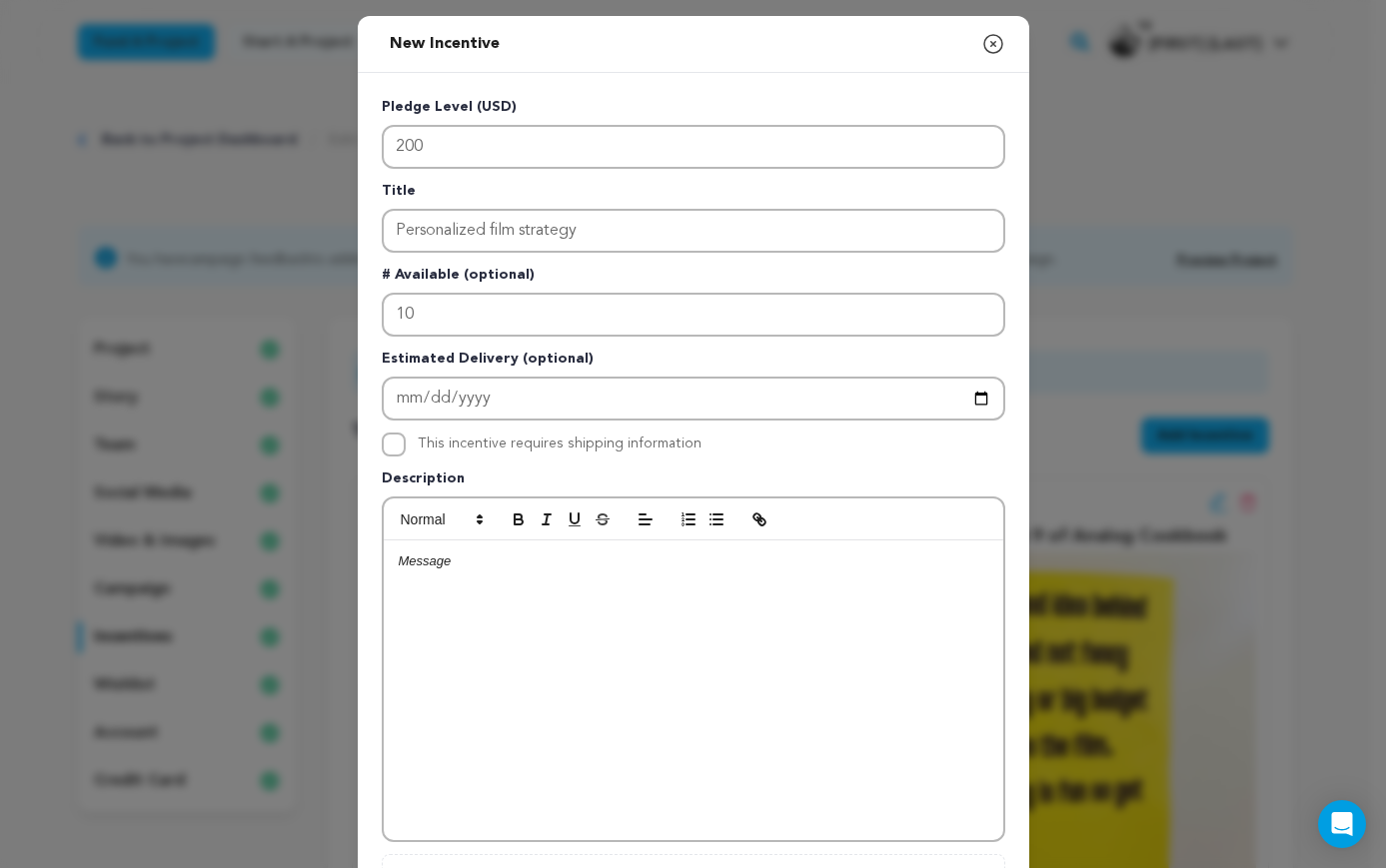 click at bounding box center (693, 690) 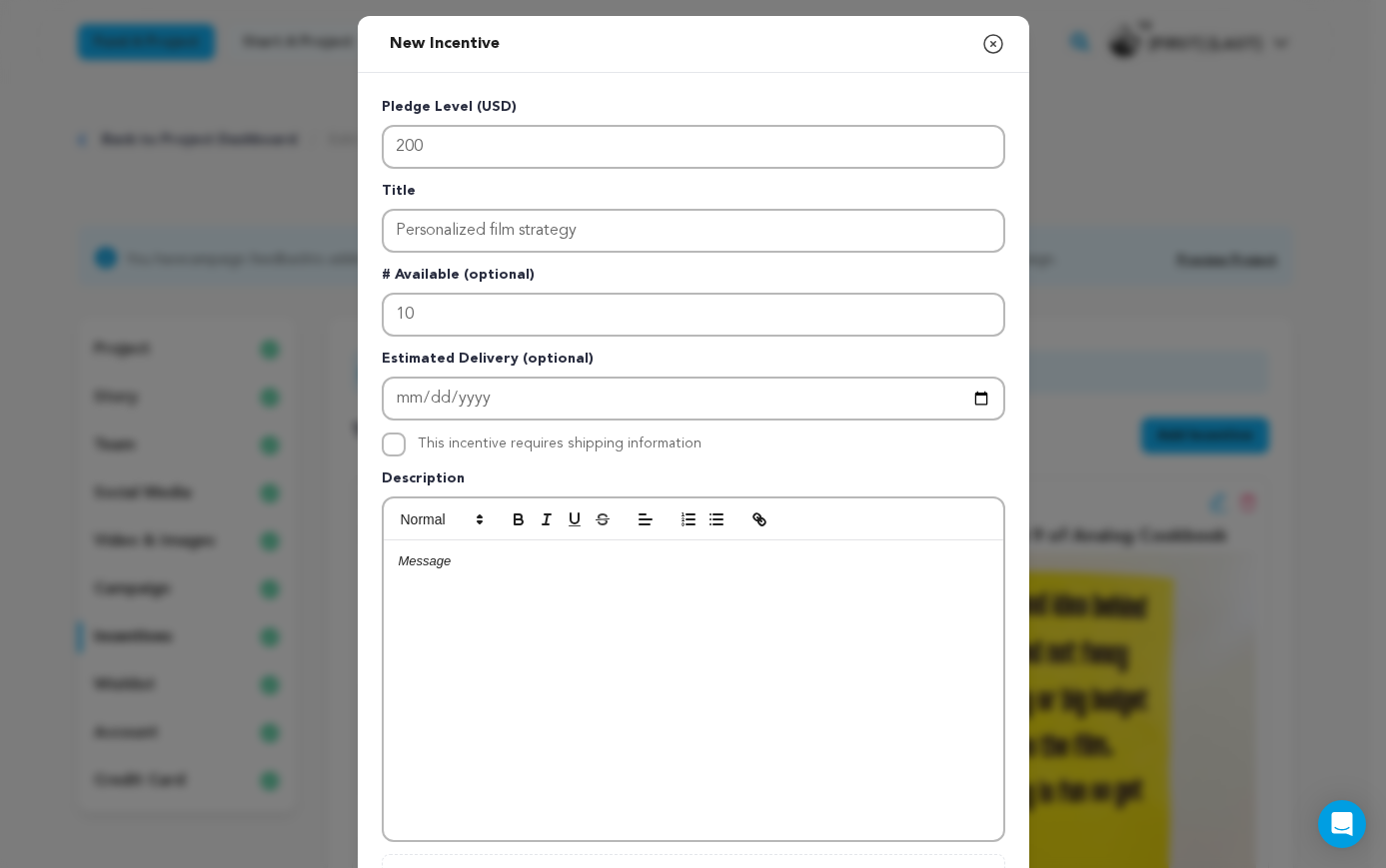 type 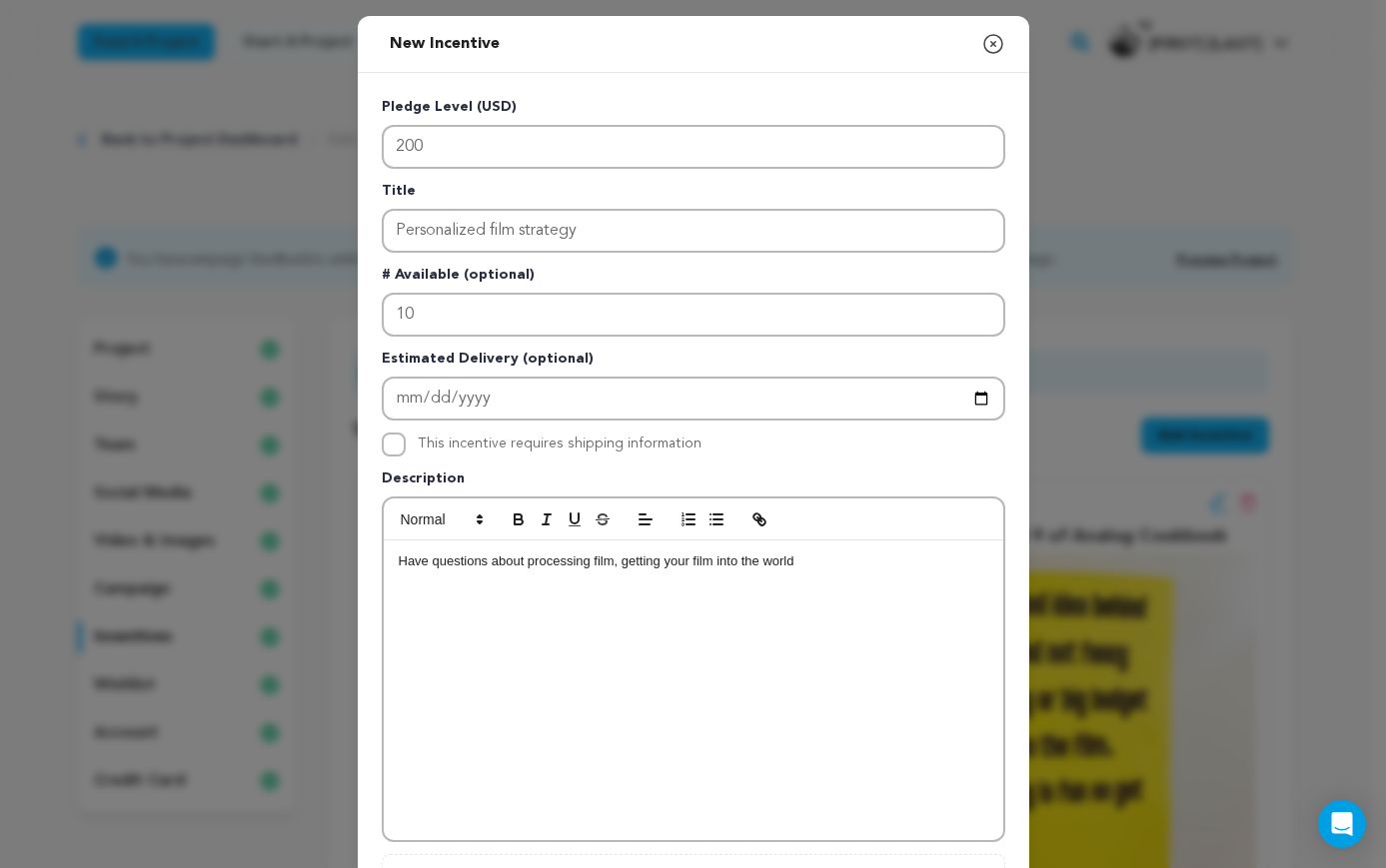click on "Have questions about processing film, getting your film into the world" at bounding box center (693, 561) 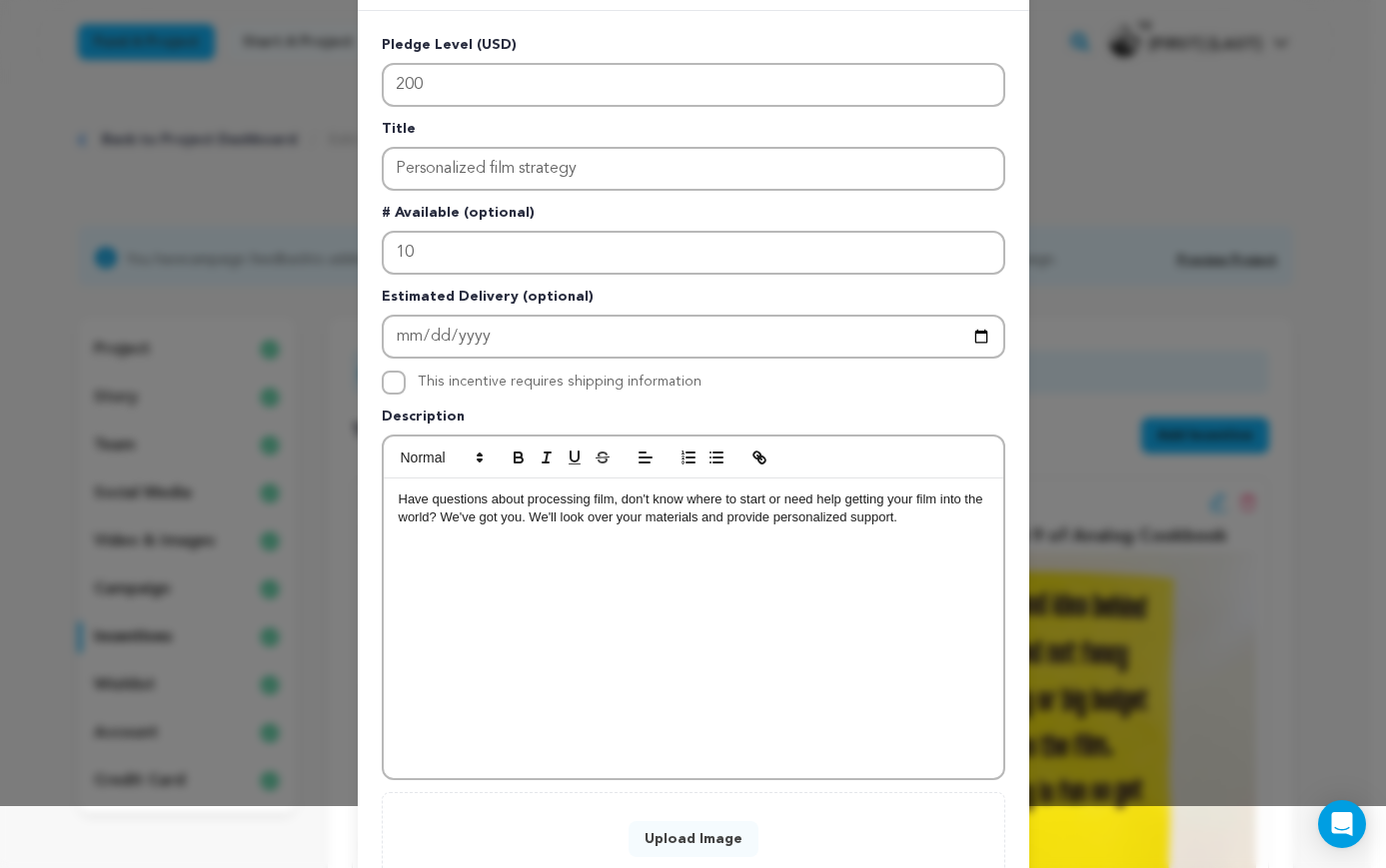 scroll, scrollTop: 204, scrollLeft: 0, axis: vertical 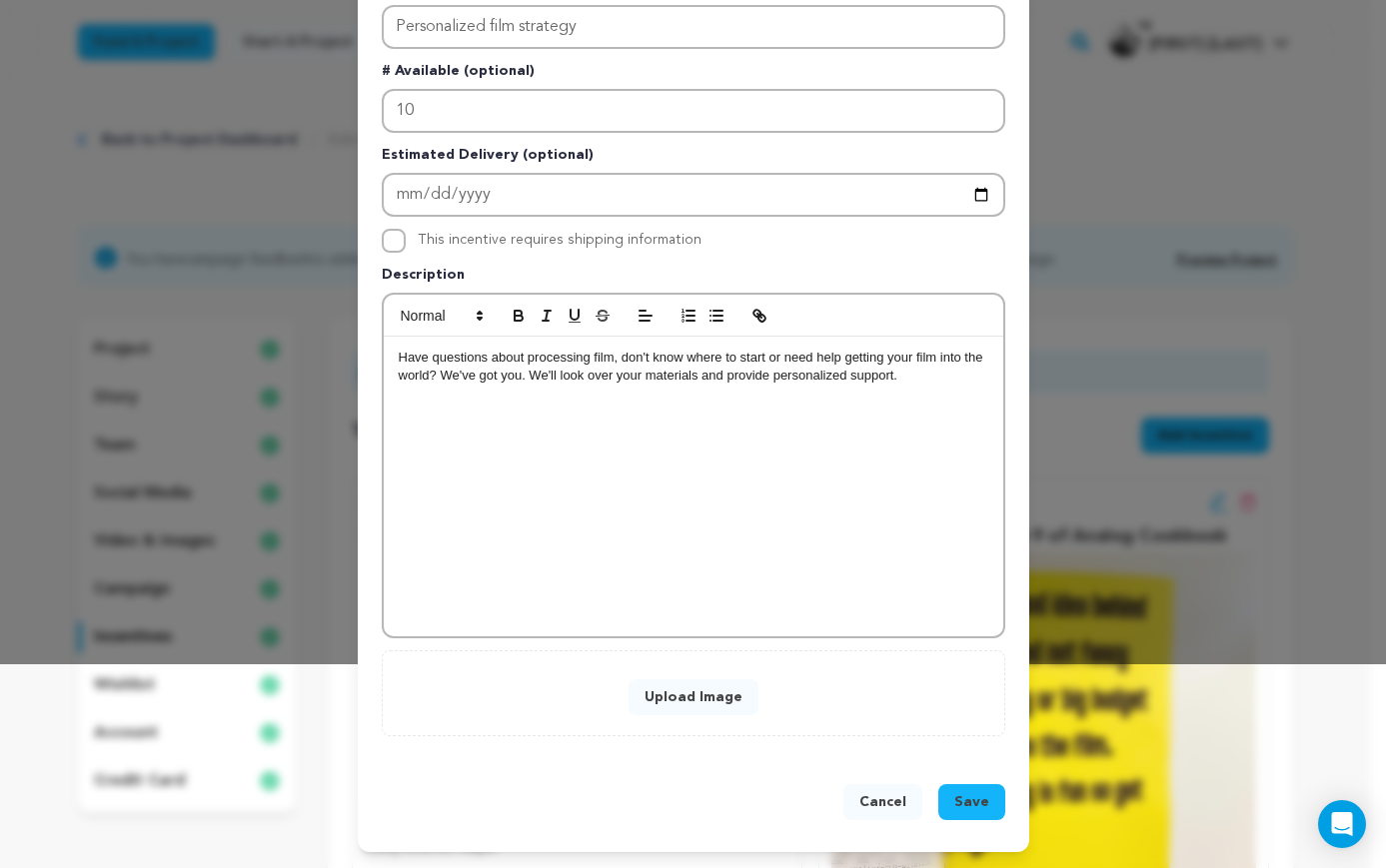 click on "Upload Image" at bounding box center [693, 697] 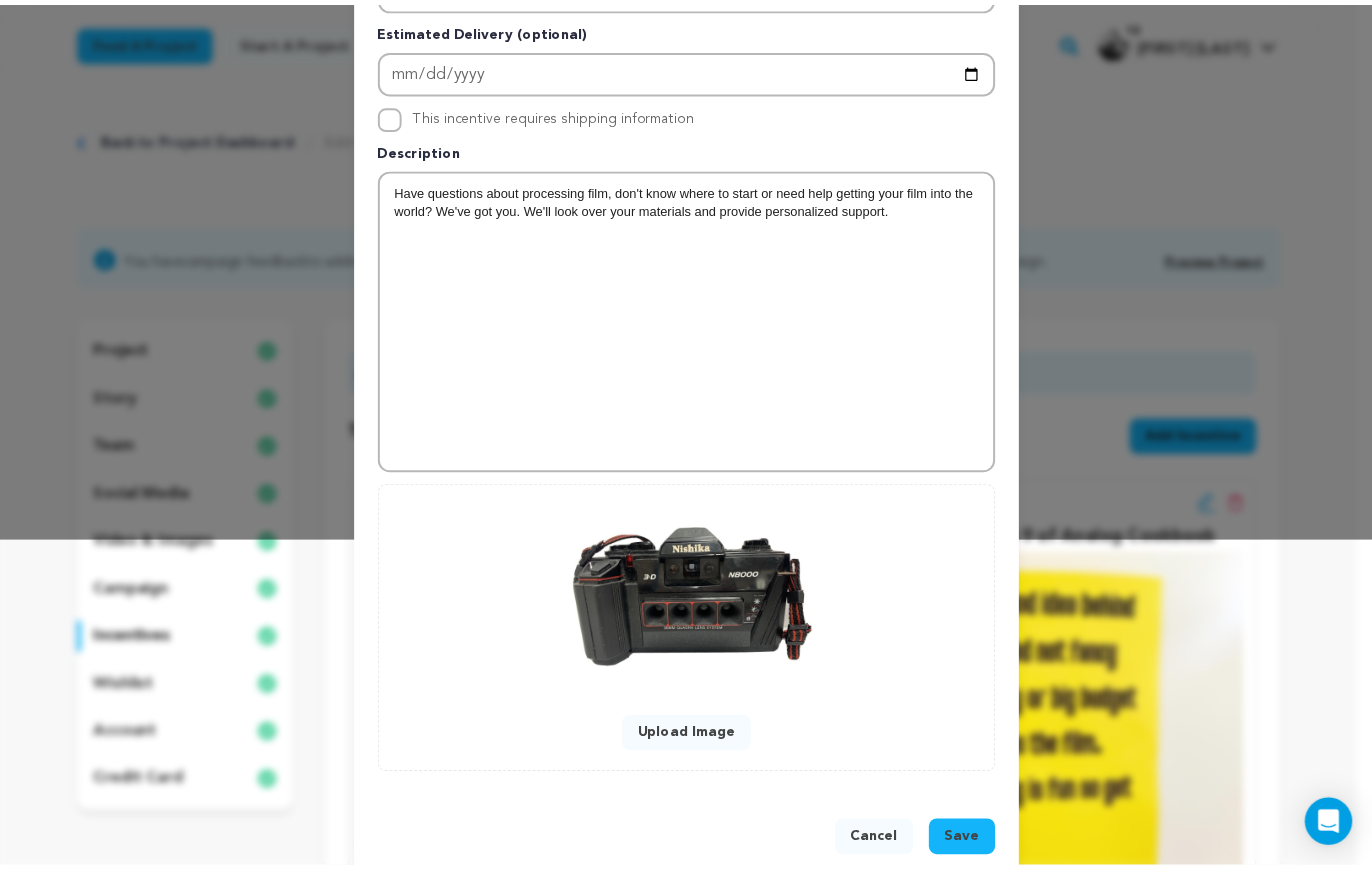 scroll, scrollTop: 366, scrollLeft: 0, axis: vertical 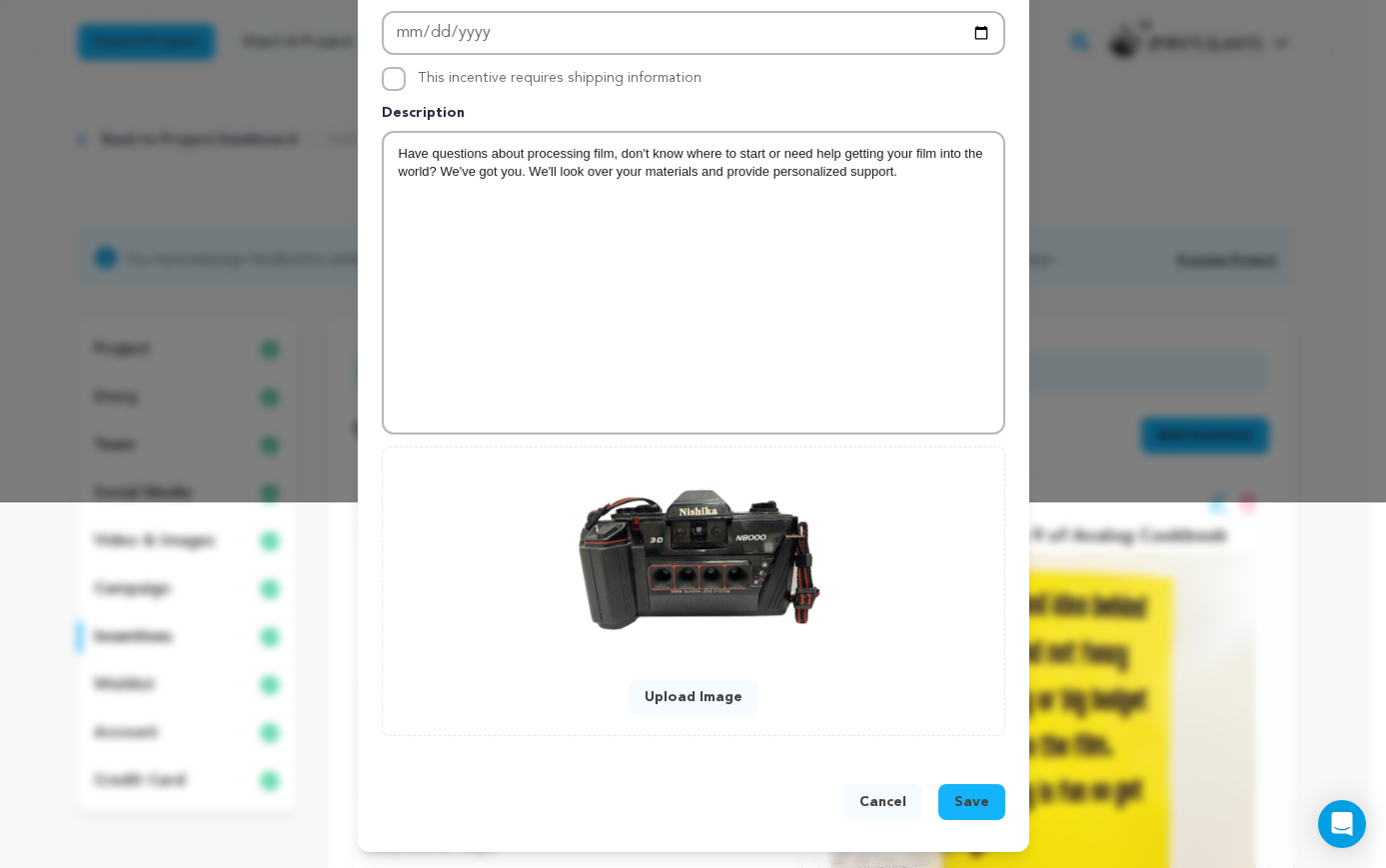 click on "Save" at bounding box center (971, 802) 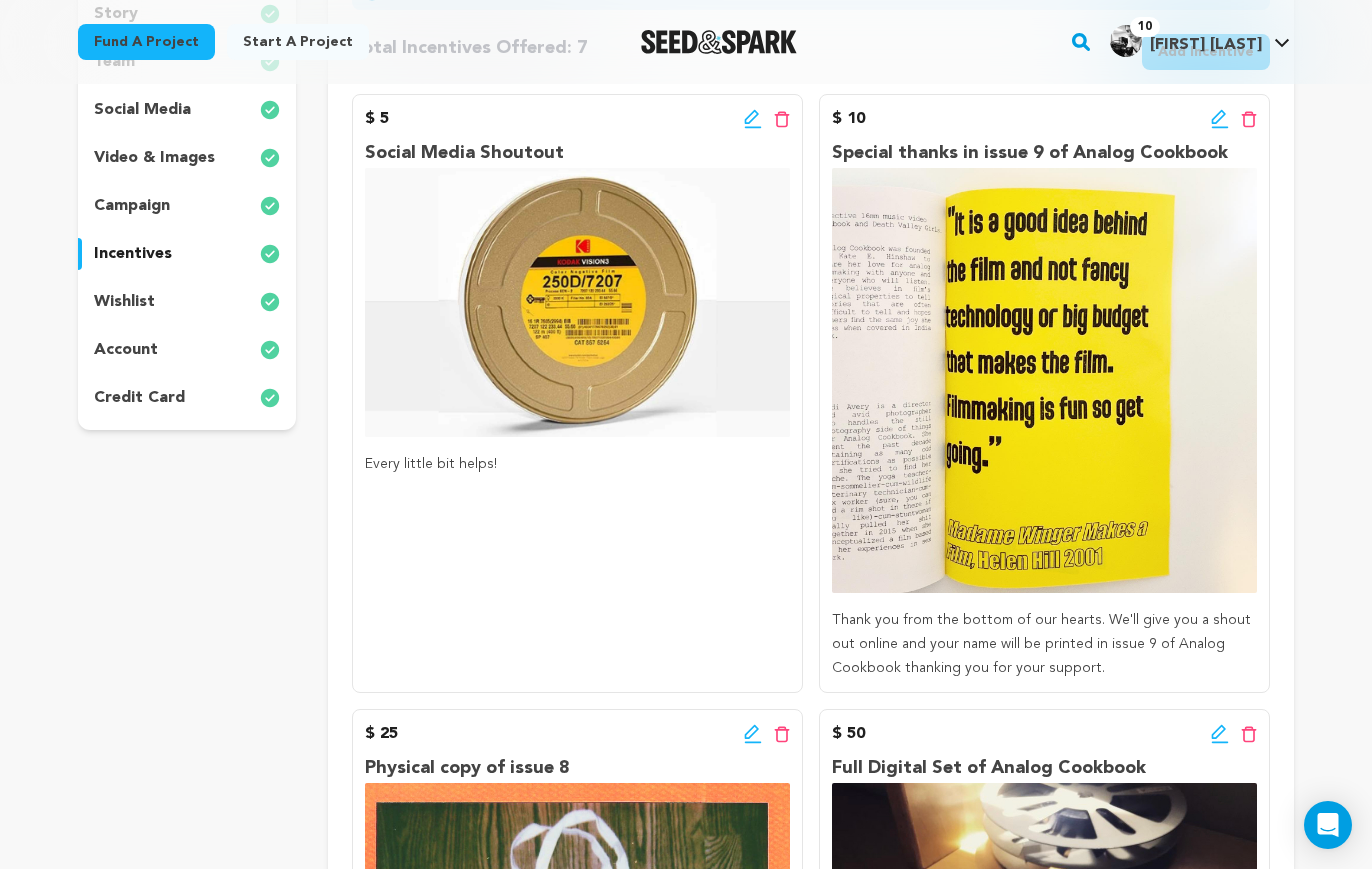 scroll, scrollTop: 0, scrollLeft: 0, axis: both 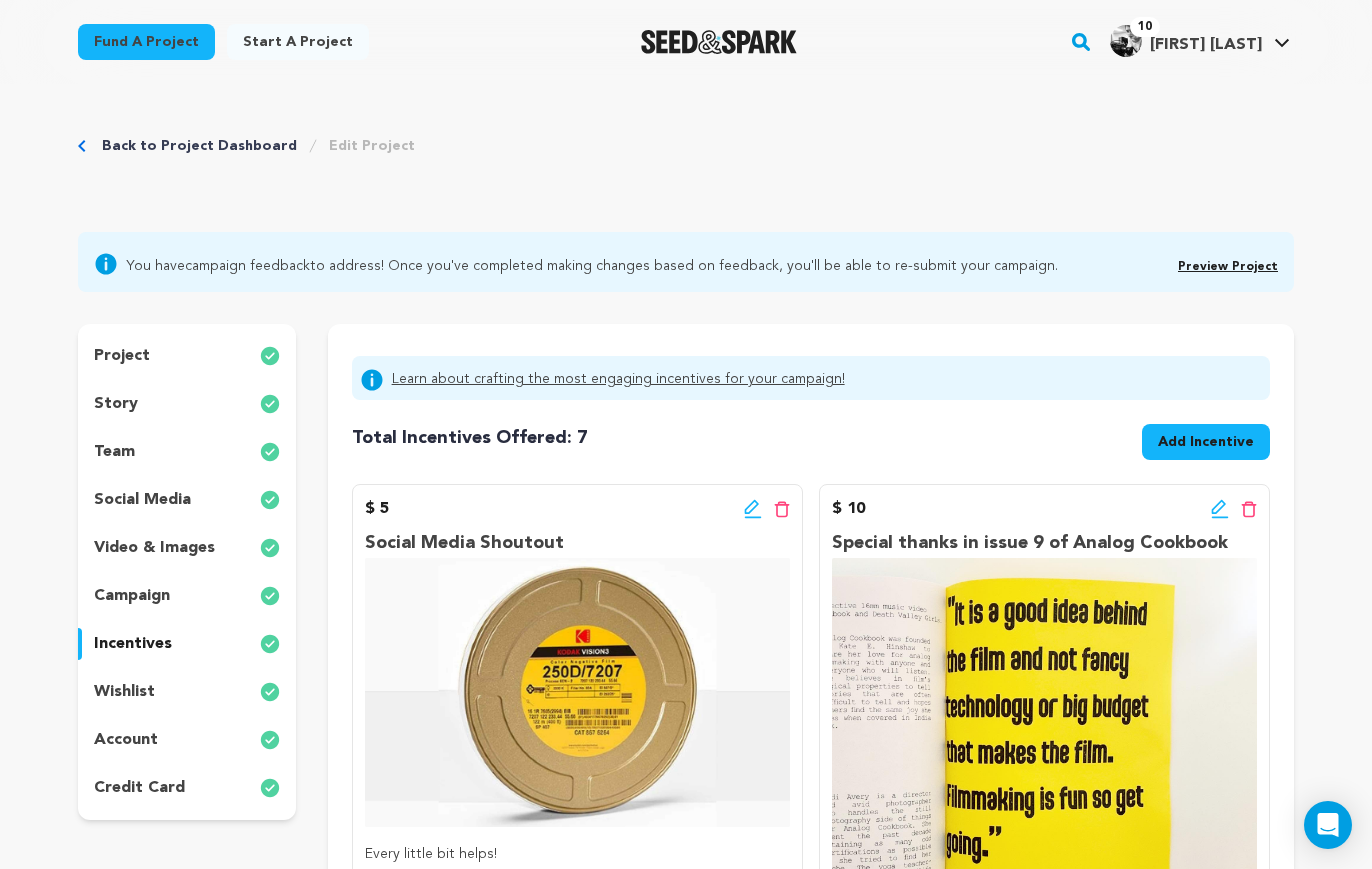 click on "Preview Project" at bounding box center (1228, 264) 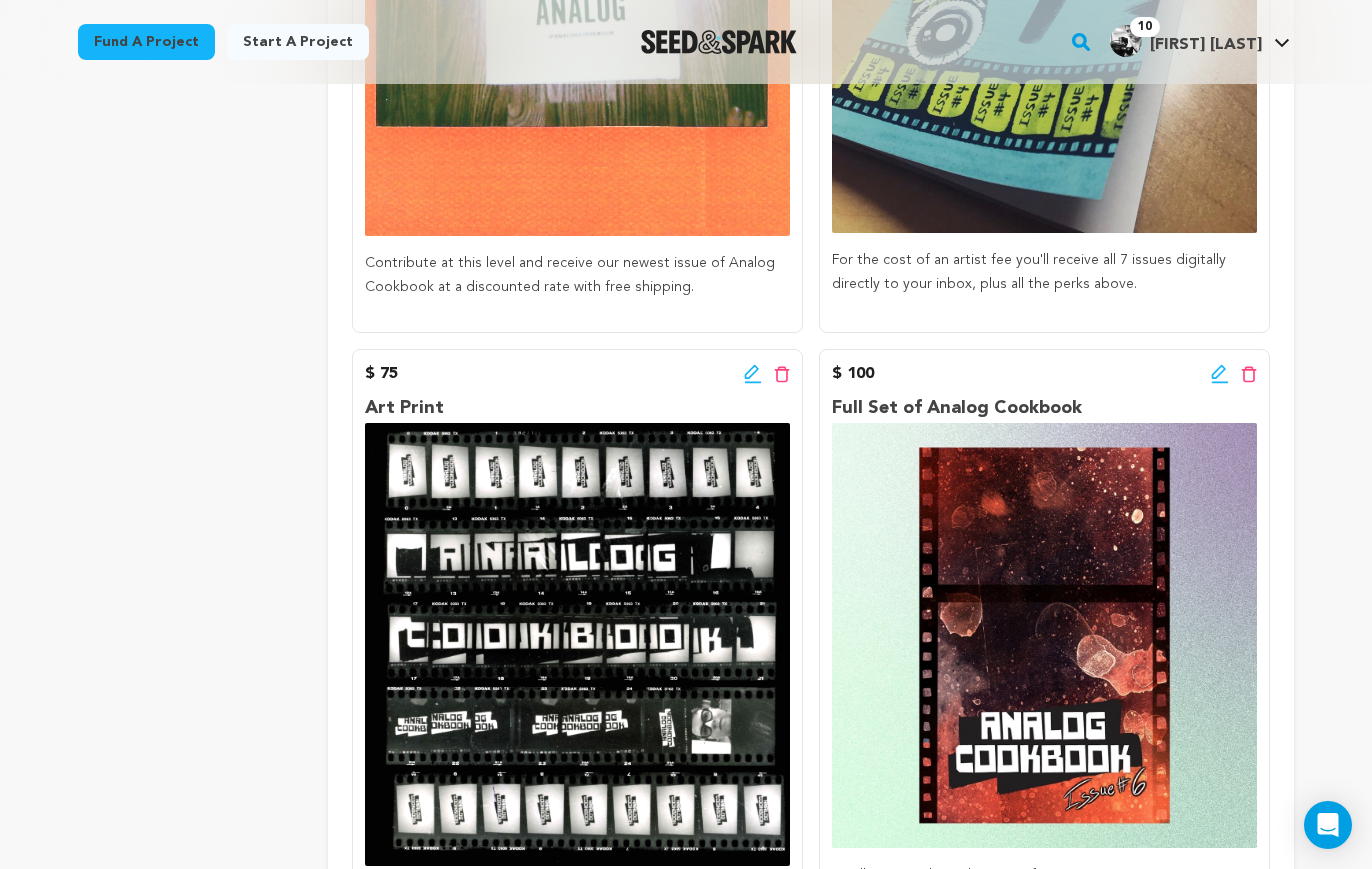 scroll, scrollTop: 1609, scrollLeft: 0, axis: vertical 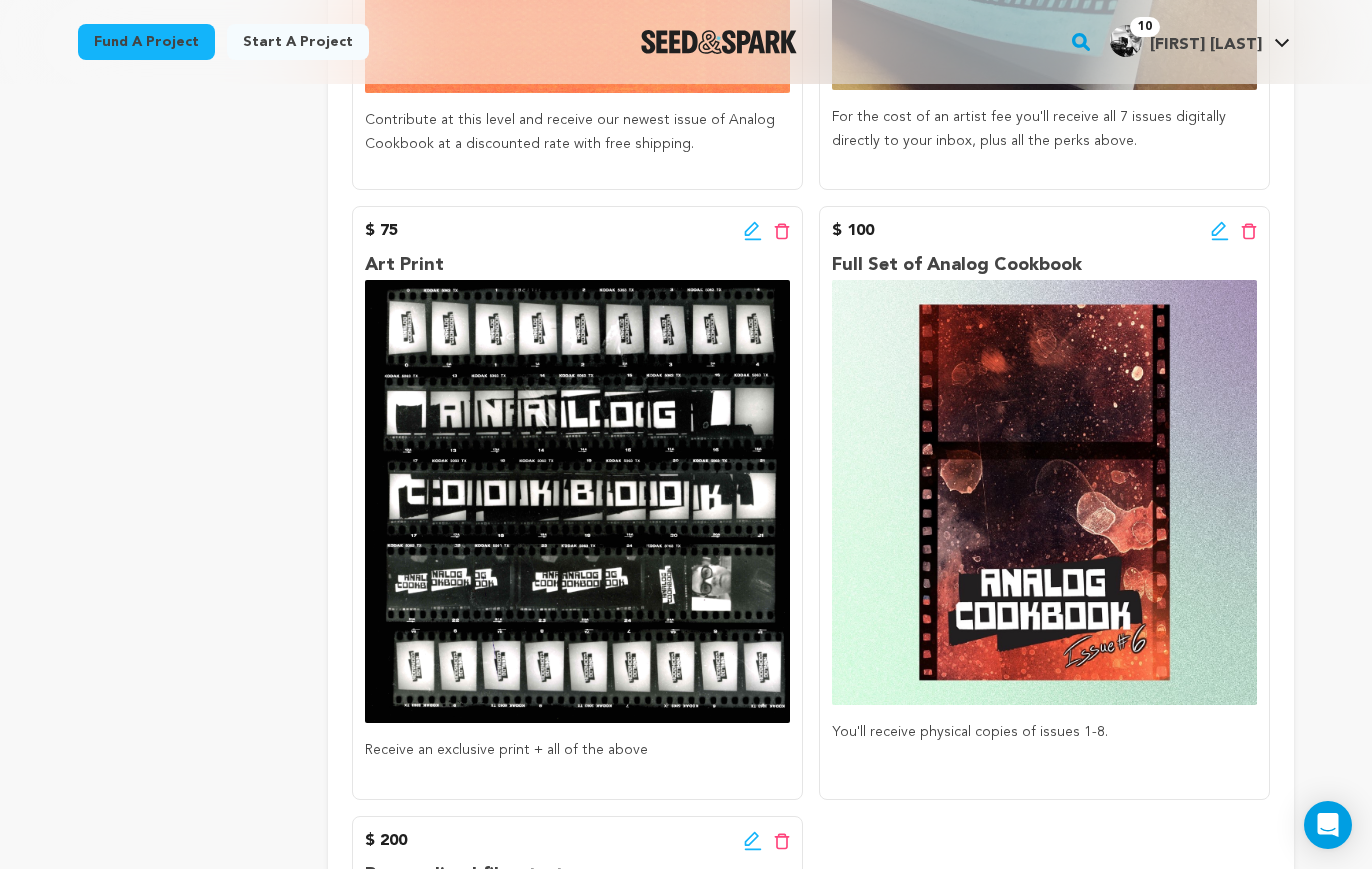 click 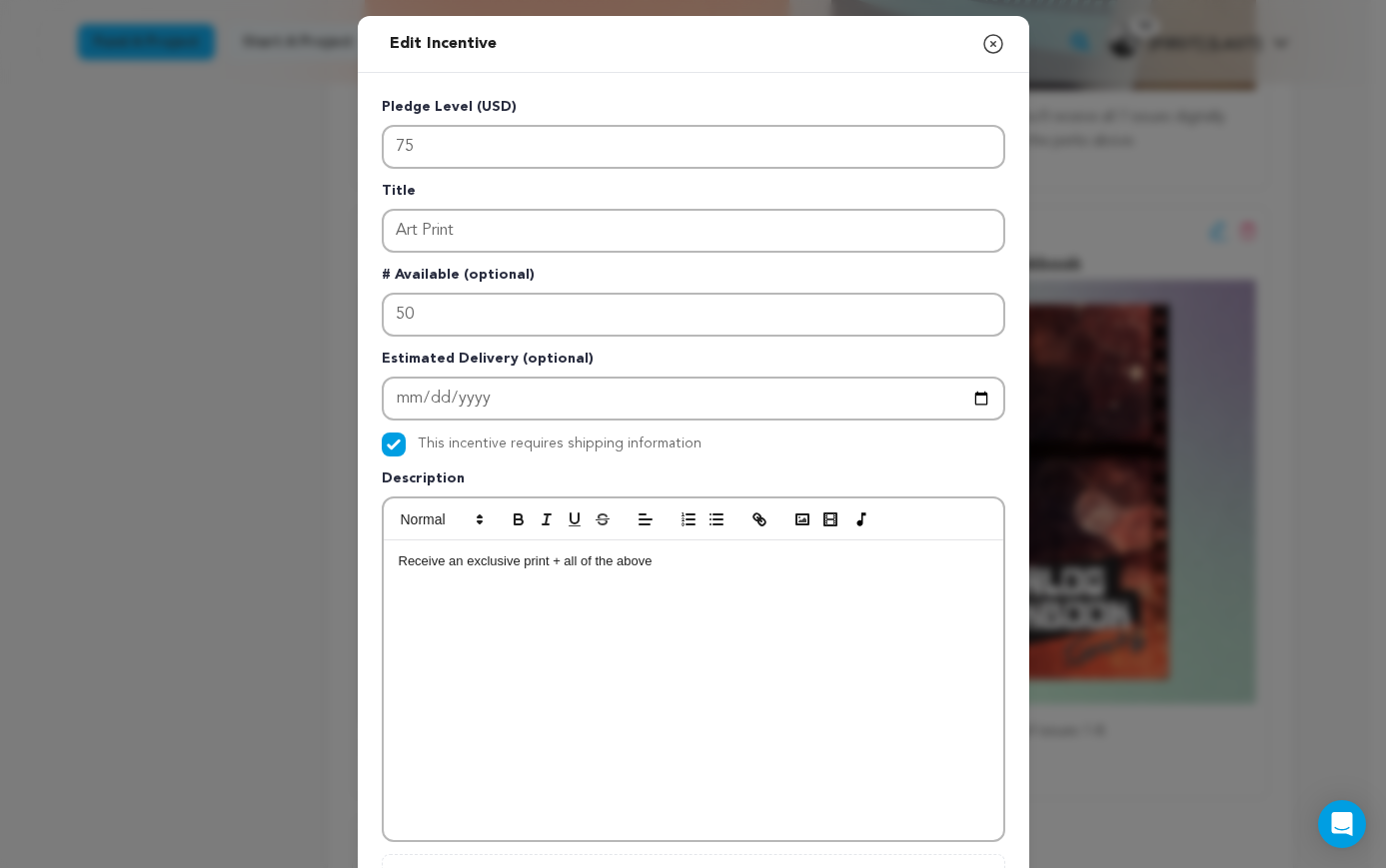 click 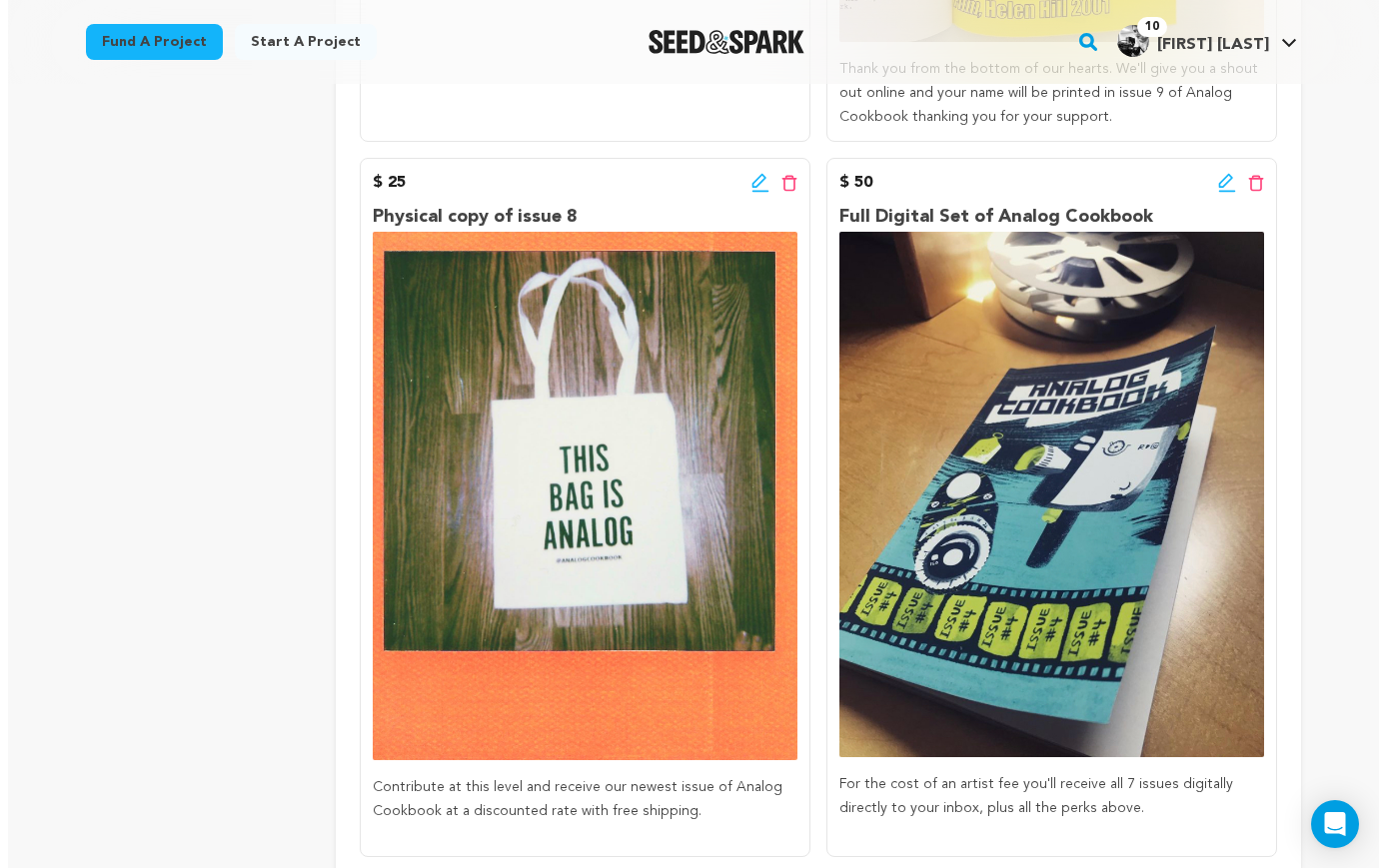 scroll, scrollTop: 917, scrollLeft: 0, axis: vertical 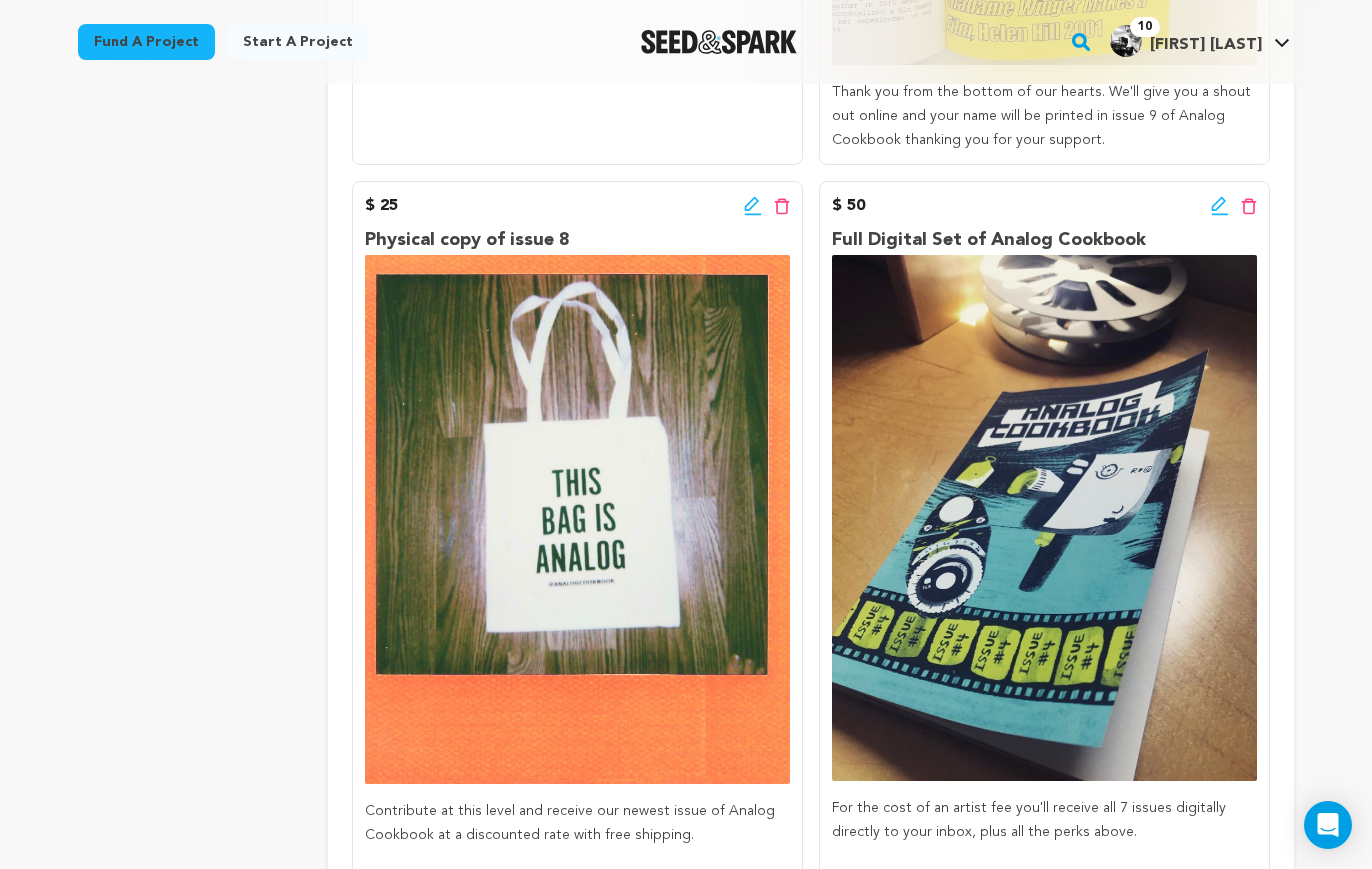 click 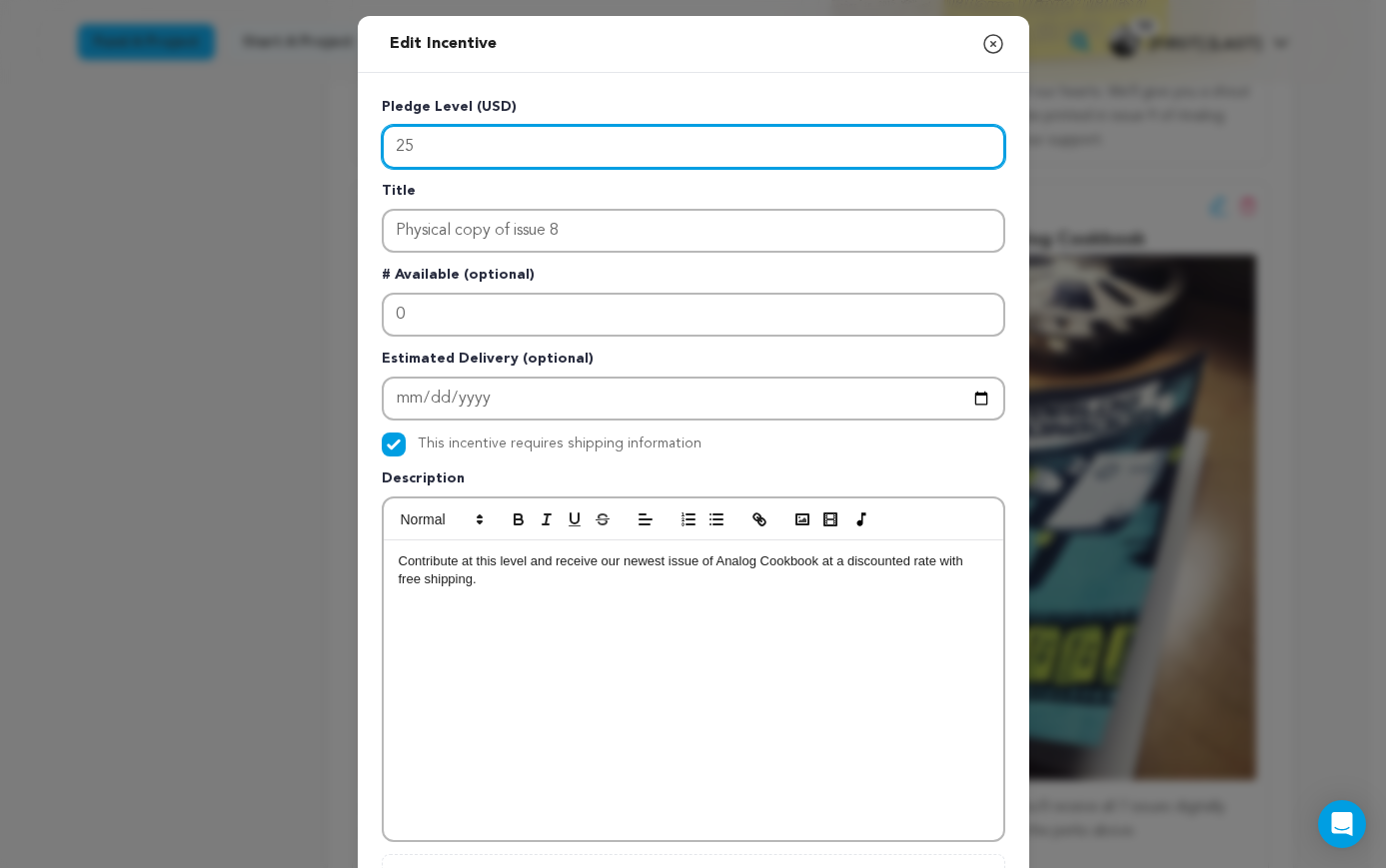 click on "25" at bounding box center [693, 147] 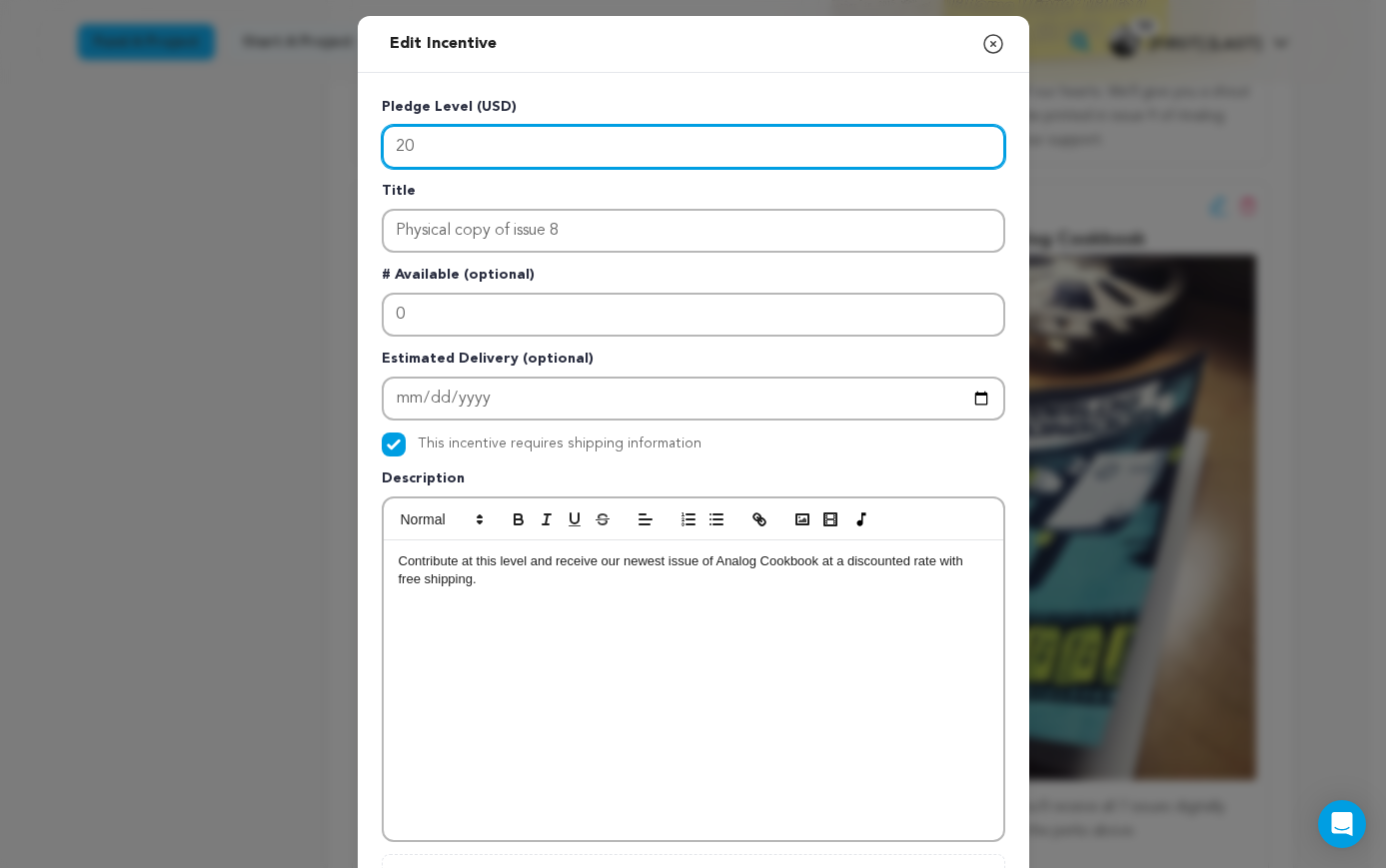 scroll, scrollTop: 408, scrollLeft: 0, axis: vertical 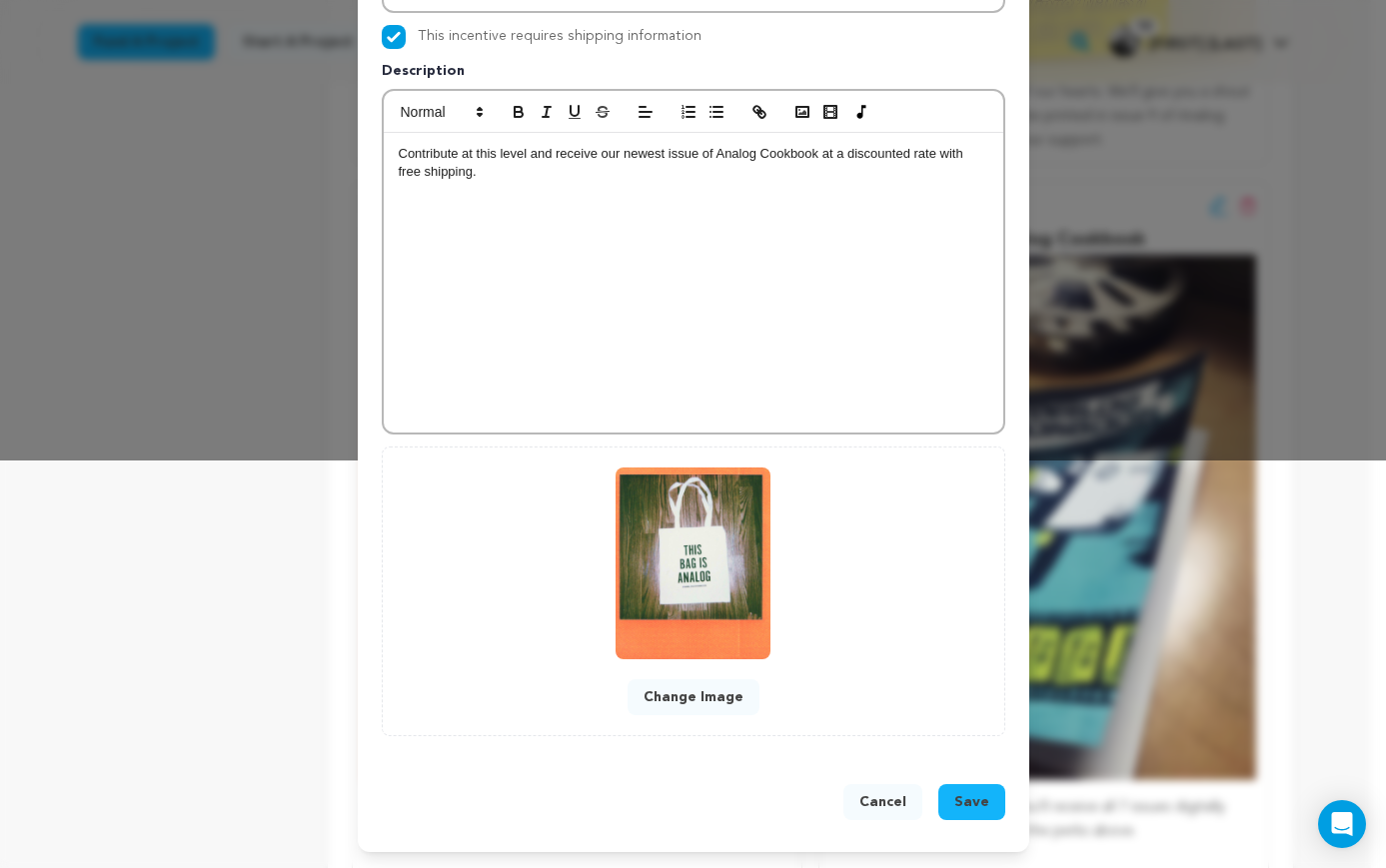 type on "20" 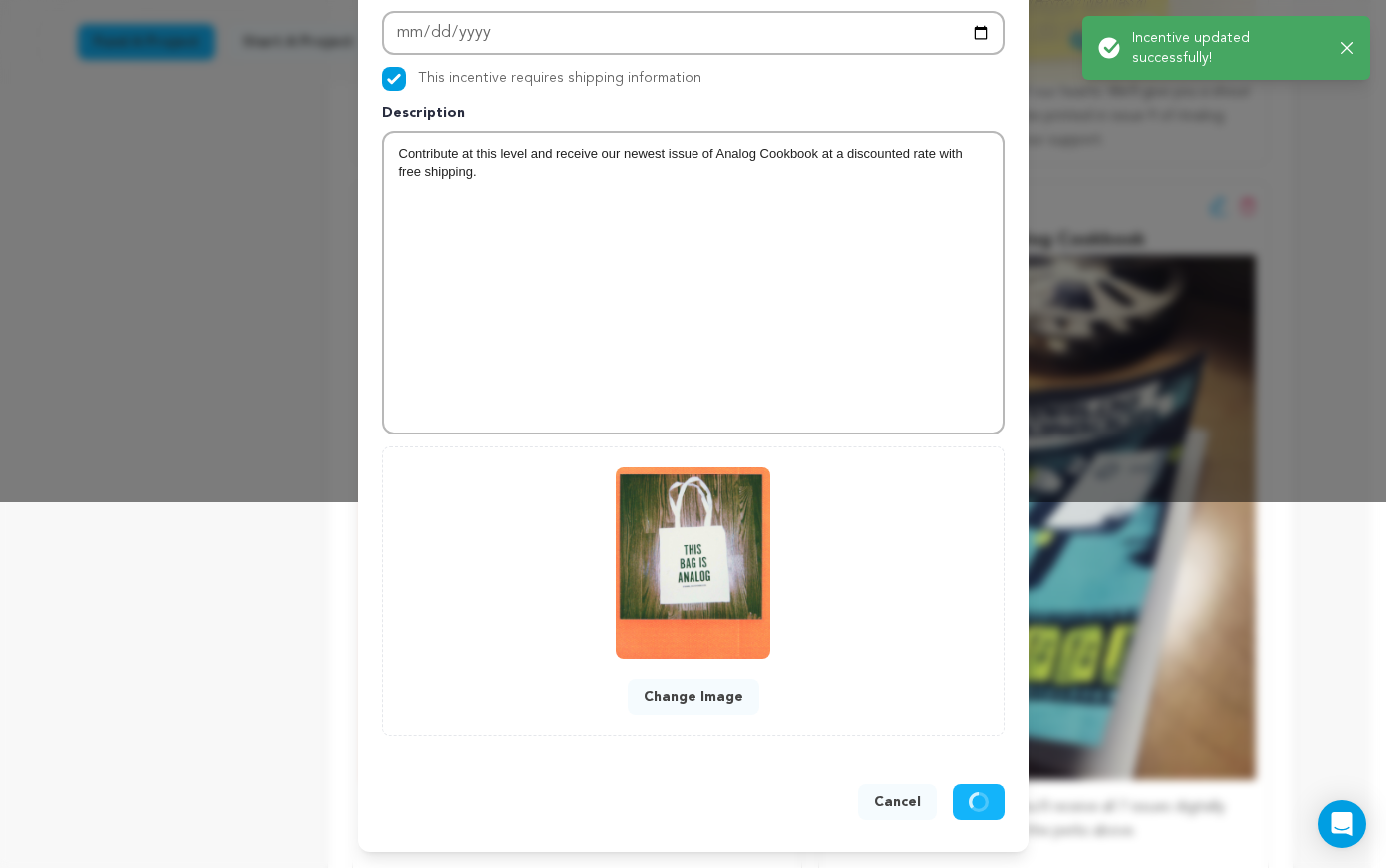 scroll, scrollTop: 366, scrollLeft: 0, axis: vertical 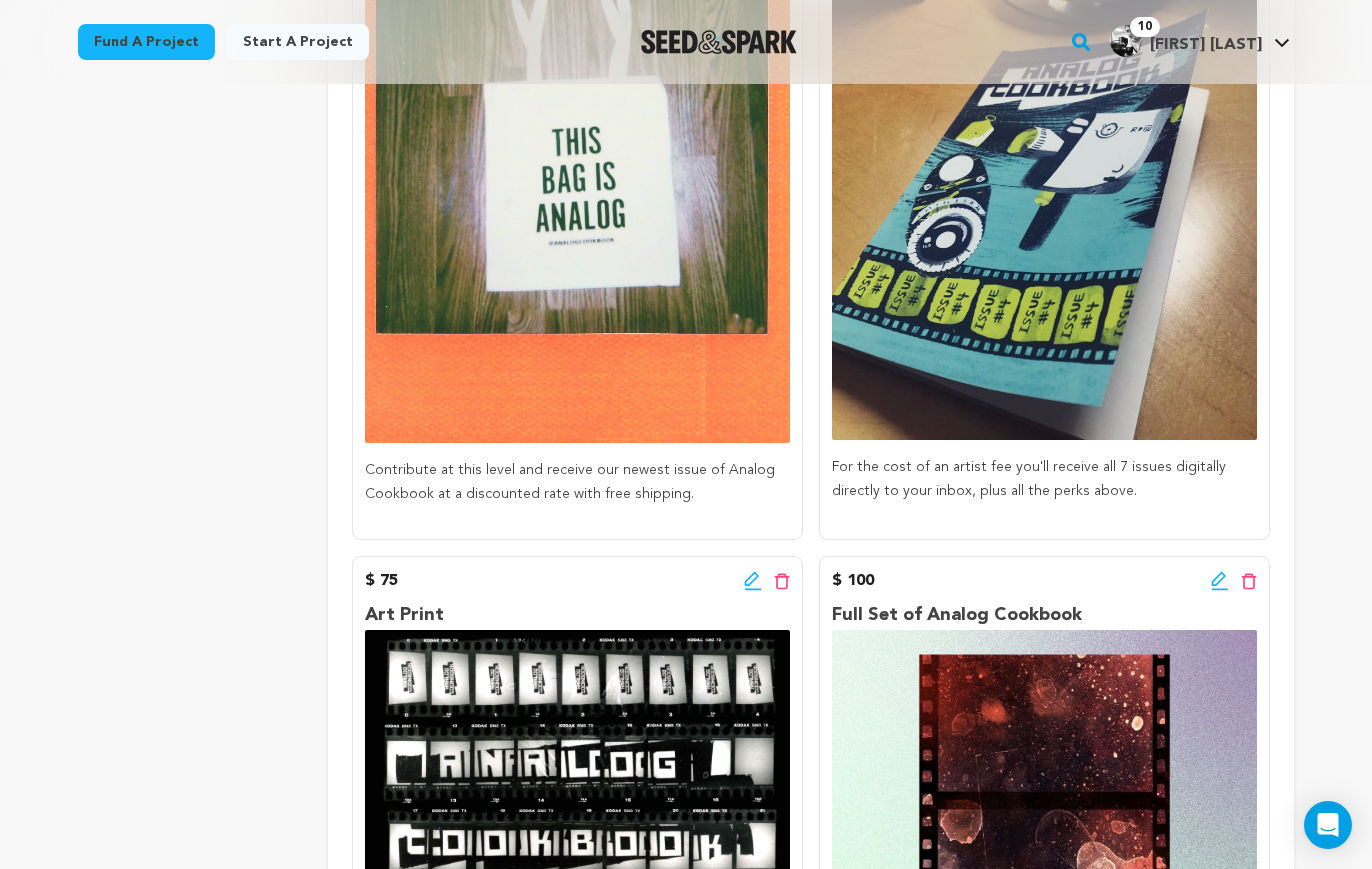 click 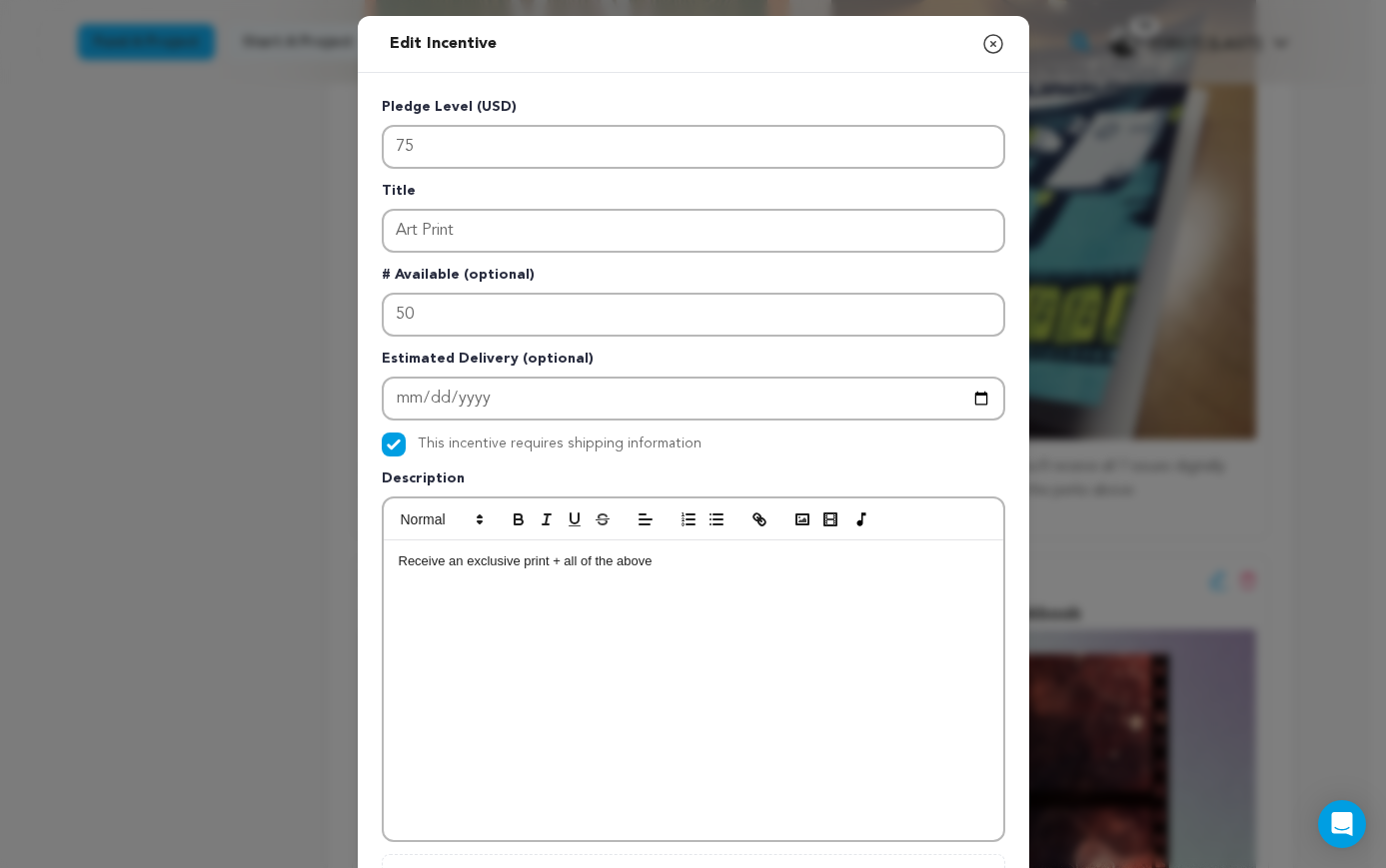 click 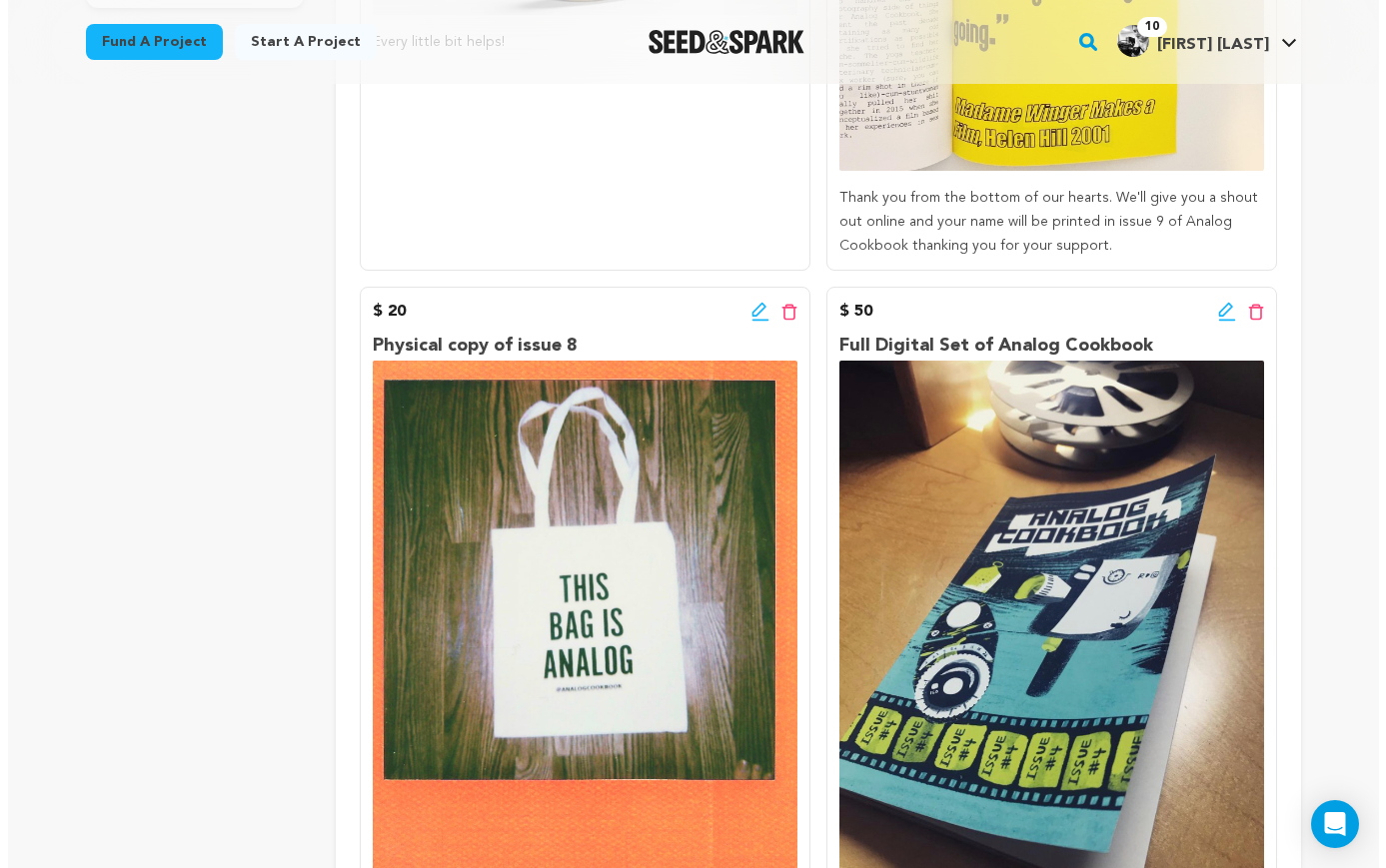 scroll, scrollTop: 664, scrollLeft: 0, axis: vertical 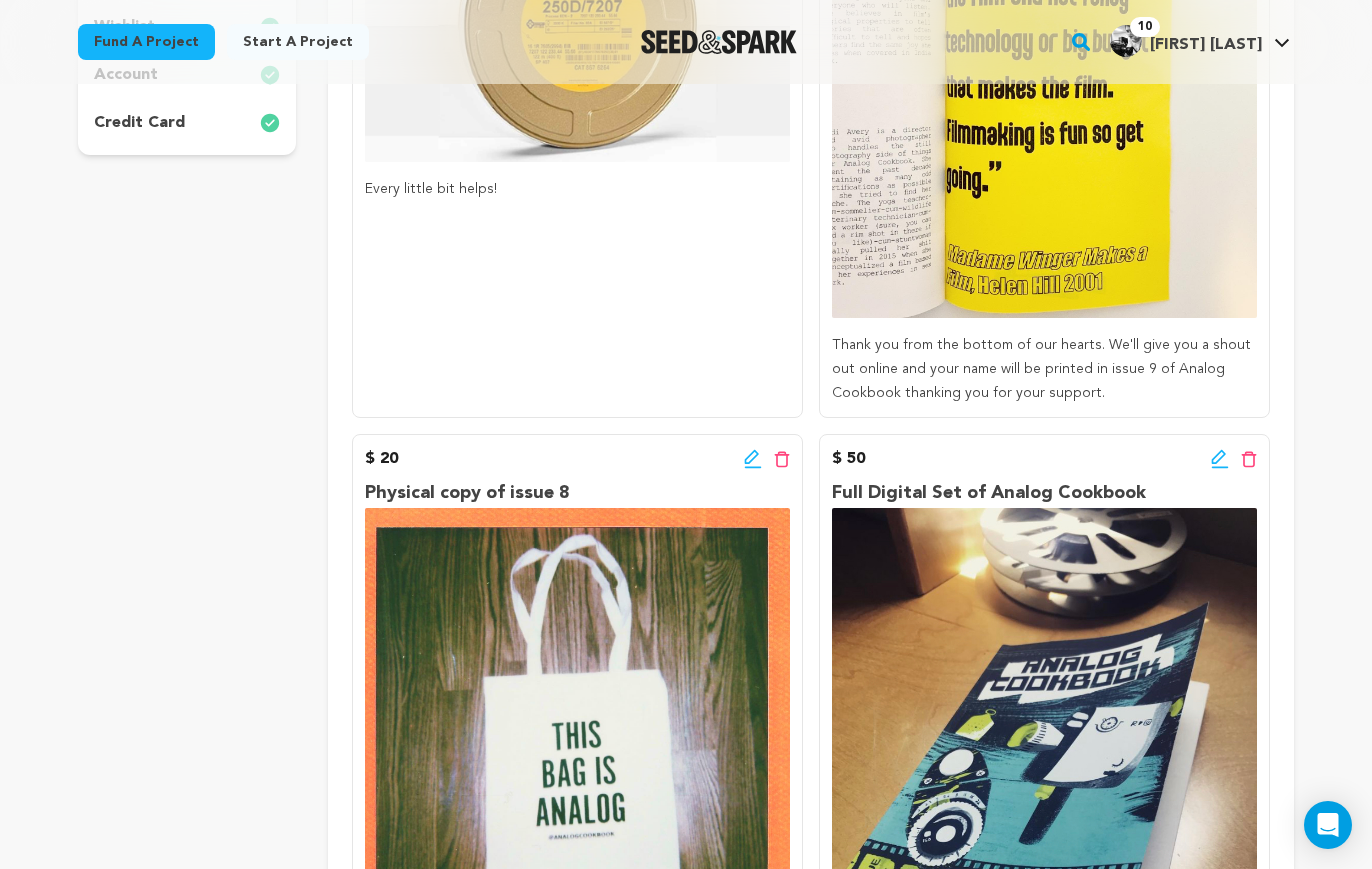 click 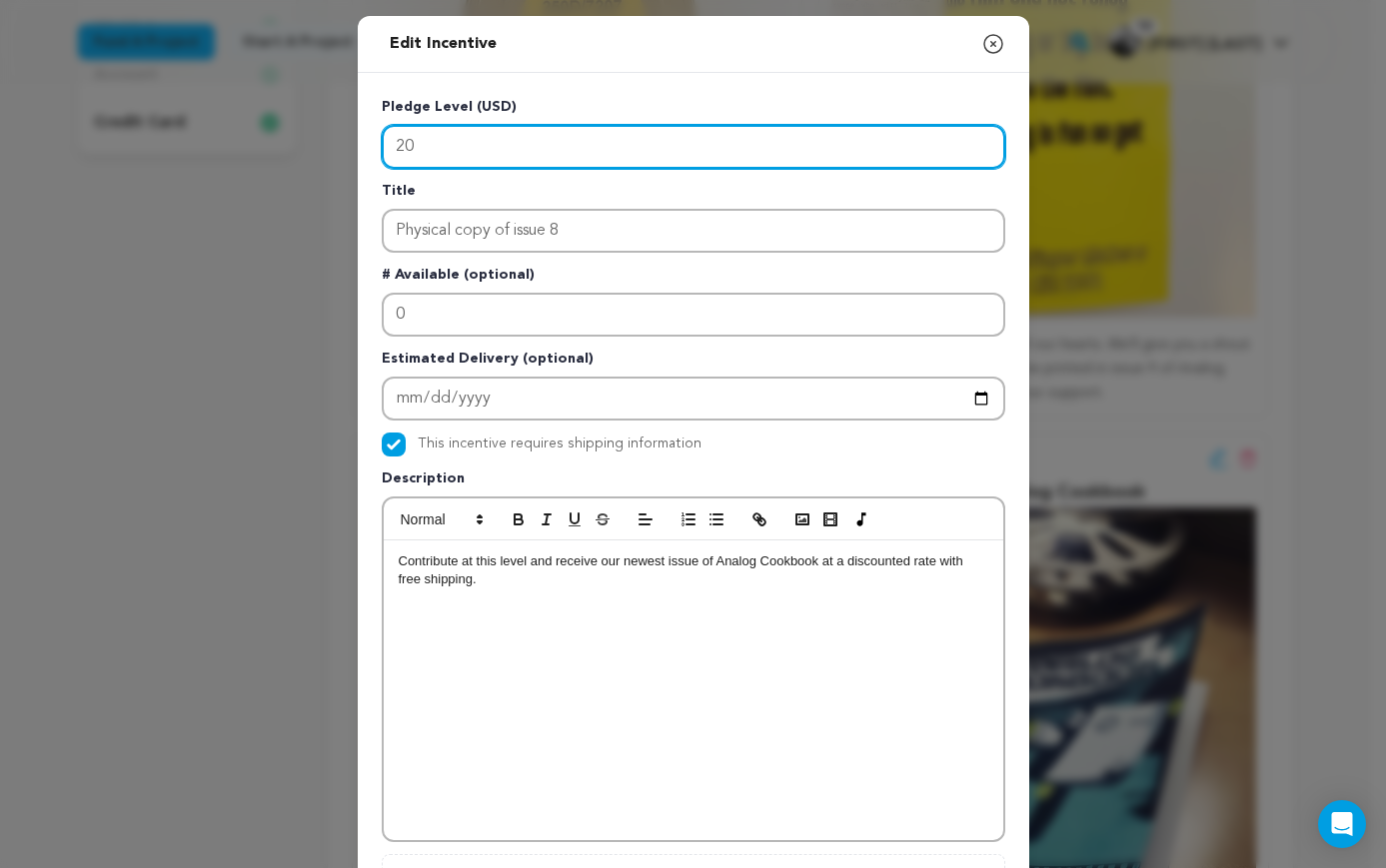 click on "20" at bounding box center (693, 147) 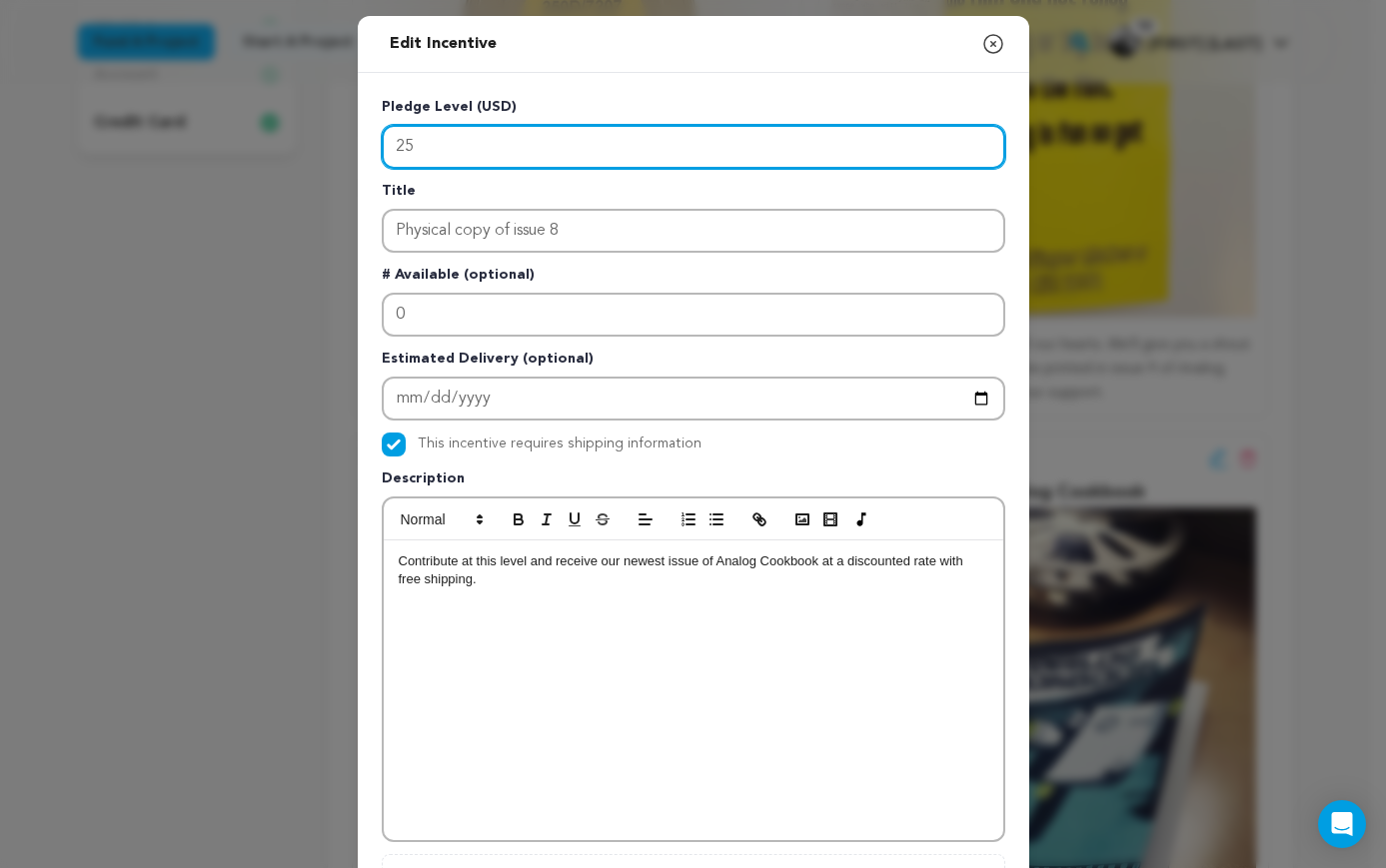 type on "25" 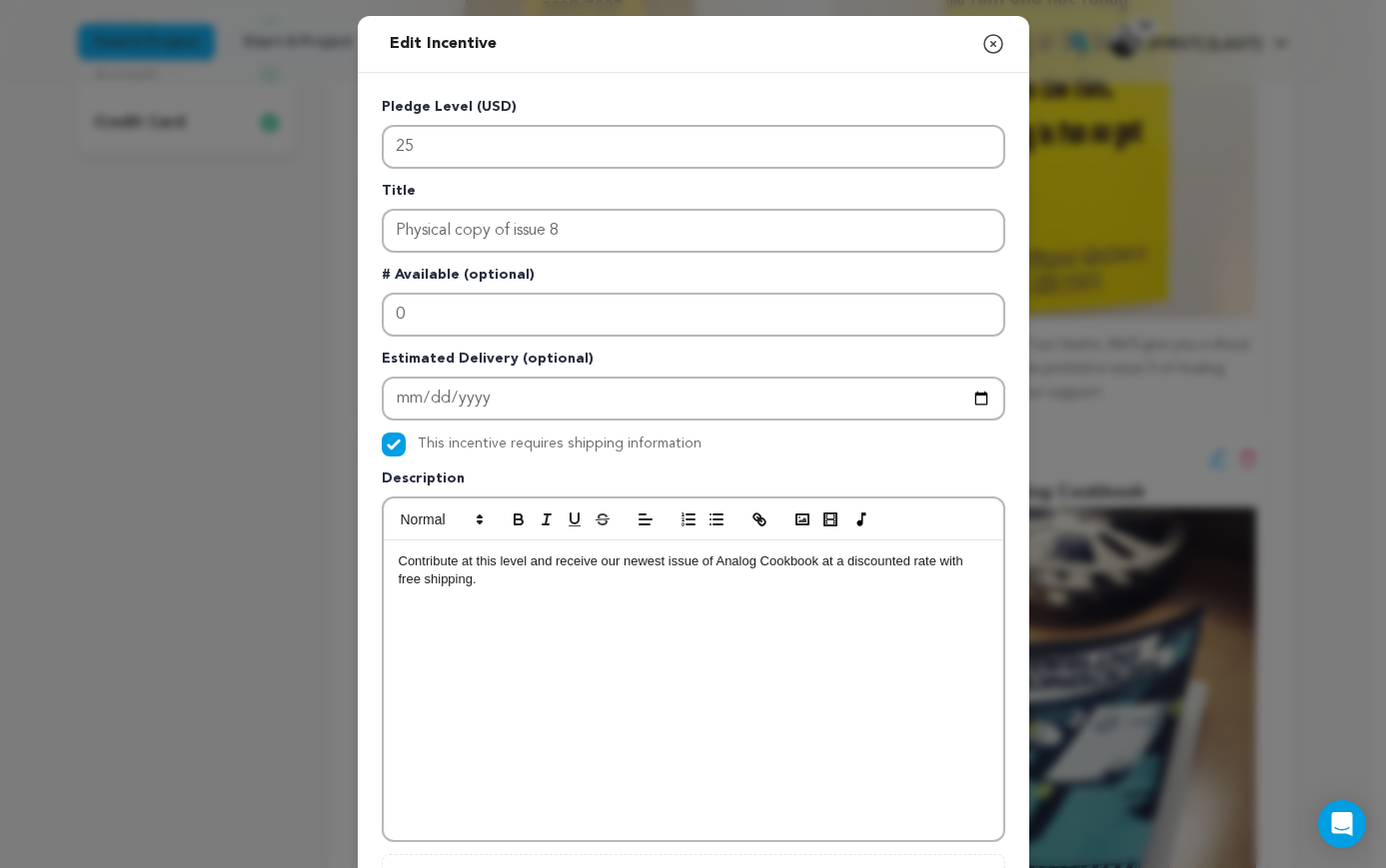 drag, startPoint x: 573, startPoint y: 578, endPoint x: 814, endPoint y: 568, distance: 241.20738 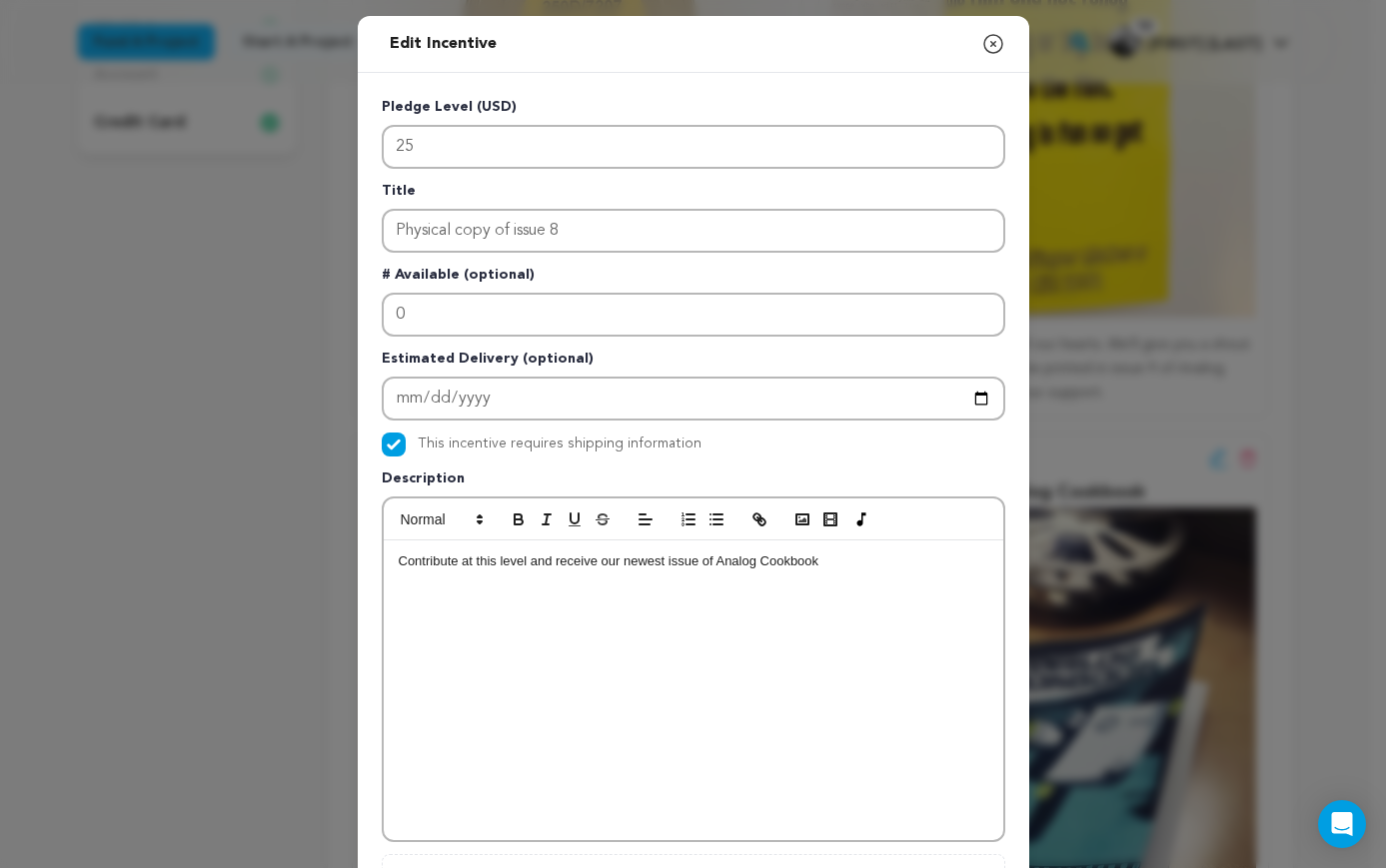 type 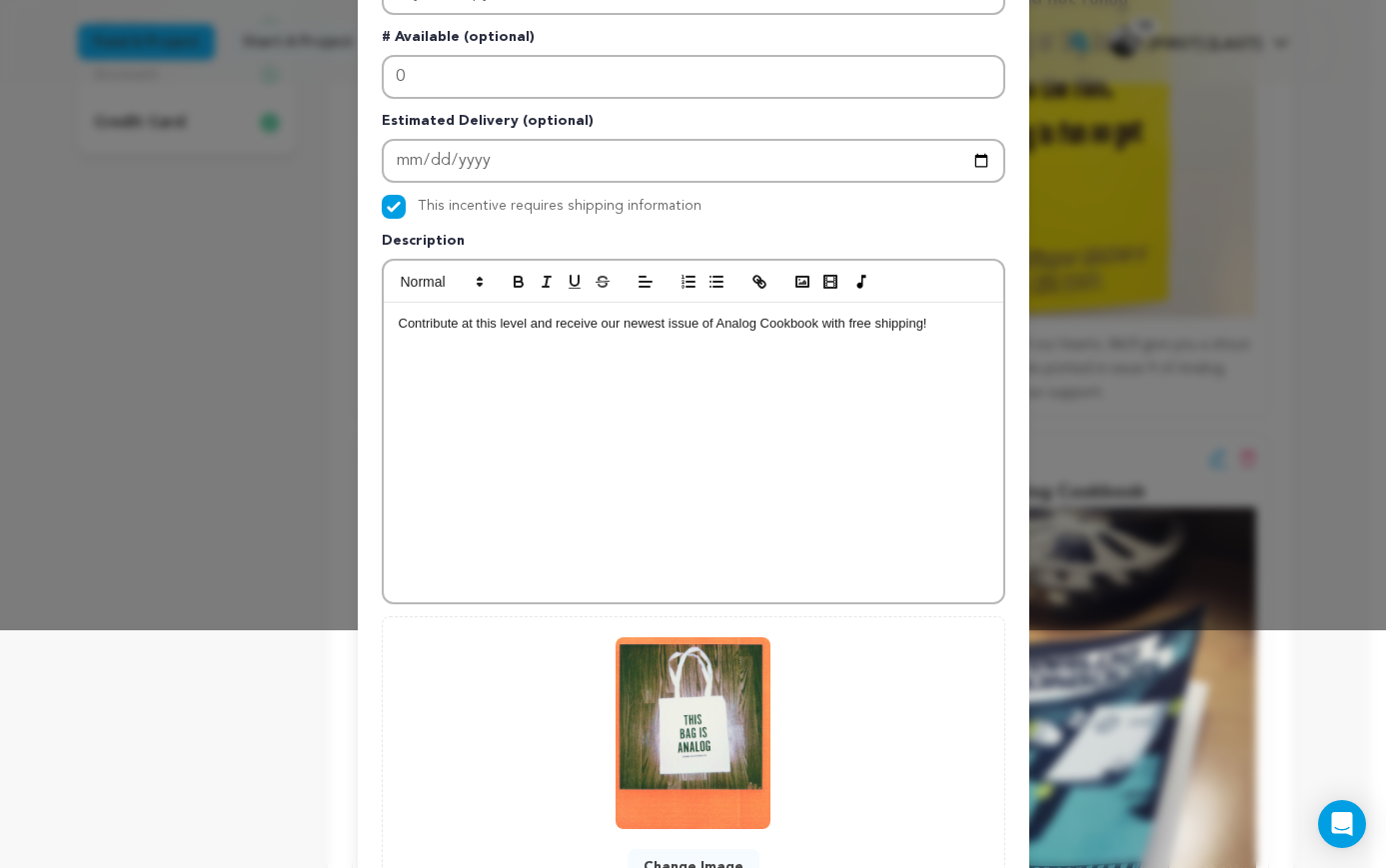 scroll, scrollTop: 408, scrollLeft: 0, axis: vertical 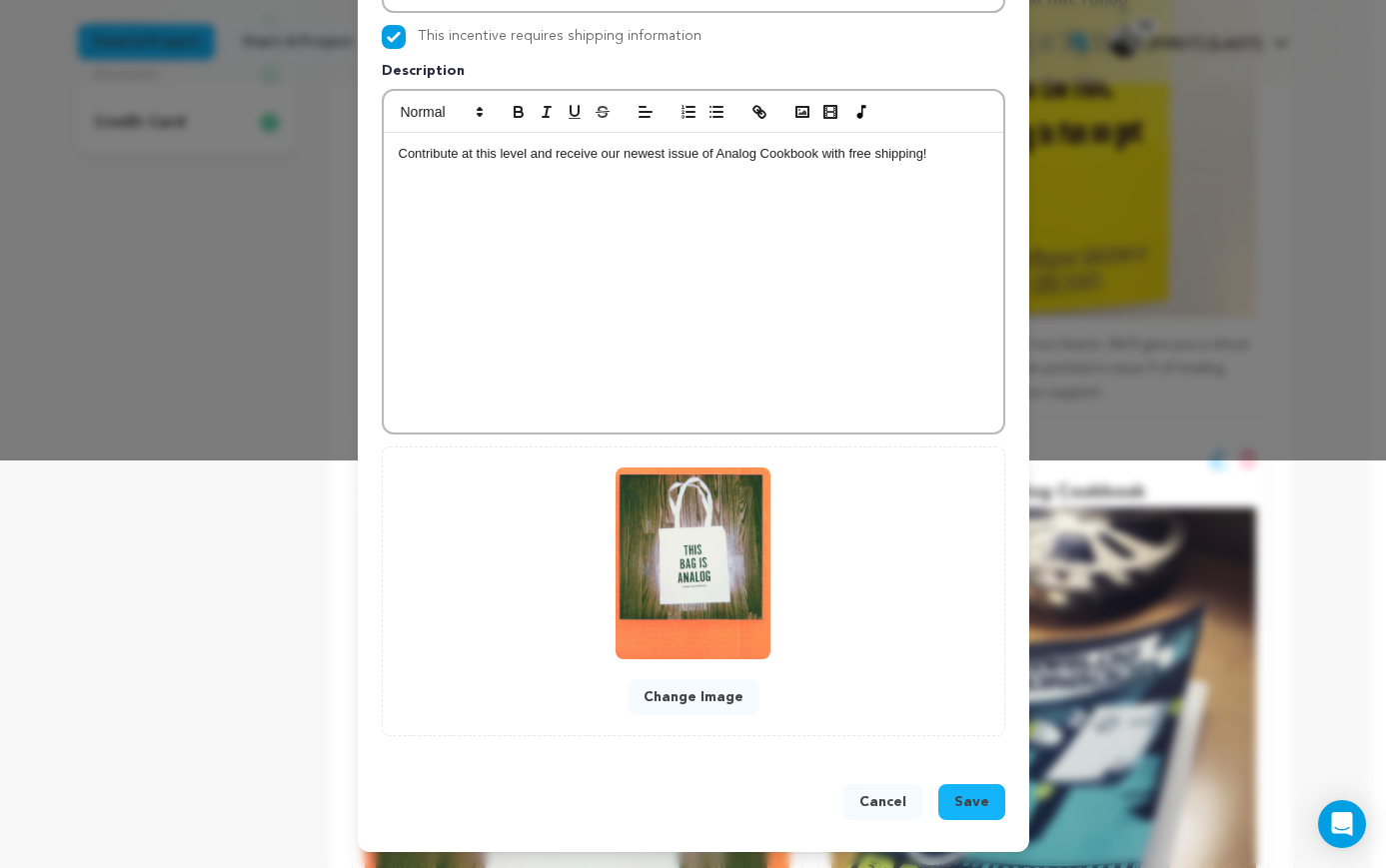 click on "Save" at bounding box center (971, 802) 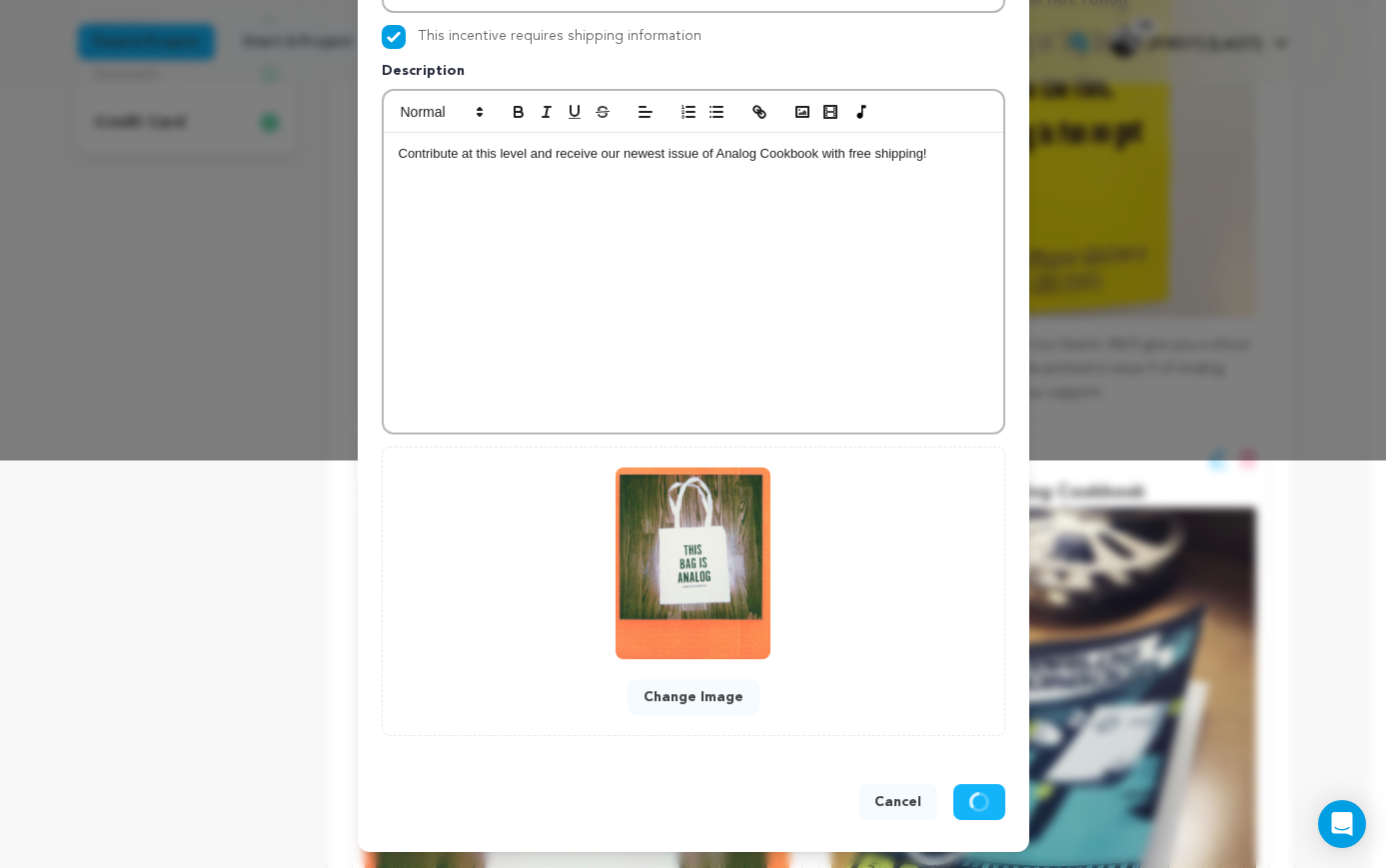 scroll, scrollTop: 366, scrollLeft: 0, axis: vertical 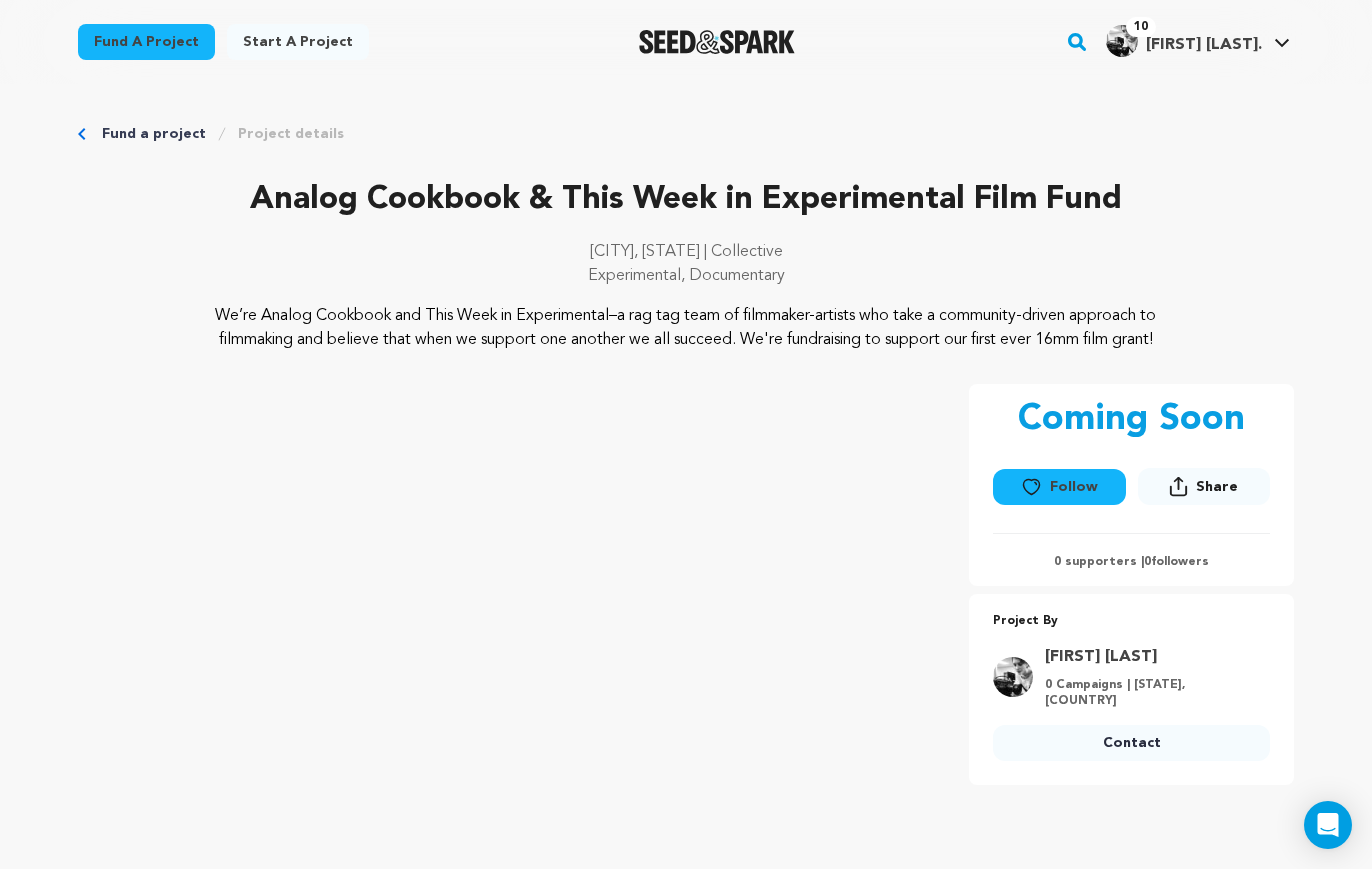 click on "Fund a project
Project details
Analog Cookbook & This Week in Experimental Film Fund
[CITY], [STATE] |                                 Collective
Experimental,
Documentary" at bounding box center [686, 2497] 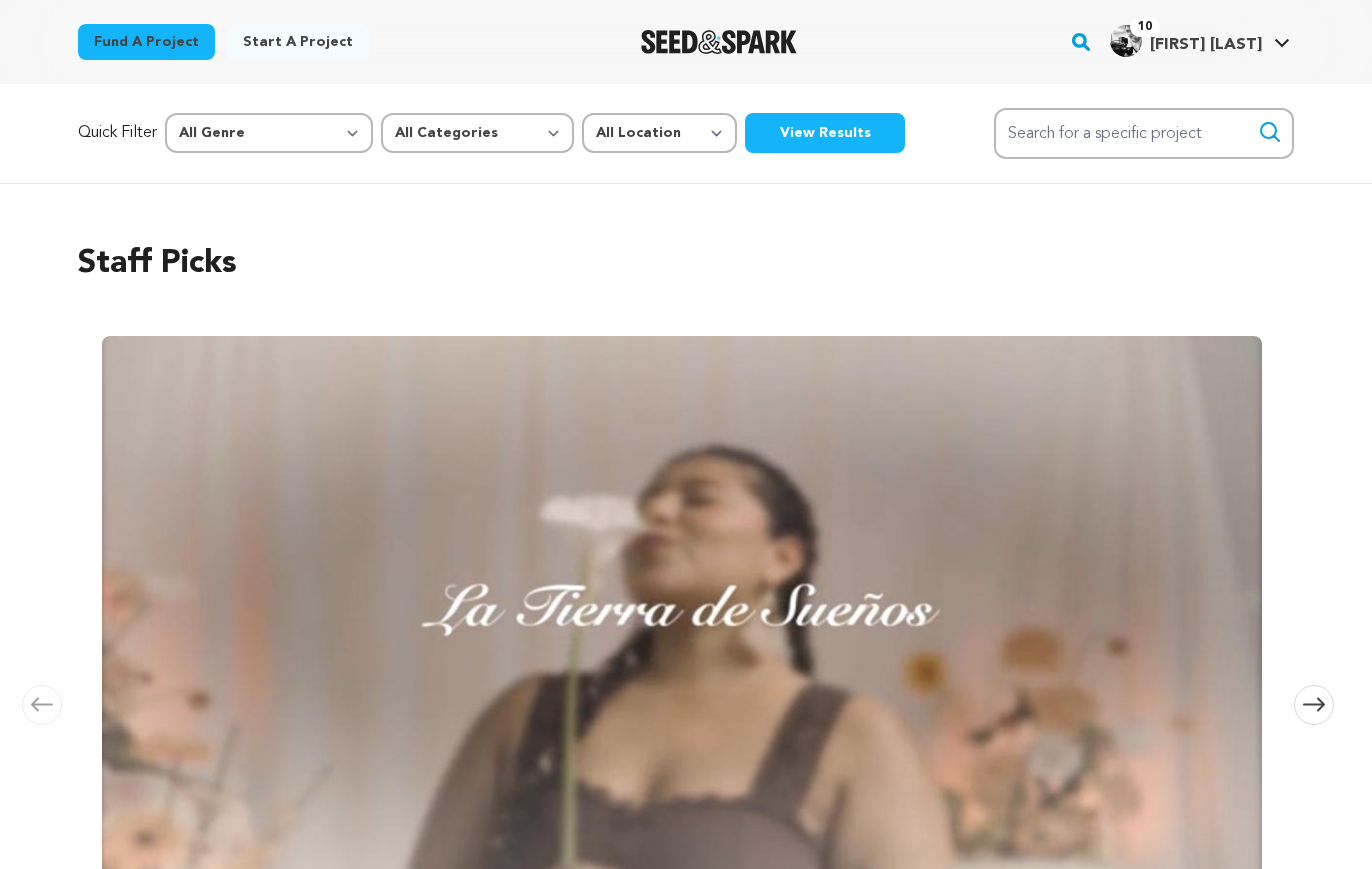 scroll, scrollTop: 0, scrollLeft: 0, axis: both 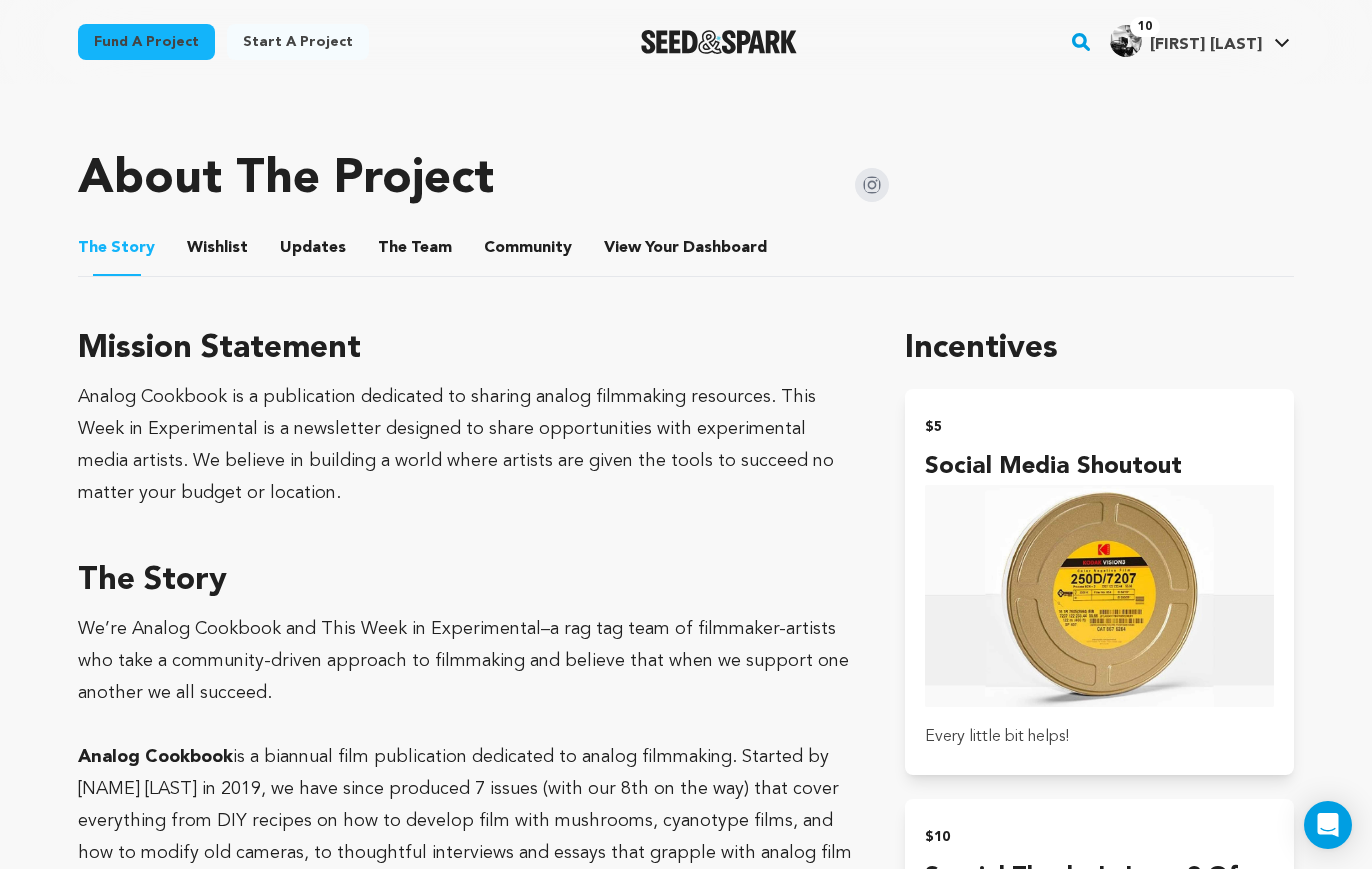 click on "Wishlist" at bounding box center (218, 252) 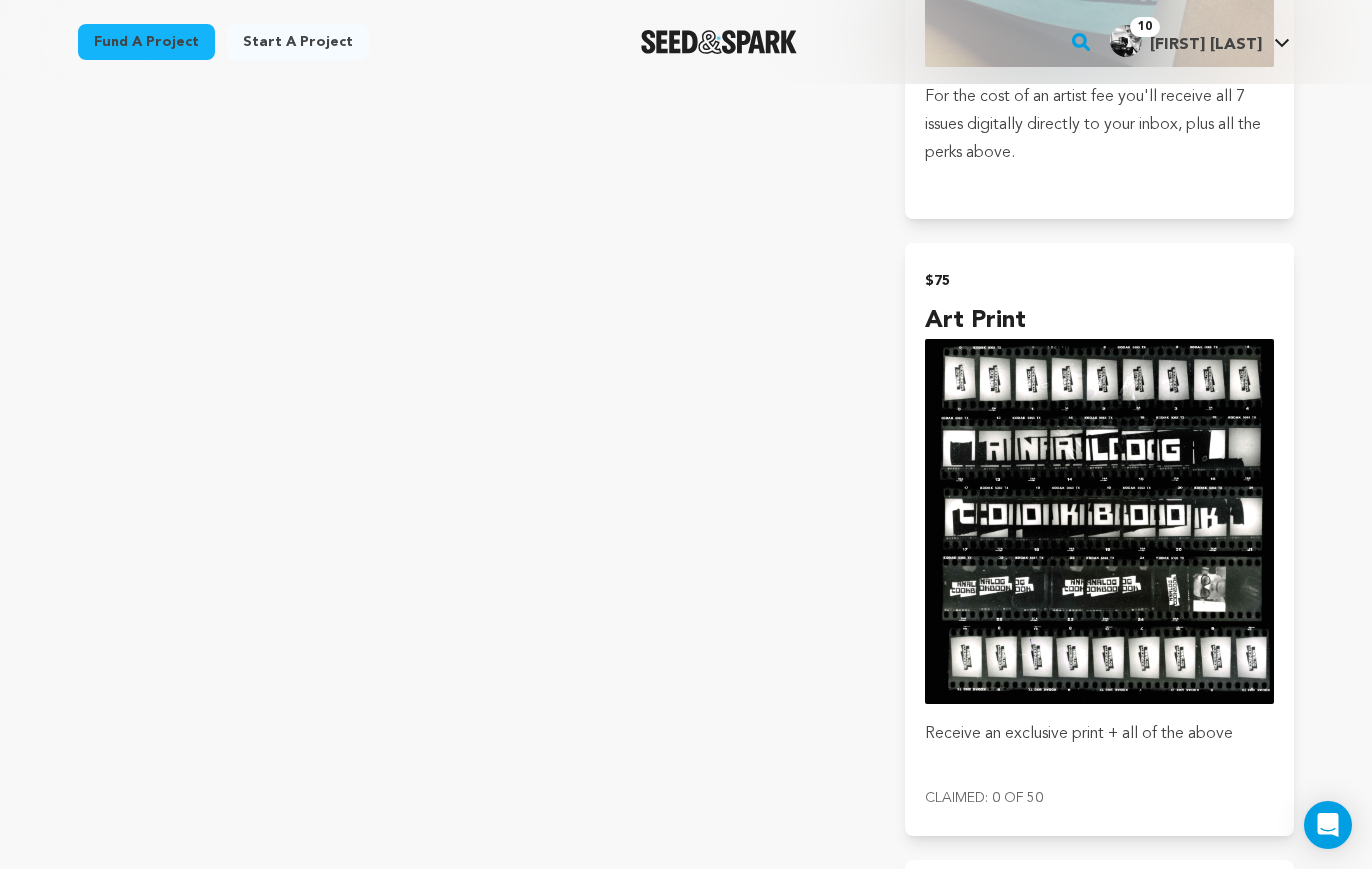 scroll, scrollTop: 3440, scrollLeft: 0, axis: vertical 